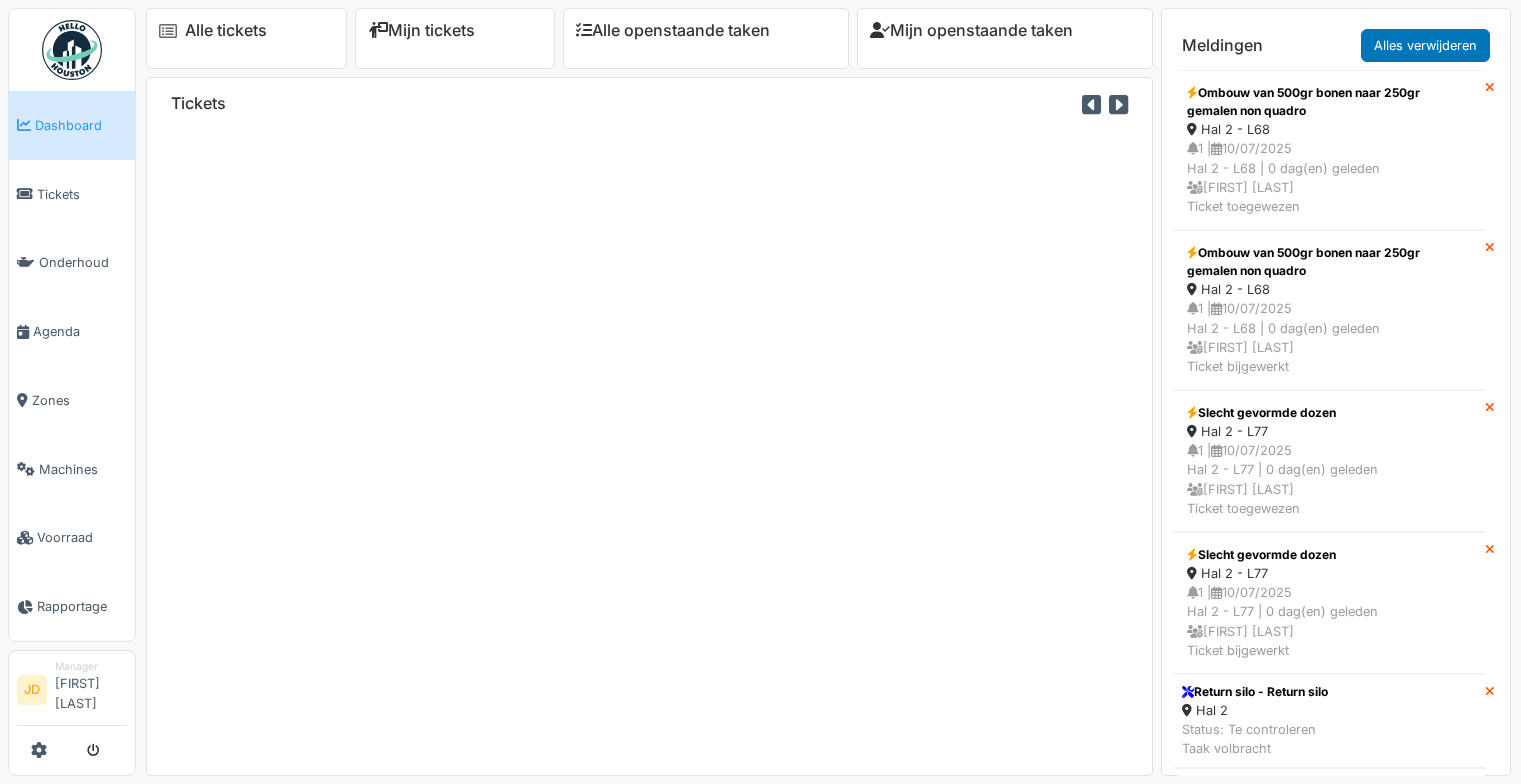 scroll, scrollTop: 0, scrollLeft: 0, axis: both 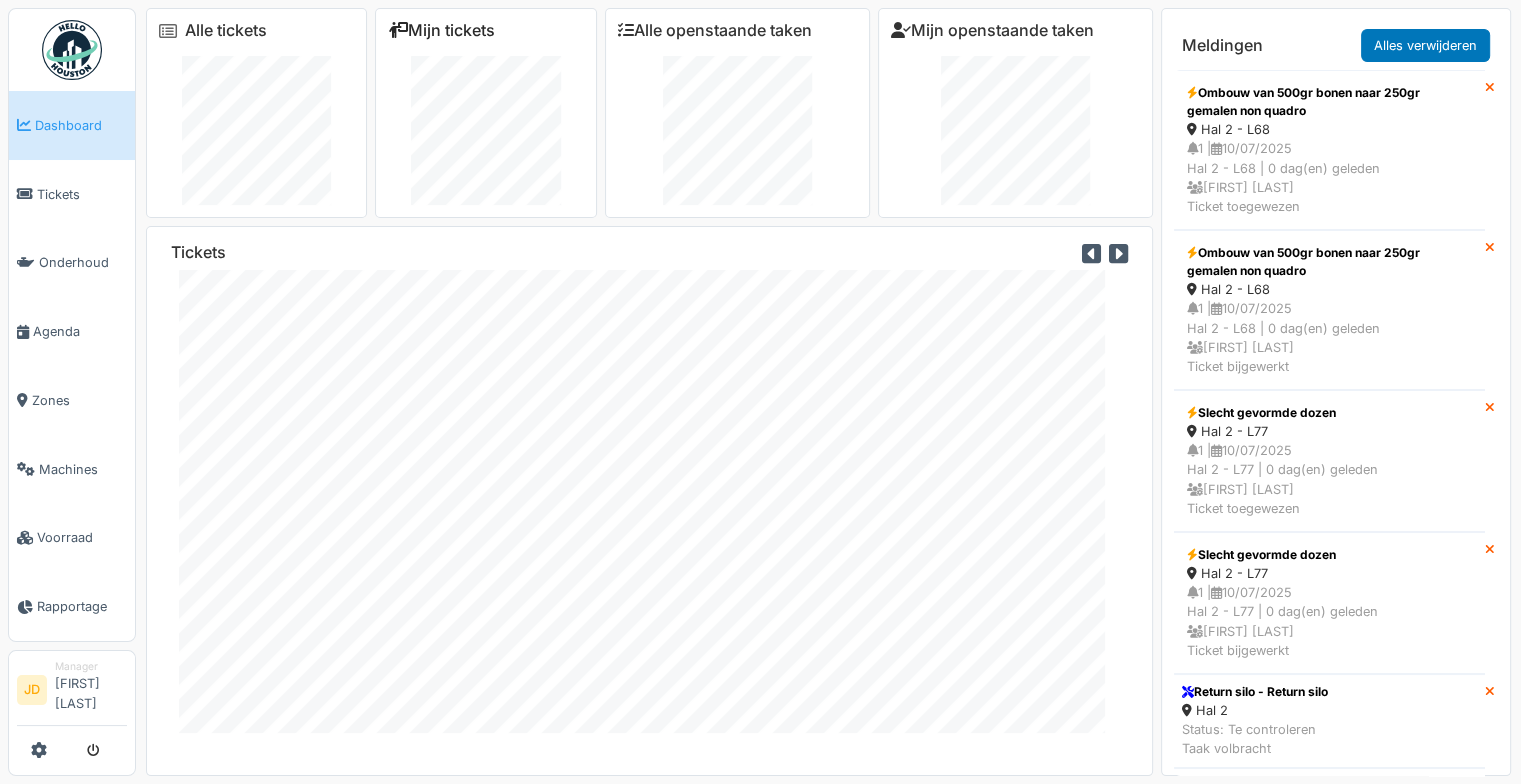 click on "Mijn tickets" at bounding box center [441, 30] 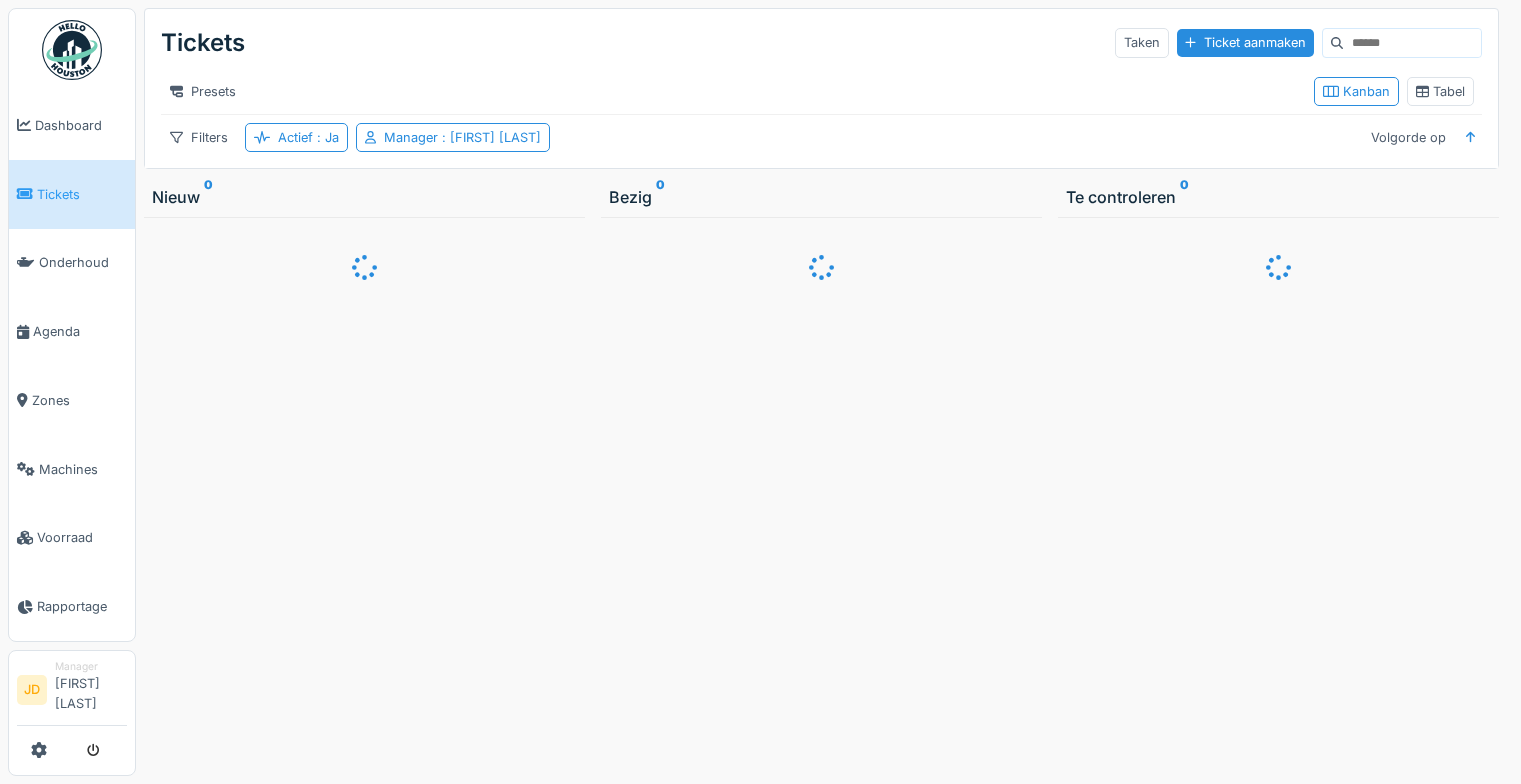 scroll, scrollTop: 0, scrollLeft: 0, axis: both 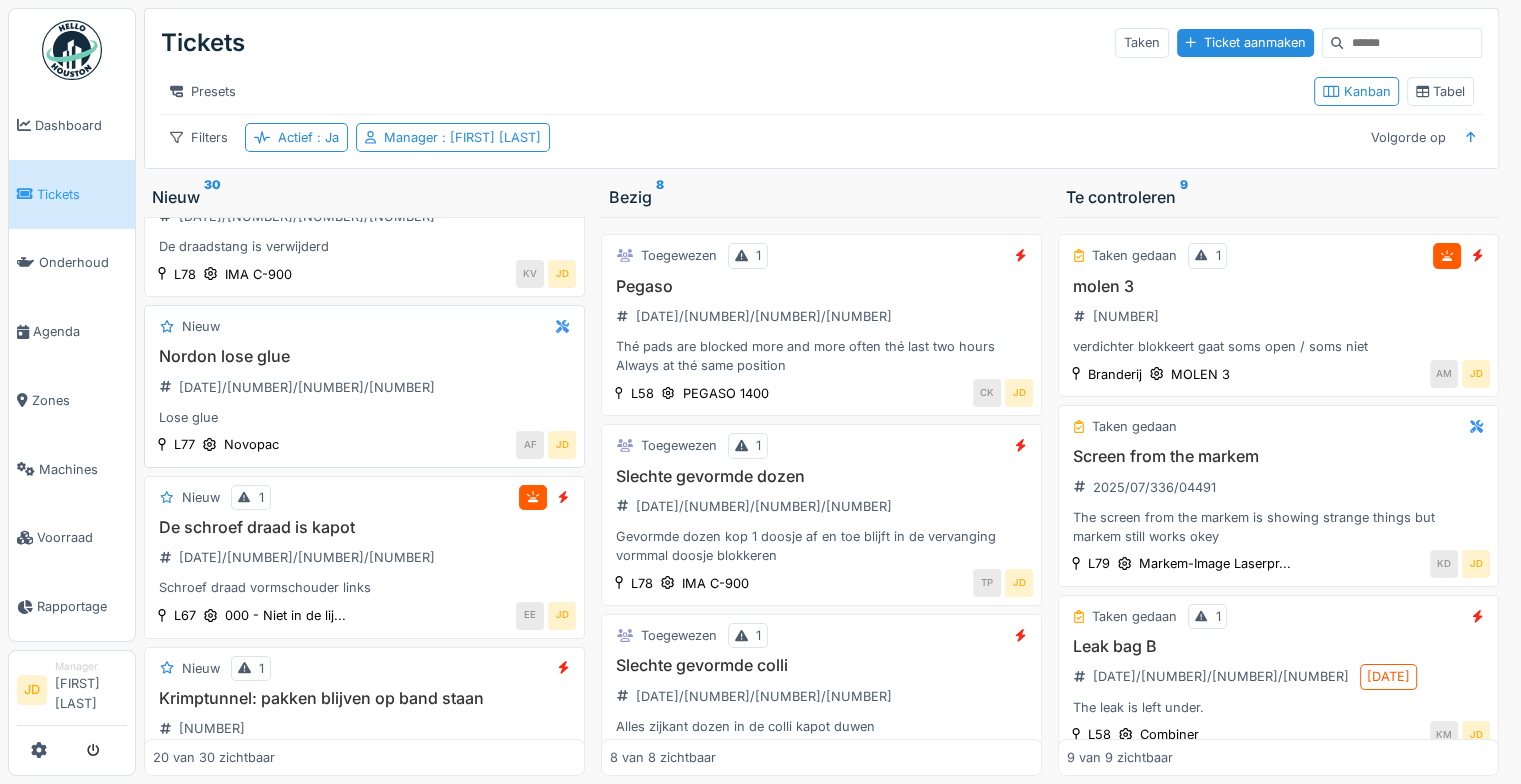 click on "[NUMBER] Lose glue" at bounding box center (364, 387) 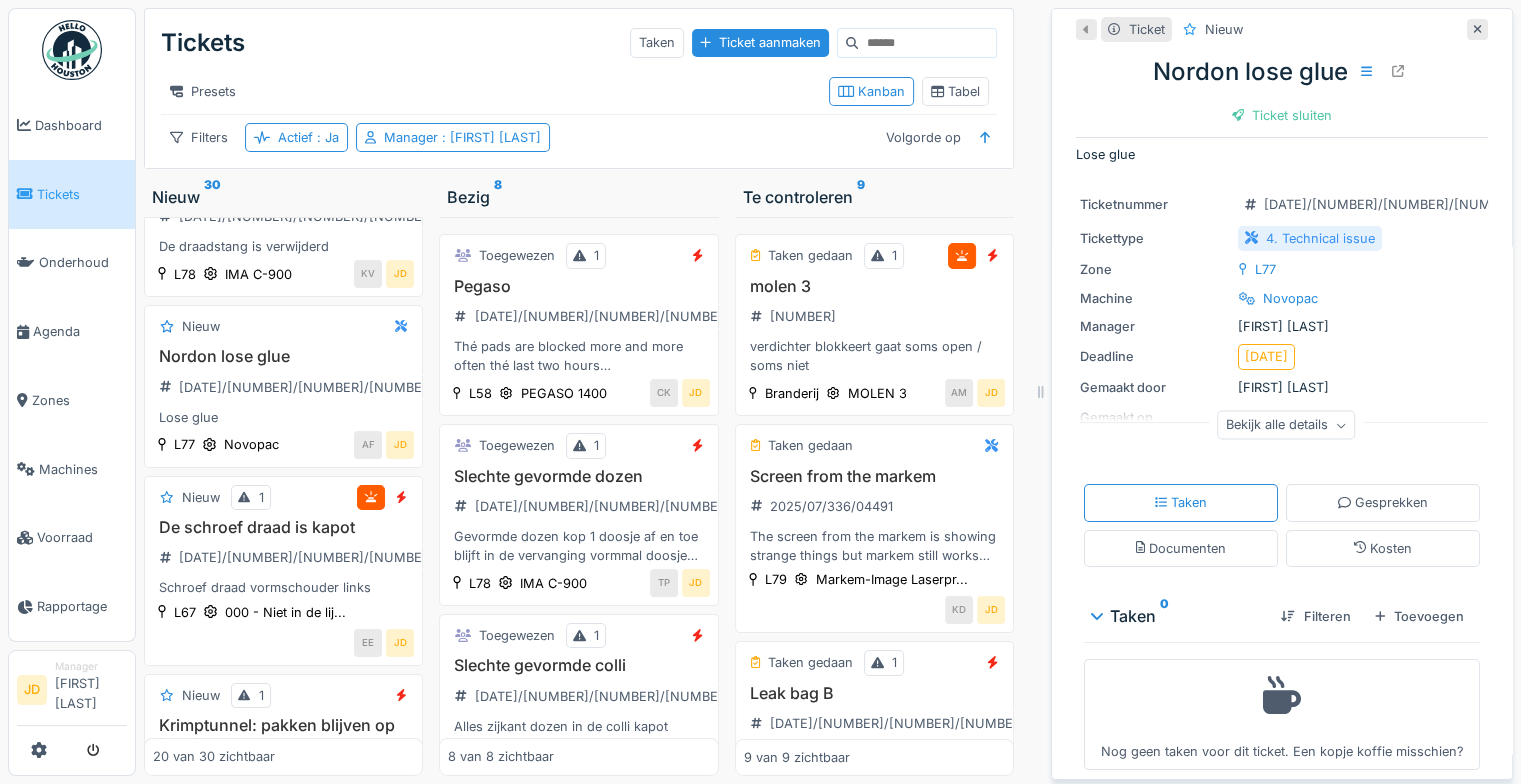 scroll, scrollTop: 0, scrollLeft: 0, axis: both 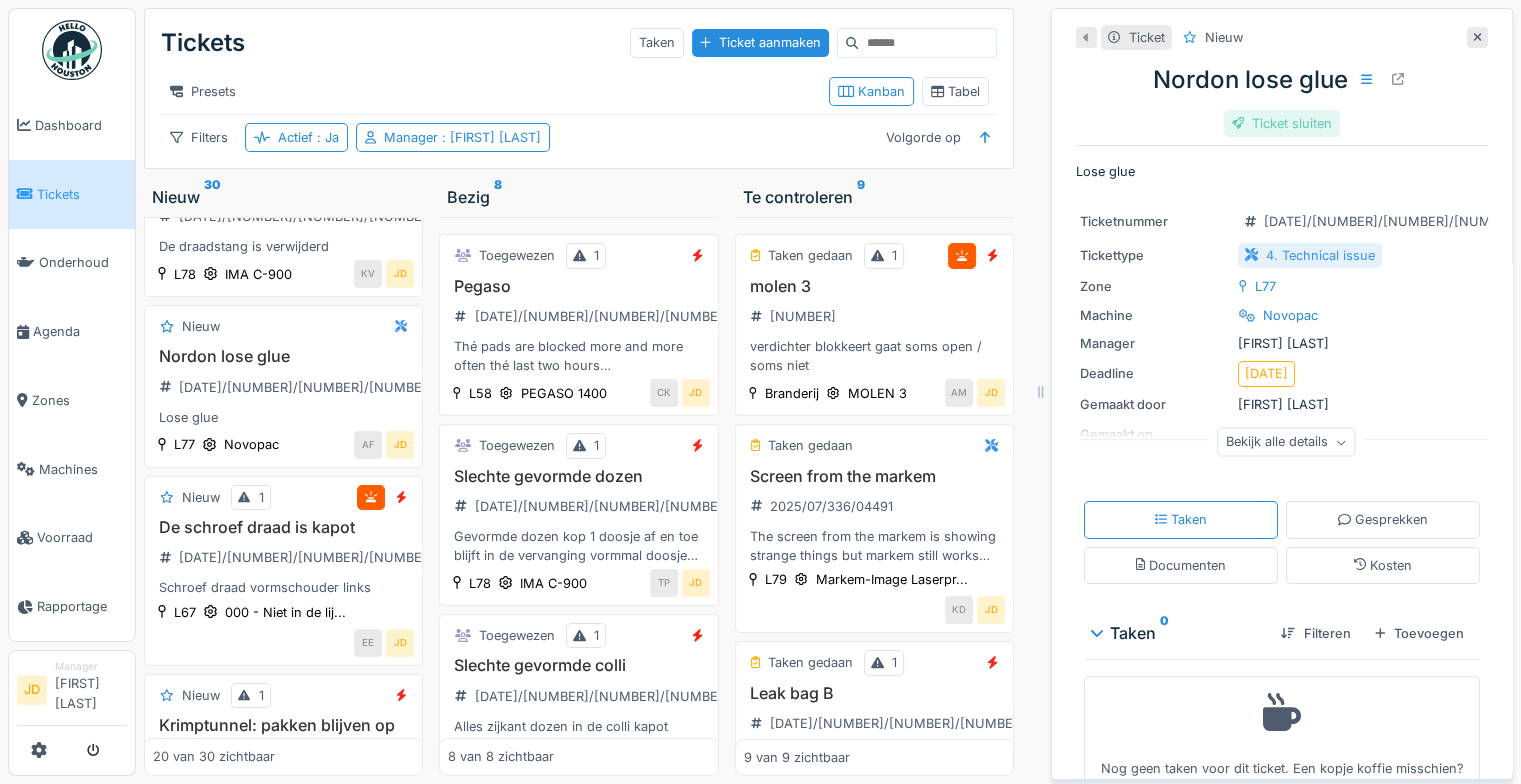 click on "Ticket sluiten" at bounding box center [1282, 123] 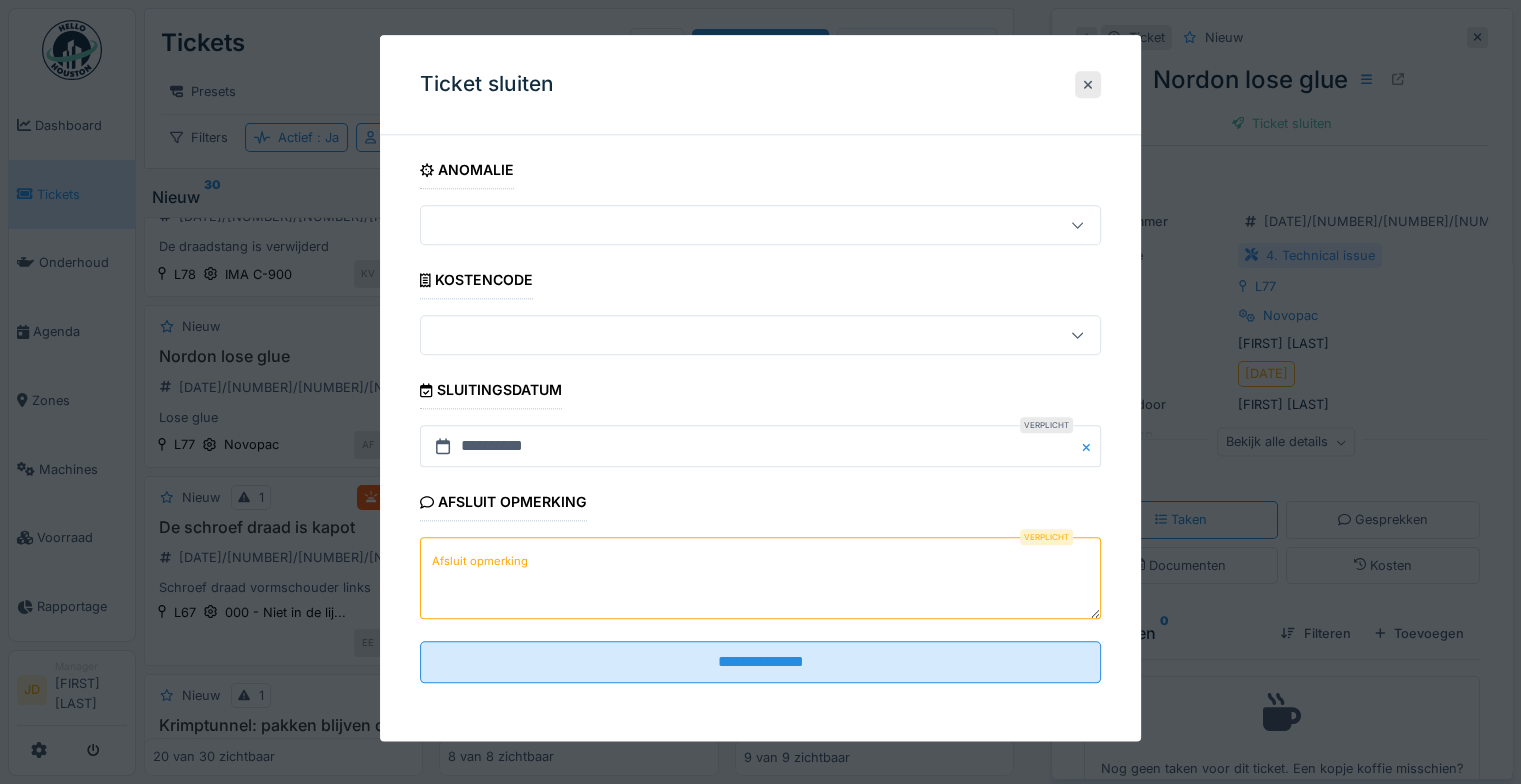 click on "Afsluit opmerking" at bounding box center [760, 579] 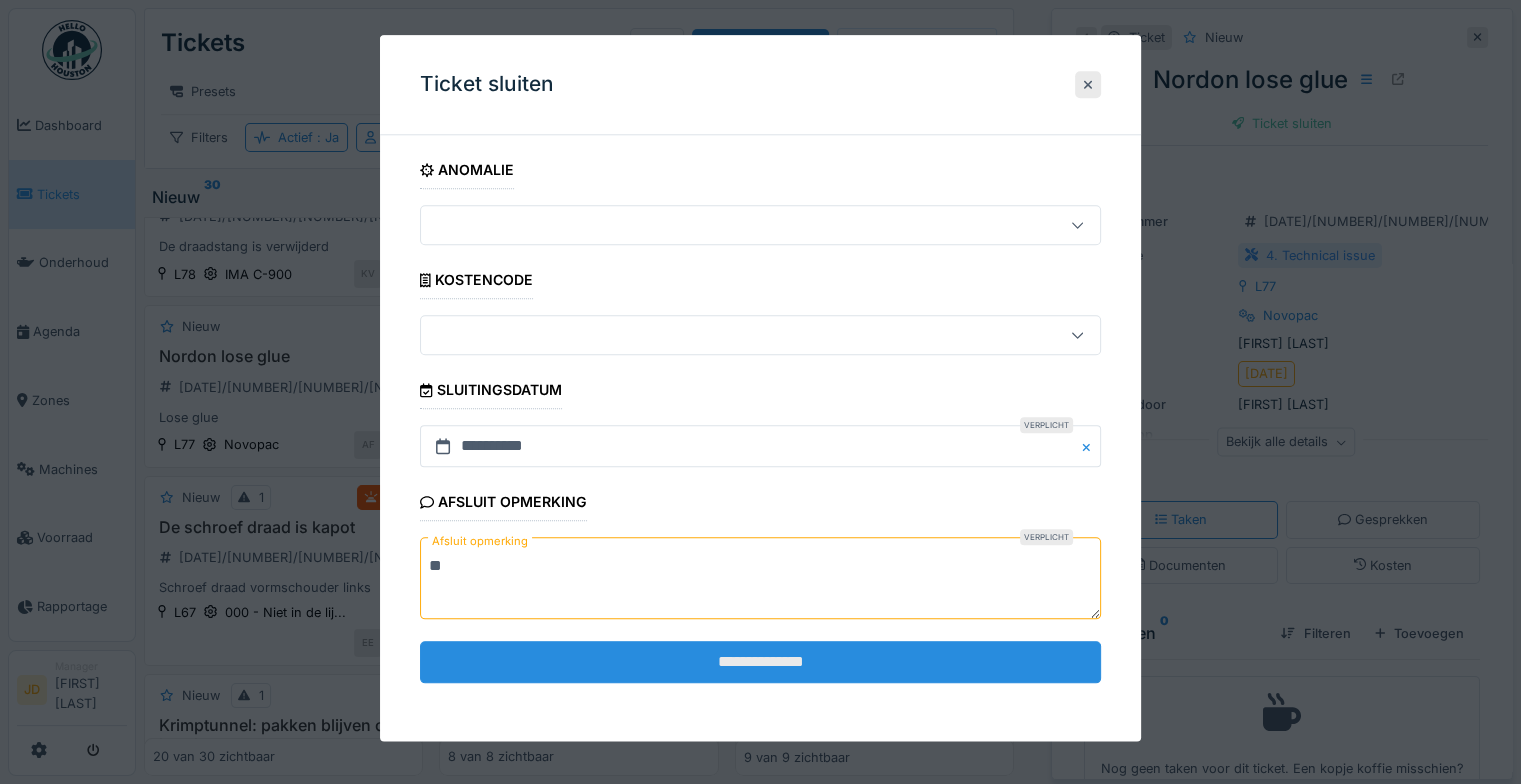 type on "**" 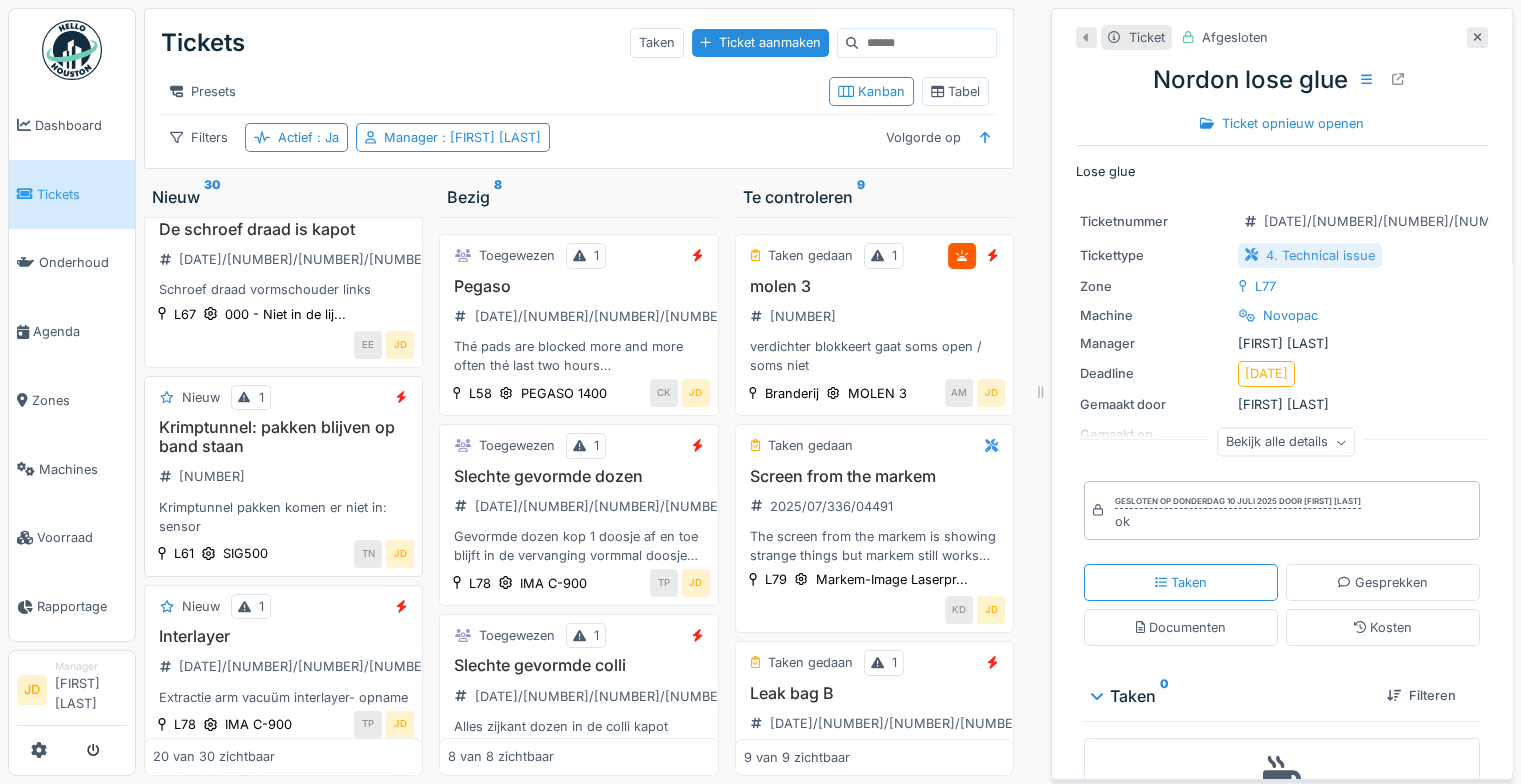 scroll, scrollTop: 400, scrollLeft: 0, axis: vertical 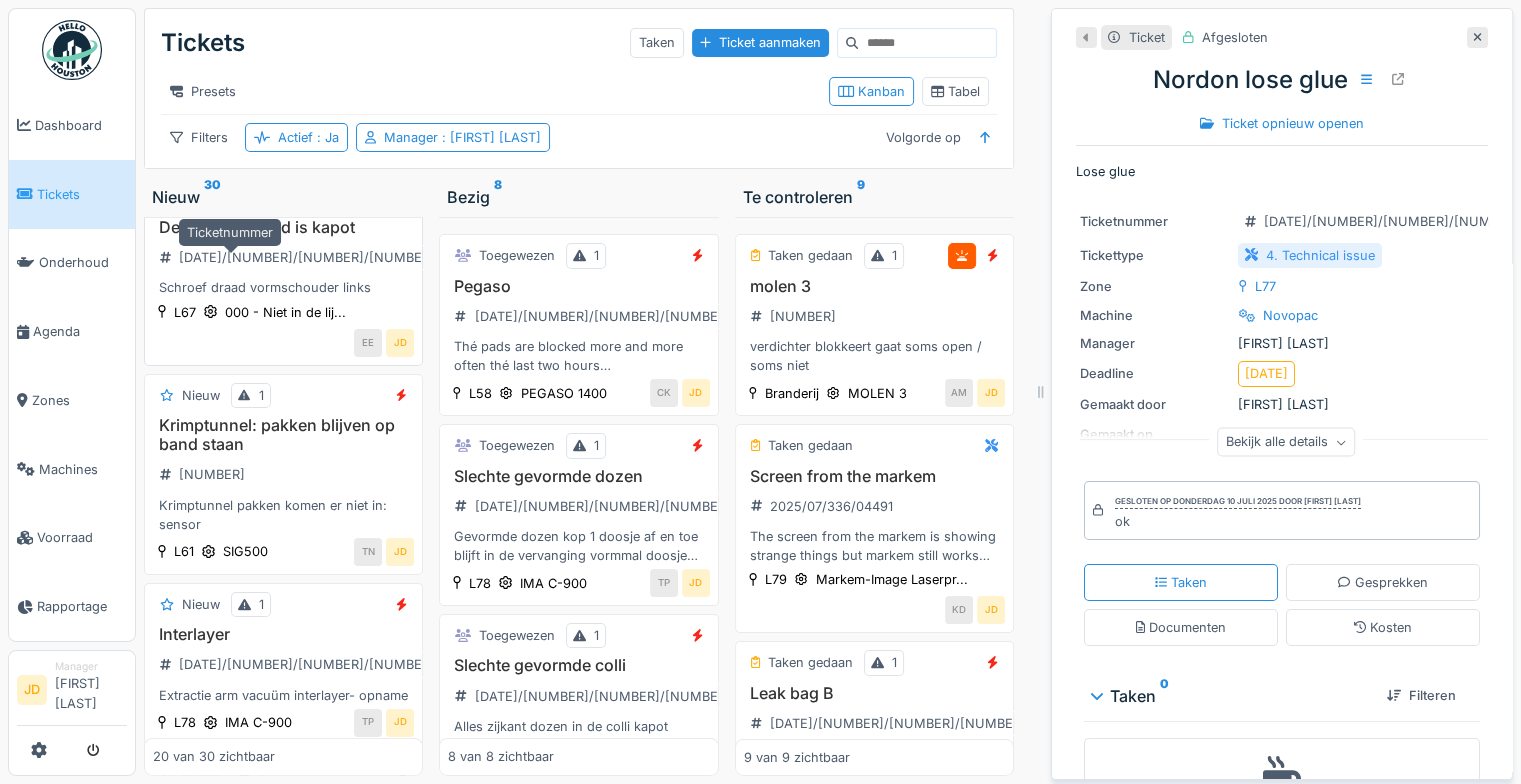 click on "[DATE]/[NUMBER]/[NUMBER]/[NUMBER]" at bounding box center (297, 257) 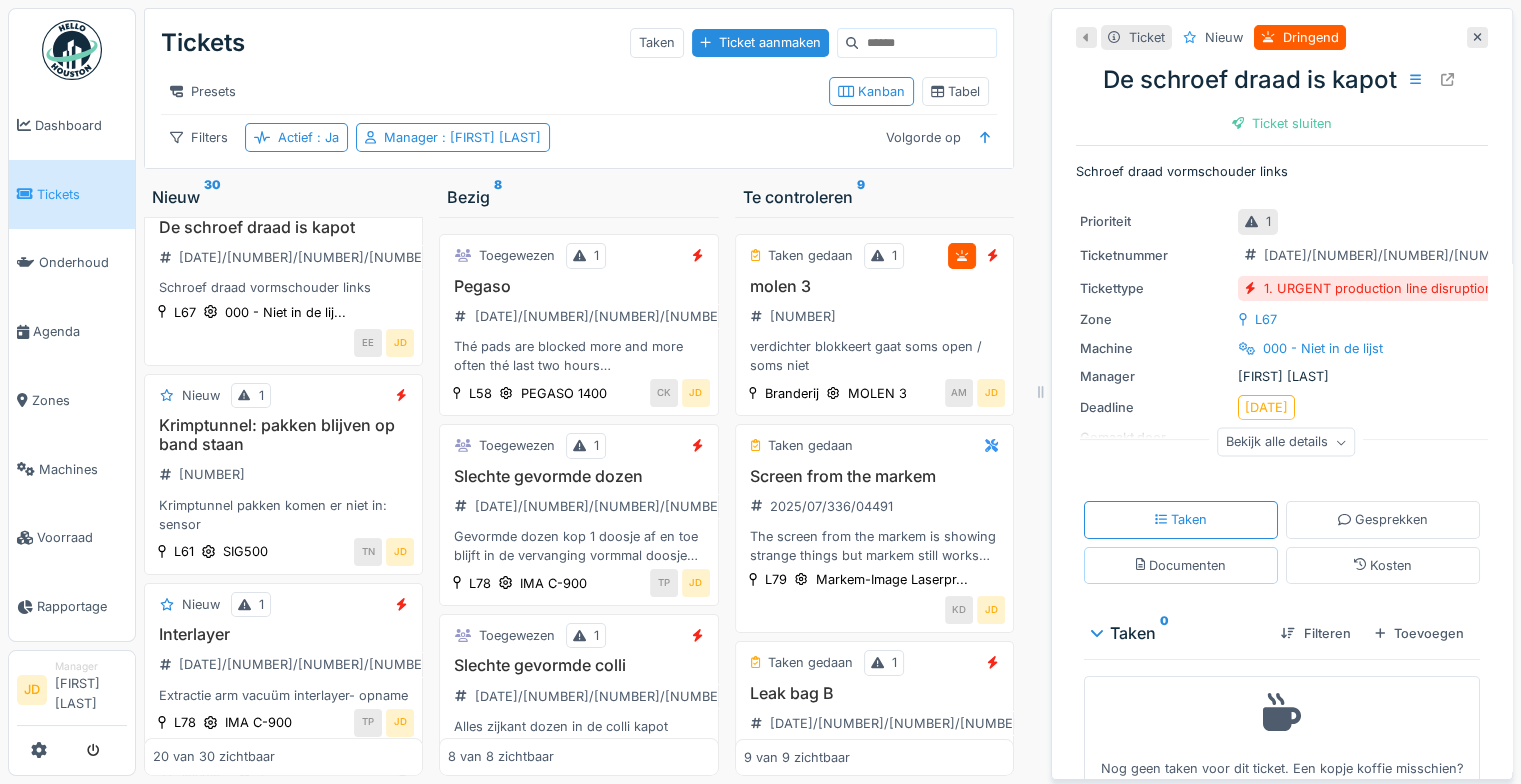 click on "Documenten" at bounding box center [1181, 565] 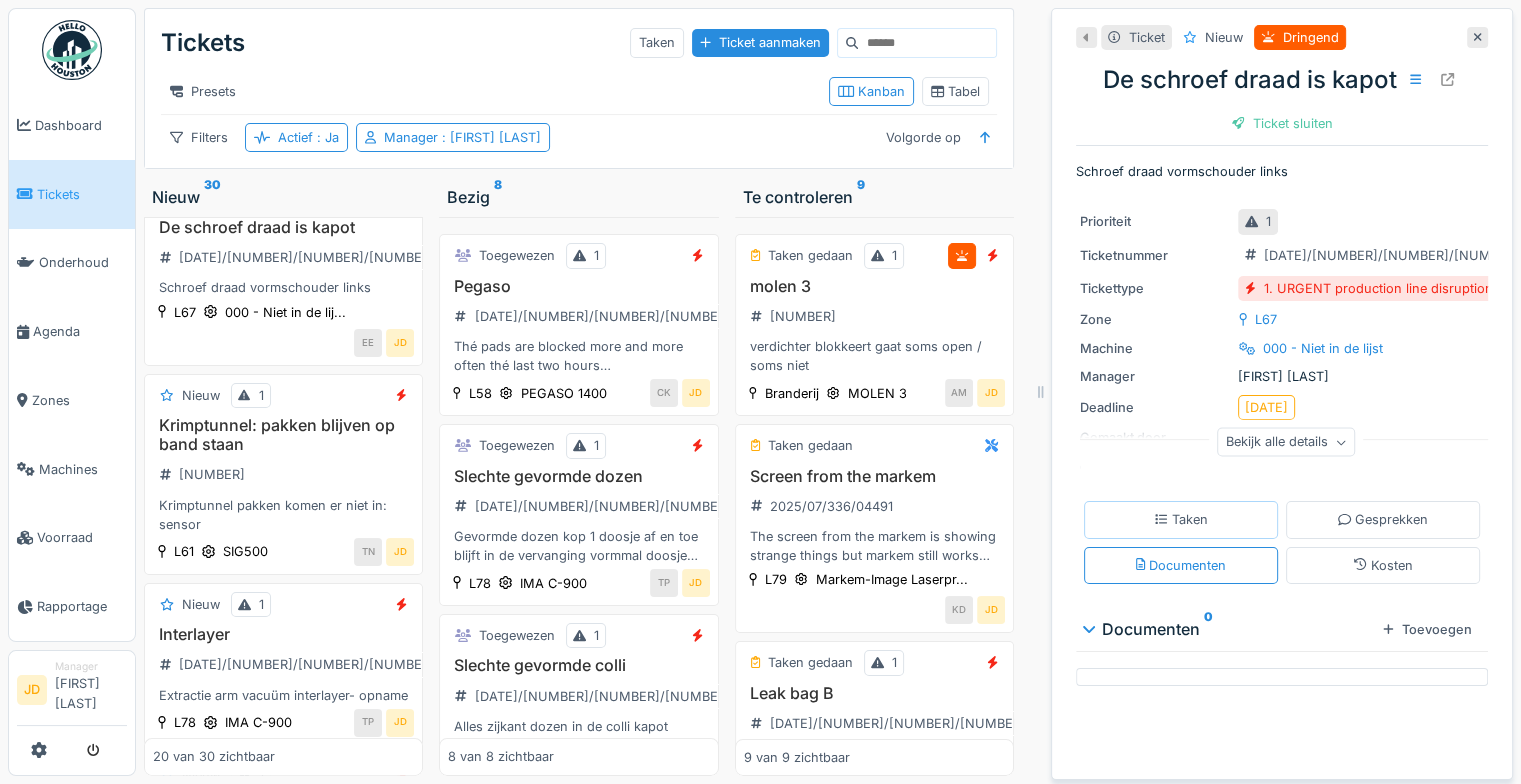 click on "Taken" at bounding box center (1181, 519) 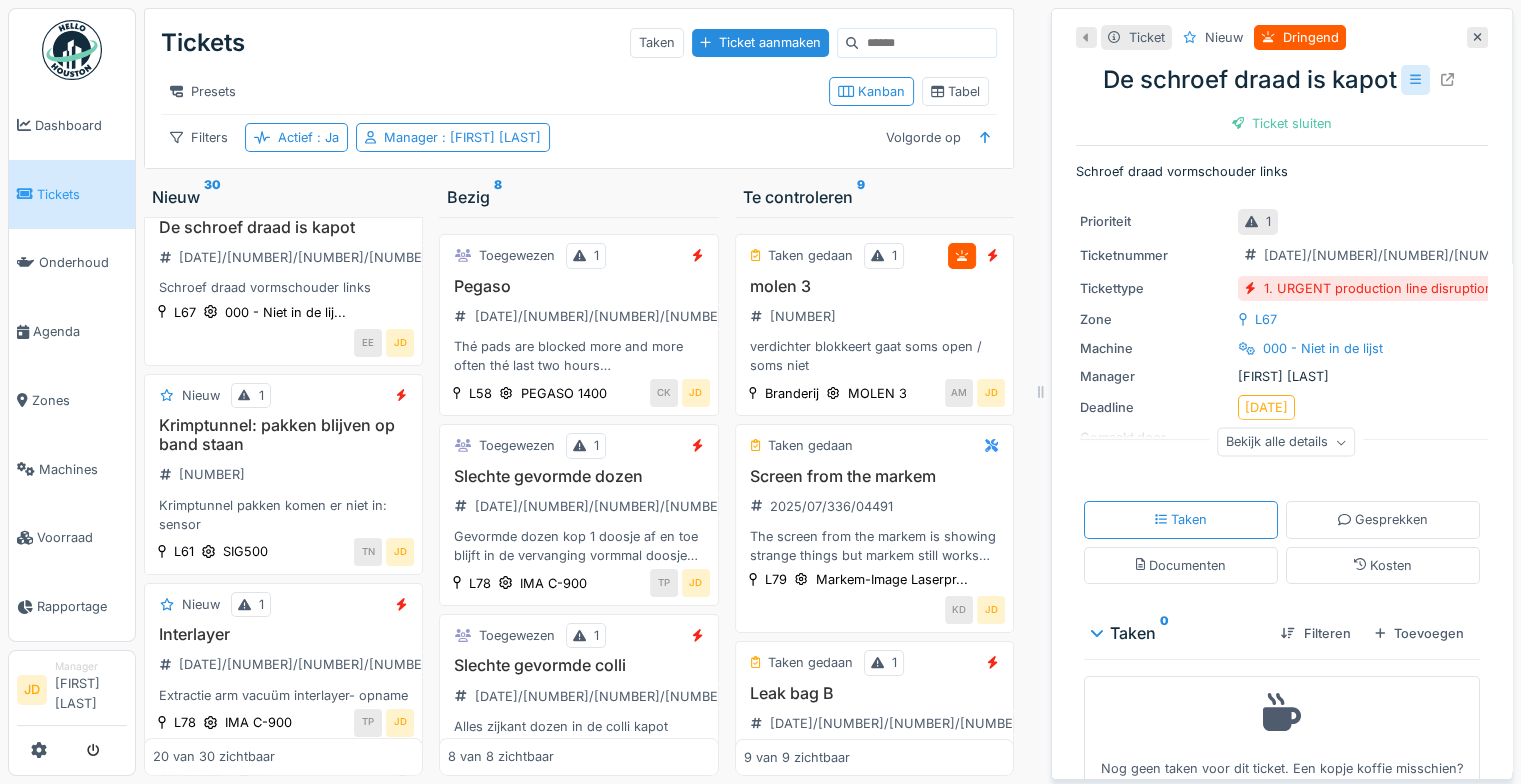 click at bounding box center [1415, 79] 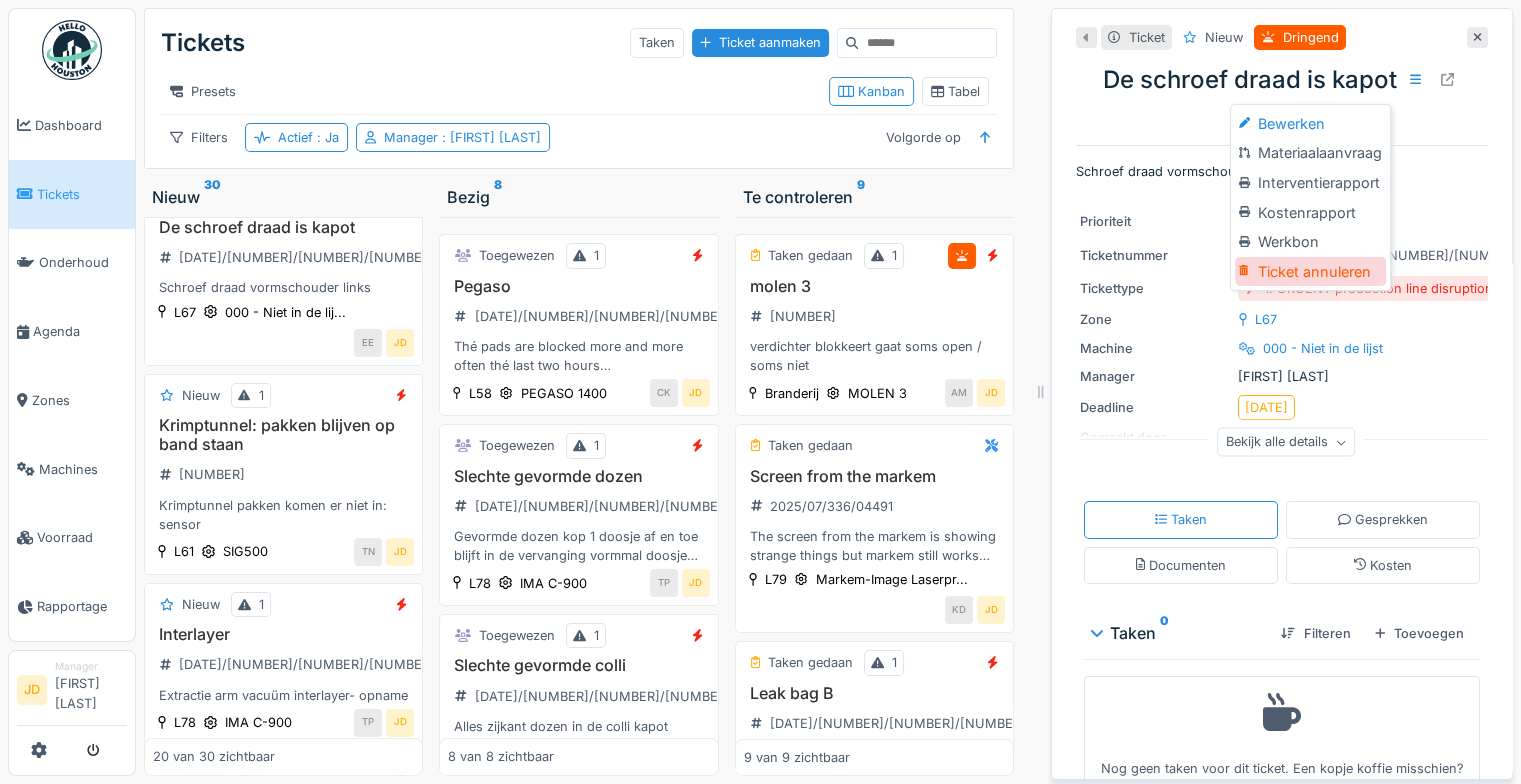 click on "Ticket annuleren" at bounding box center [1310, 272] 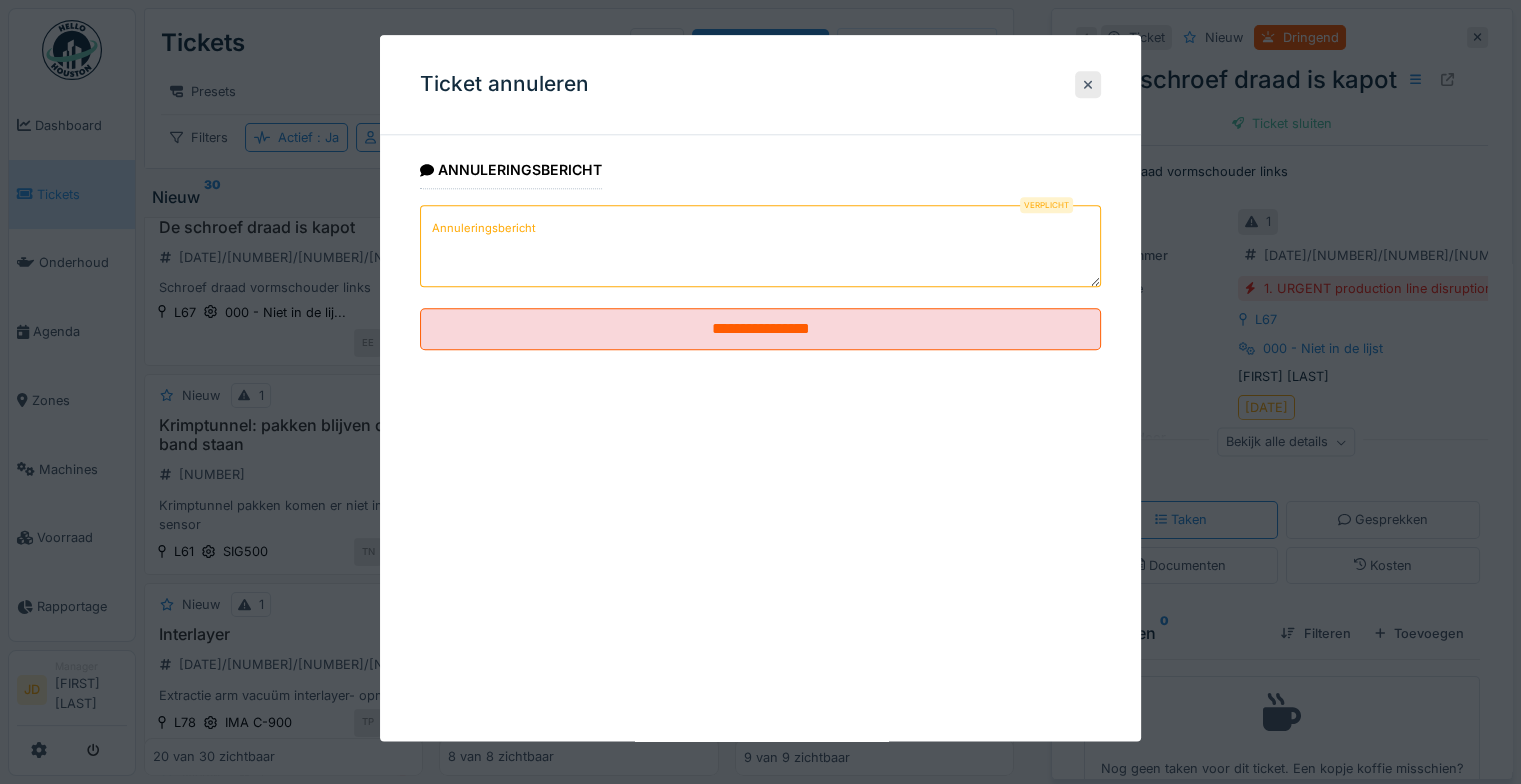 click on "Annuleringsbericht" at bounding box center [760, 246] 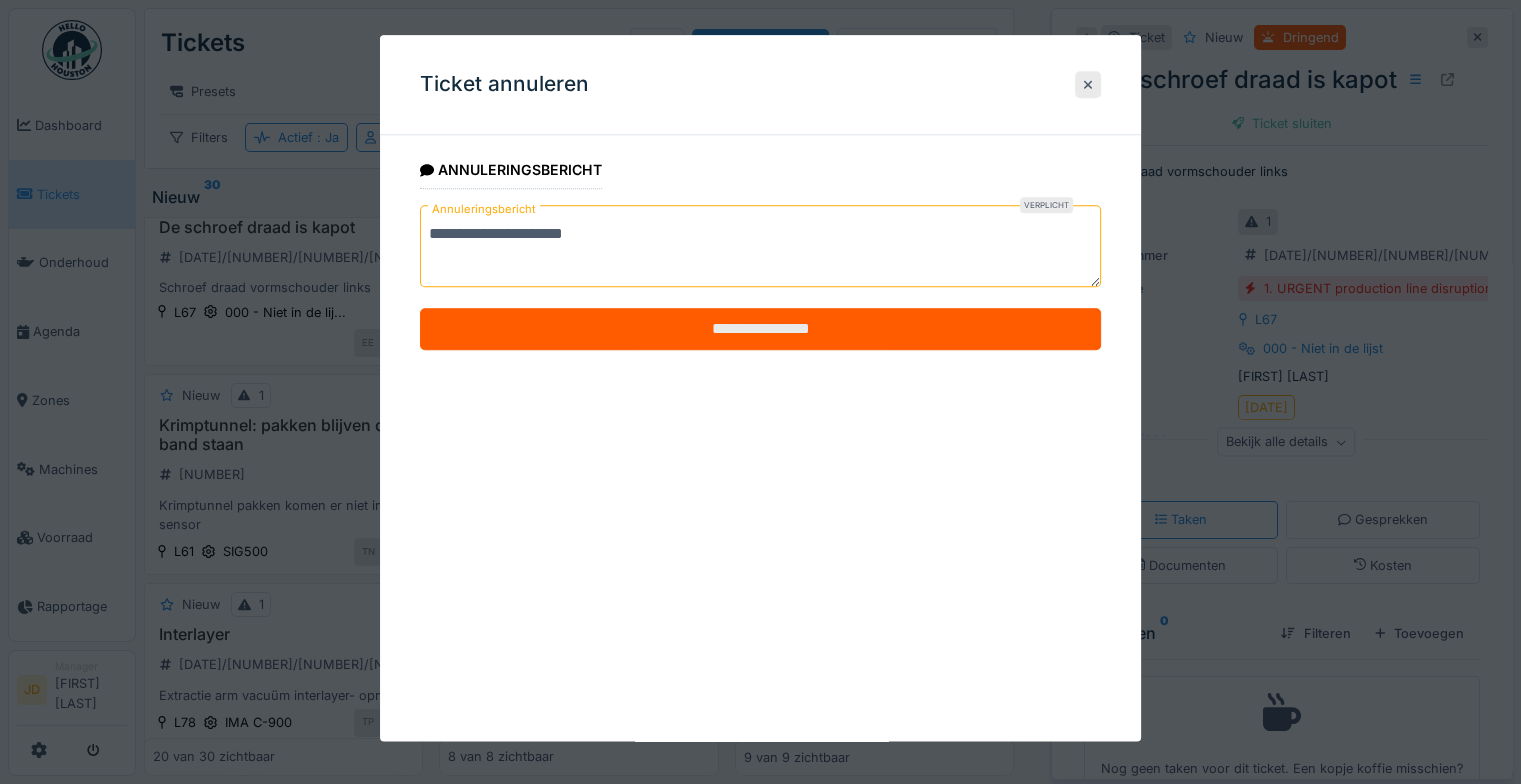 type on "**********" 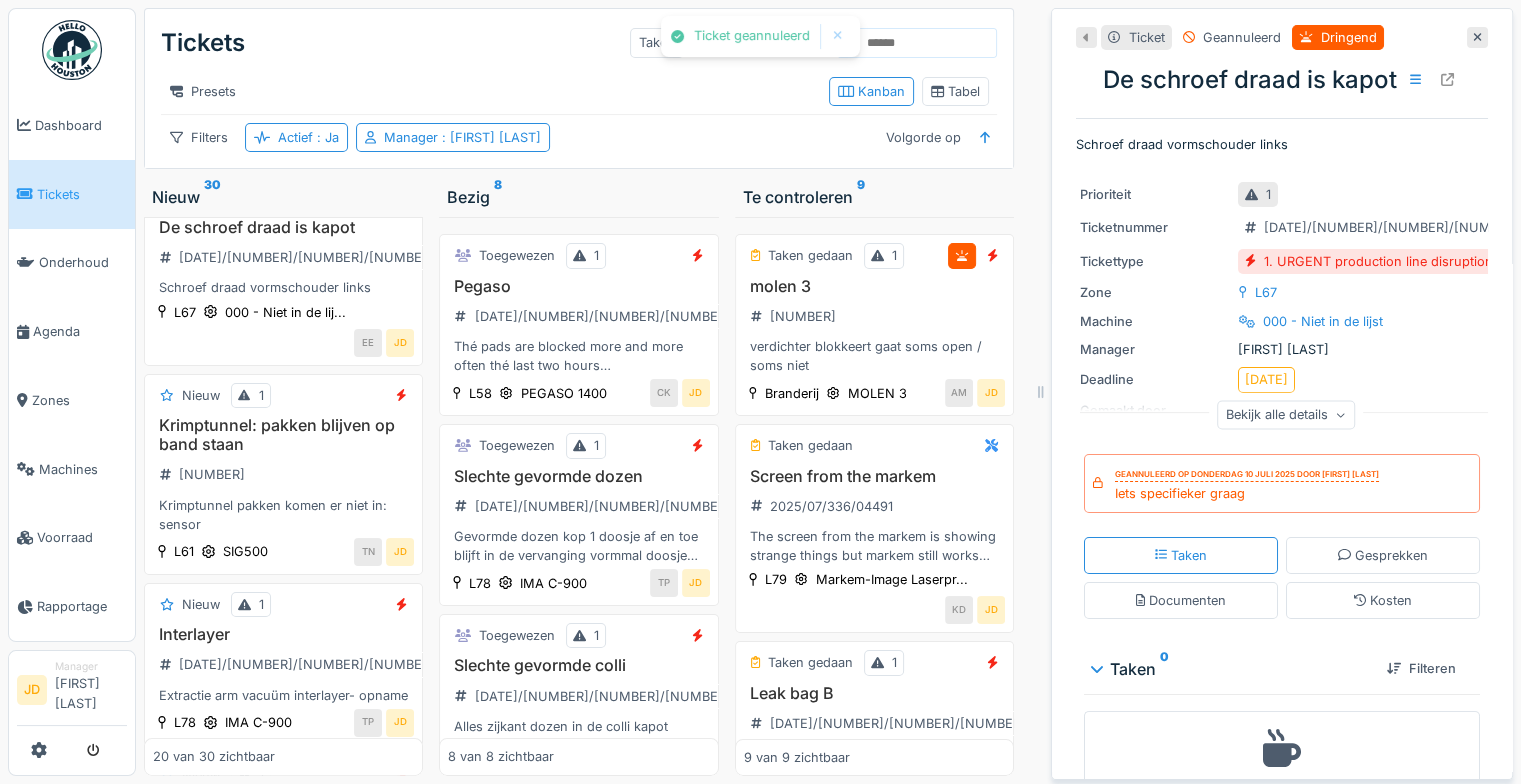 click 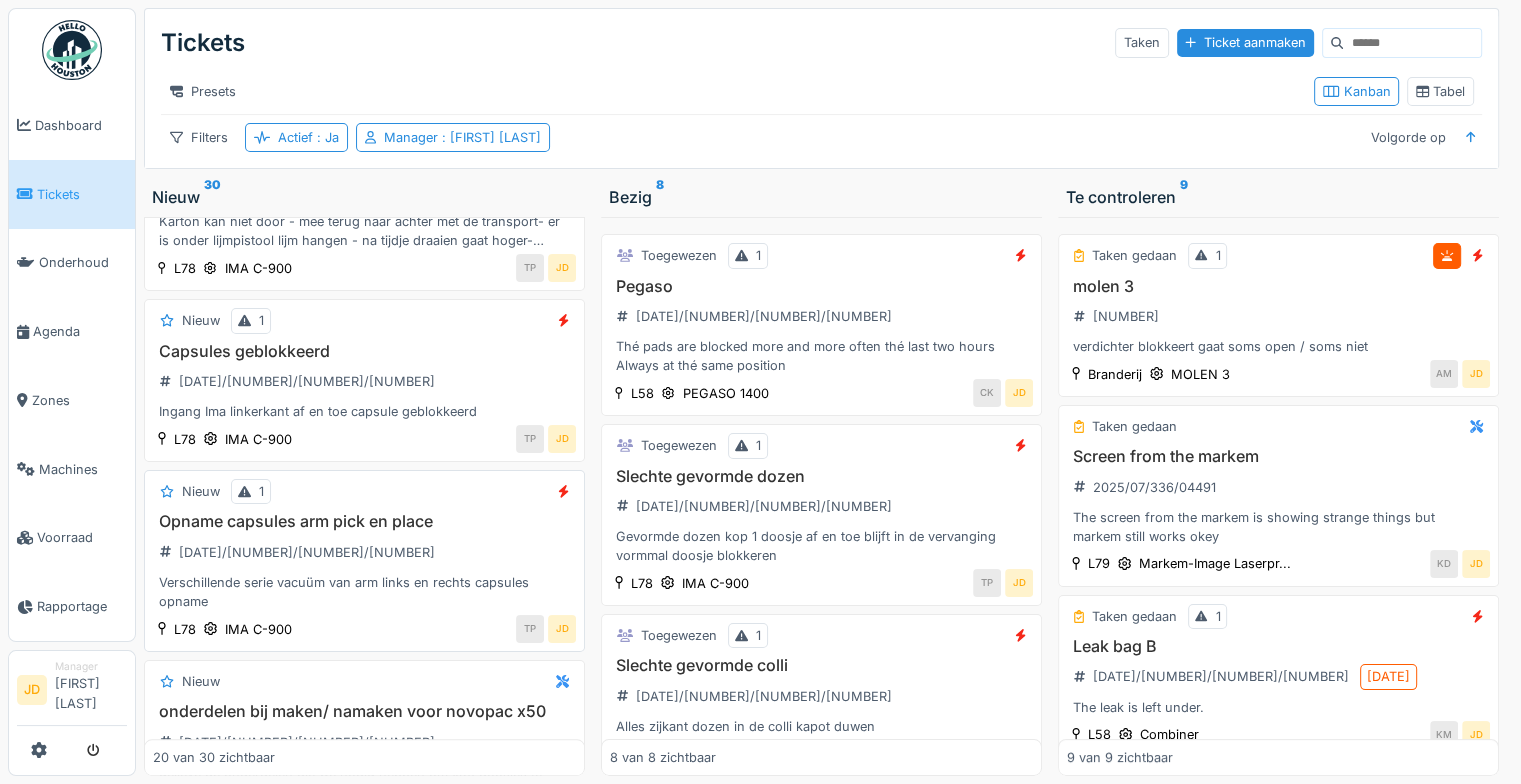 scroll, scrollTop: 1900, scrollLeft: 0, axis: vertical 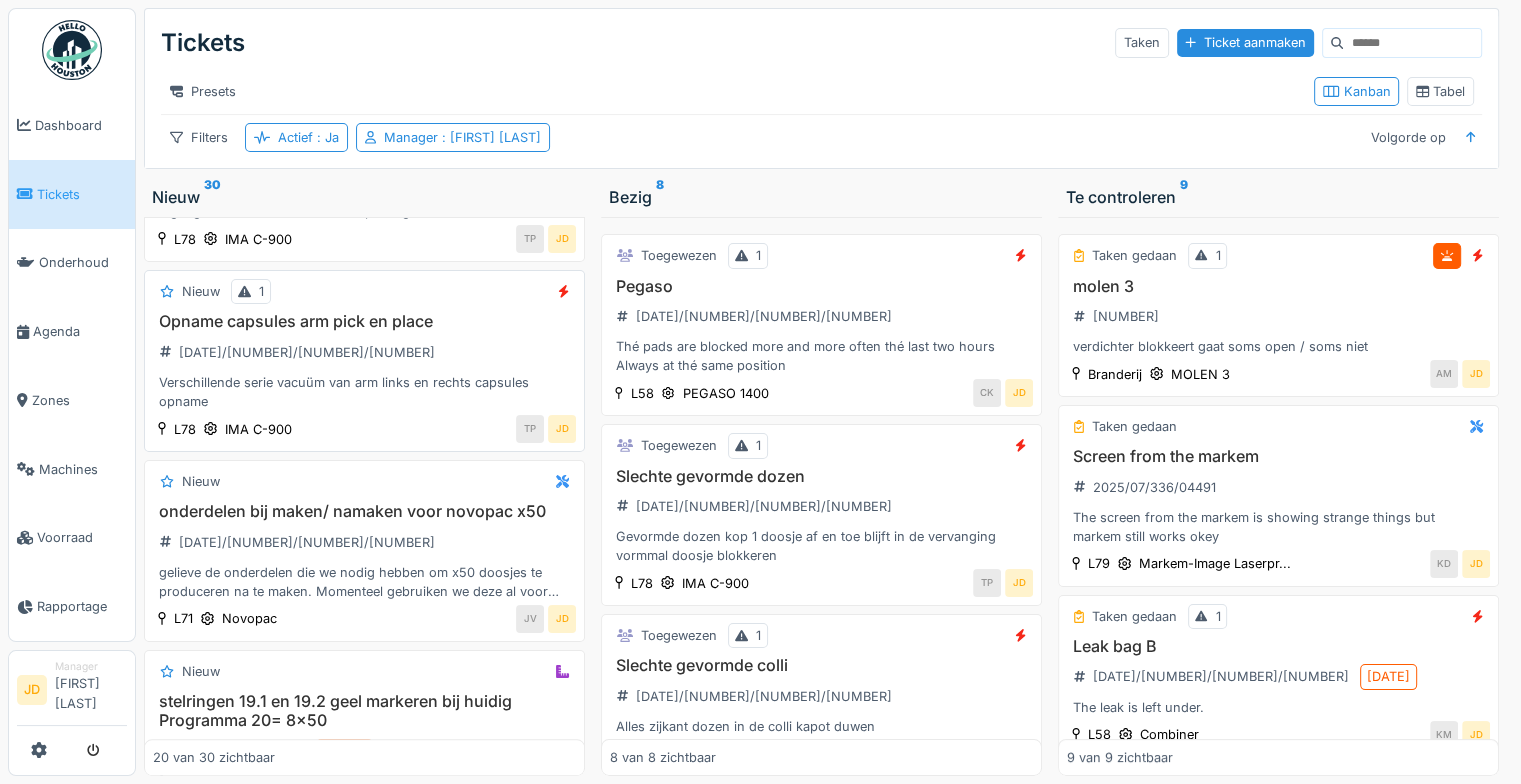 click on "Verschillende serie vacuüm van arm links en rechts capsules opname" at bounding box center [364, 392] 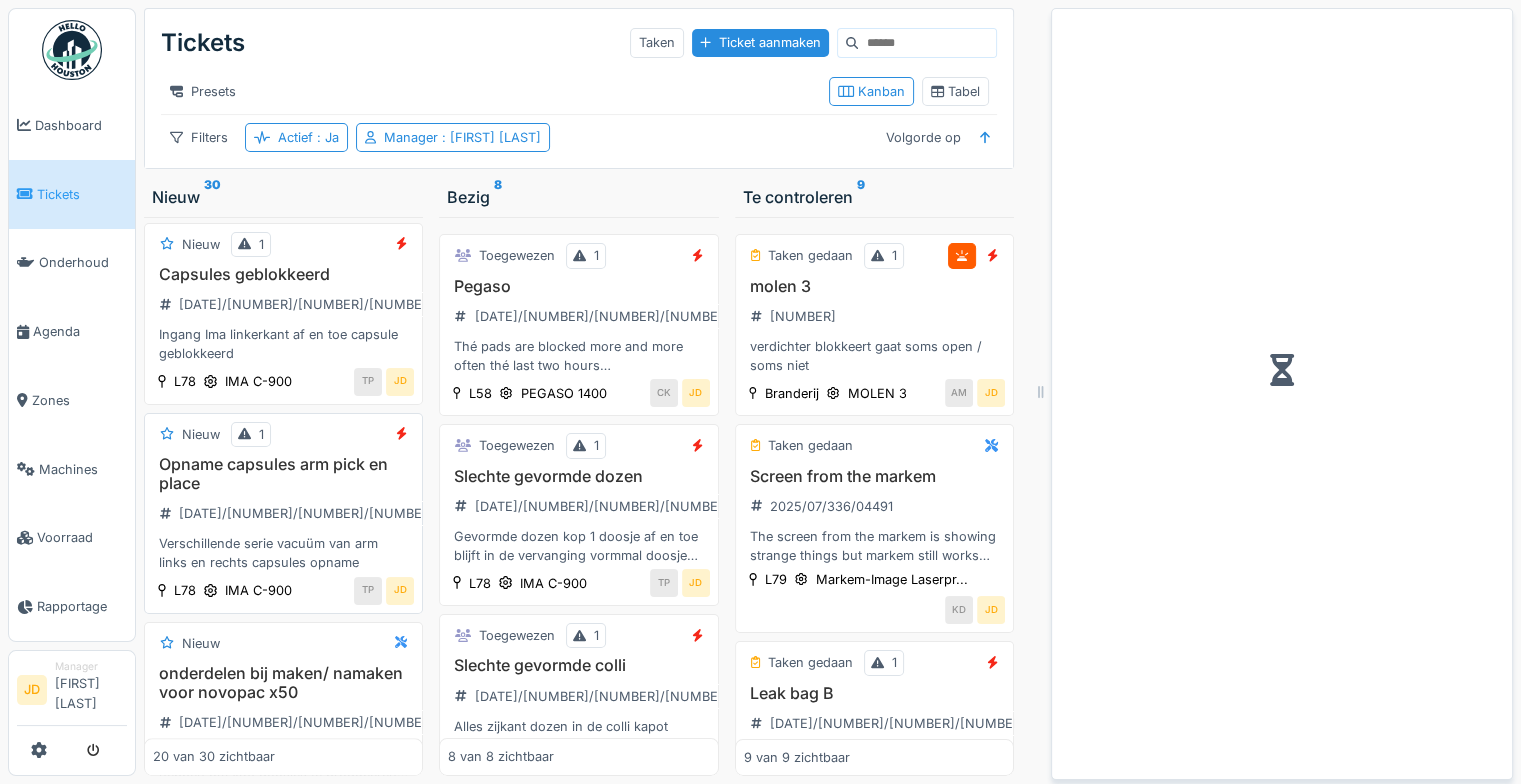 scroll, scrollTop: 2107, scrollLeft: 0, axis: vertical 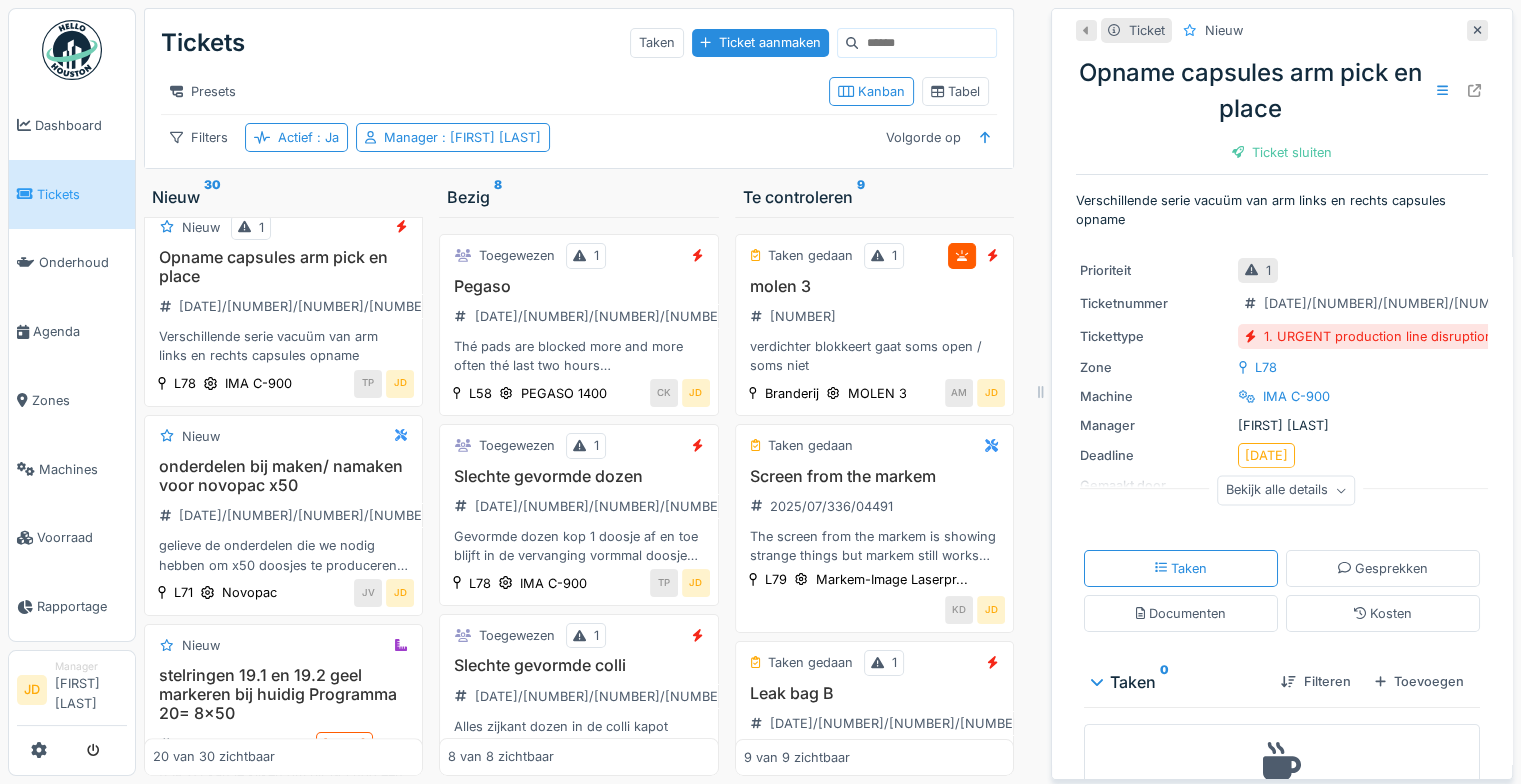 click at bounding box center (1477, 30) 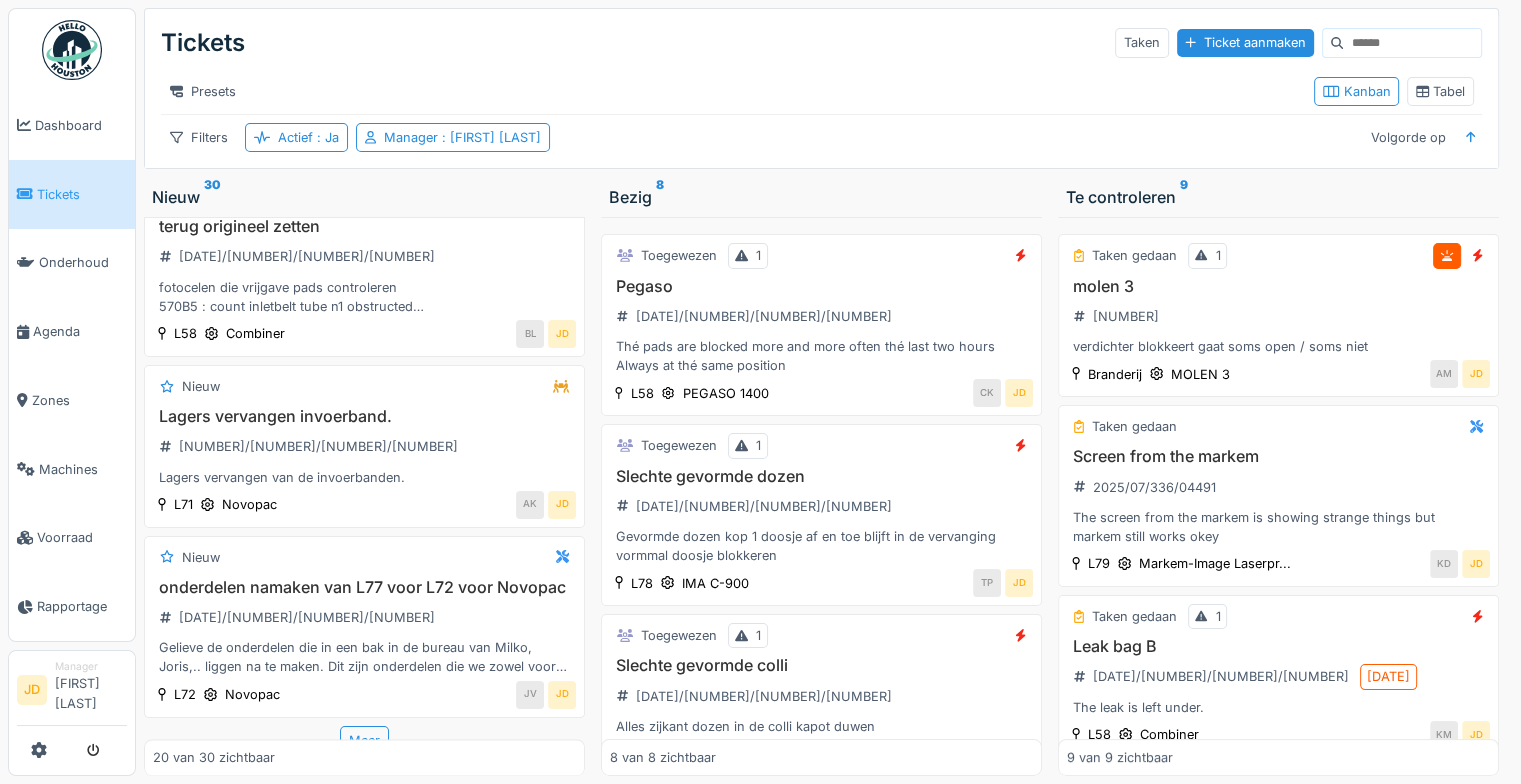 scroll, scrollTop: 3179, scrollLeft: 0, axis: vertical 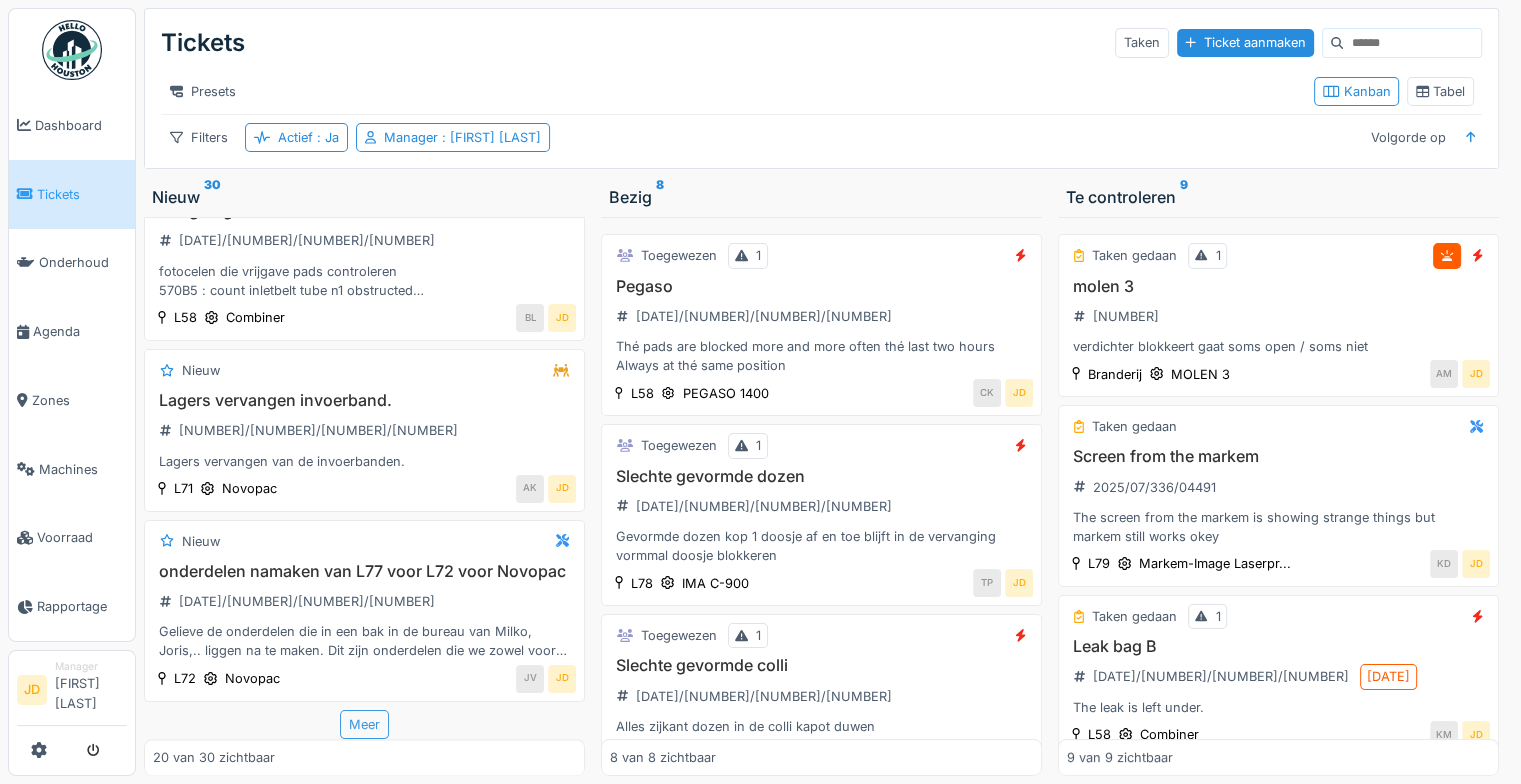 click on "Meer" at bounding box center (364, 724) 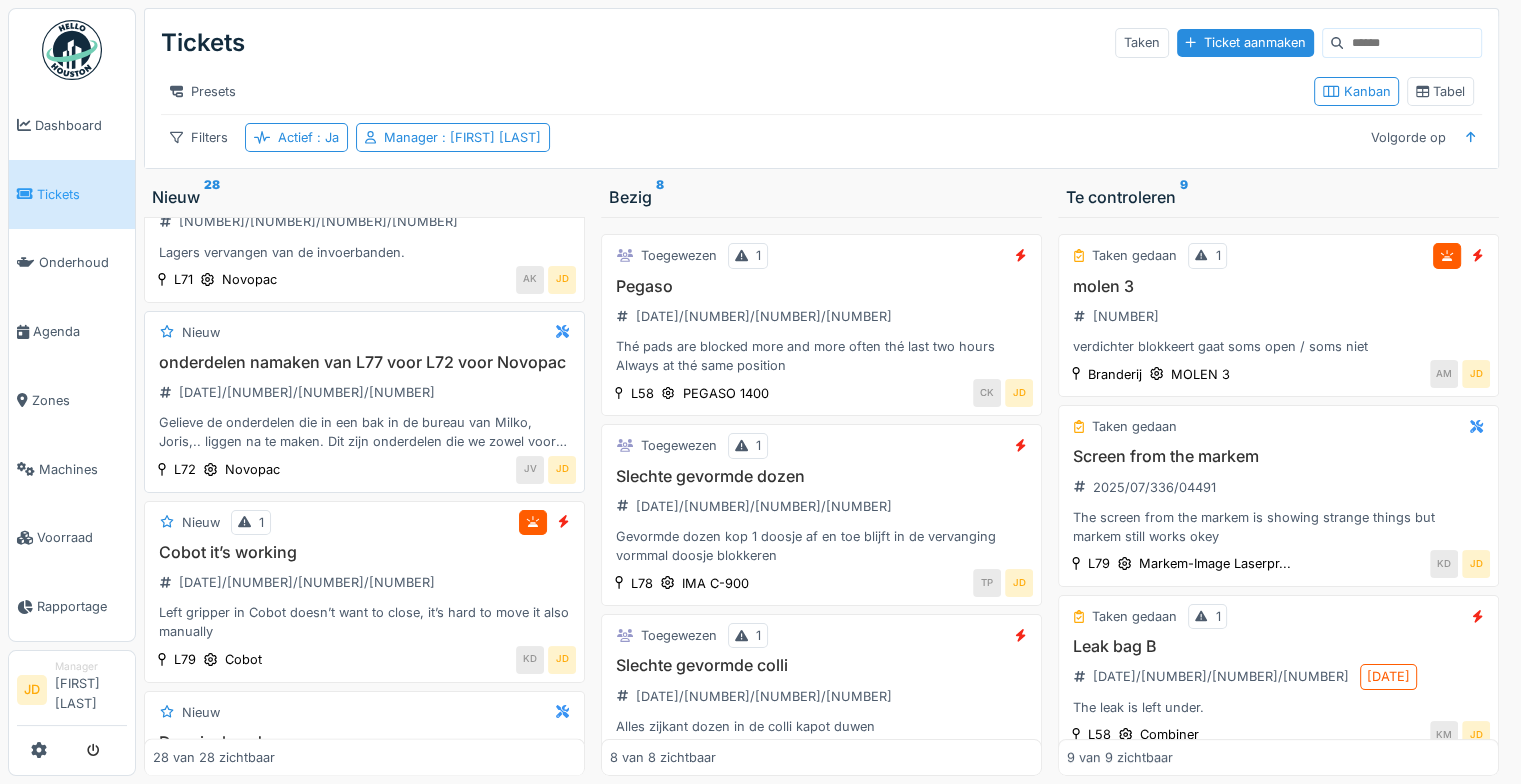 scroll, scrollTop: 3579, scrollLeft: 0, axis: vertical 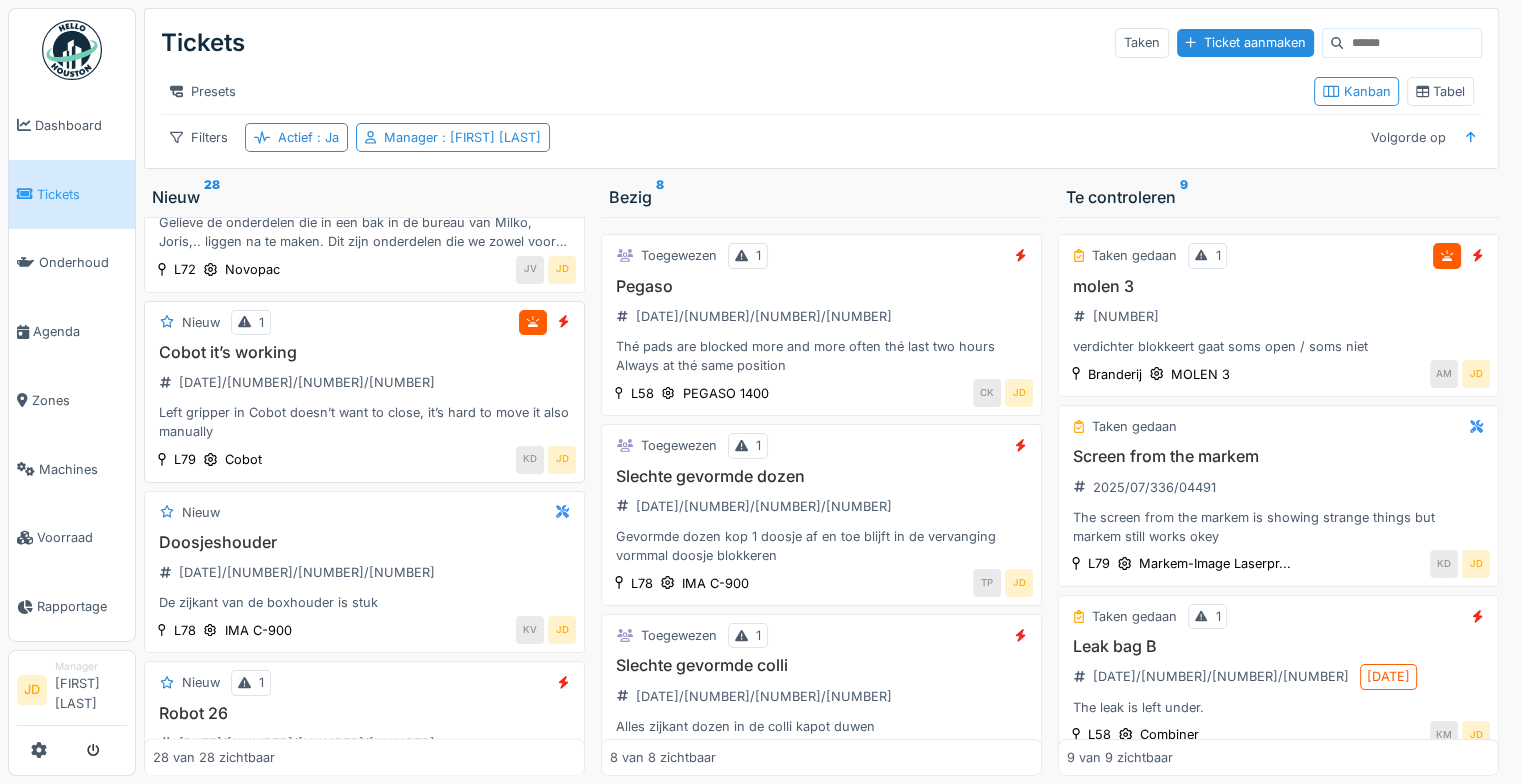 click on "Cobot it’s working" at bounding box center (364, 352) 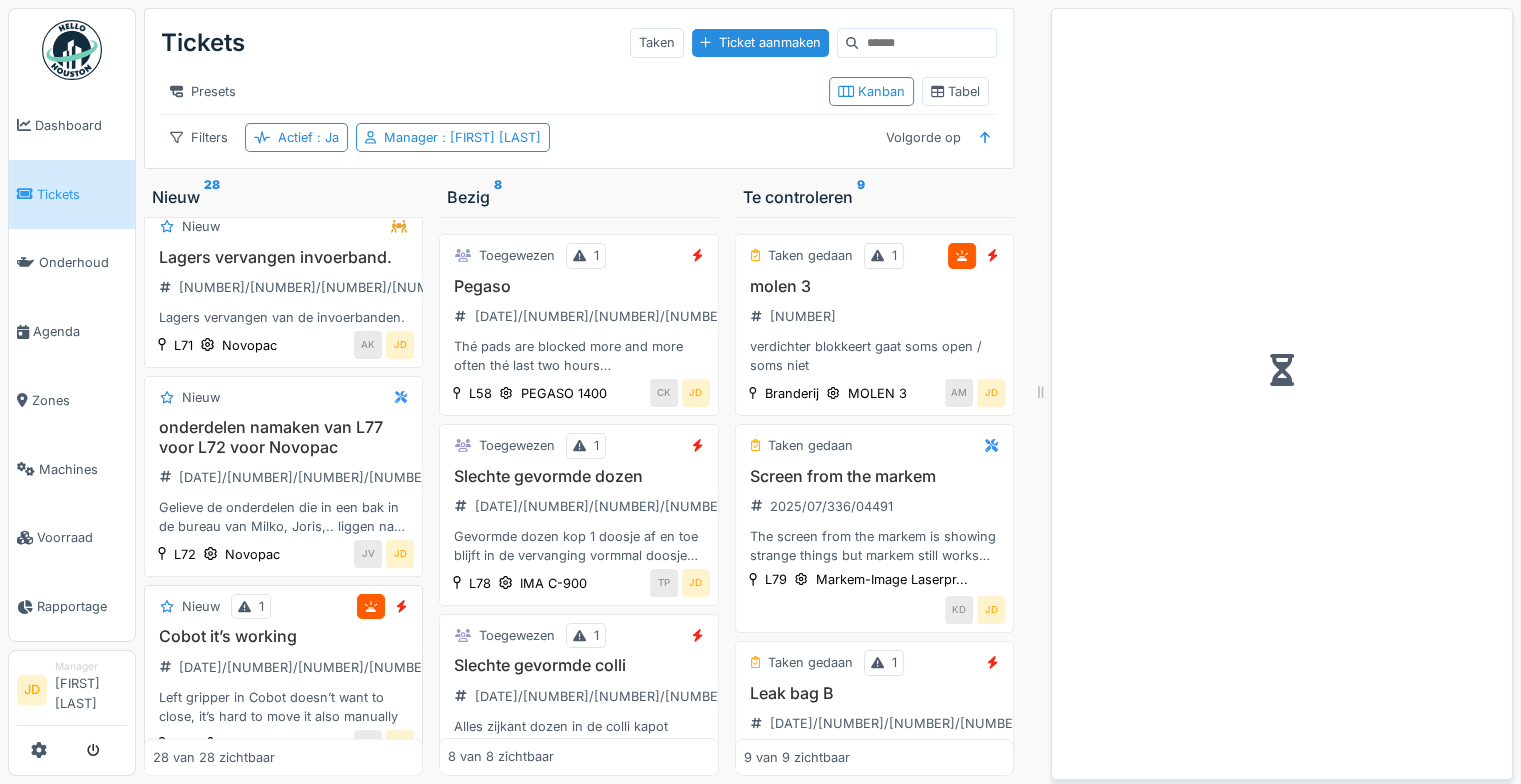 scroll, scrollTop: 4020, scrollLeft: 0, axis: vertical 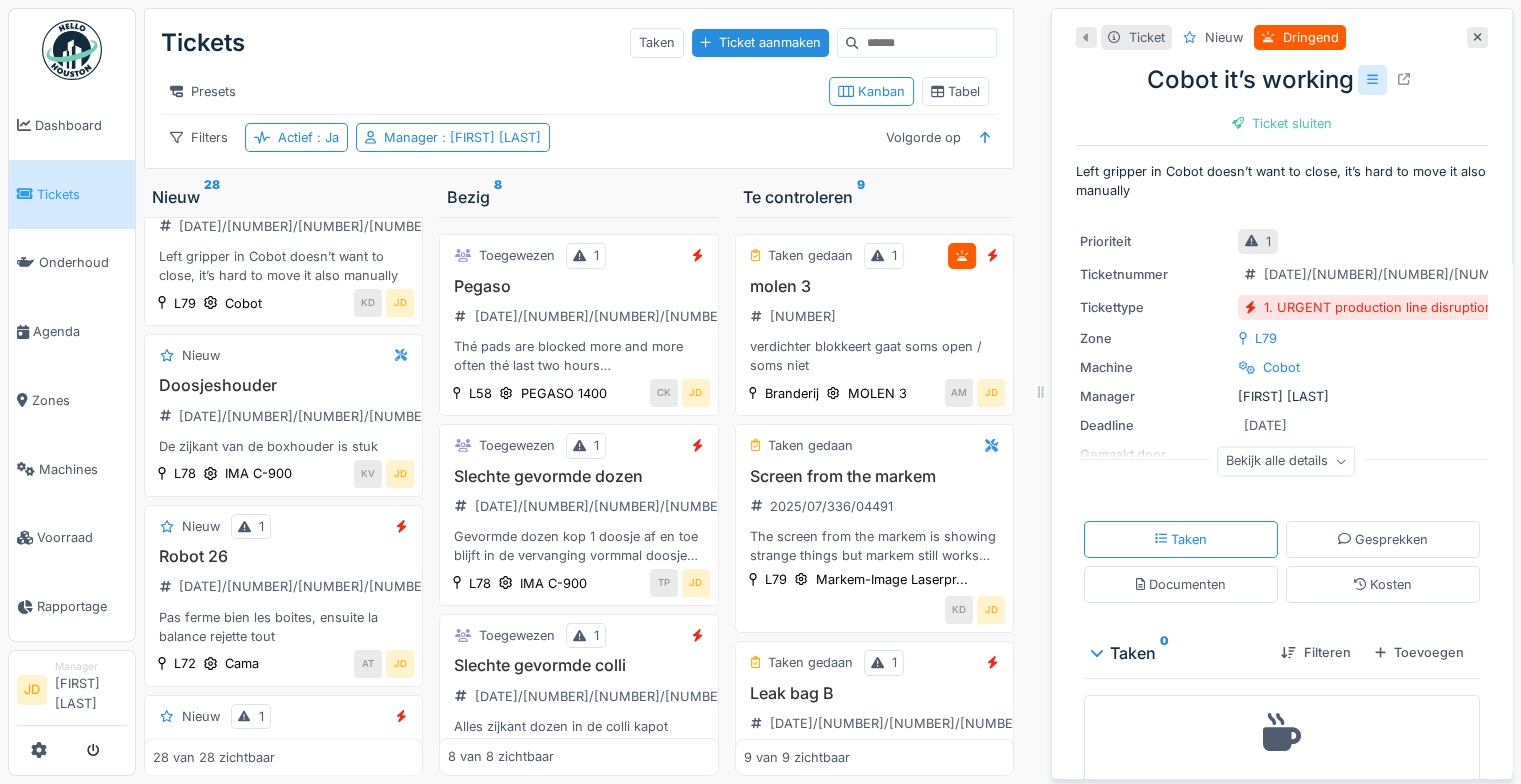click at bounding box center (1372, 79) 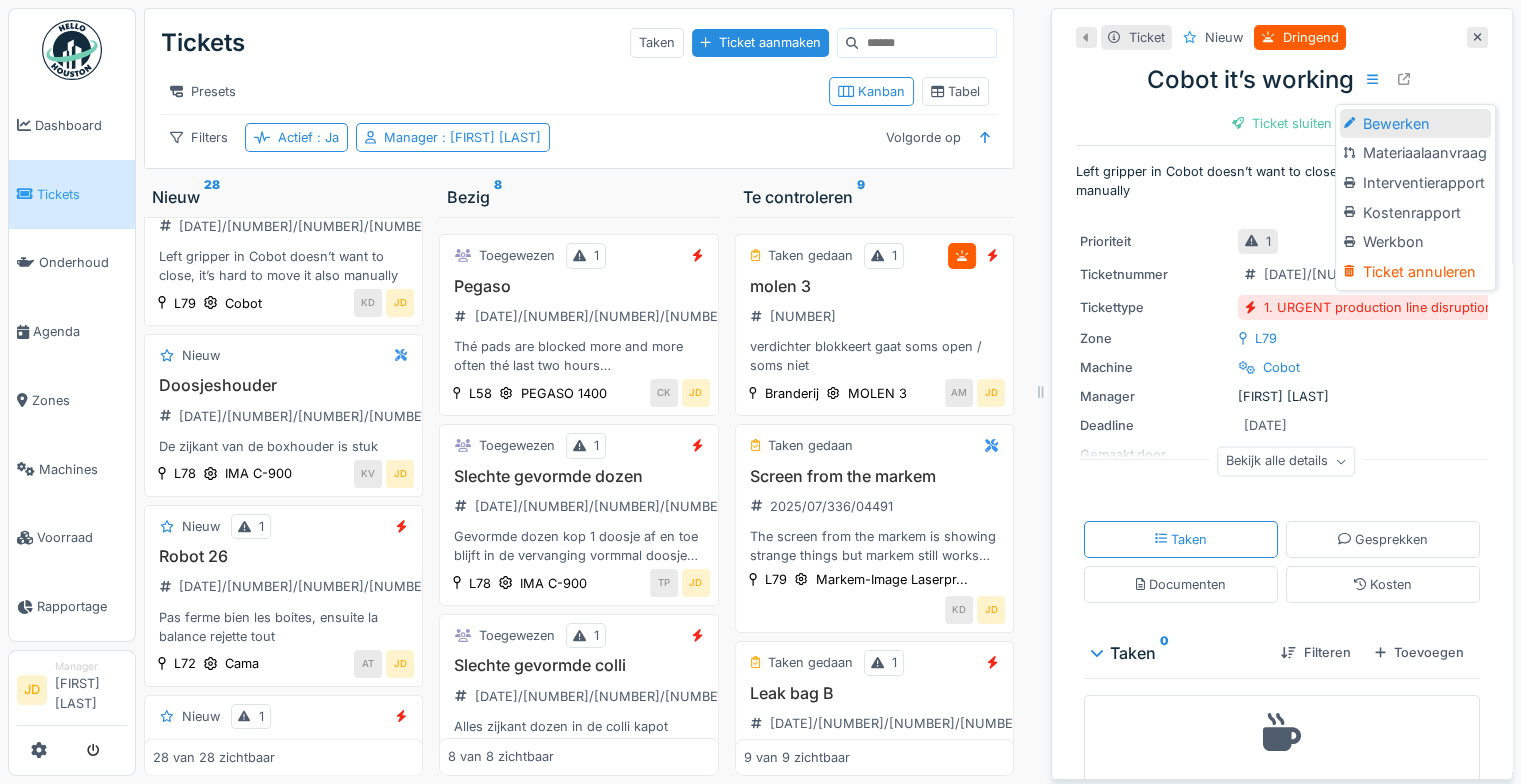 click on "Bewerken" at bounding box center [1415, 124] 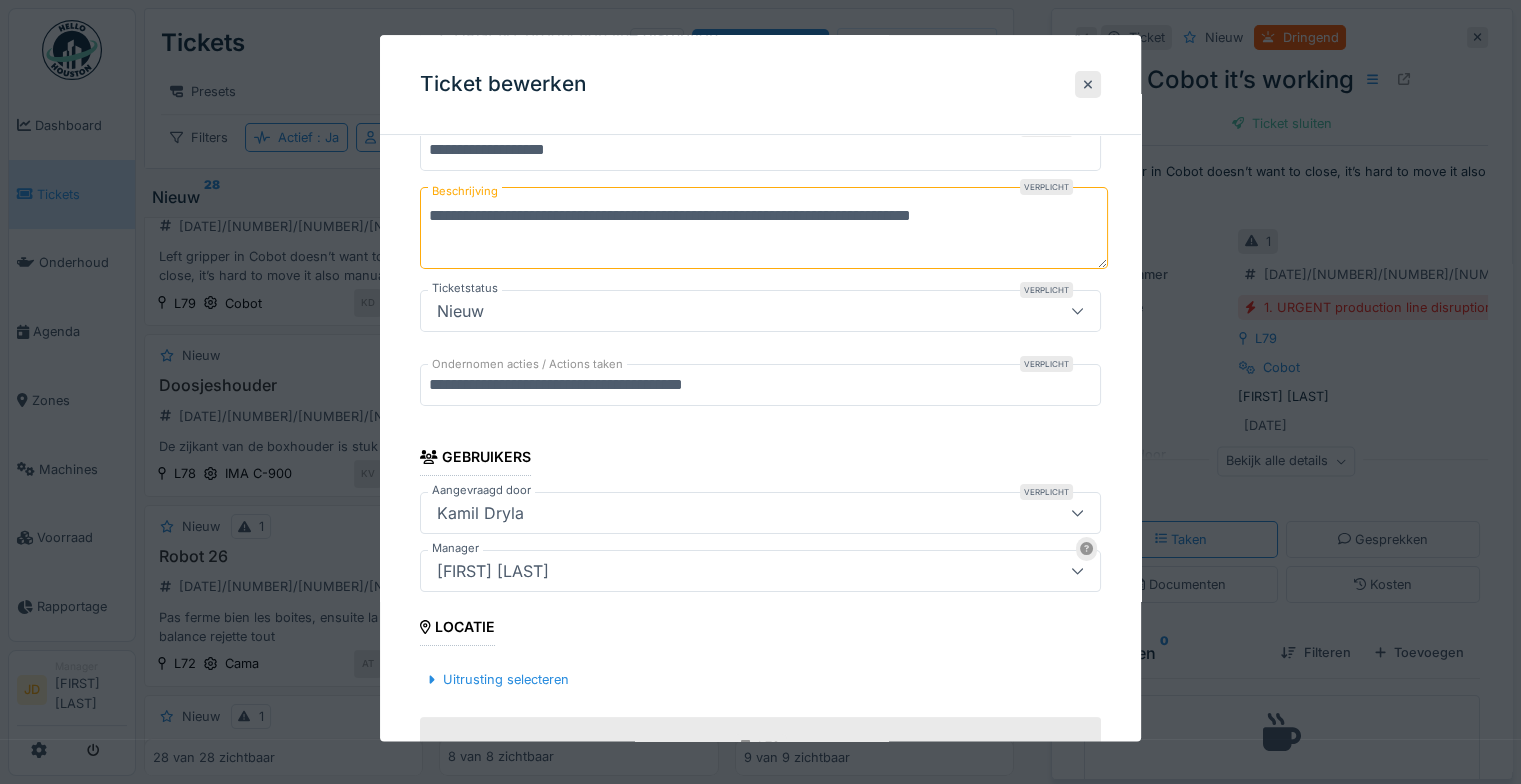 scroll, scrollTop: 200, scrollLeft: 0, axis: vertical 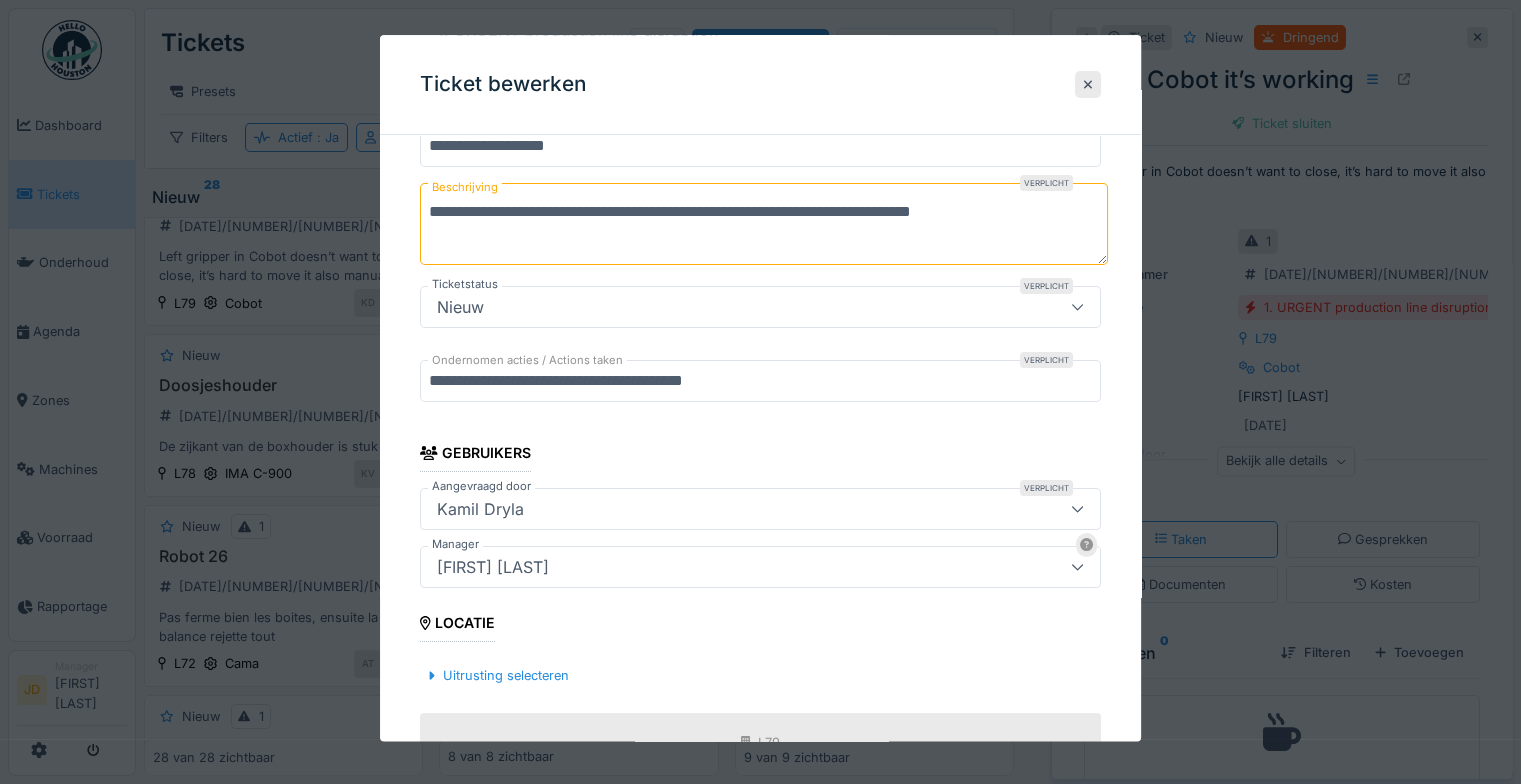 click on "[FIRST] [LAST]" at bounding box center [493, 567] 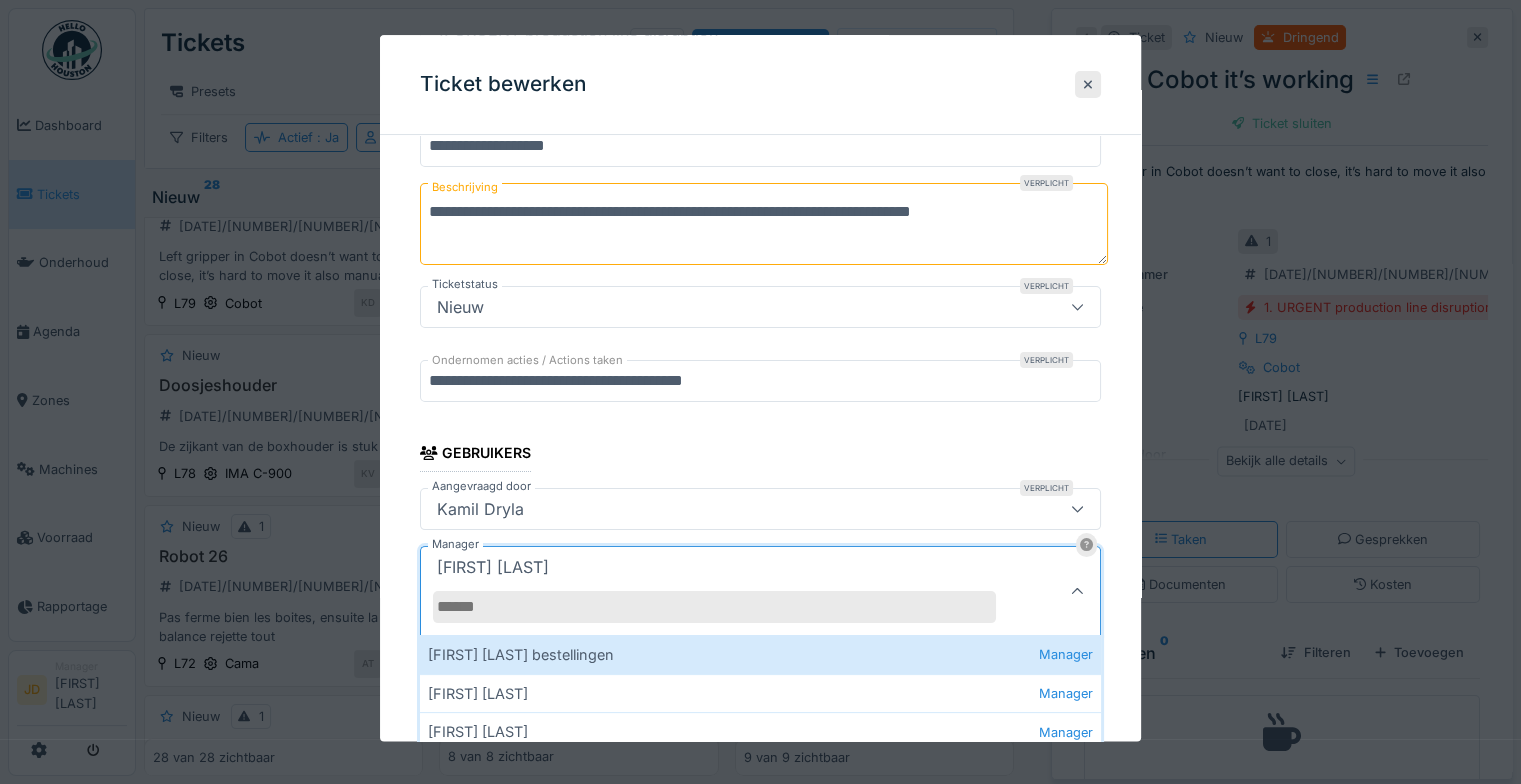click on "Manager" at bounding box center (714, 607) 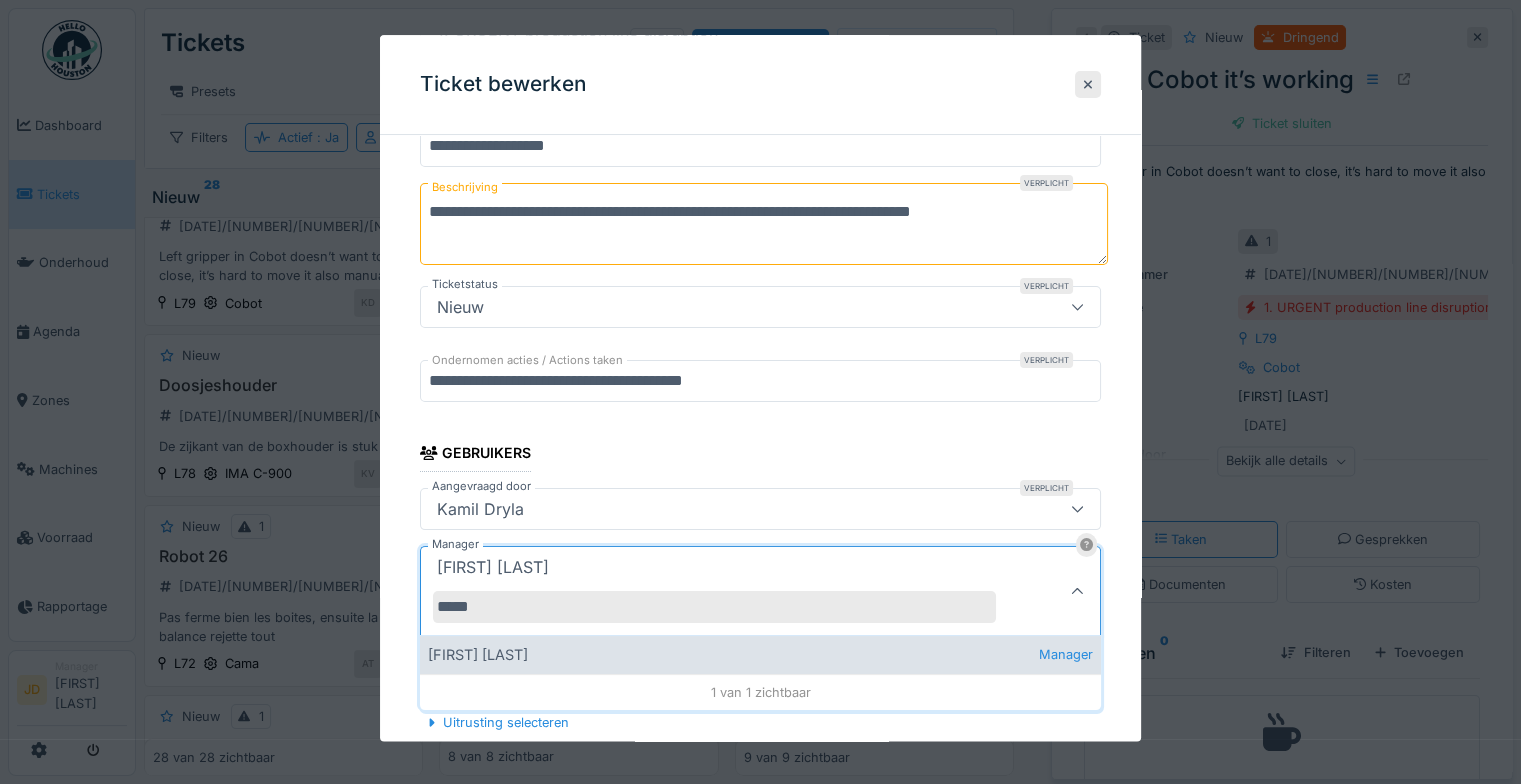 type on "*****" 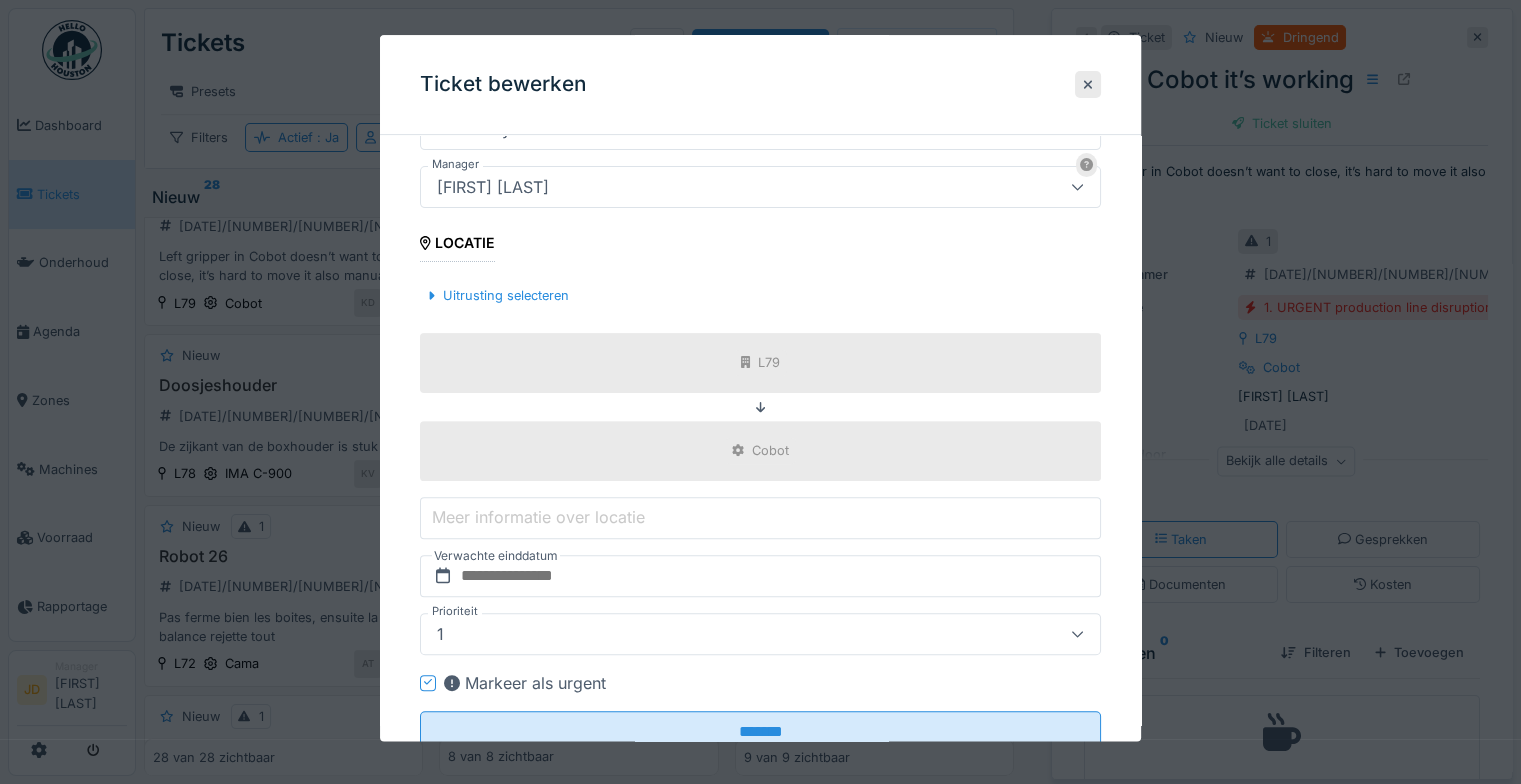 scroll, scrollTop: 641, scrollLeft: 0, axis: vertical 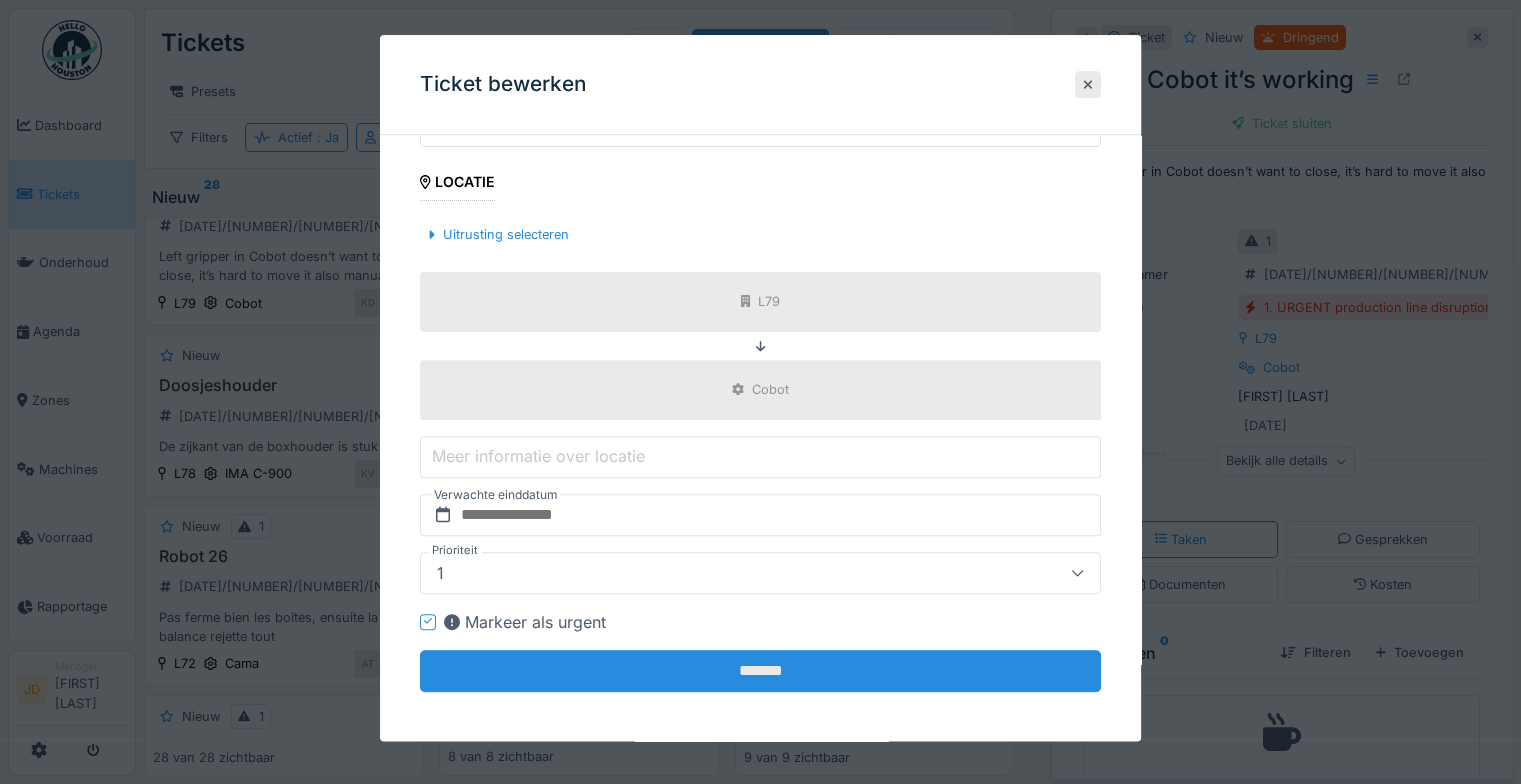 click on "*******" at bounding box center (760, 671) 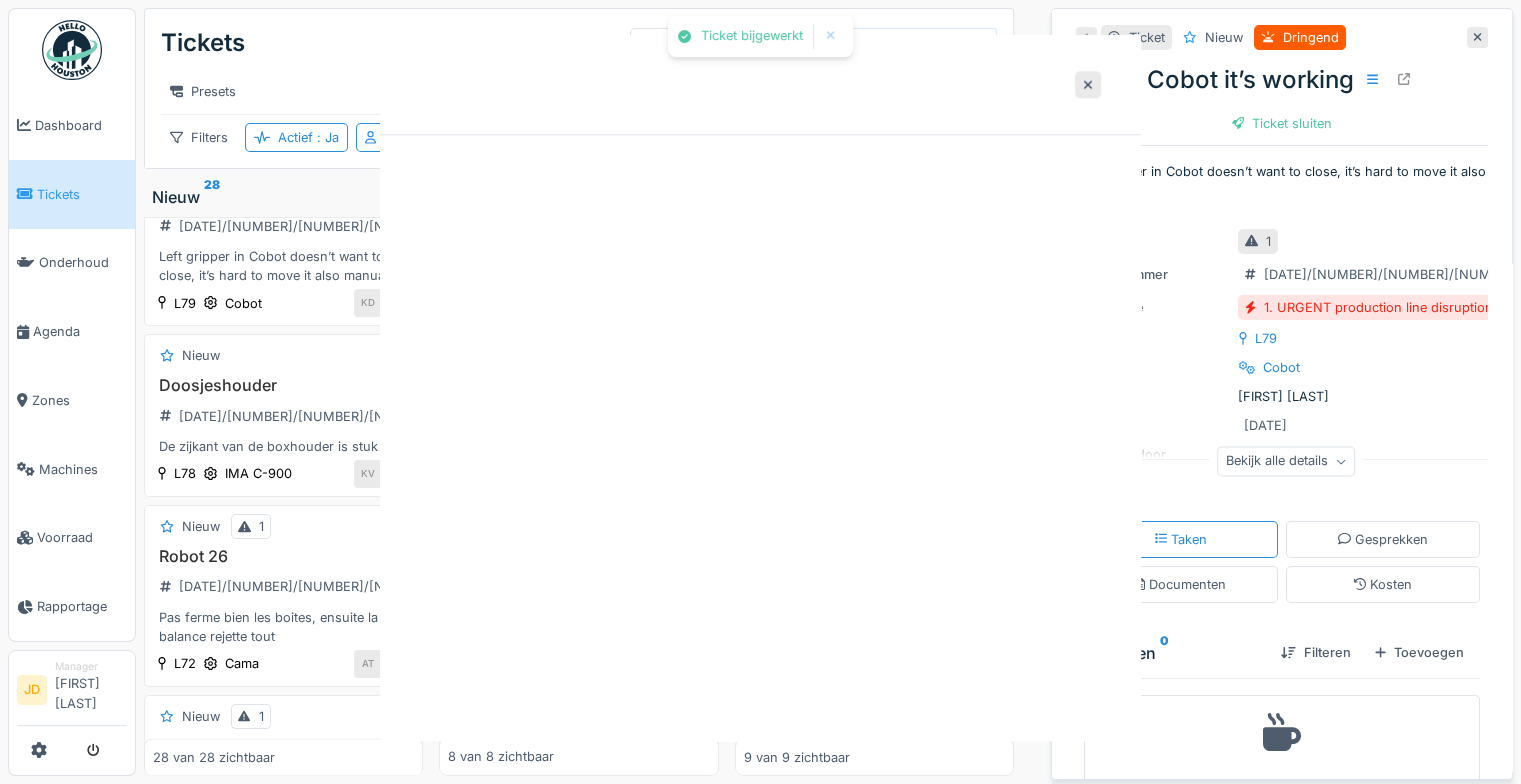scroll, scrollTop: 0, scrollLeft: 0, axis: both 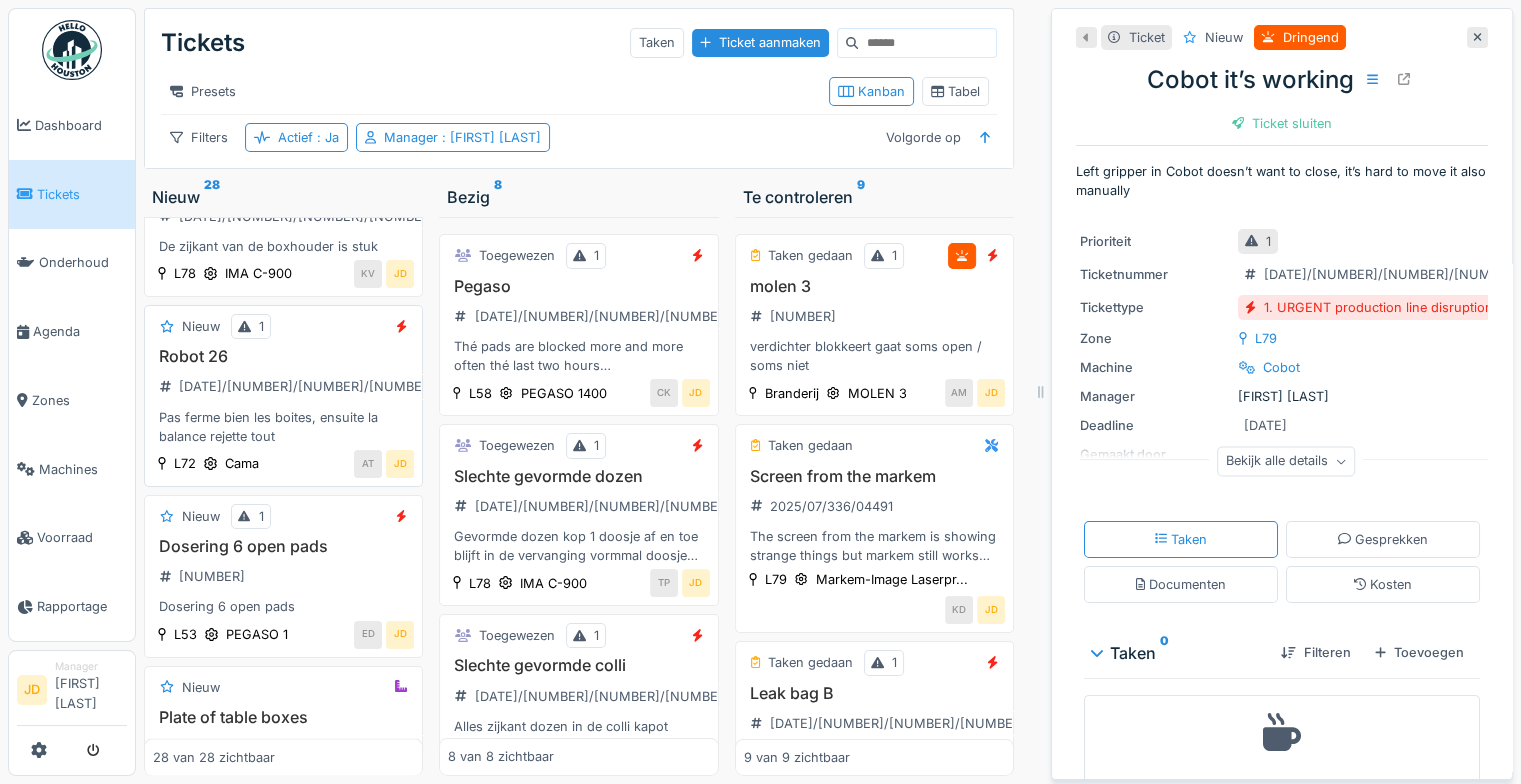 click on "Pas ferme bien les boites, ensuite la balance rejette tout" at bounding box center (283, 427) 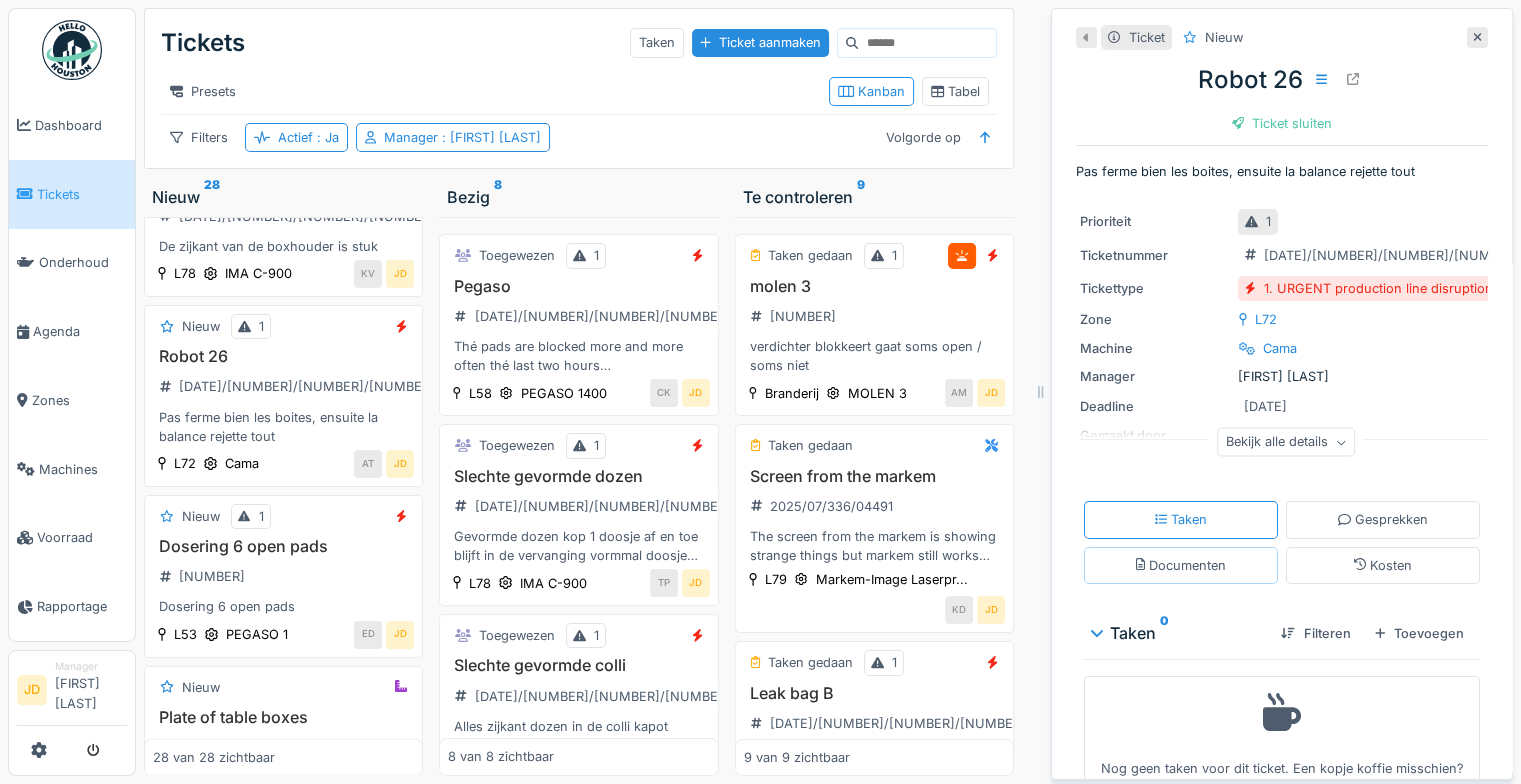 click on "Documenten" at bounding box center [1181, 565] 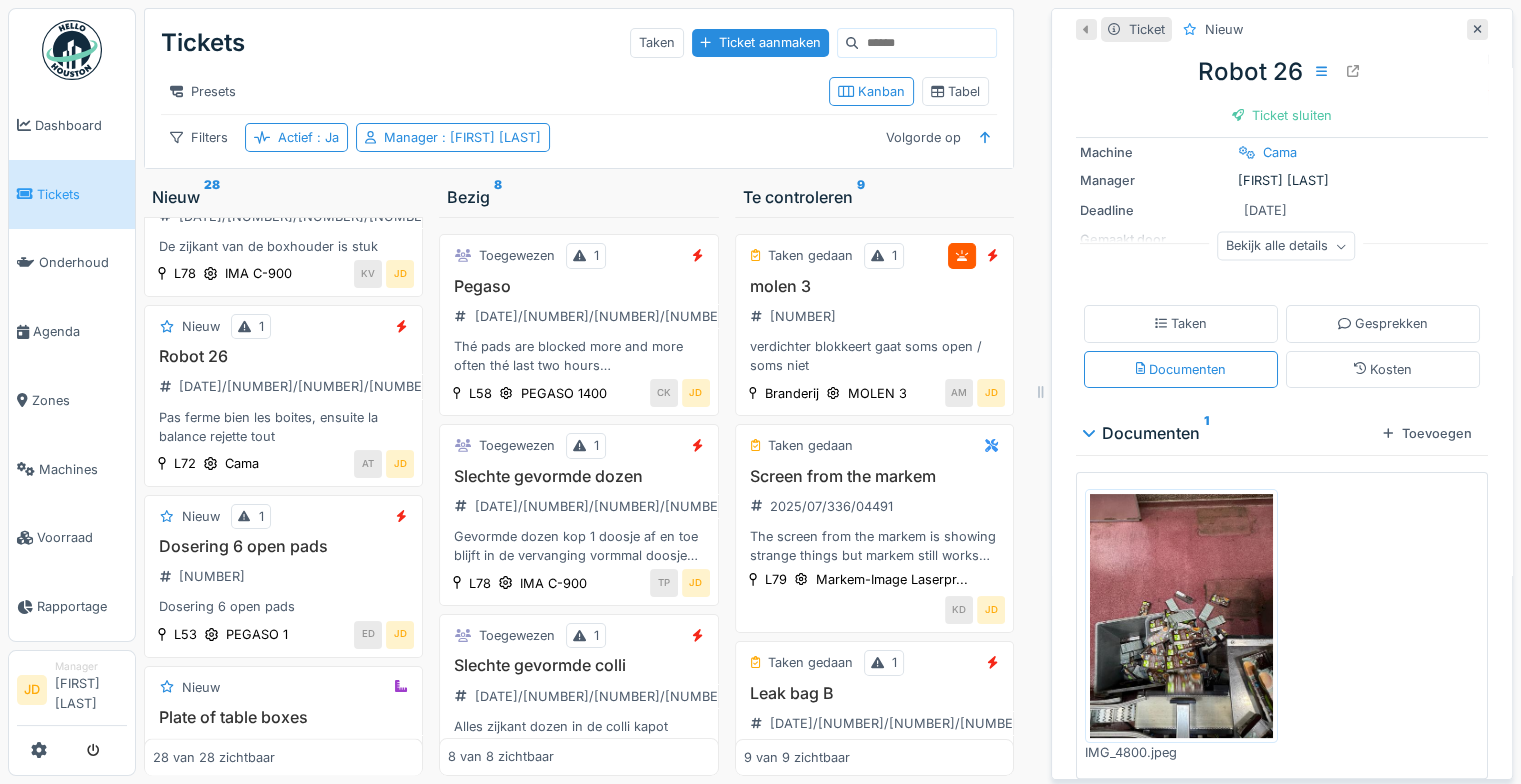 scroll, scrollTop: 200, scrollLeft: 0, axis: vertical 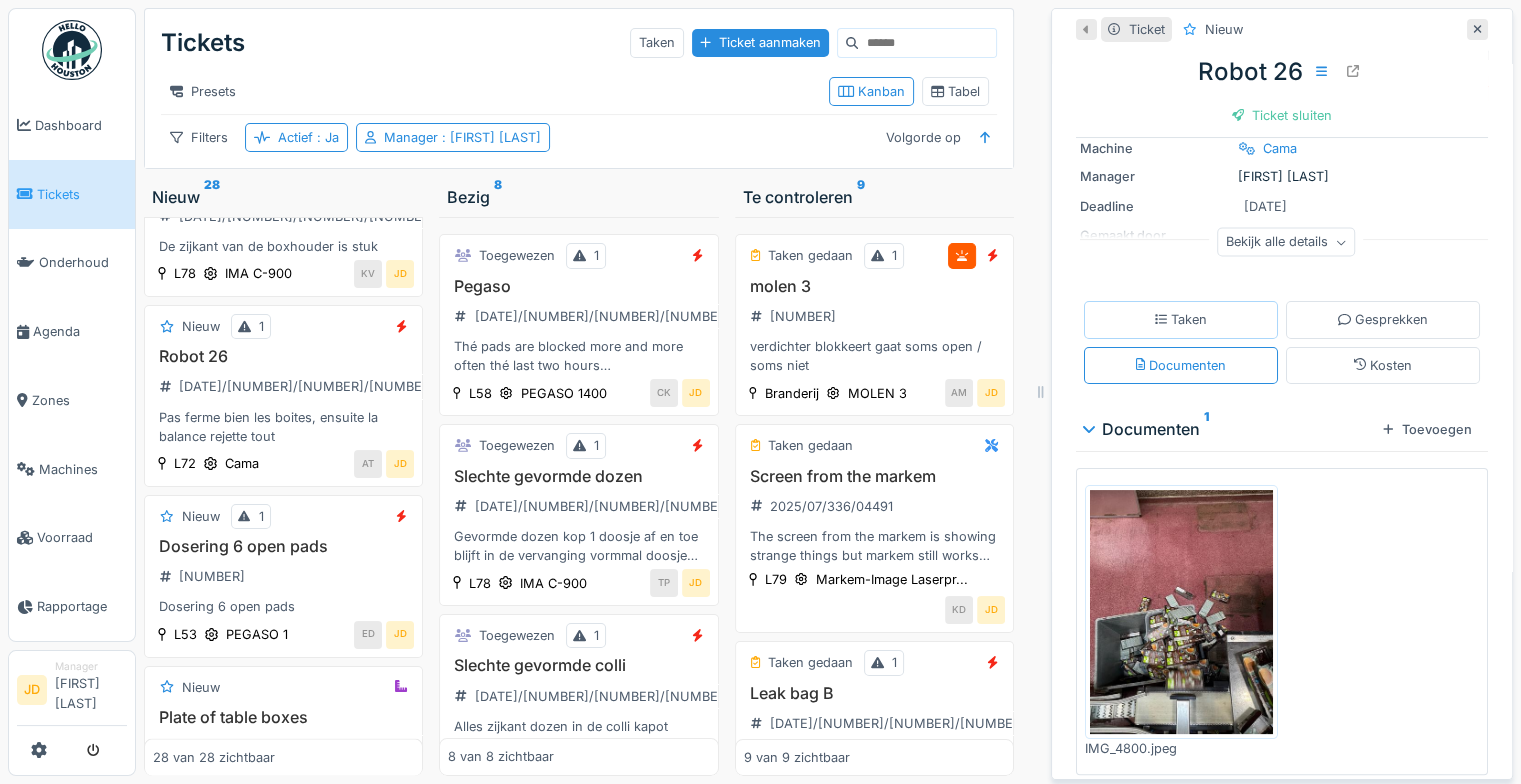 click on "Taken" at bounding box center (1181, 319) 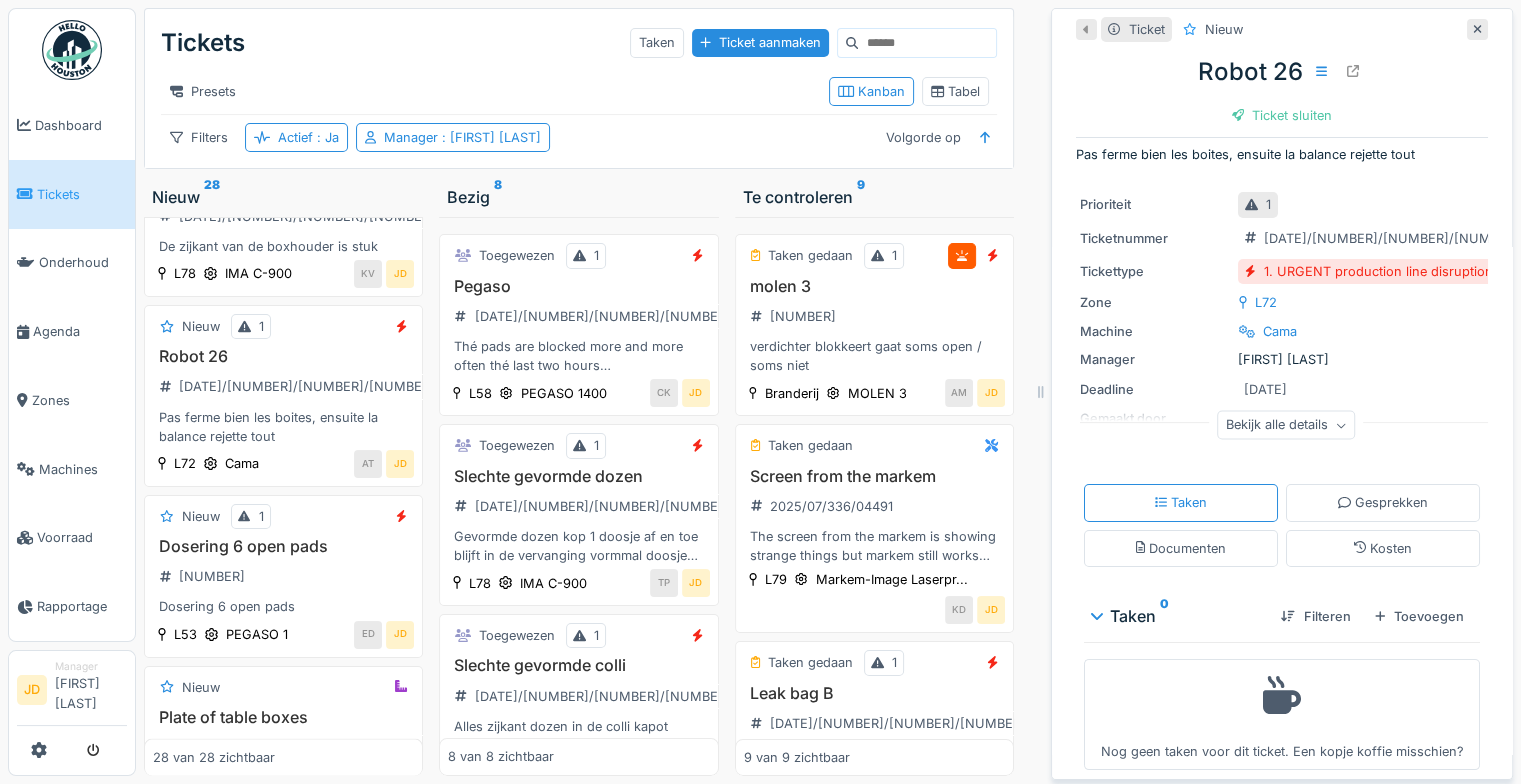 scroll, scrollTop: 0, scrollLeft: 0, axis: both 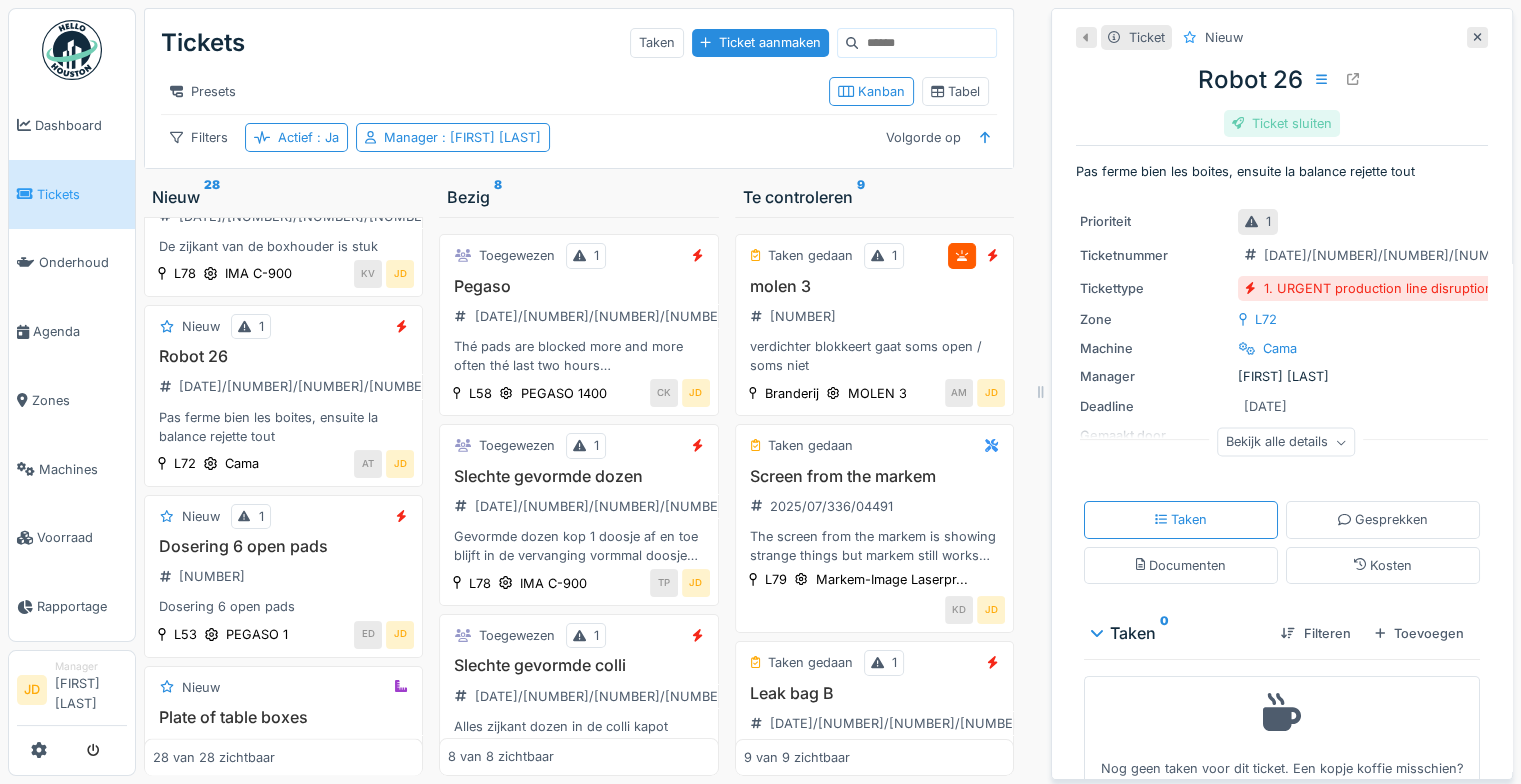 click on "Ticket sluiten" at bounding box center [1282, 123] 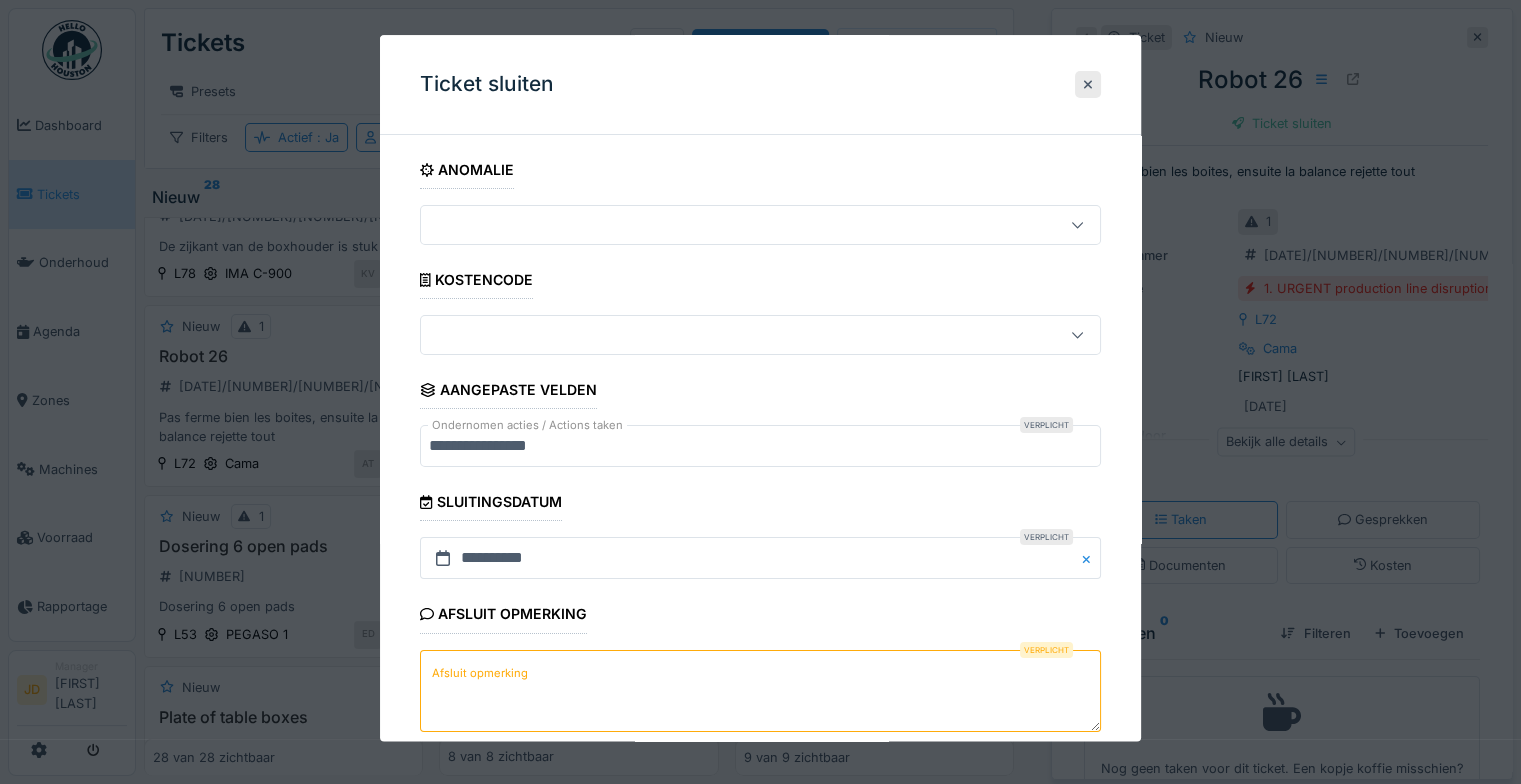 click on "Afsluit opmerking" at bounding box center (760, 691) 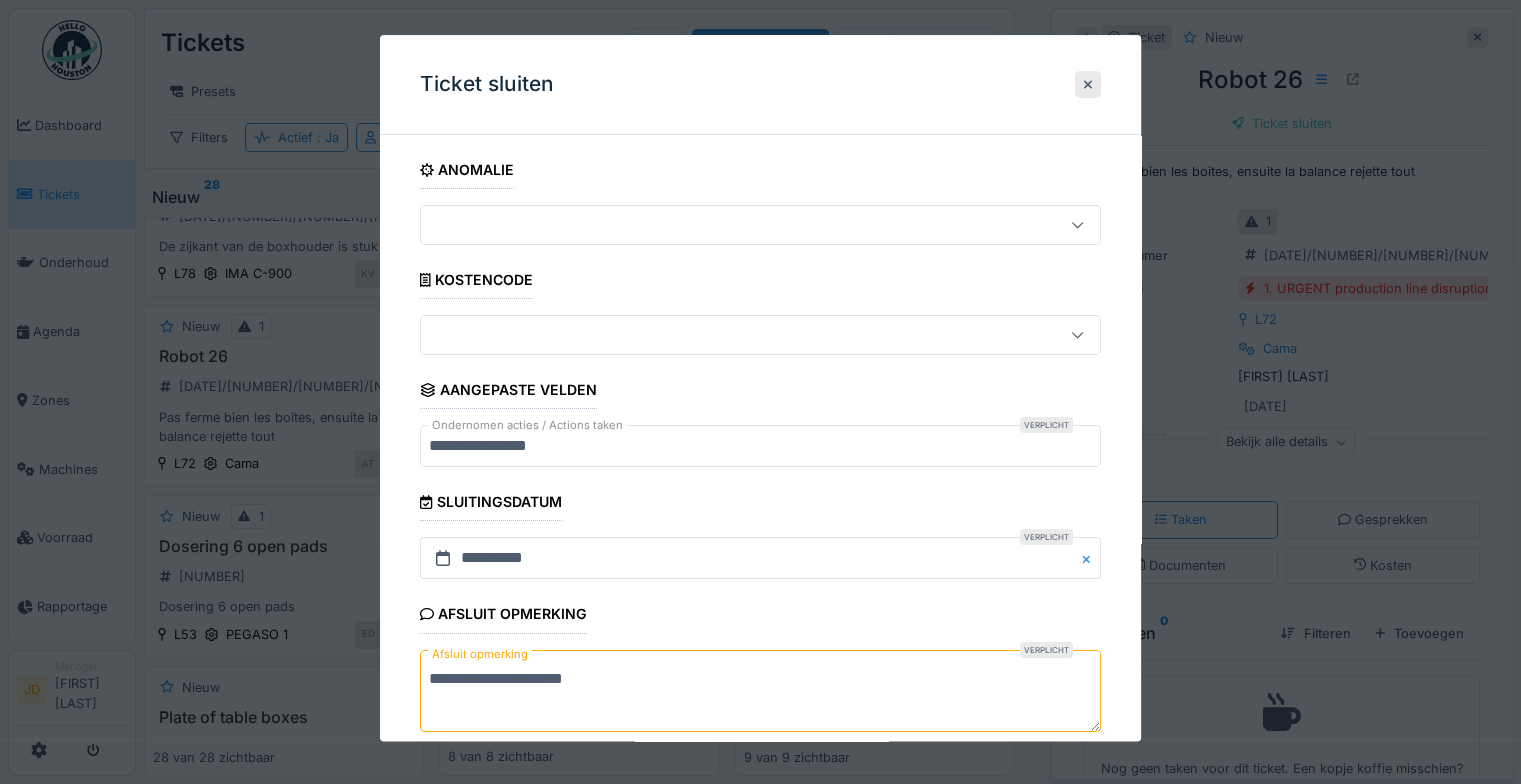 scroll, scrollTop: 107, scrollLeft: 0, axis: vertical 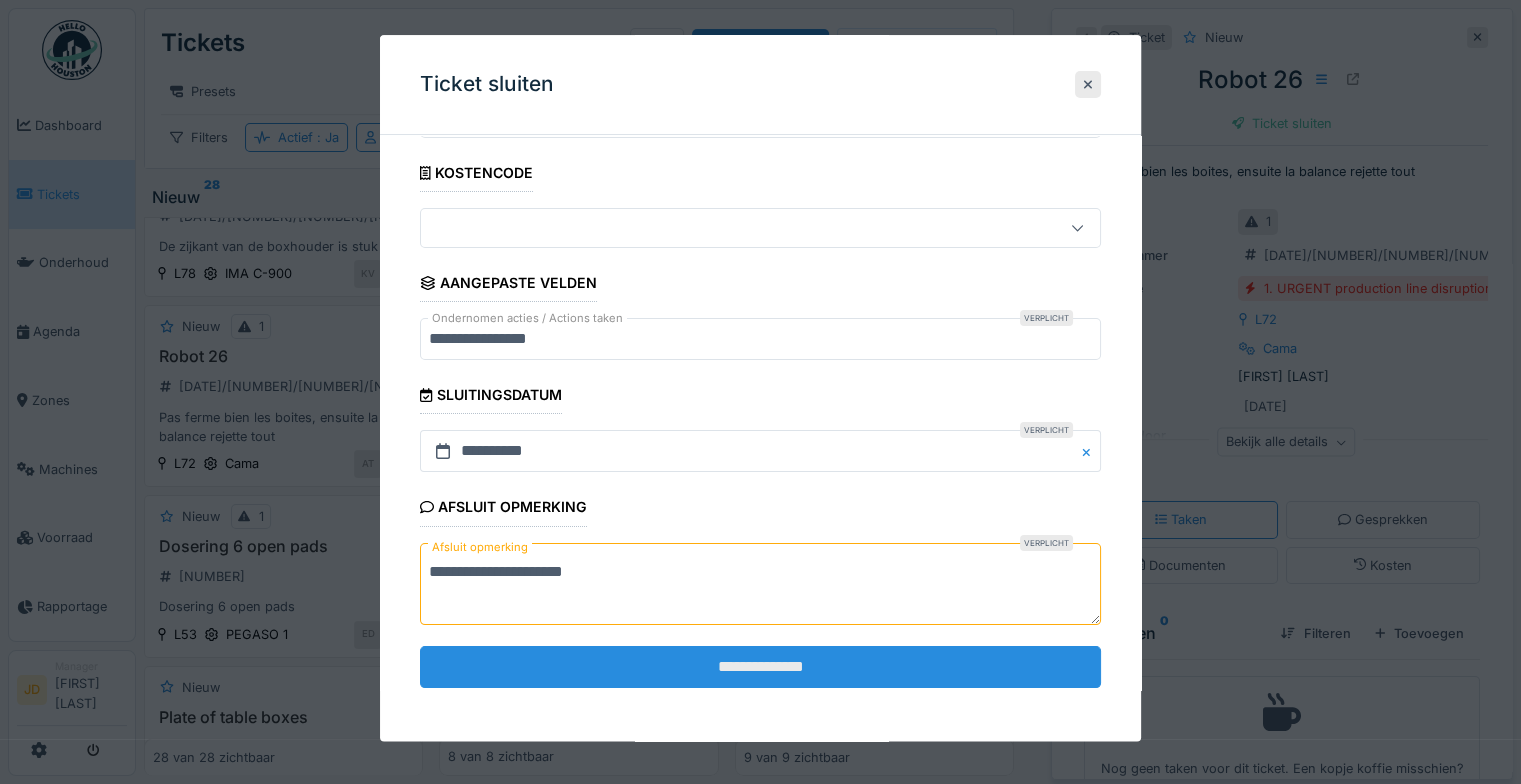 type on "**********" 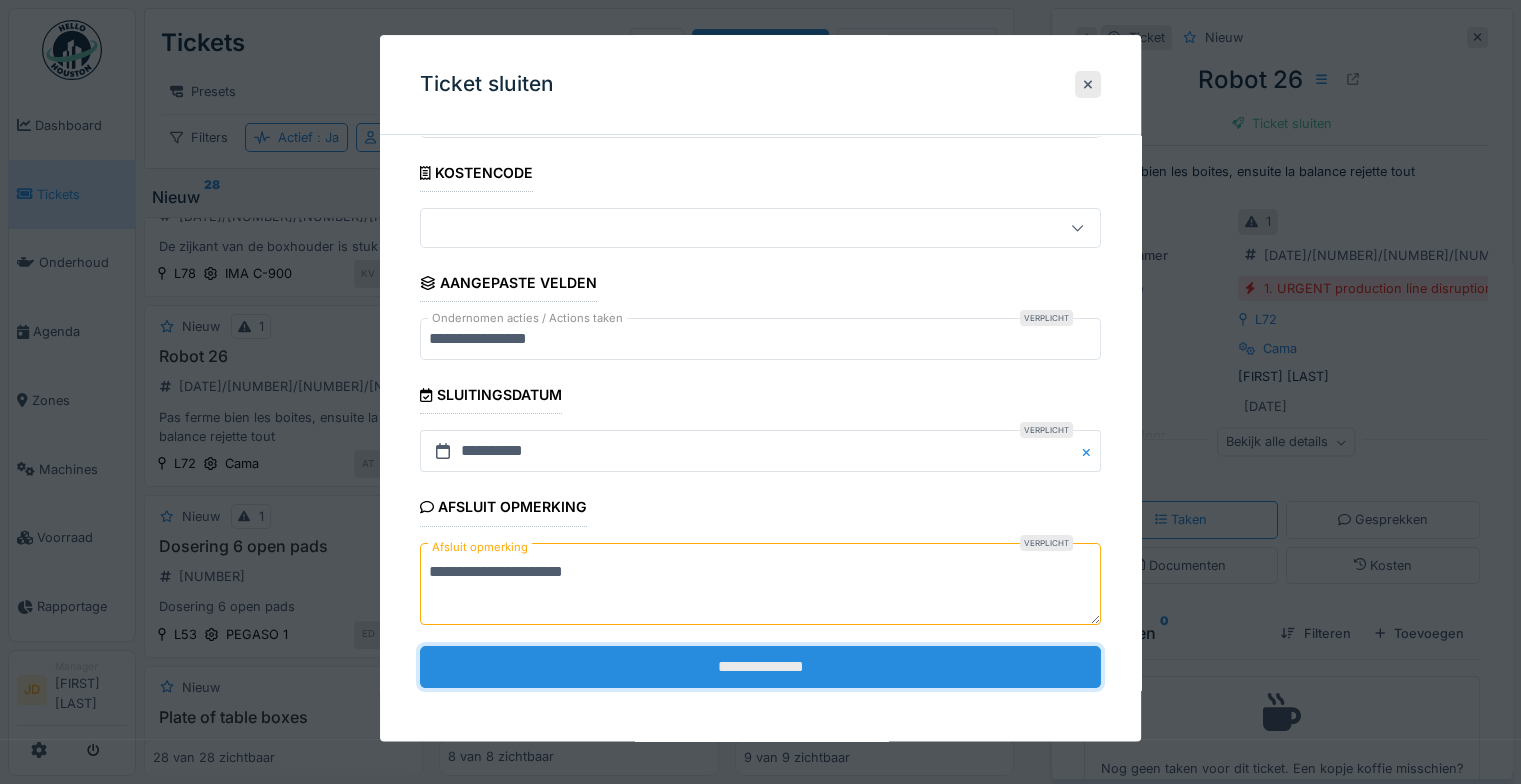click on "**********" at bounding box center (760, 667) 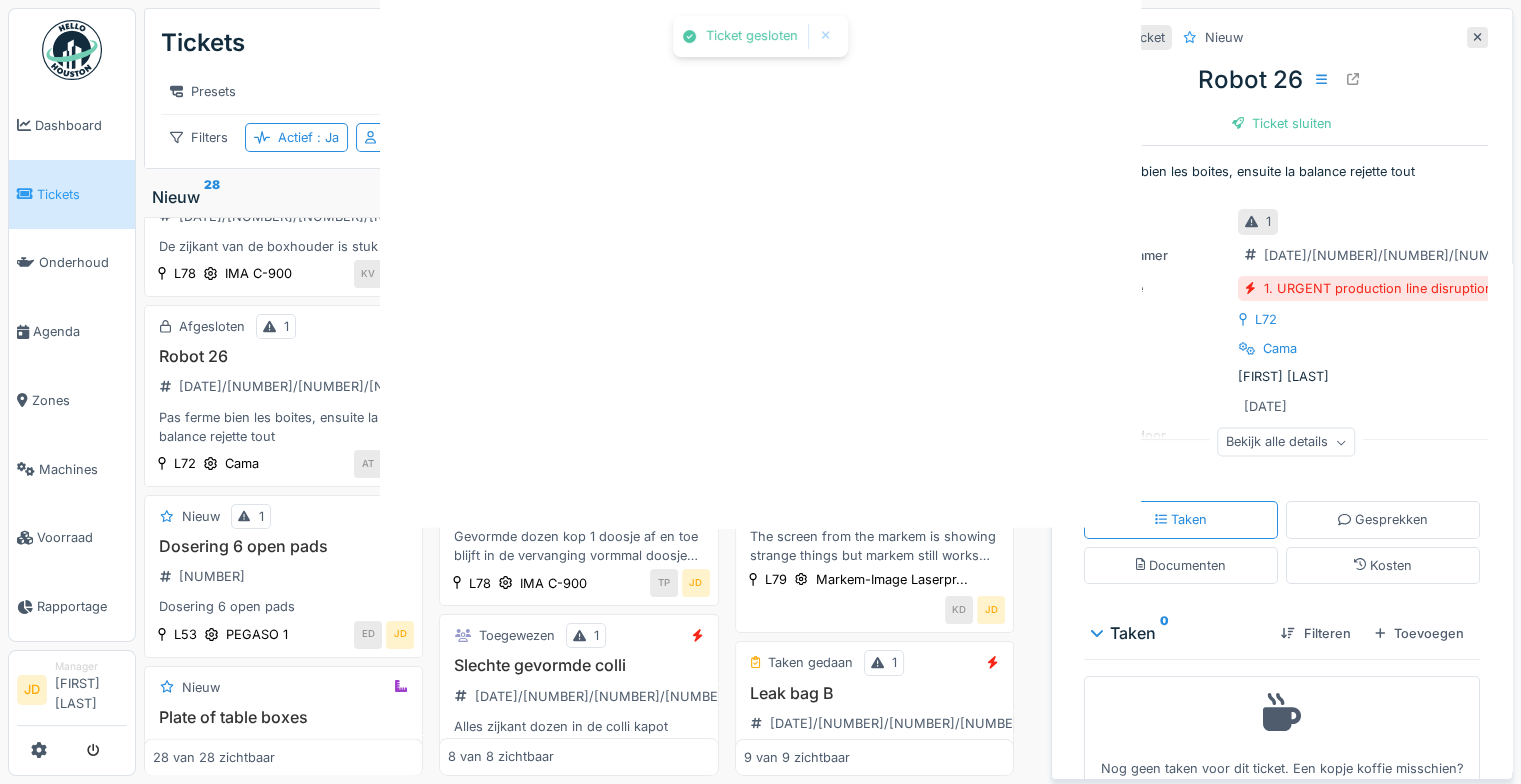 scroll, scrollTop: 0, scrollLeft: 0, axis: both 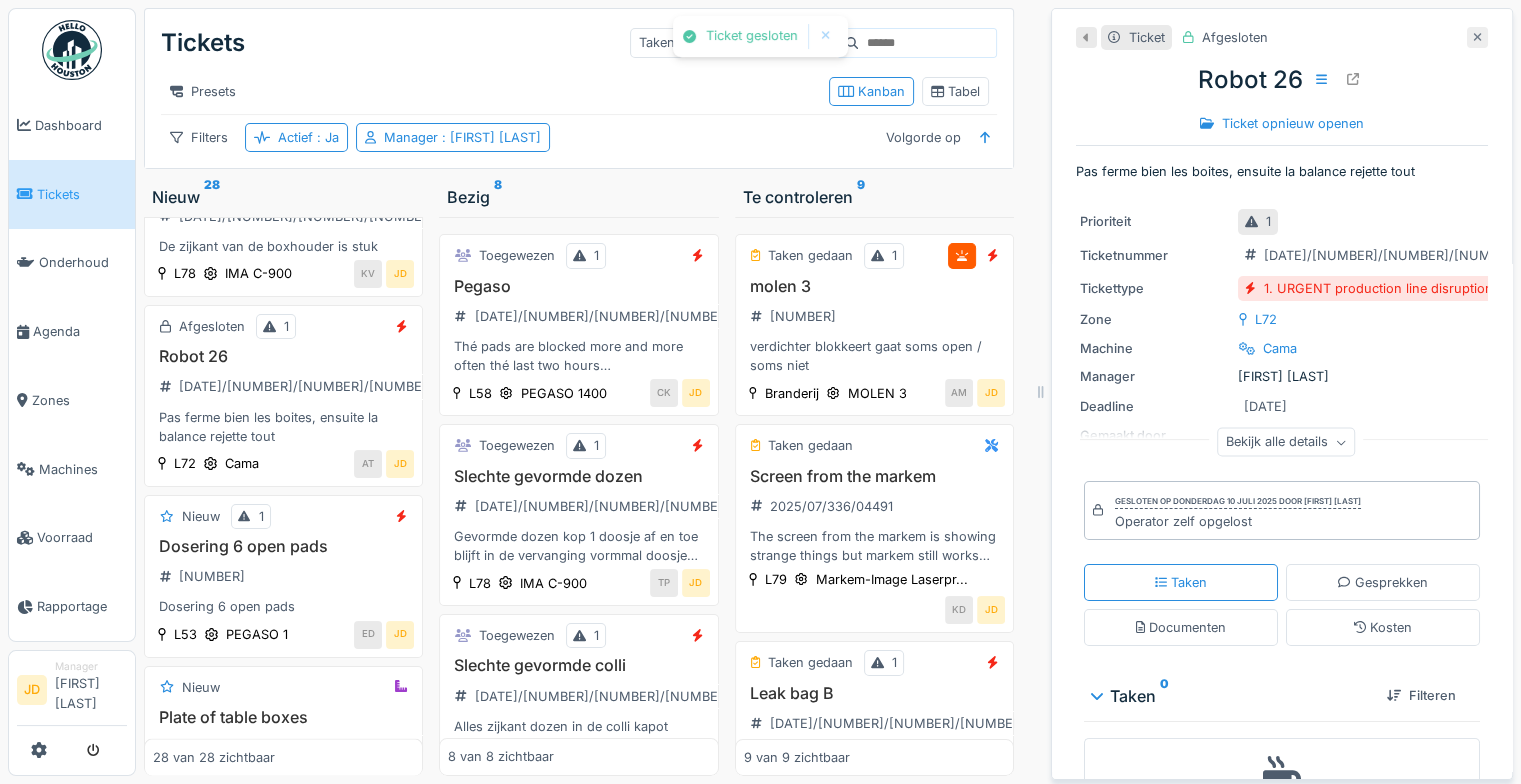 click 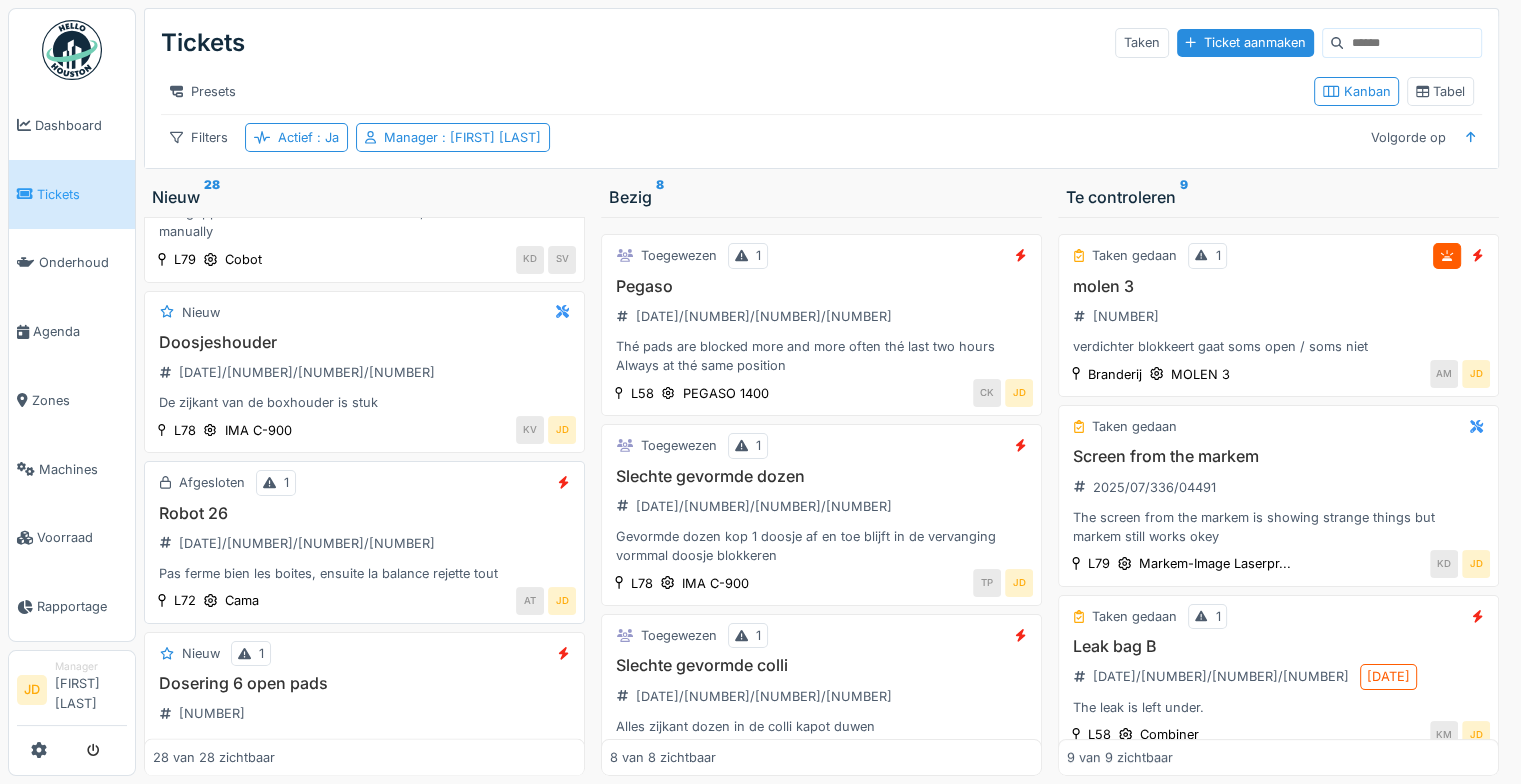 scroll, scrollTop: 3979, scrollLeft: 0, axis: vertical 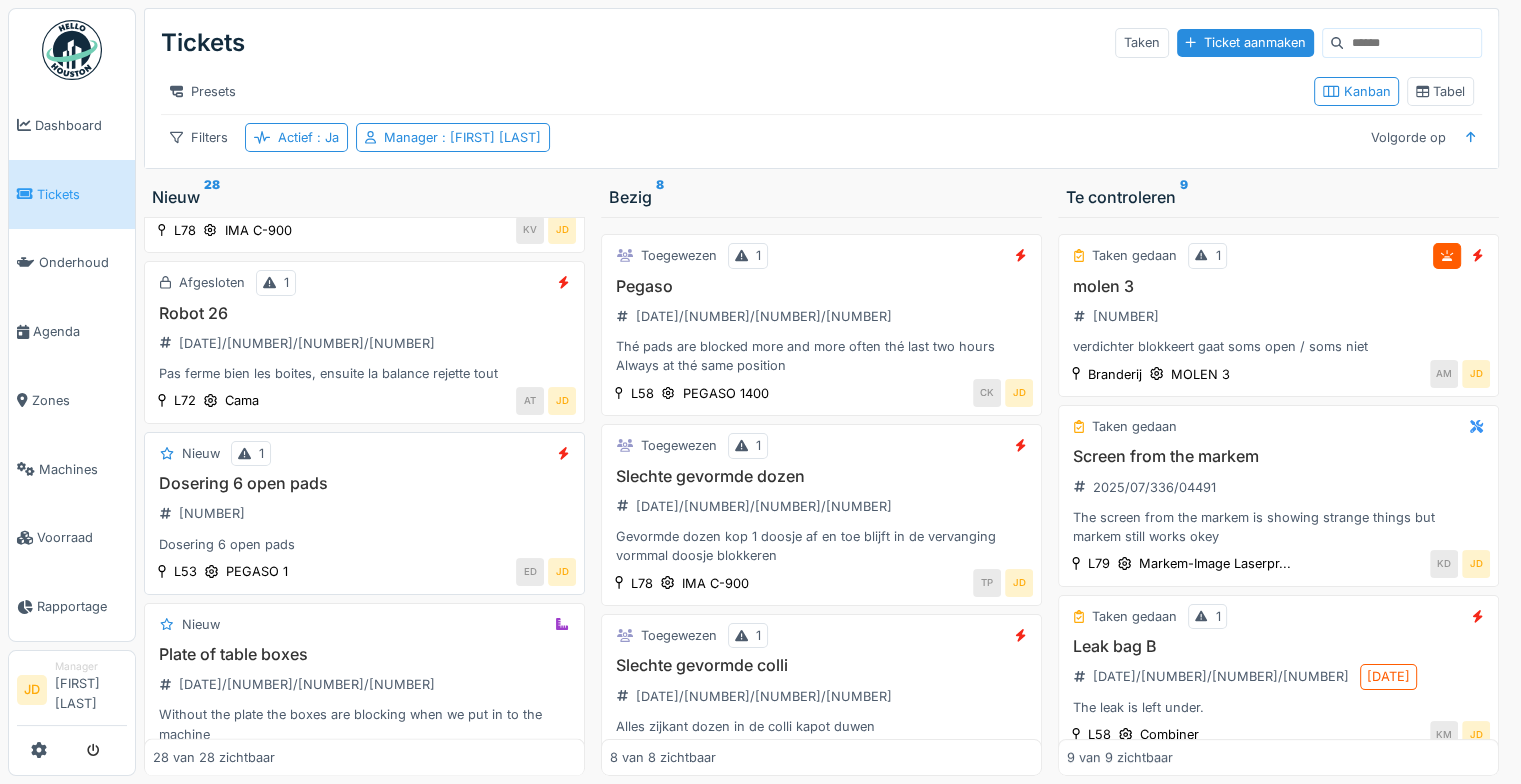 click on "Dosering 6 open pads  [DATE]/[NUMBER]/[NUMBER]/[NUMBER] Dosering 6 open pads" at bounding box center (364, 514) 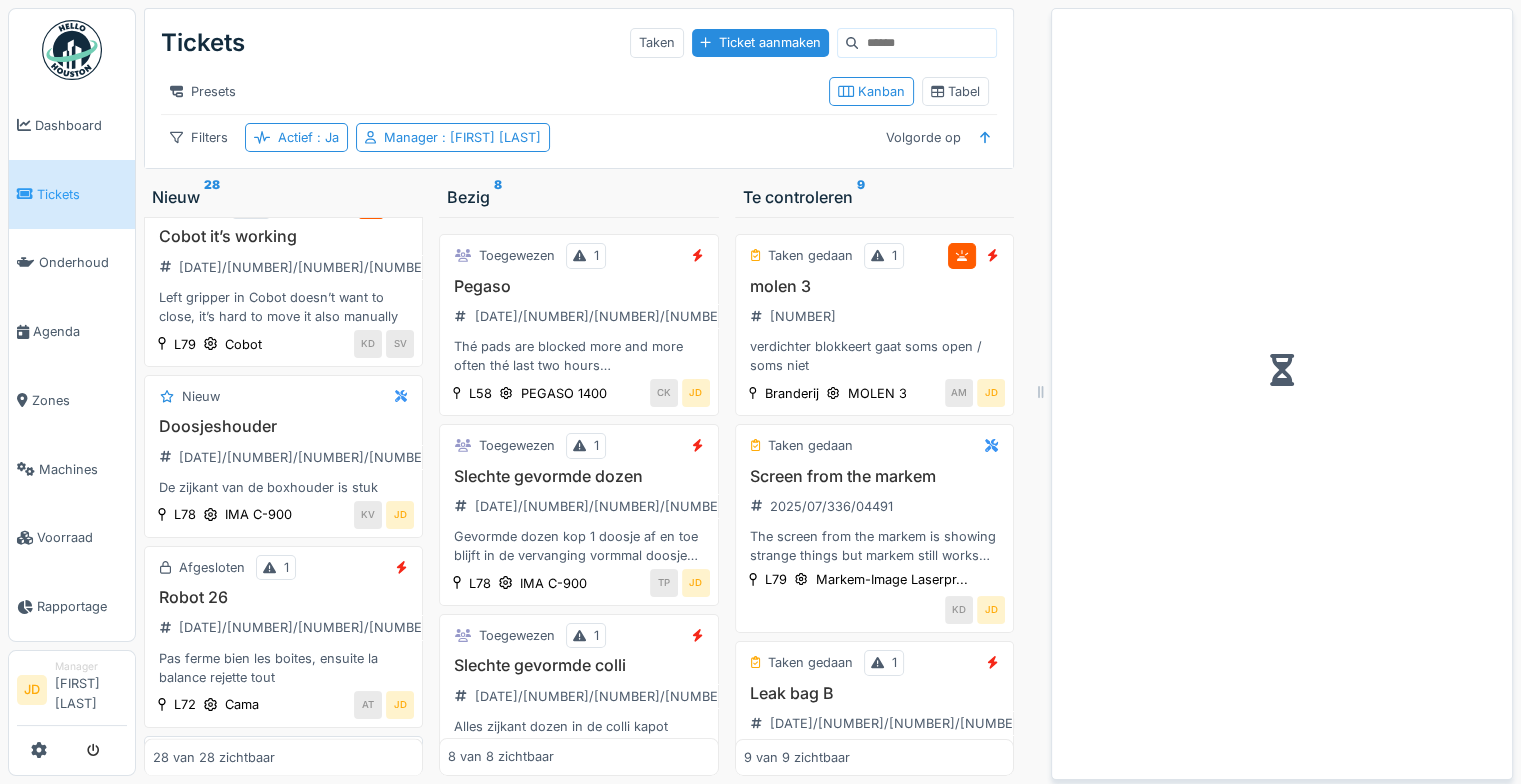 scroll, scrollTop: 4420, scrollLeft: 0, axis: vertical 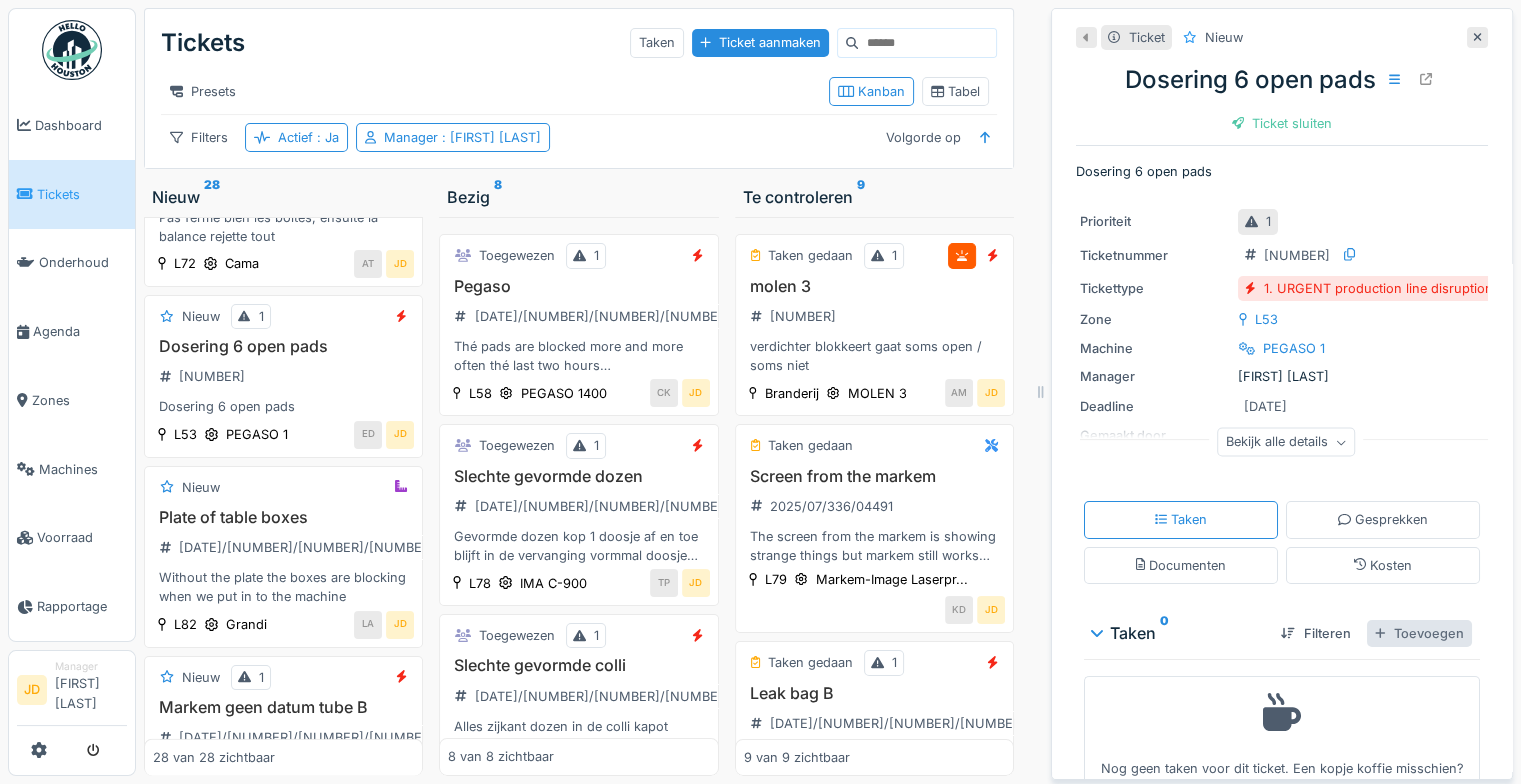 click on "Toevoegen" at bounding box center (1419, 633) 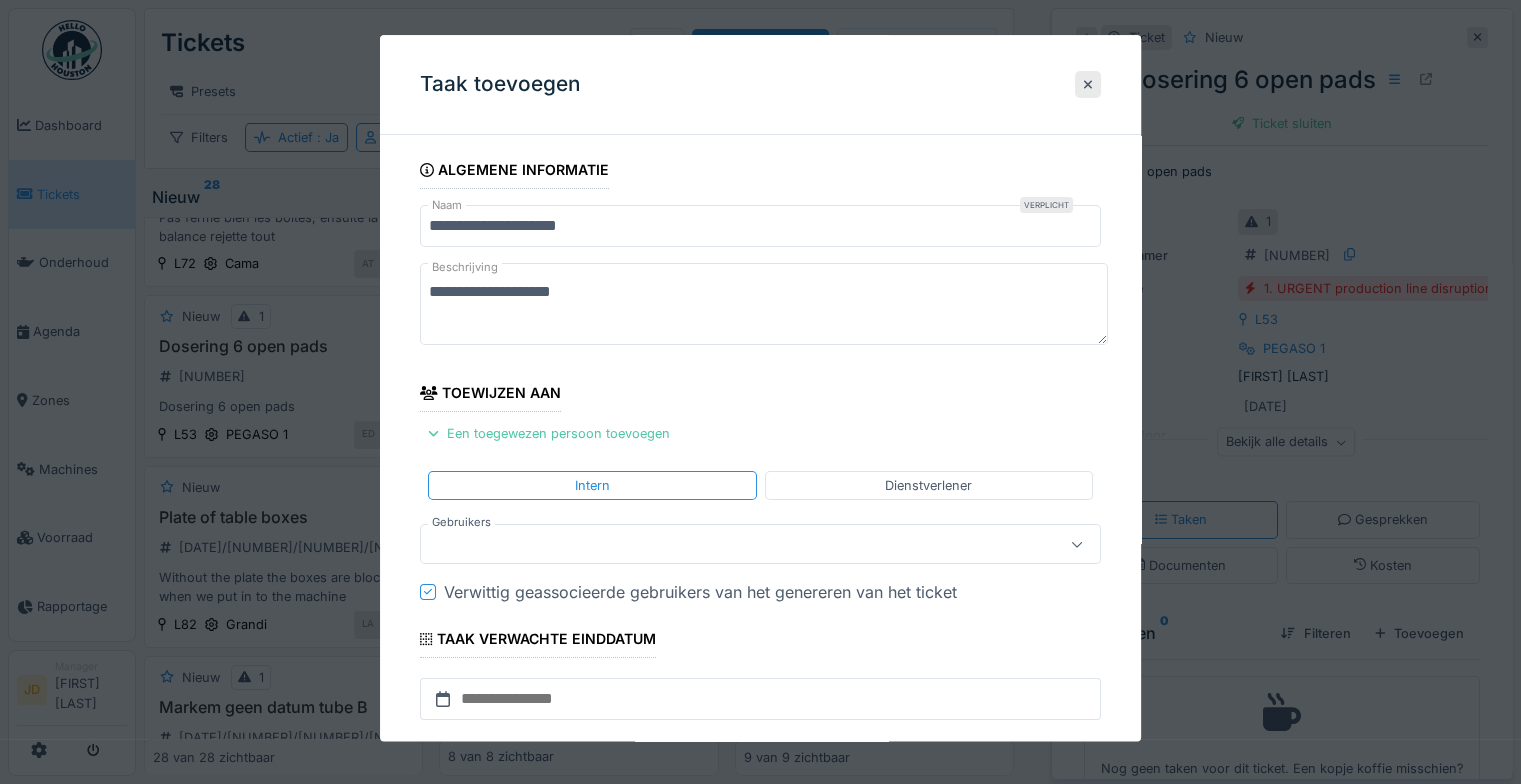 click at bounding box center (726, 545) 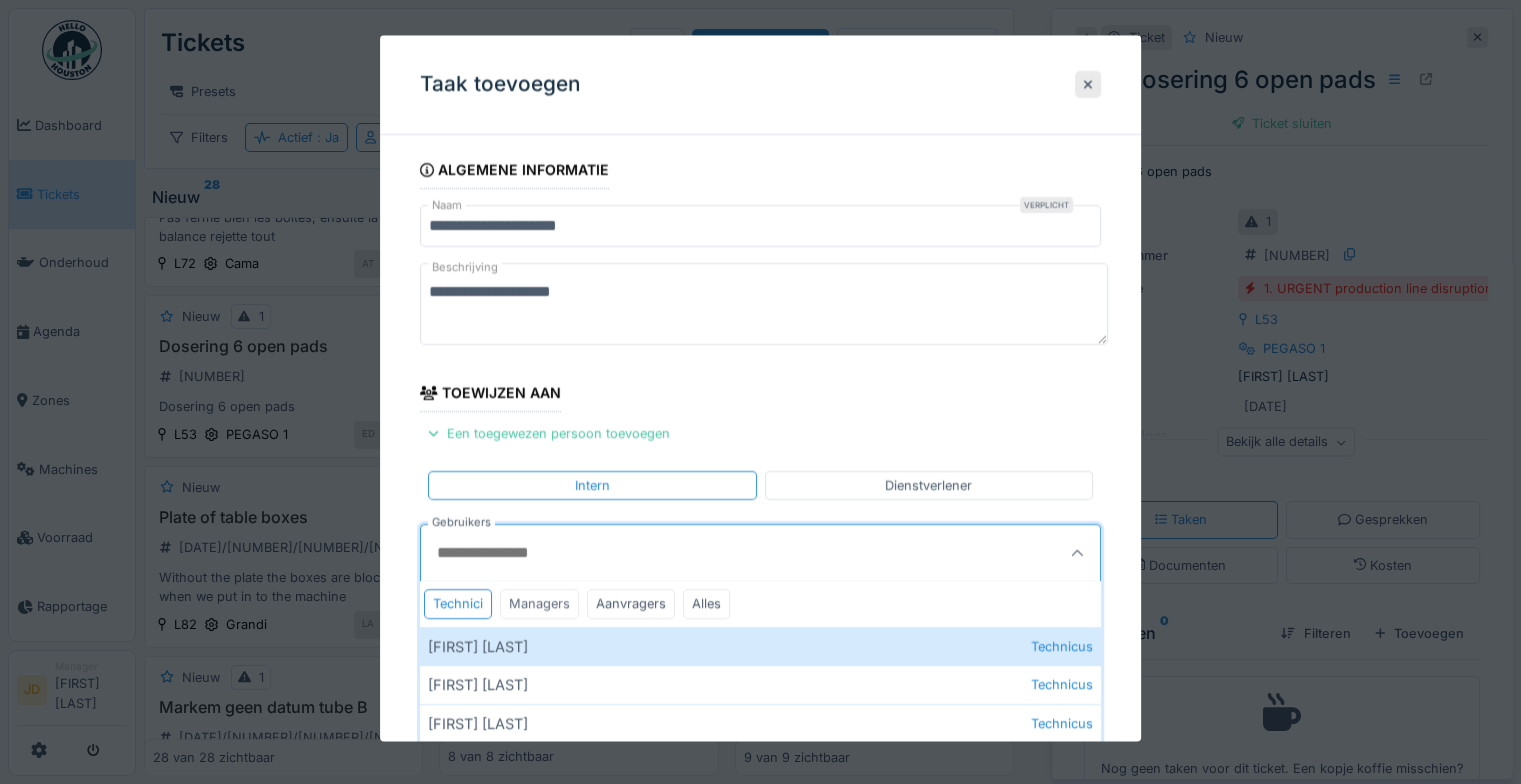 click on "Managers" at bounding box center [539, 604] 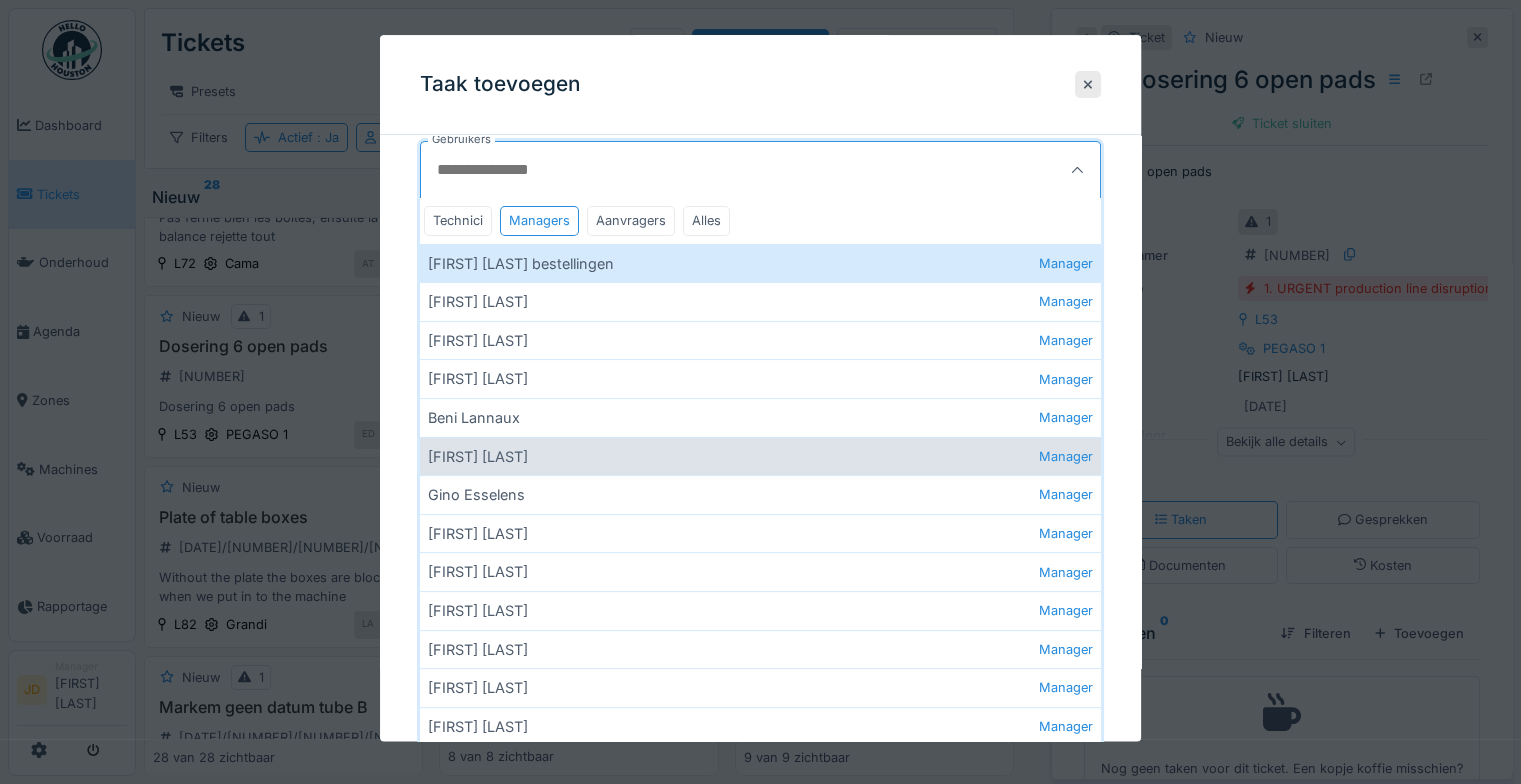 scroll, scrollTop: 400, scrollLeft: 0, axis: vertical 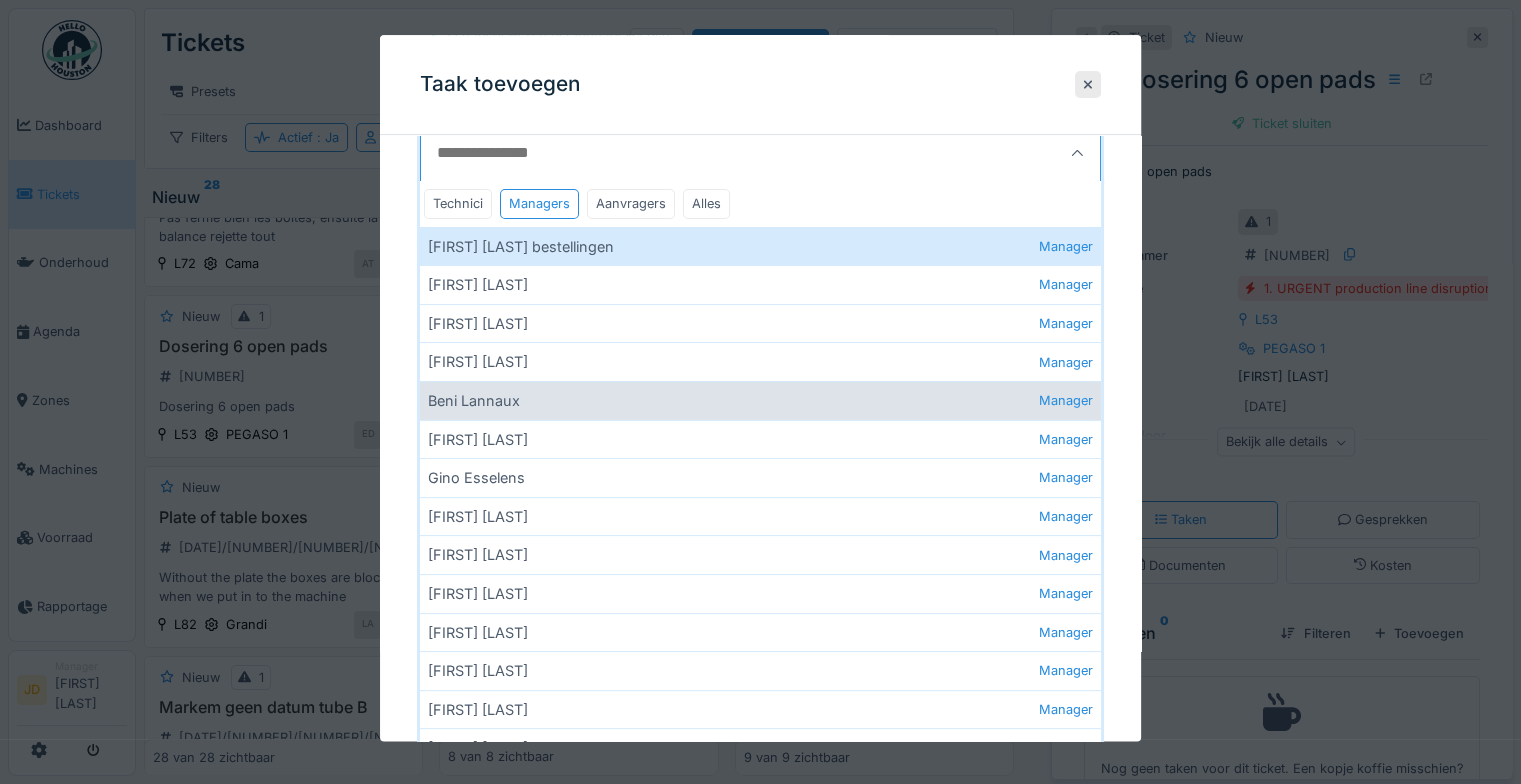 drag, startPoint x: 504, startPoint y: 550, endPoint x: 607, endPoint y: 447, distance: 145.664 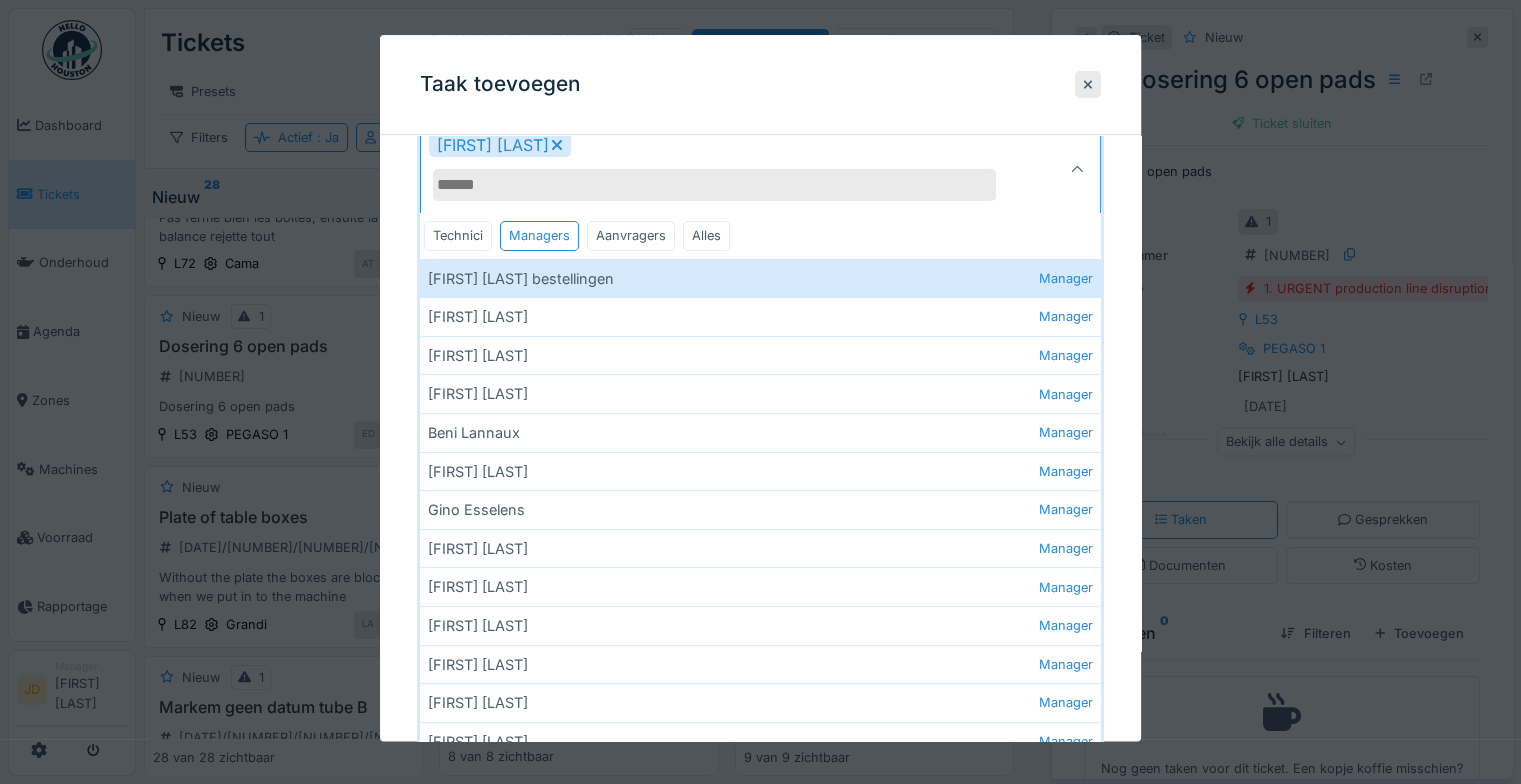 click 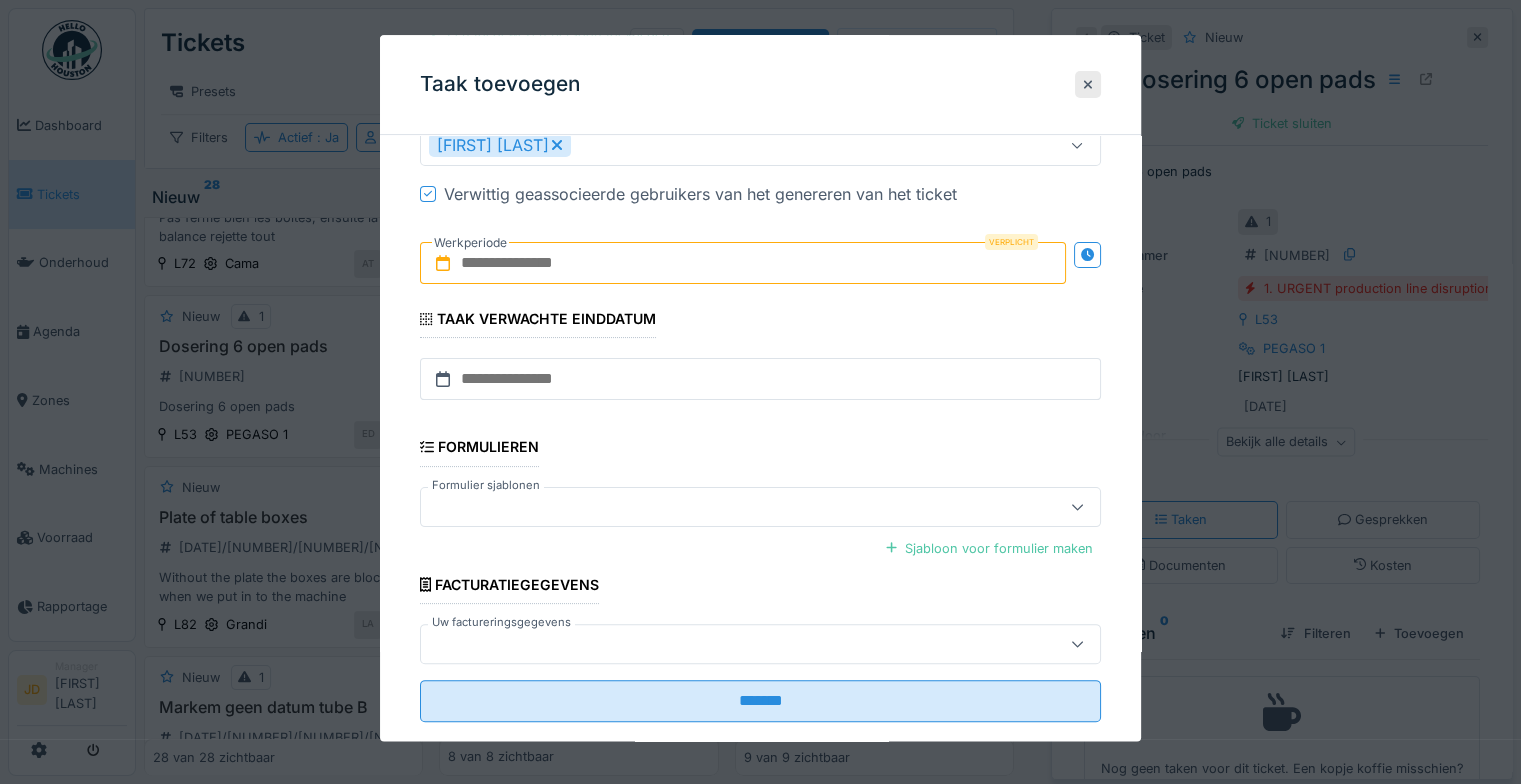 click at bounding box center (743, 264) 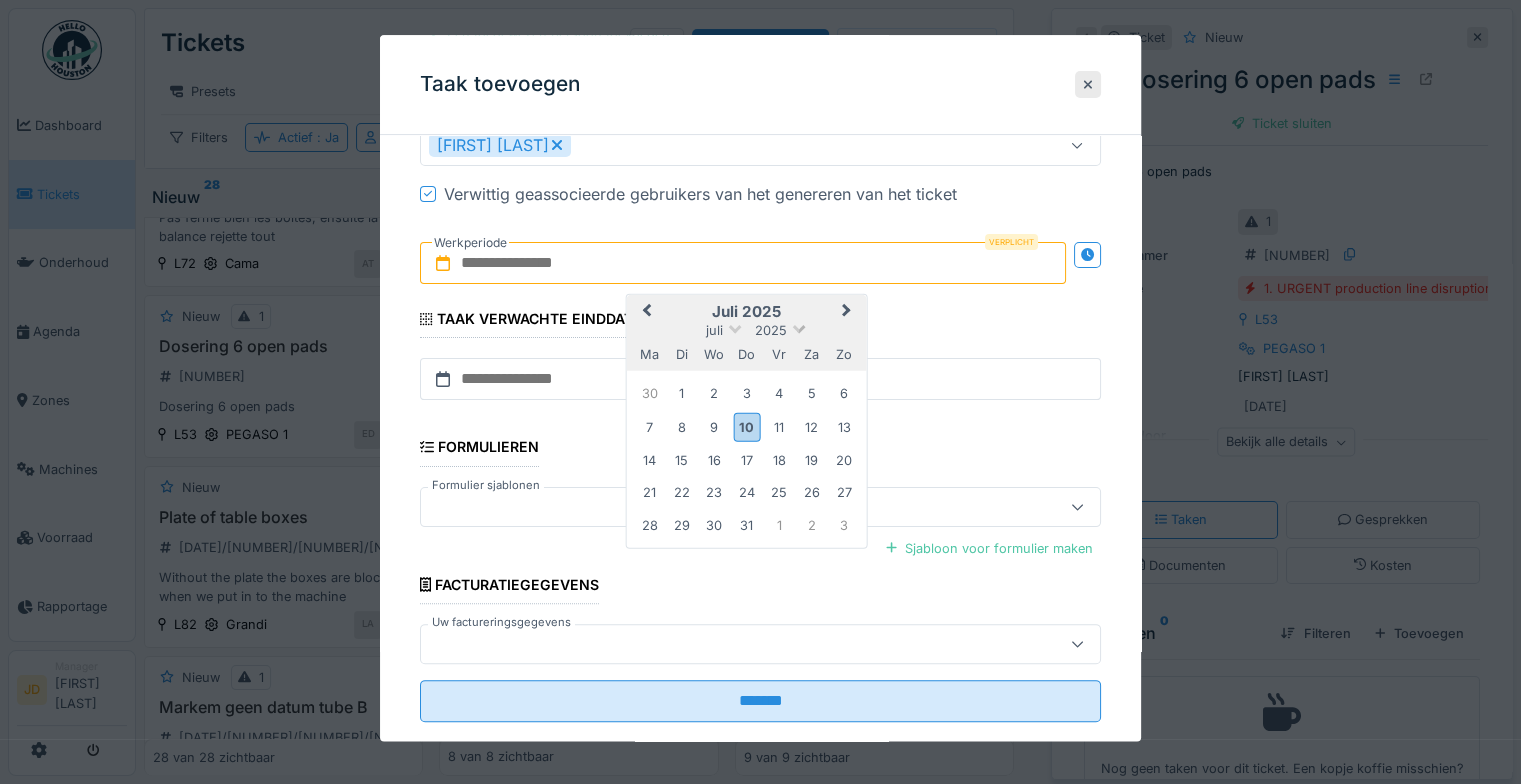 drag, startPoint x: 809, startPoint y: 304, endPoint x: 780, endPoint y: 329, distance: 38.28838 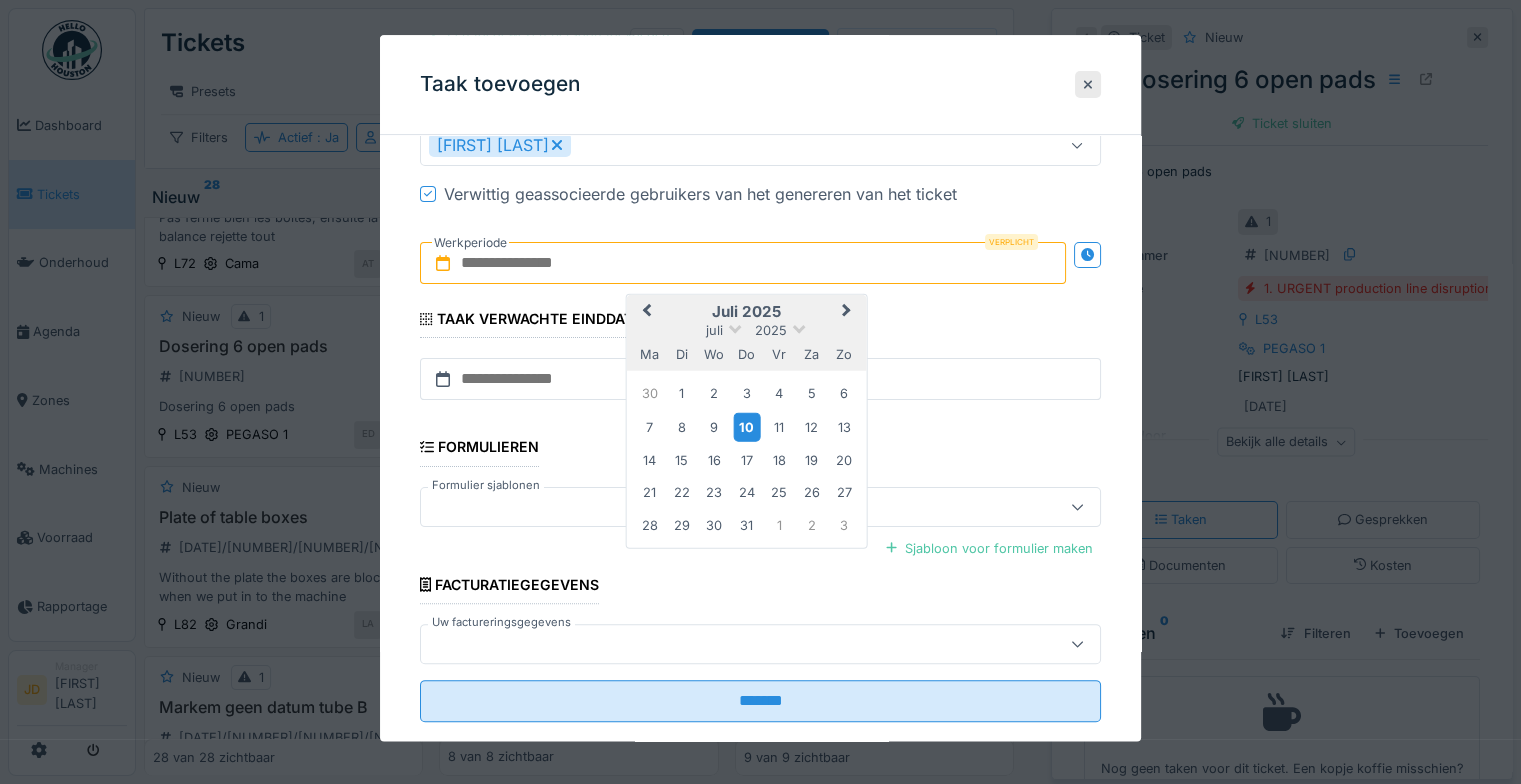click on "10" at bounding box center (746, 426) 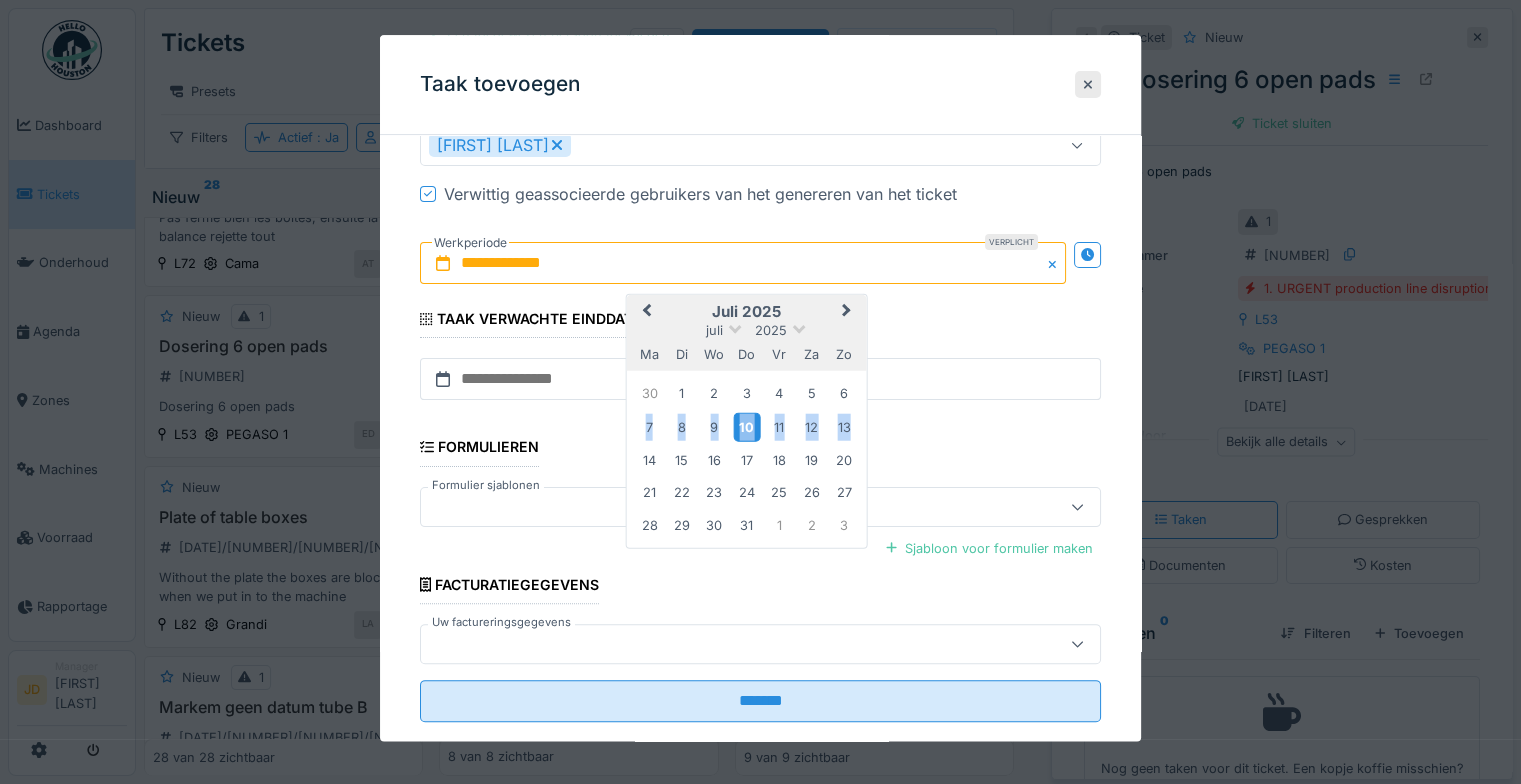 click on "10" at bounding box center (746, 426) 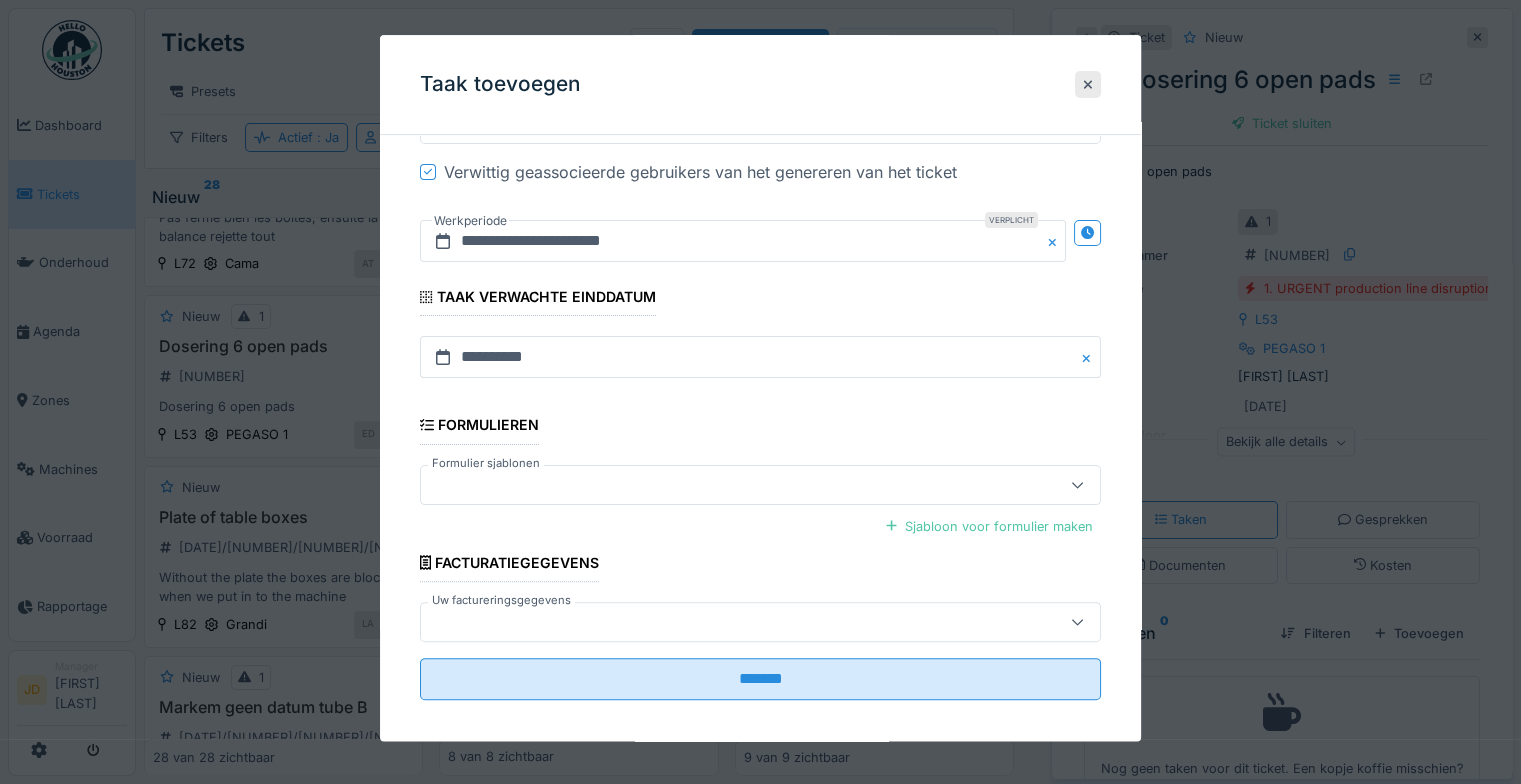 scroll, scrollTop: 433, scrollLeft: 0, axis: vertical 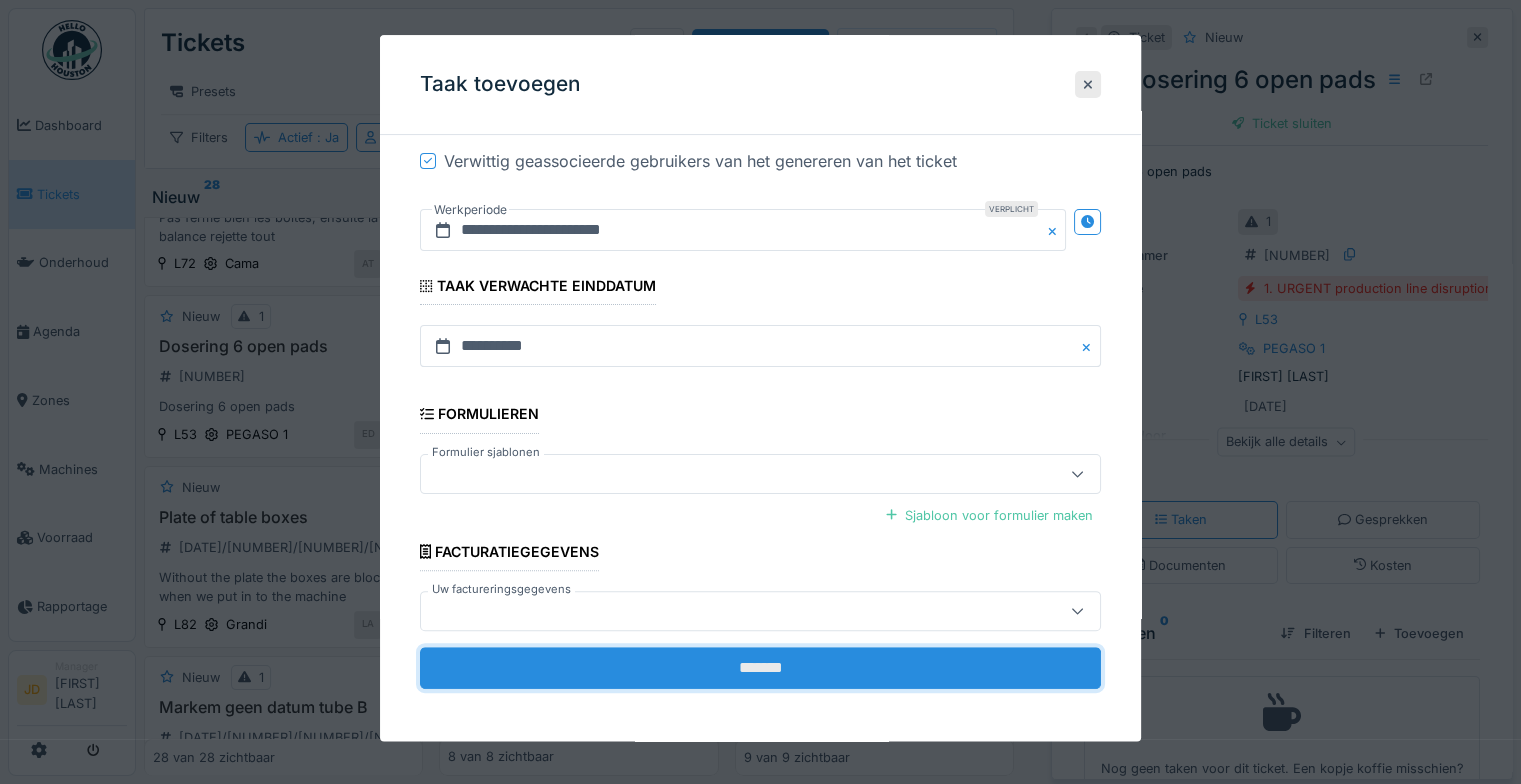 click on "*******" at bounding box center (760, 668) 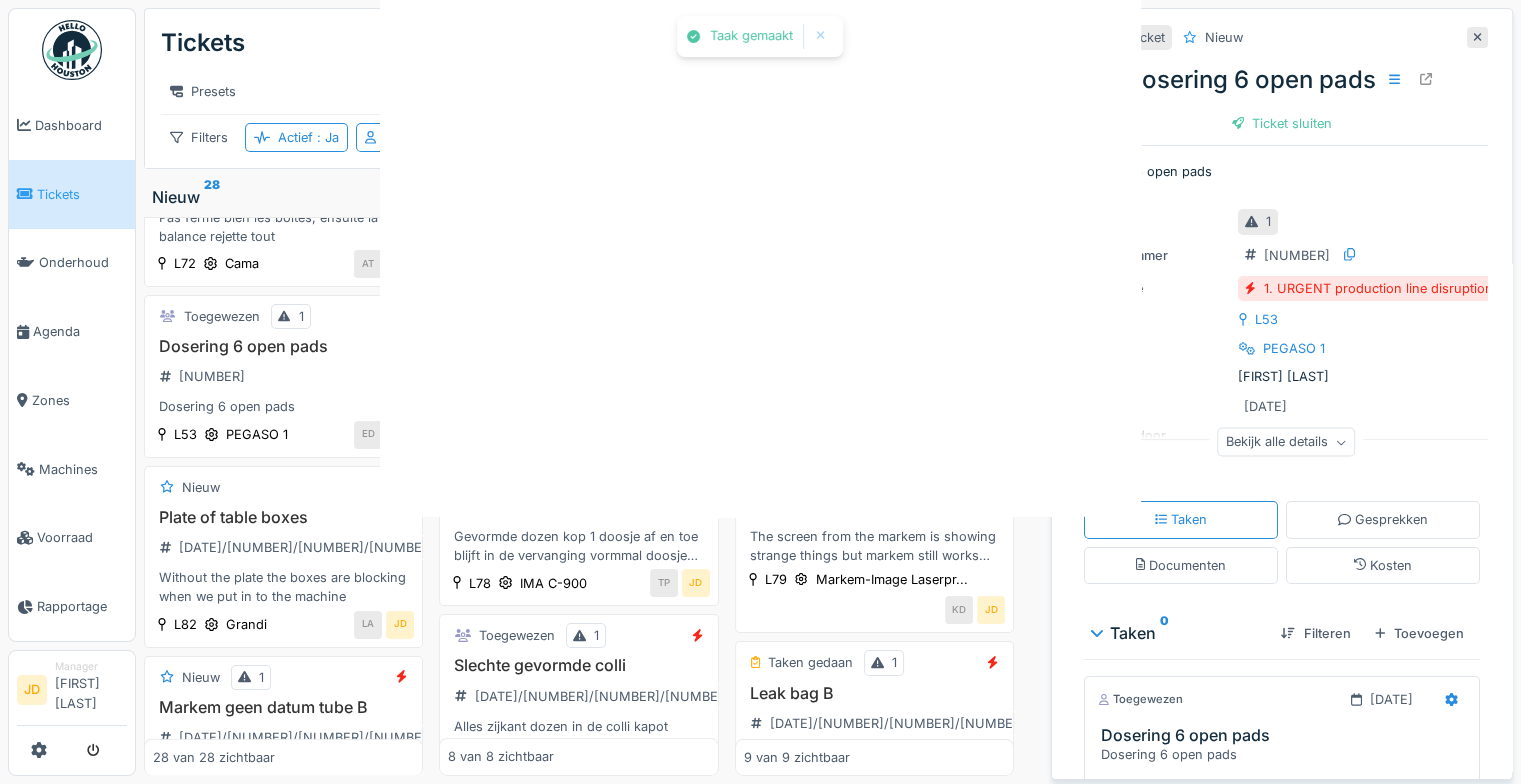 scroll, scrollTop: 0, scrollLeft: 0, axis: both 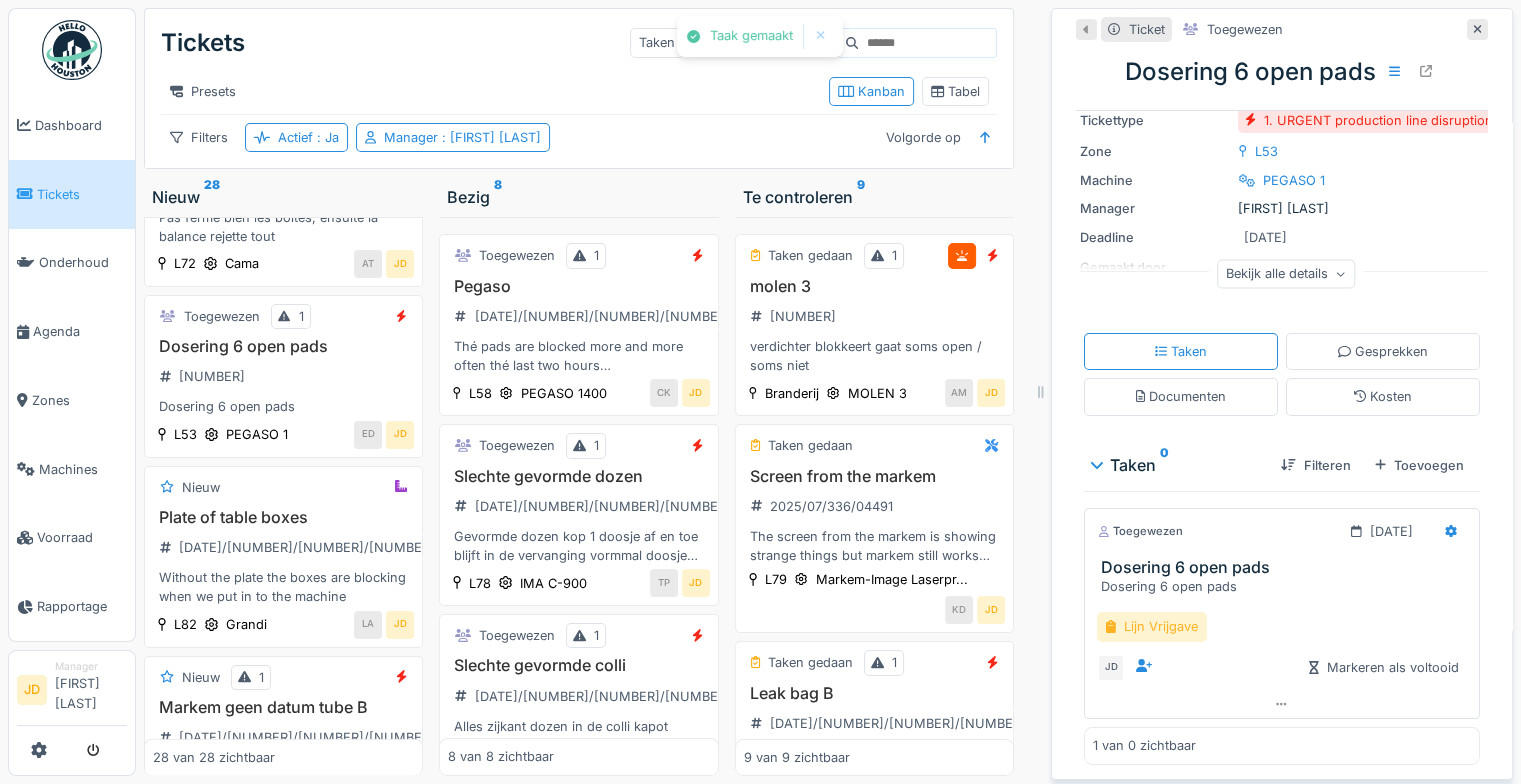 click on "Lijn Vrijgave" at bounding box center [1152, 626] 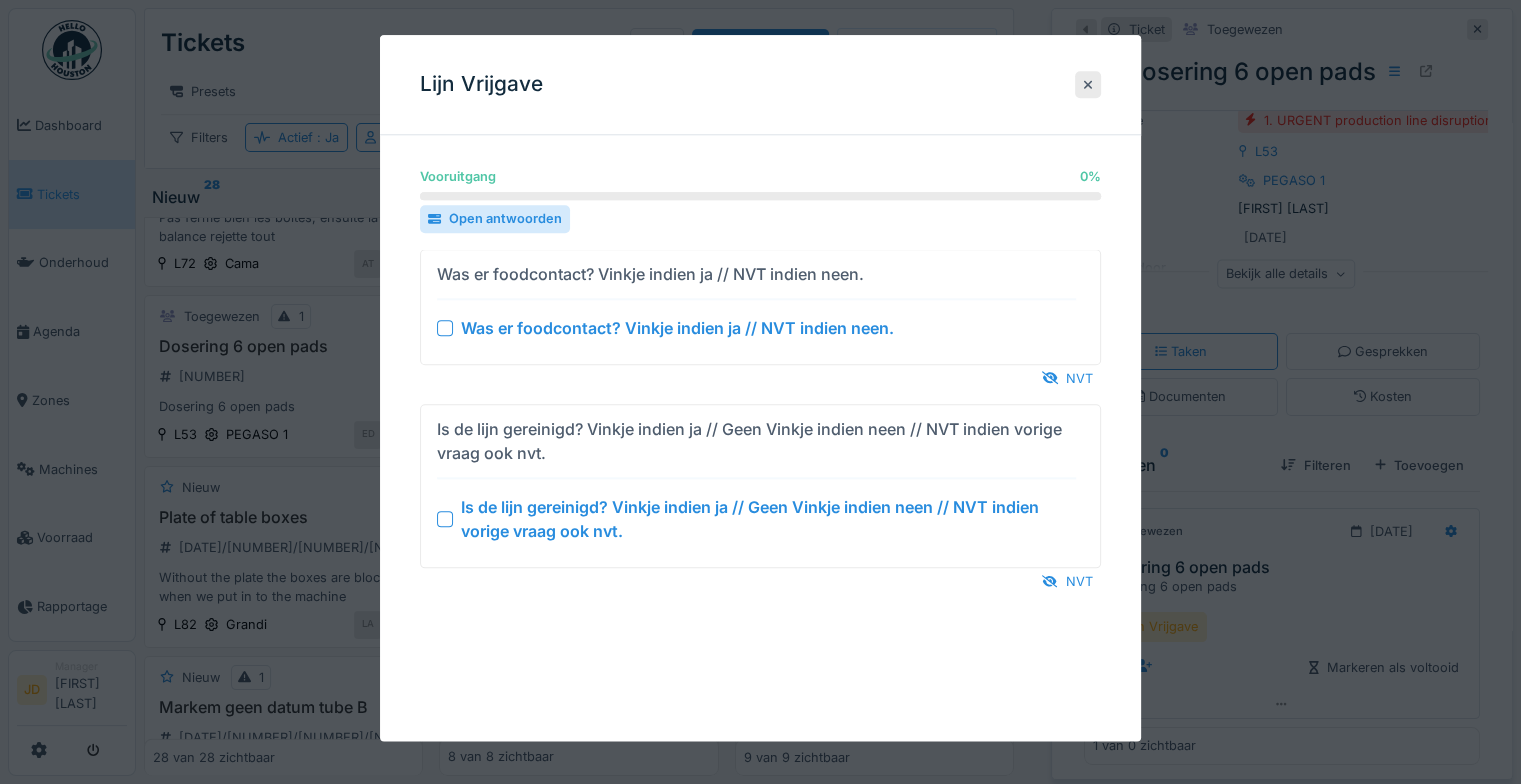 click at bounding box center (445, 328) 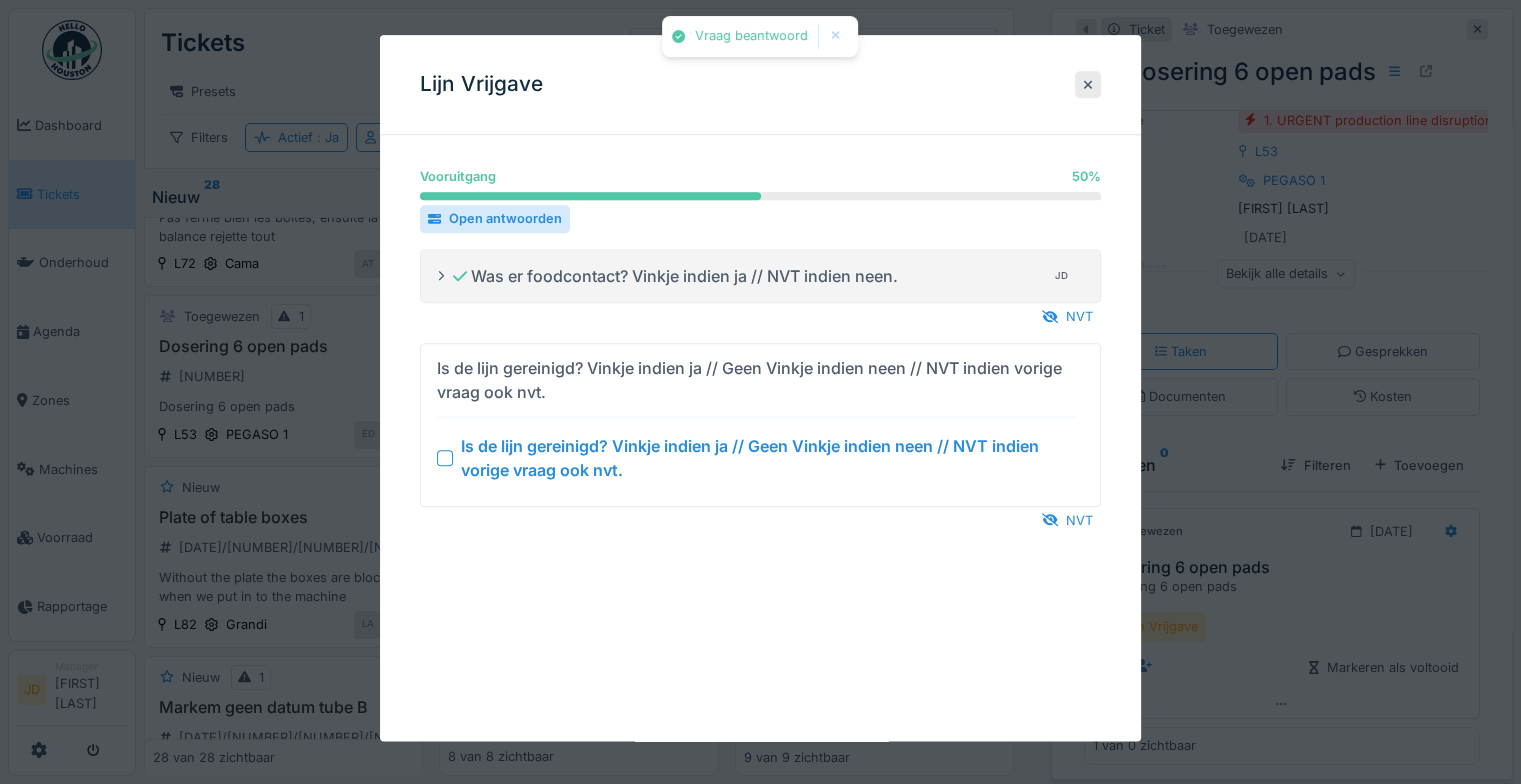 click at bounding box center (445, 458) 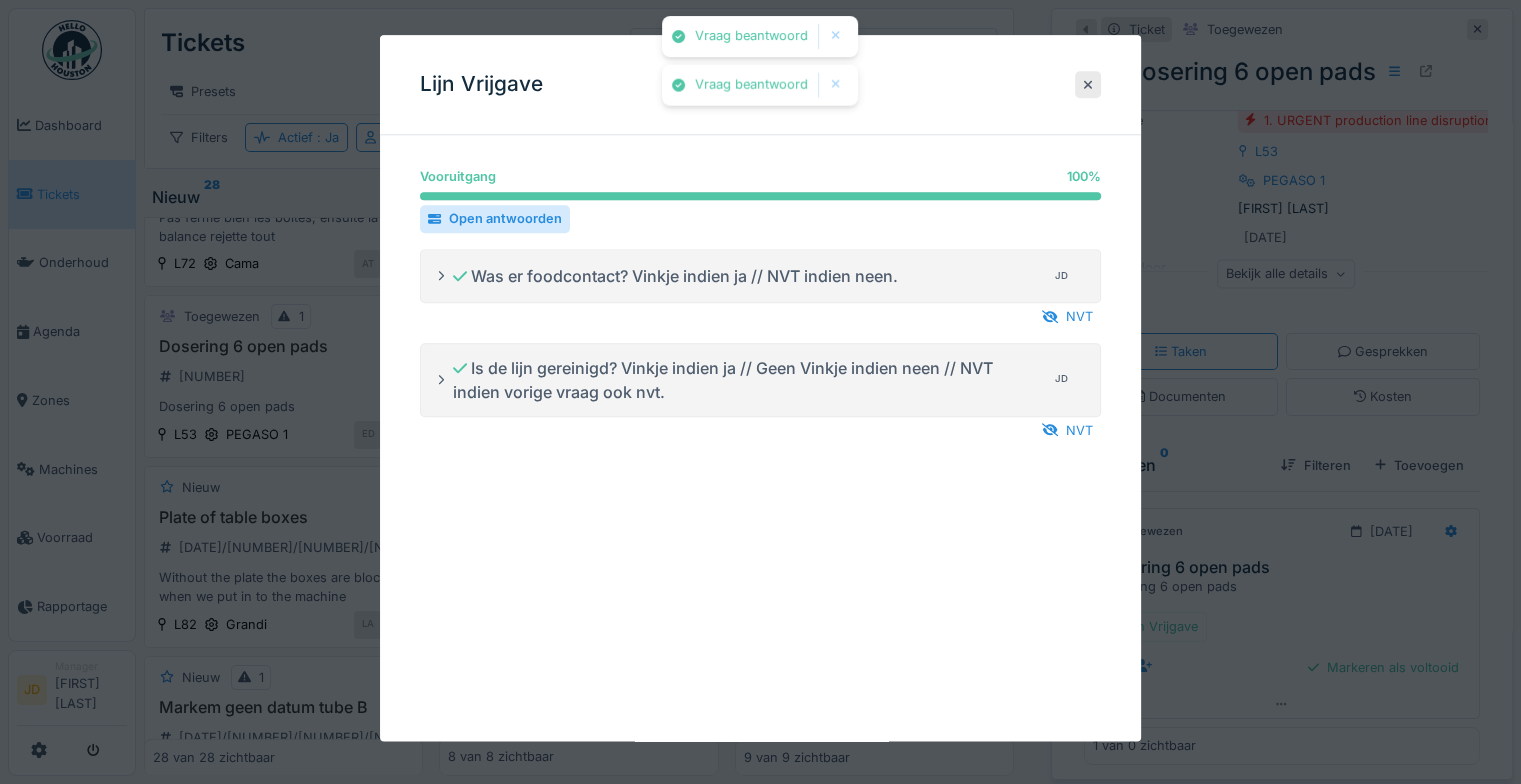click at bounding box center [760, 392] 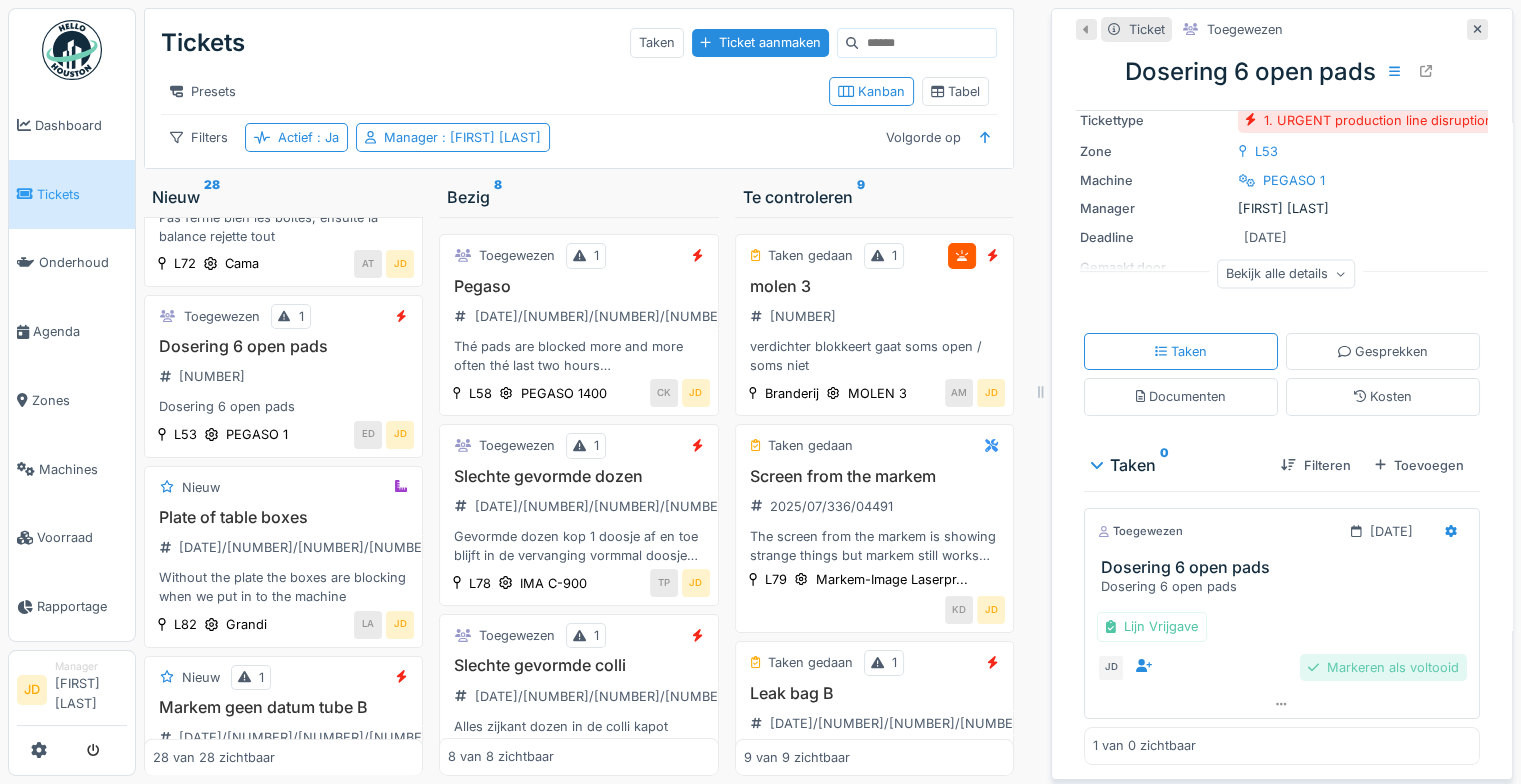 click on "Markeren als voltooid" at bounding box center (1383, 667) 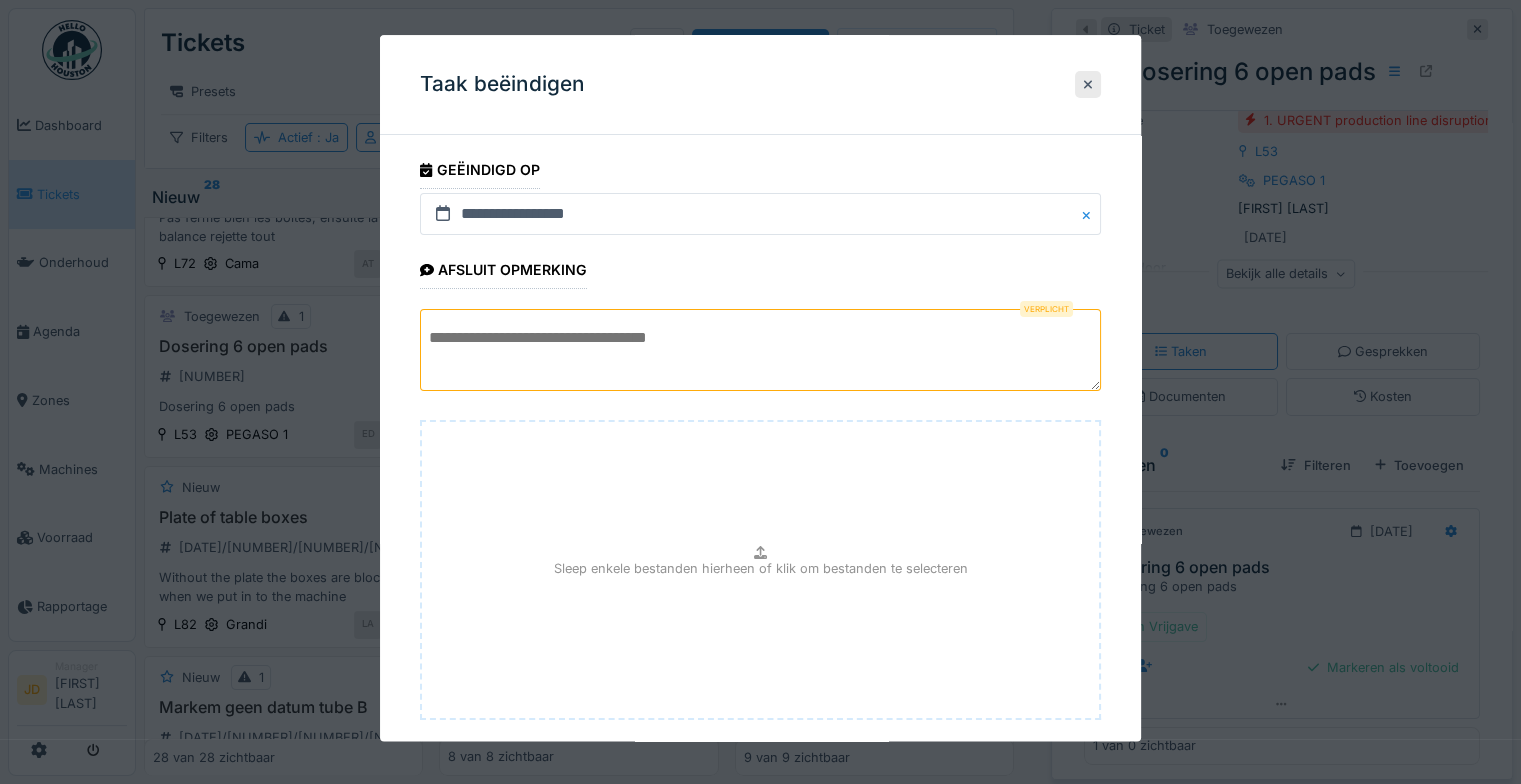 click at bounding box center (760, 350) 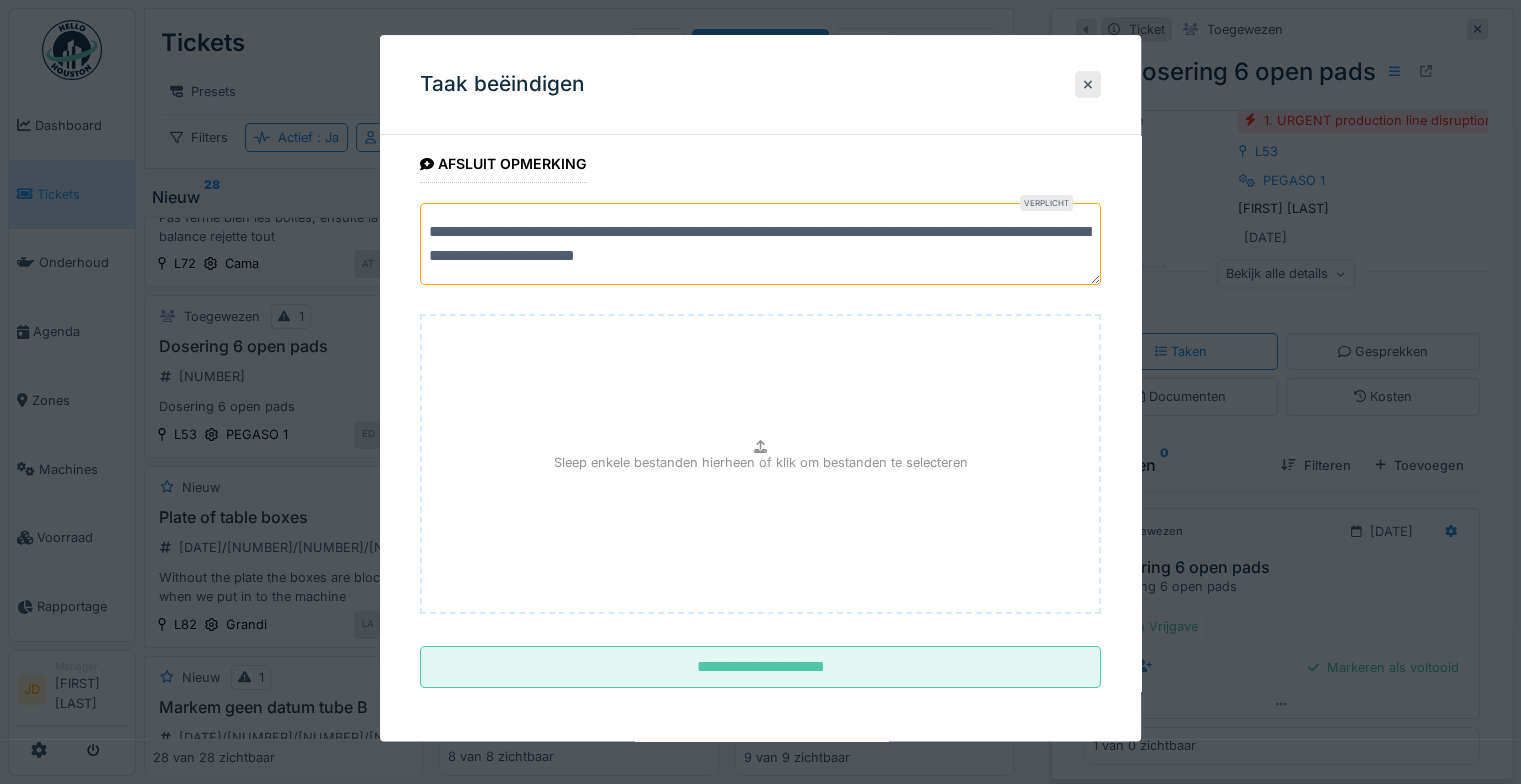 scroll, scrollTop: 108, scrollLeft: 0, axis: vertical 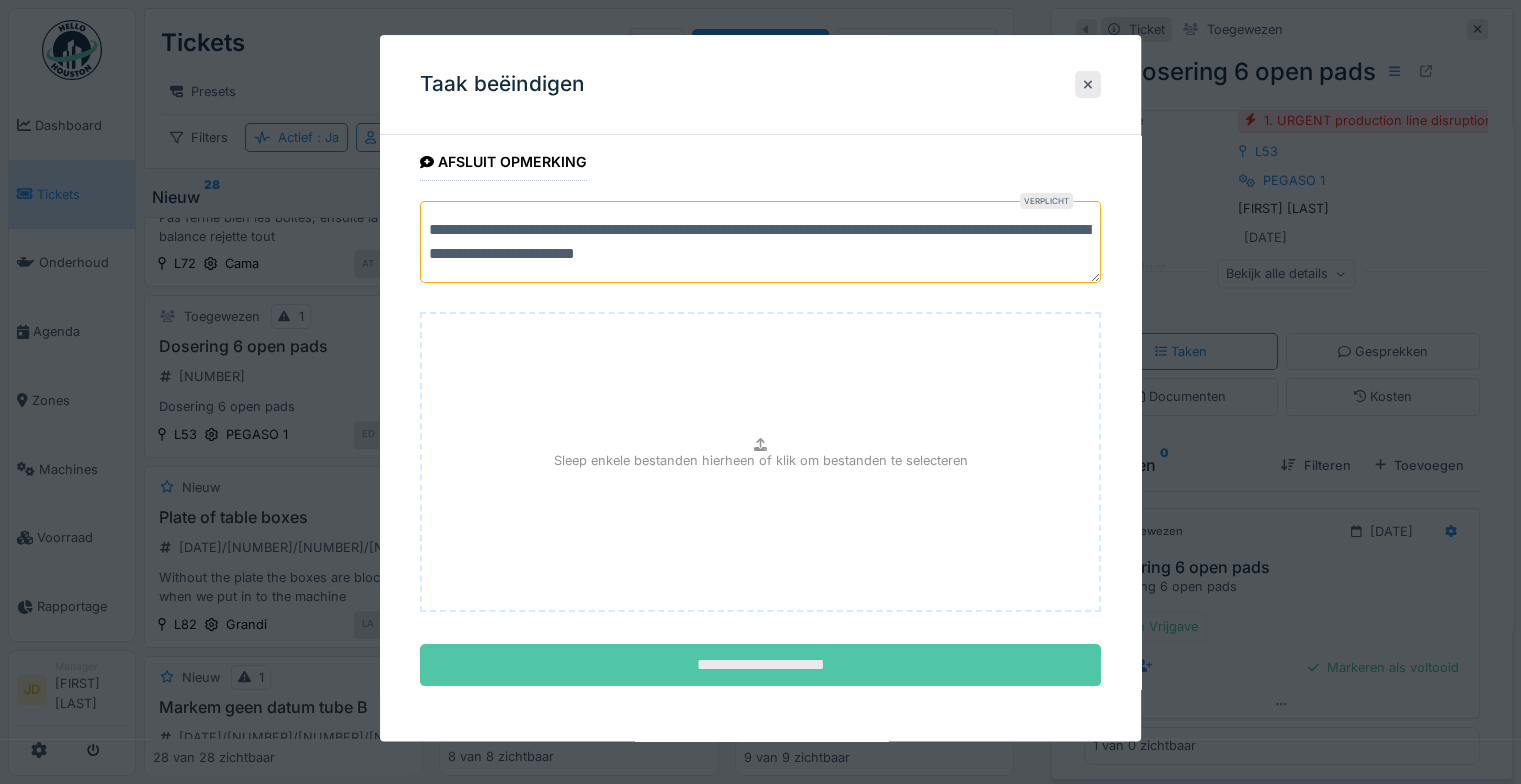 type on "**********" 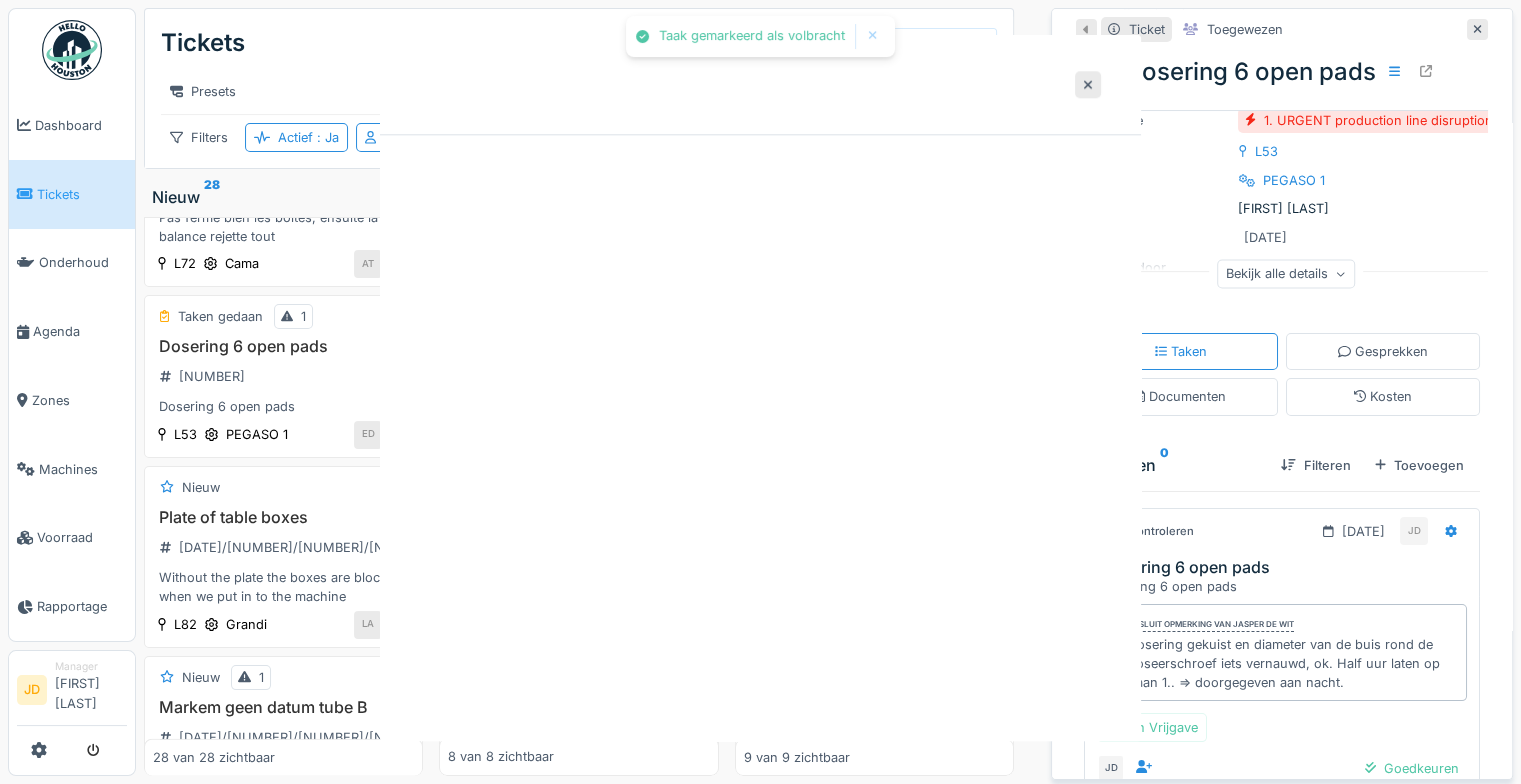 scroll, scrollTop: 0, scrollLeft: 0, axis: both 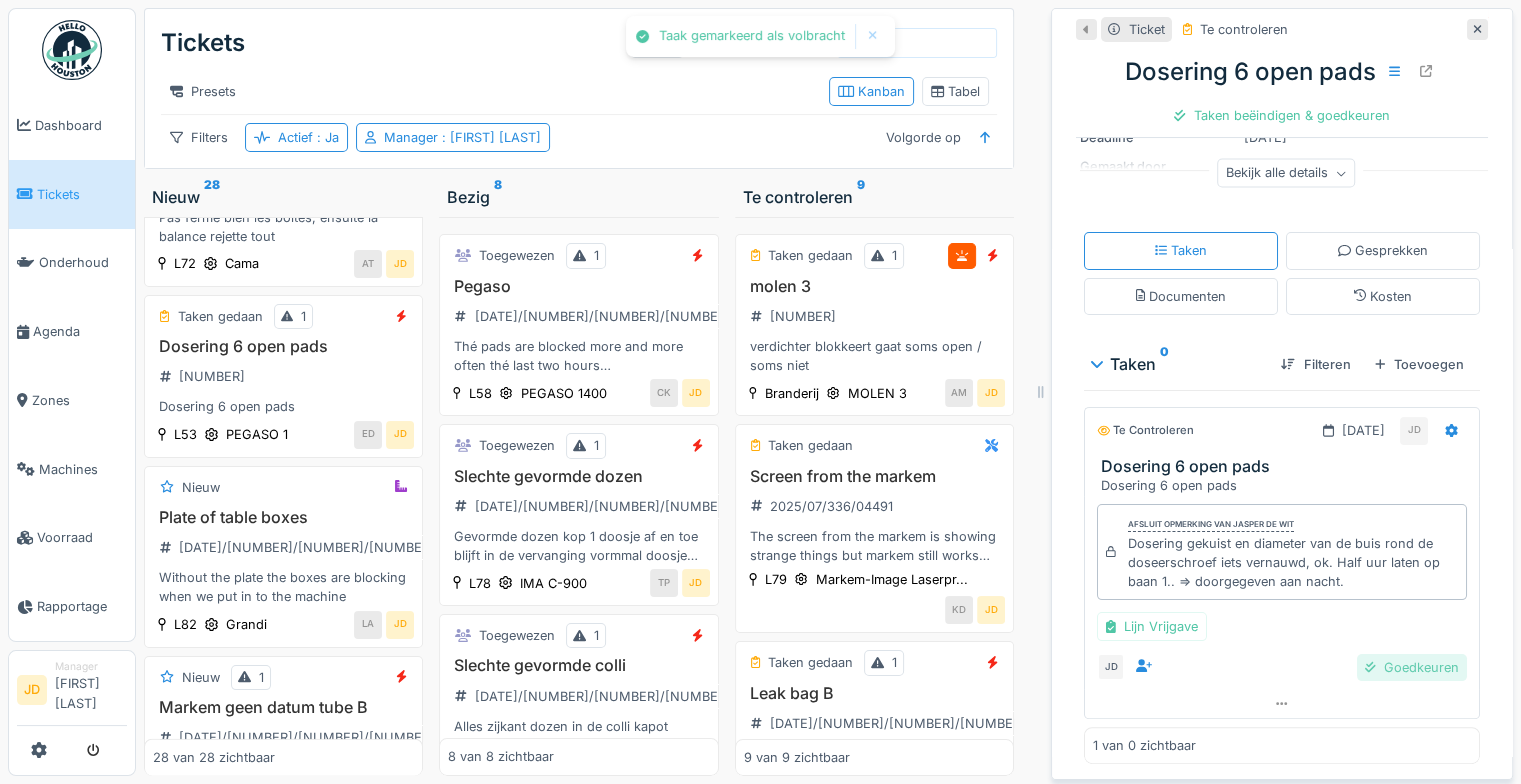 click on "Goedkeuren" at bounding box center [1412, 667] 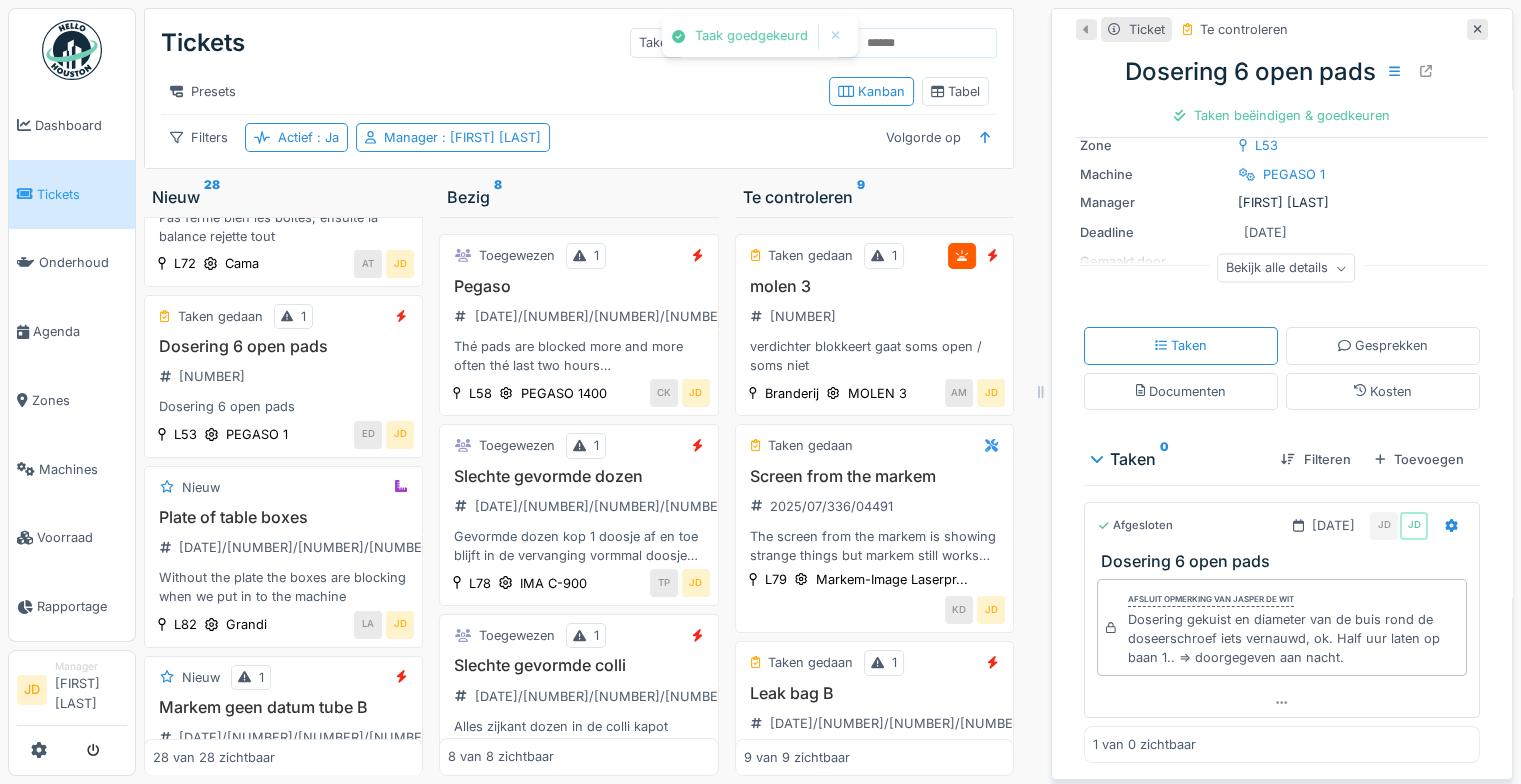 scroll, scrollTop: 173, scrollLeft: 0, axis: vertical 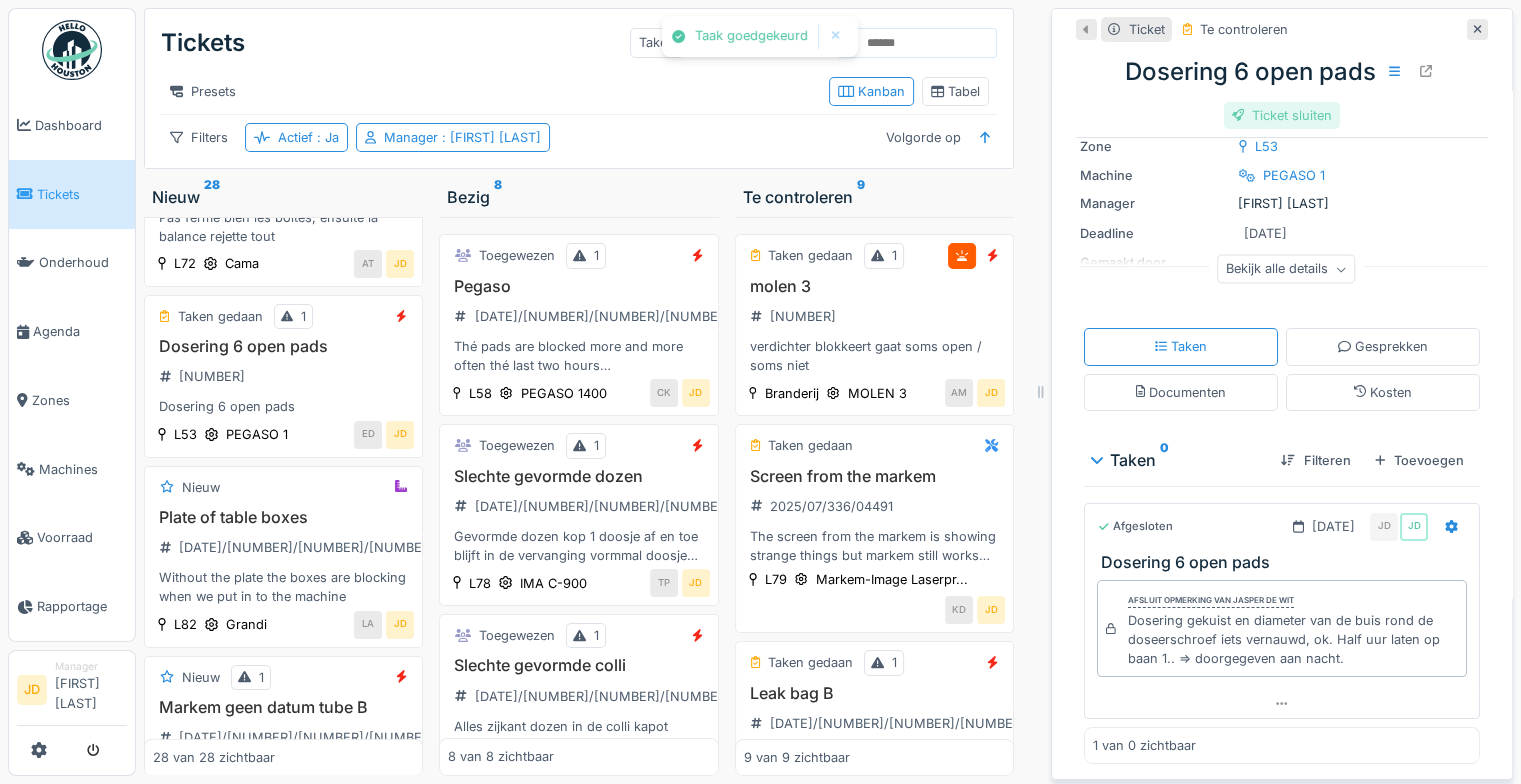 click on "Ticket sluiten" at bounding box center [1282, 115] 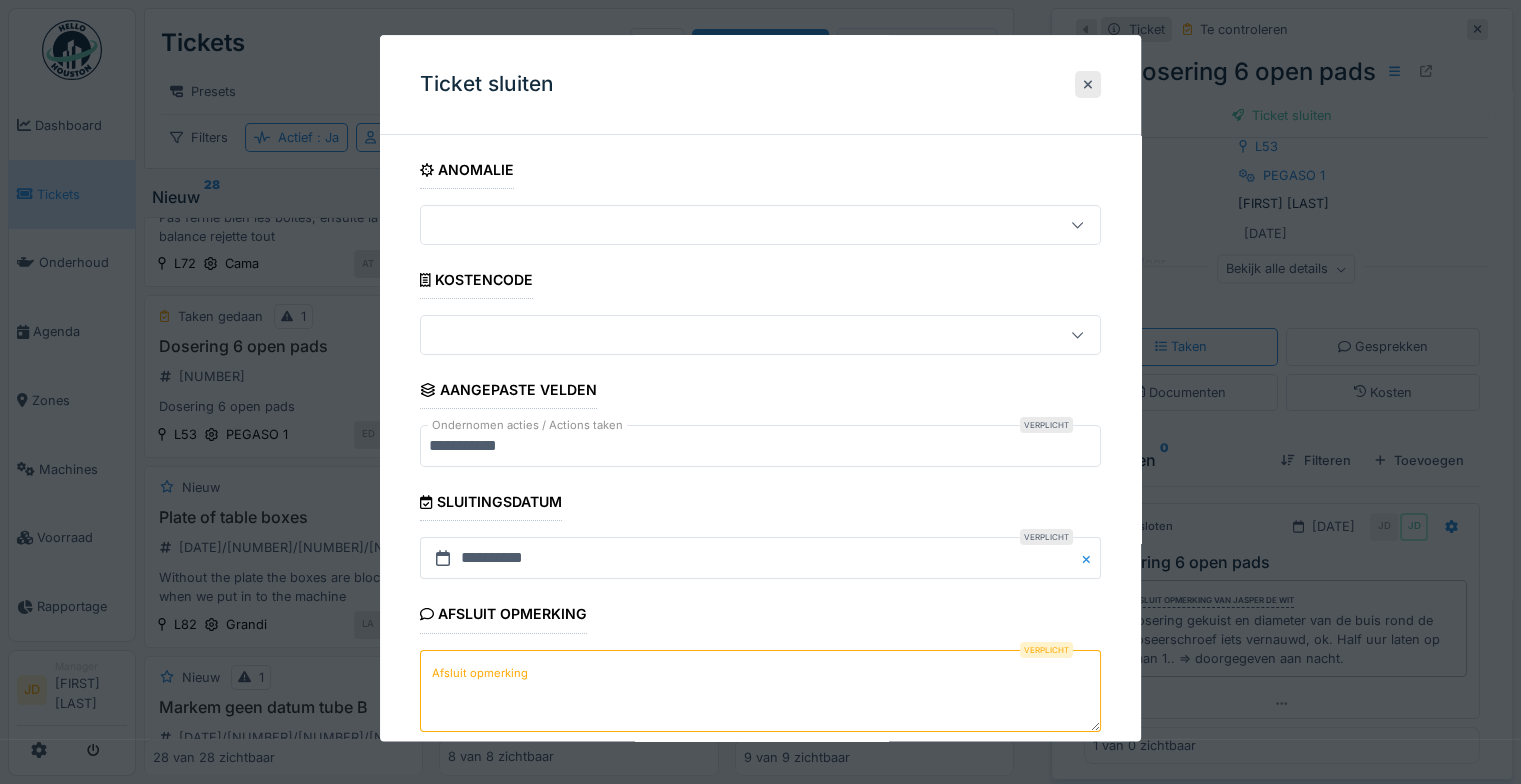 click on "Afsluit opmerking" at bounding box center (760, 691) 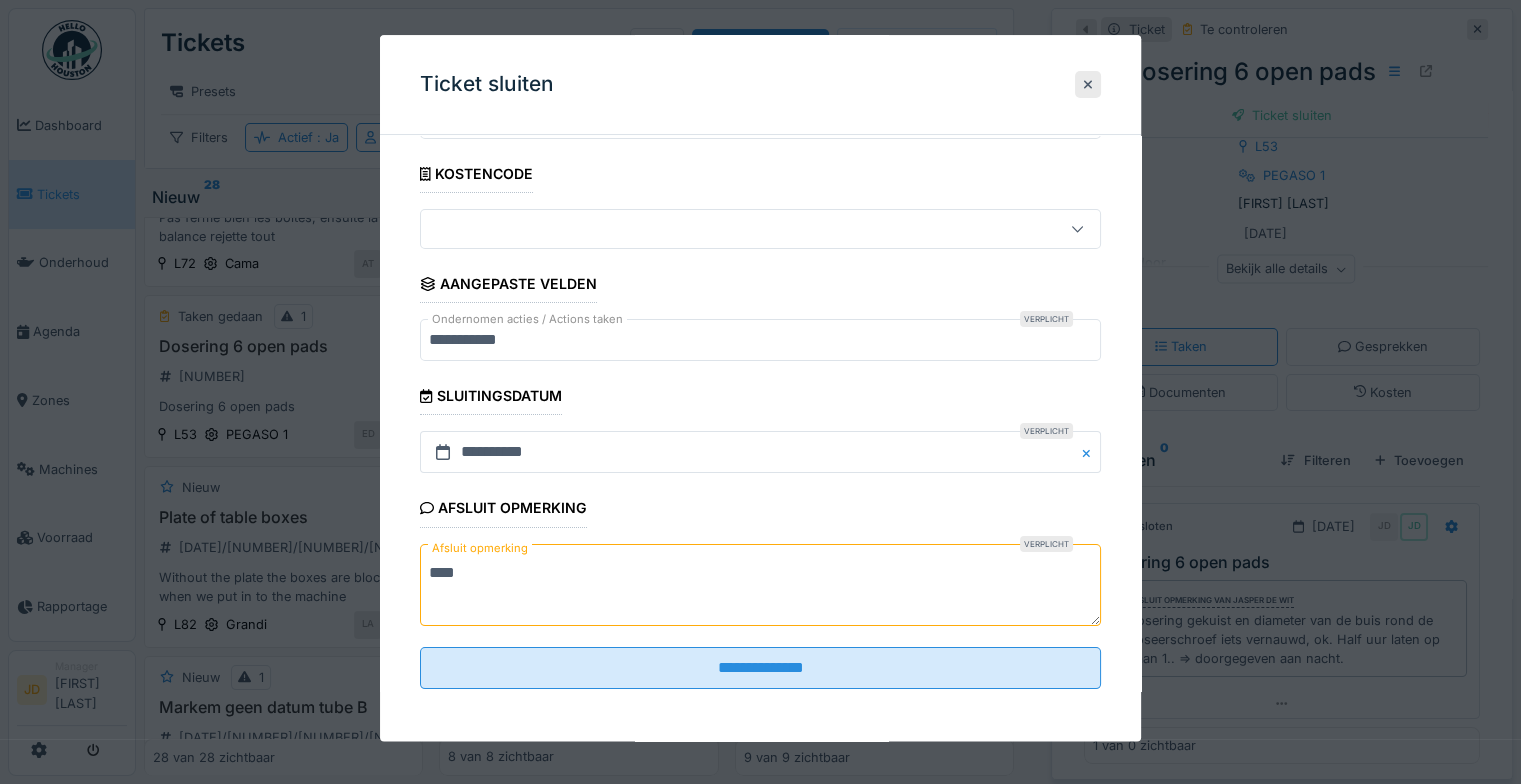 scroll, scrollTop: 107, scrollLeft: 0, axis: vertical 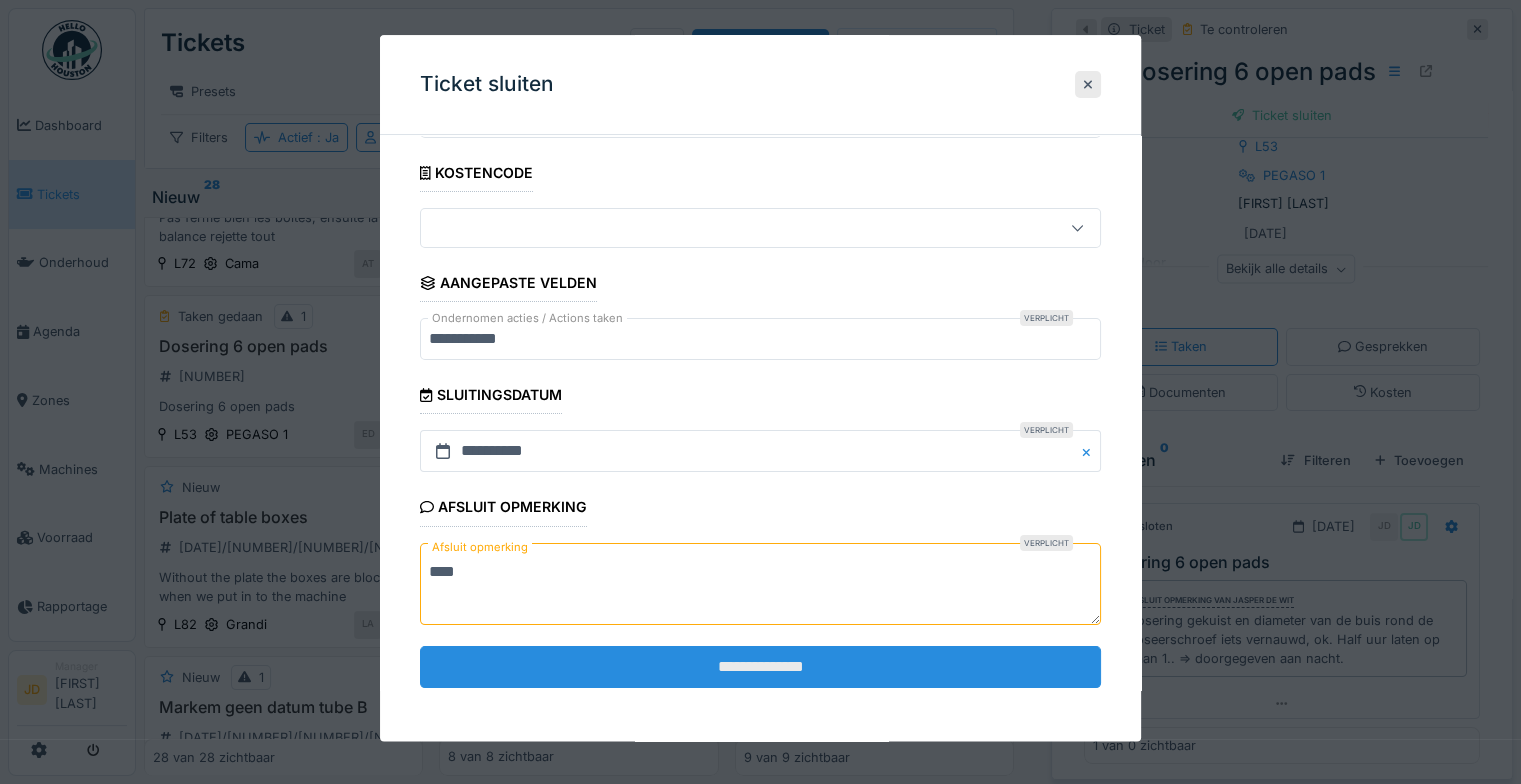 type on "****" 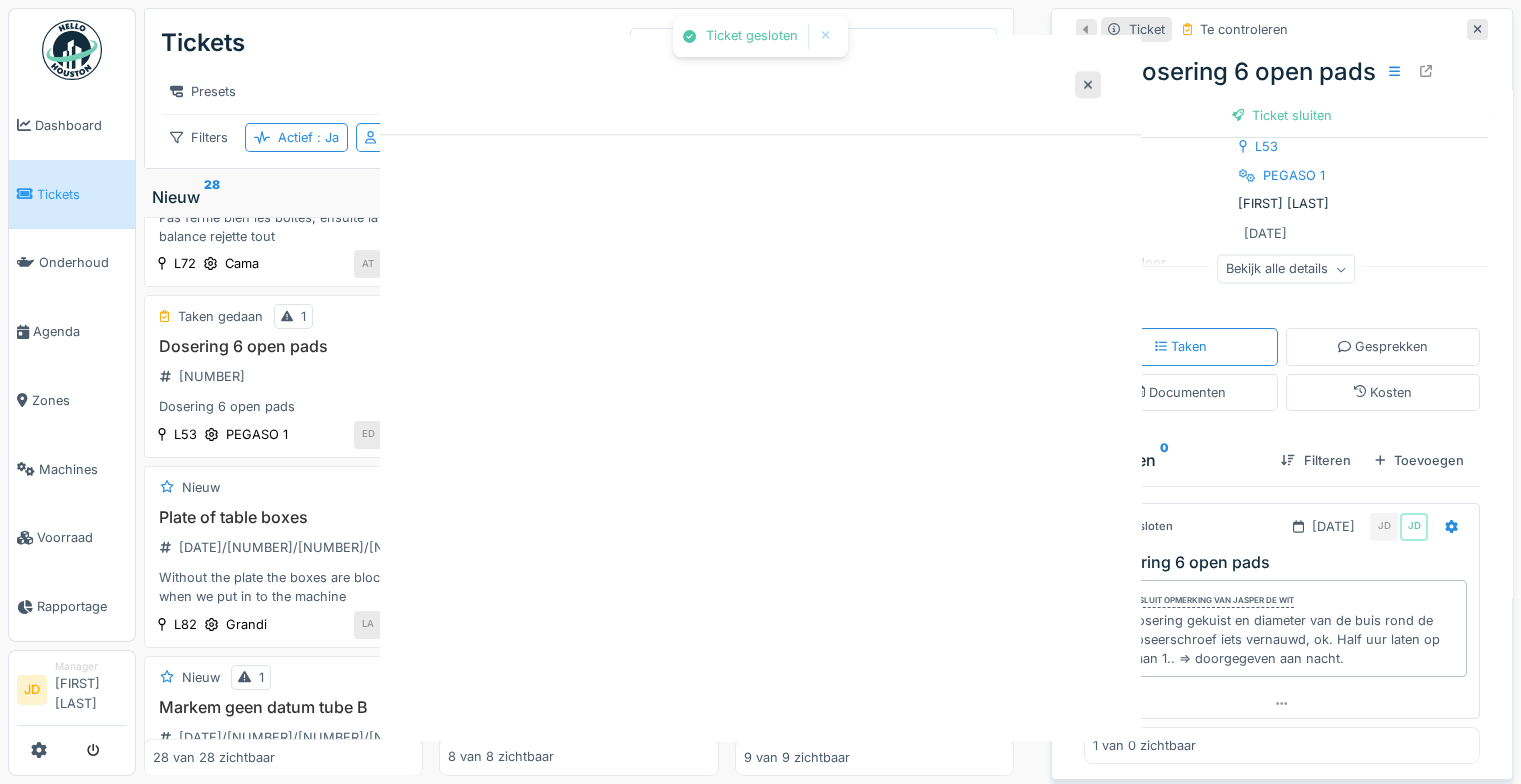 scroll, scrollTop: 0, scrollLeft: 0, axis: both 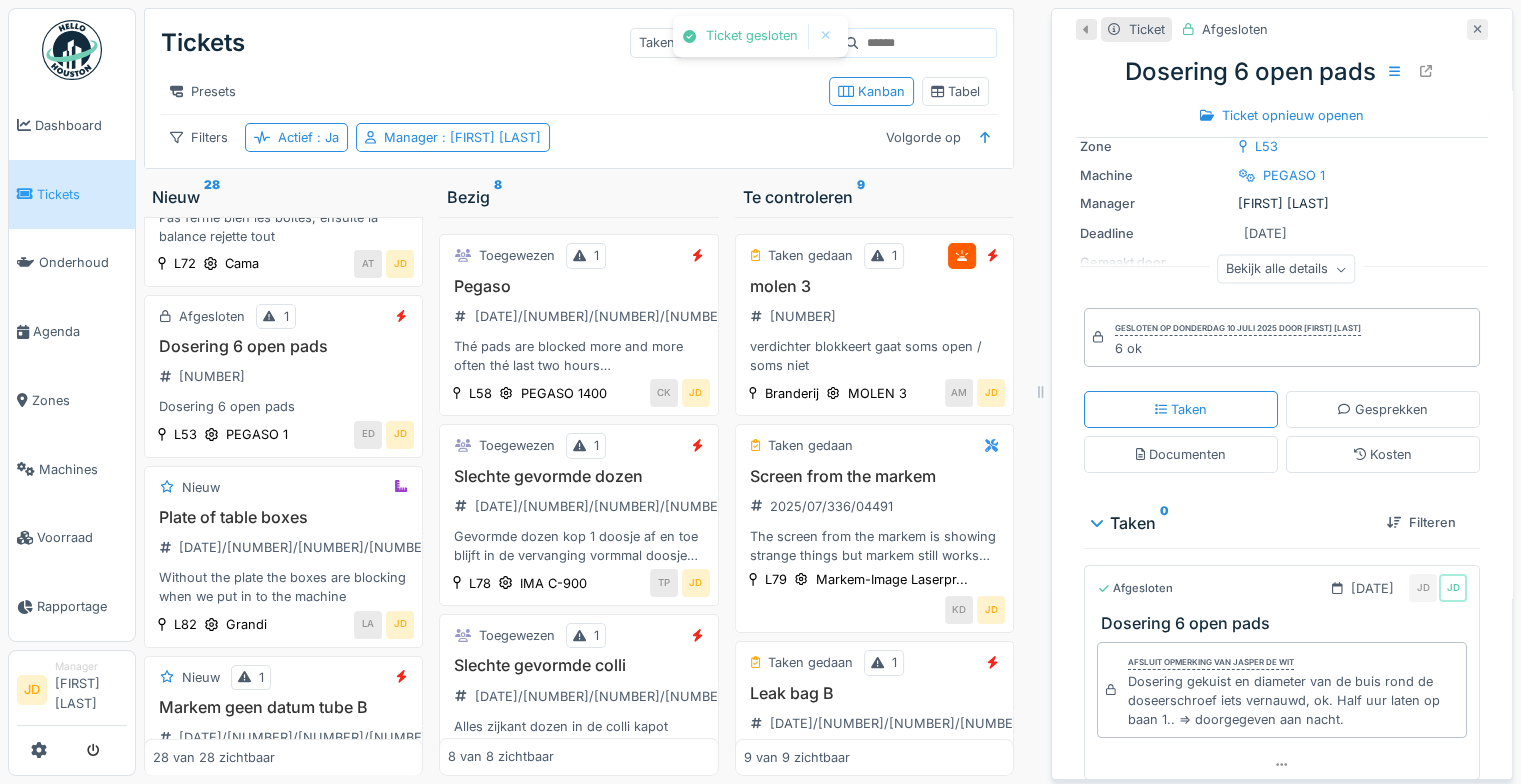 click 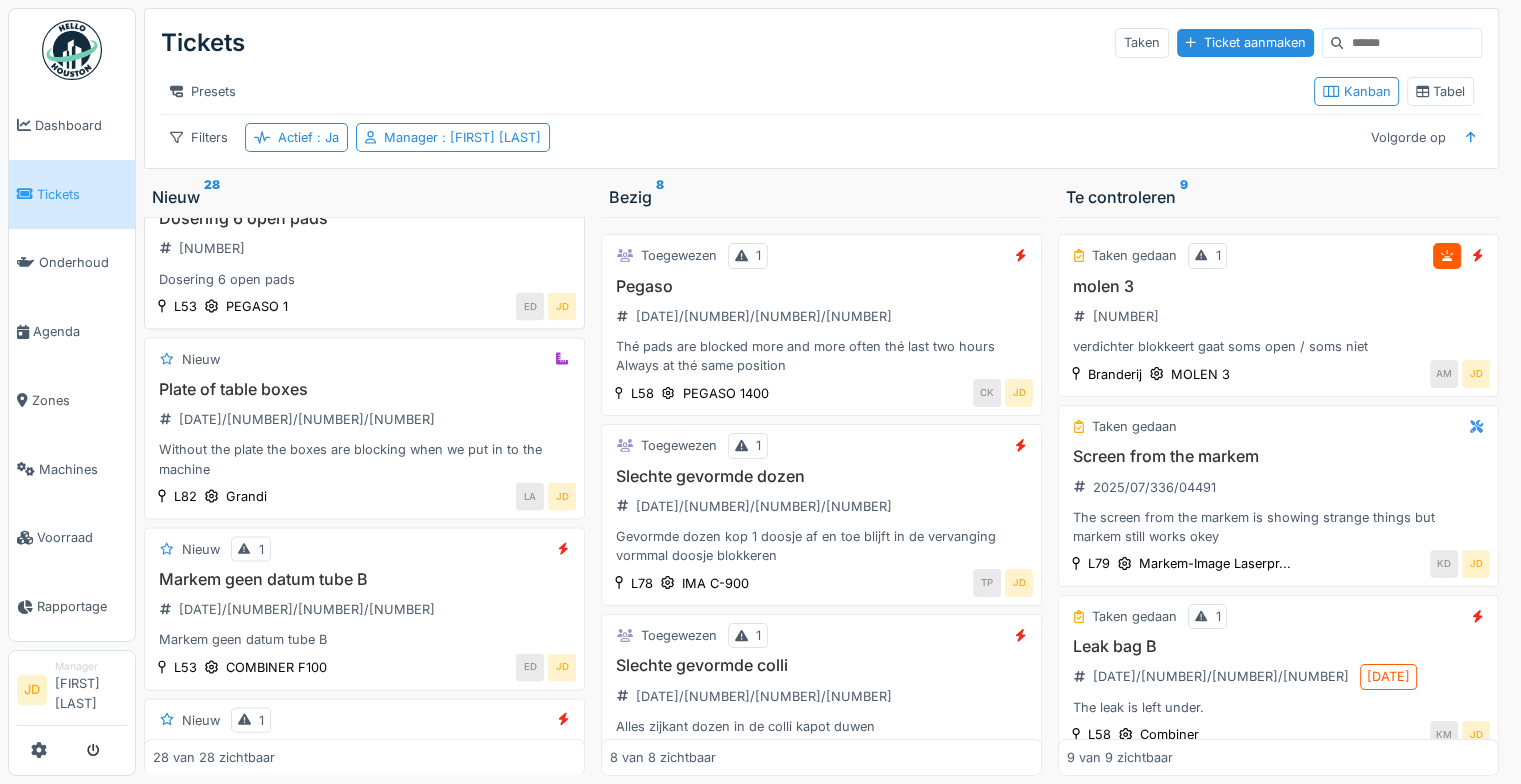 scroll, scrollTop: 4379, scrollLeft: 0, axis: vertical 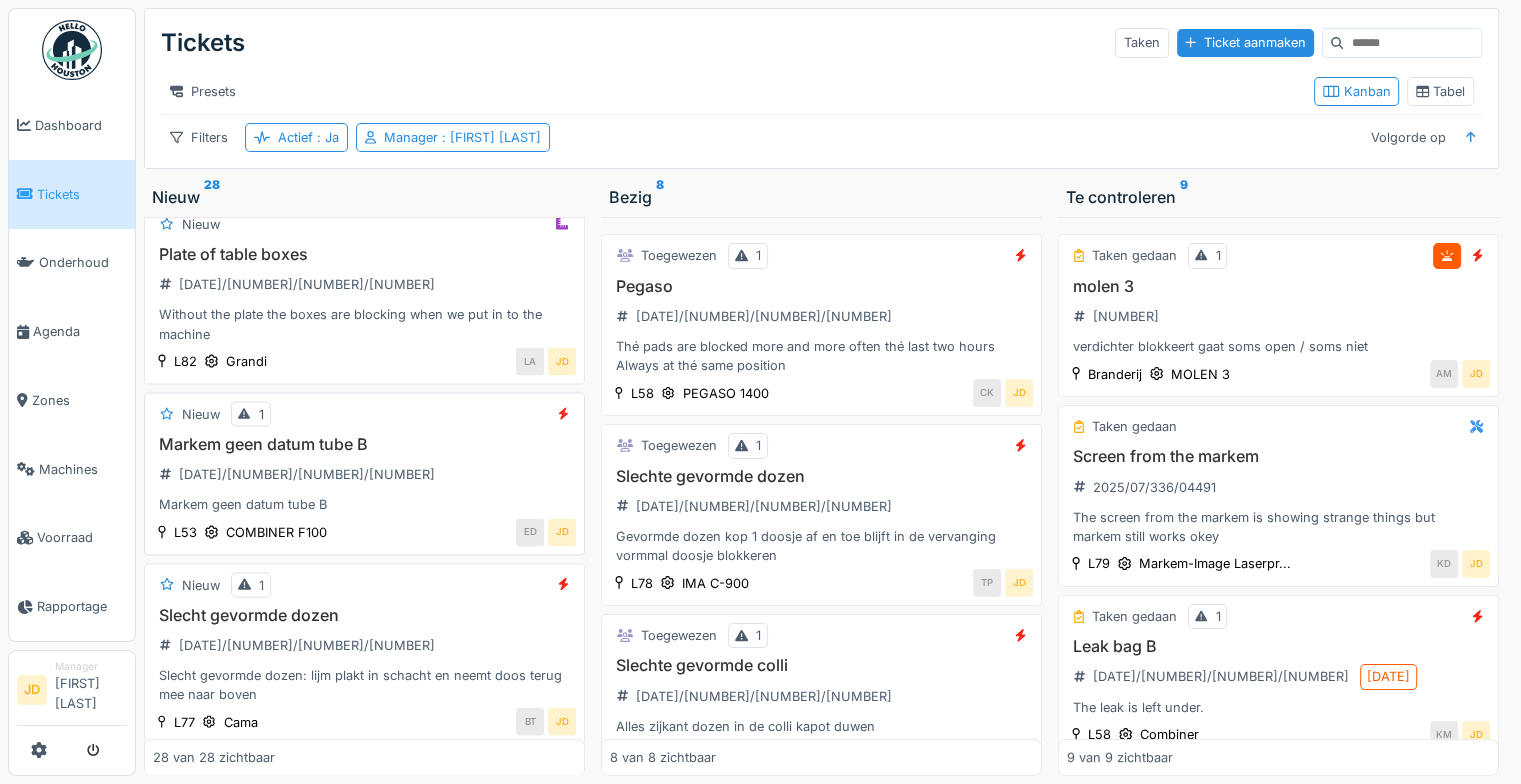 click on "Markem geen datum tube B" at bounding box center (364, 504) 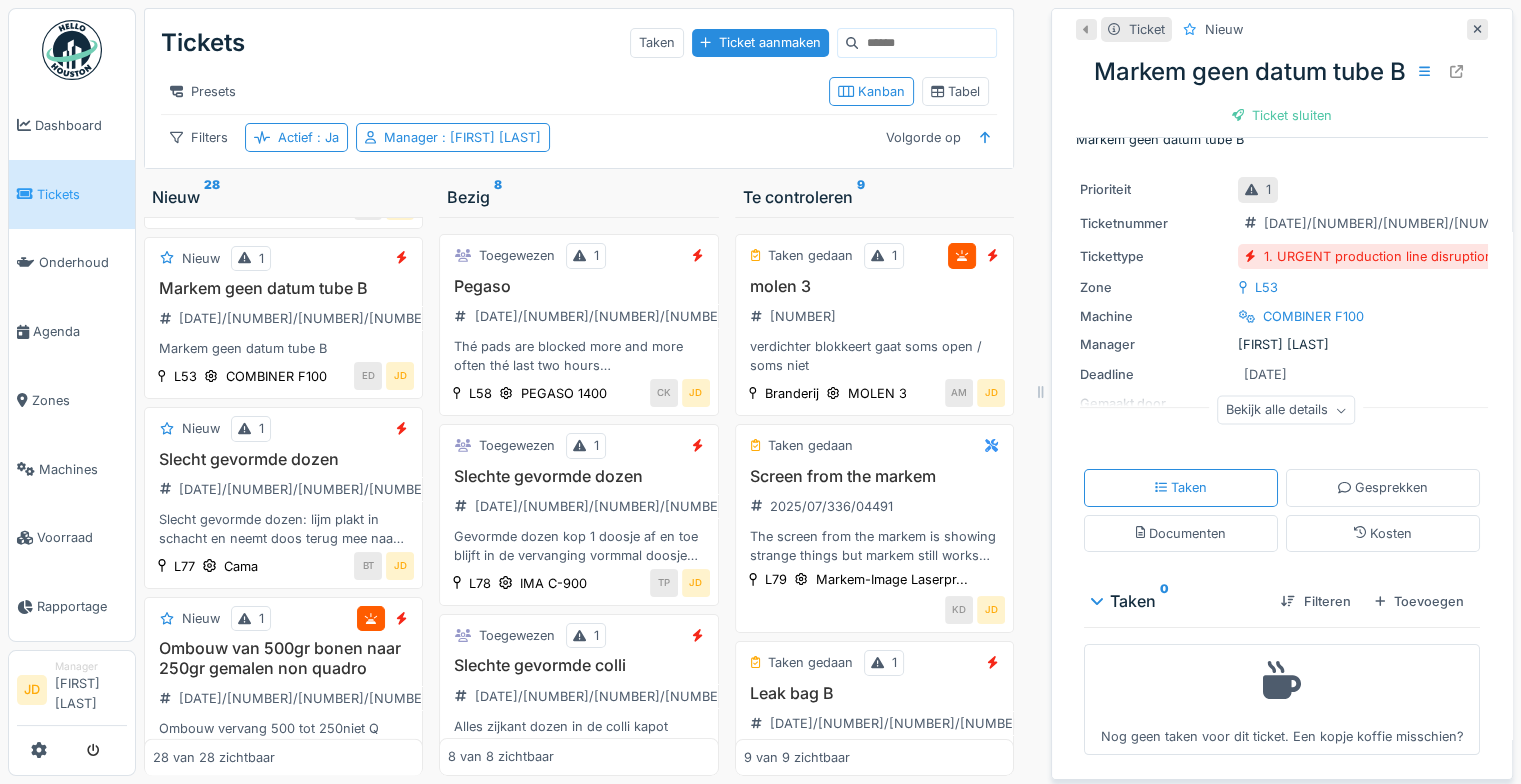 scroll, scrollTop: 52, scrollLeft: 0, axis: vertical 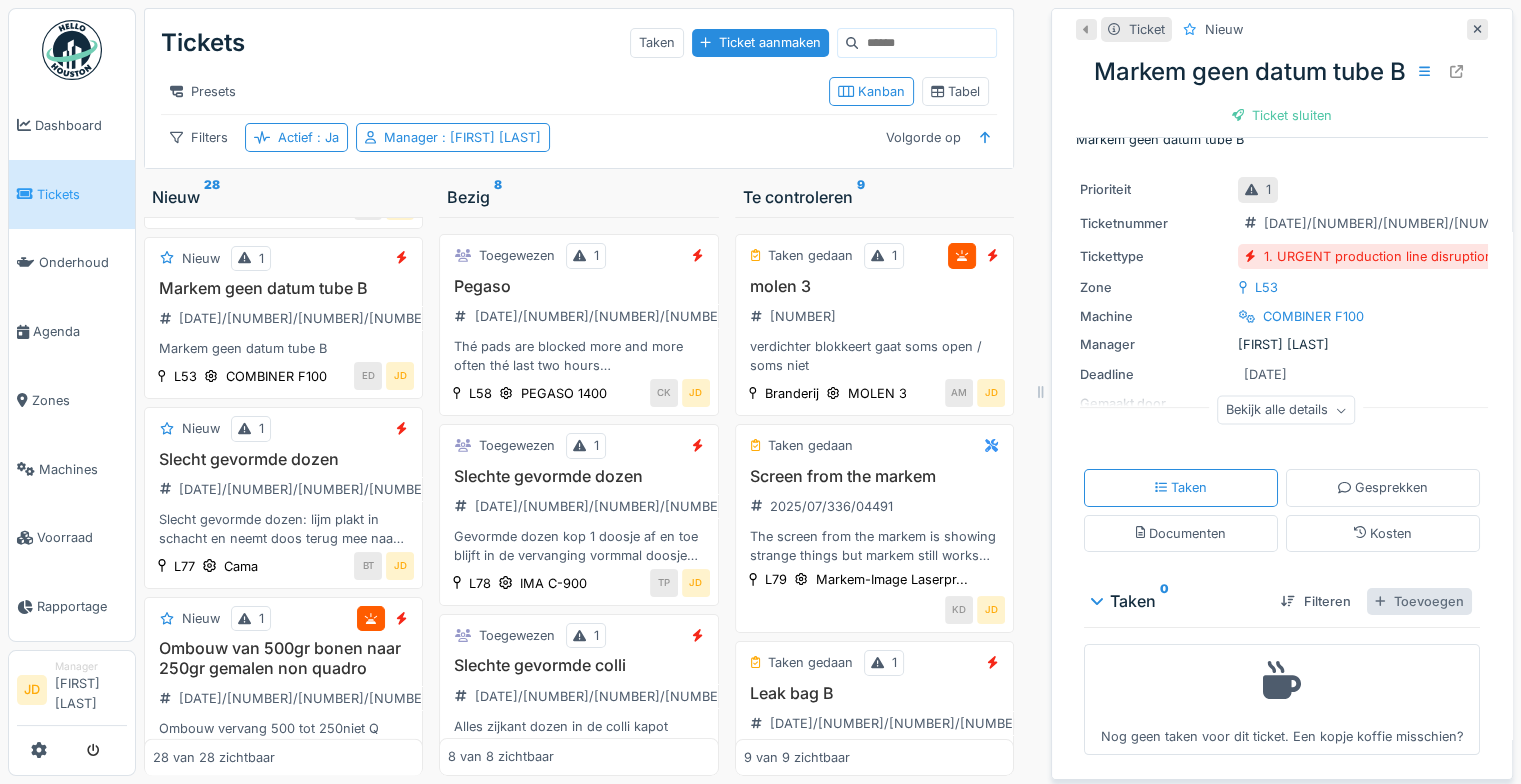 click on "Toevoegen" at bounding box center (1419, 601) 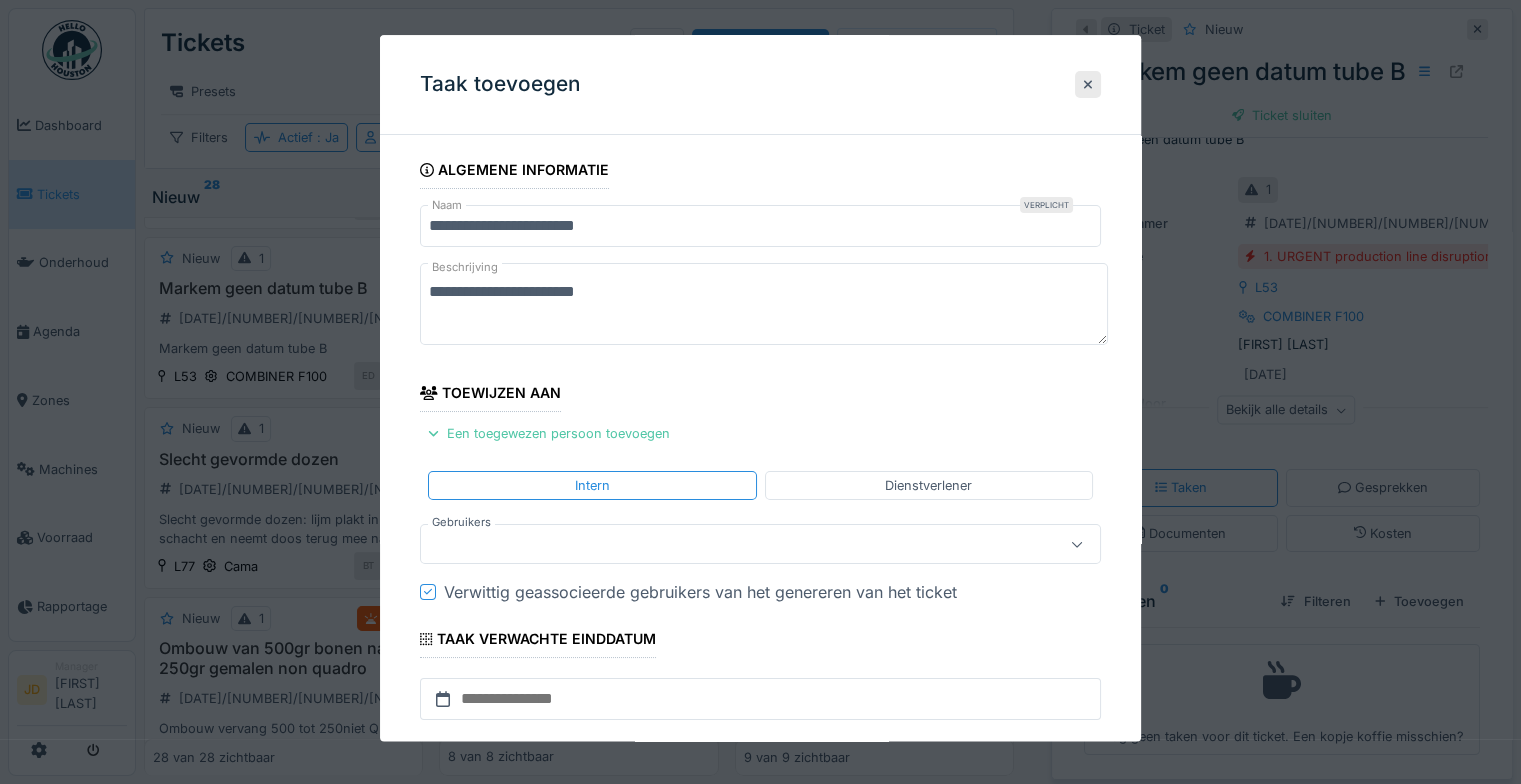 click at bounding box center [726, 545] 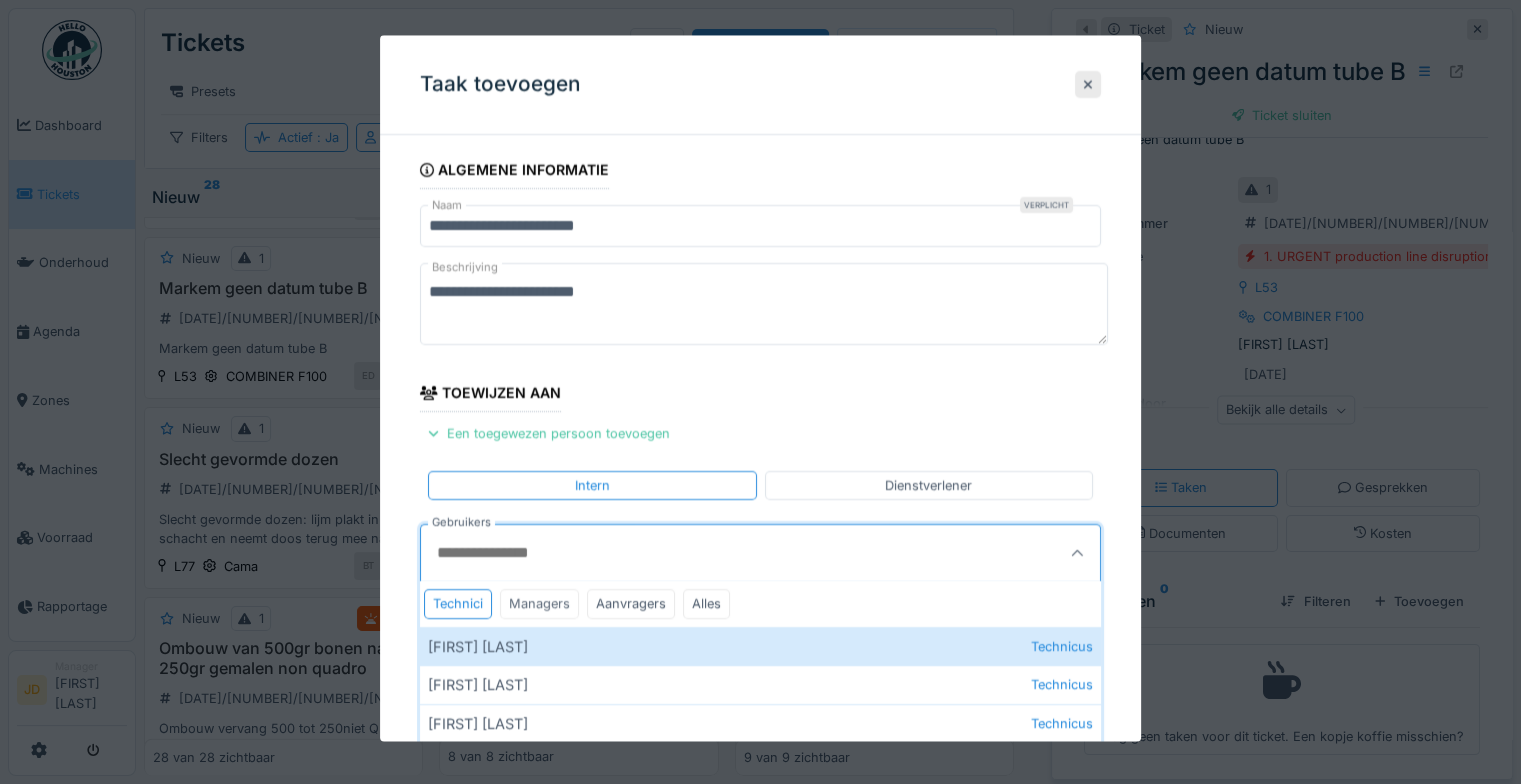 click on "Managers" at bounding box center [539, 604] 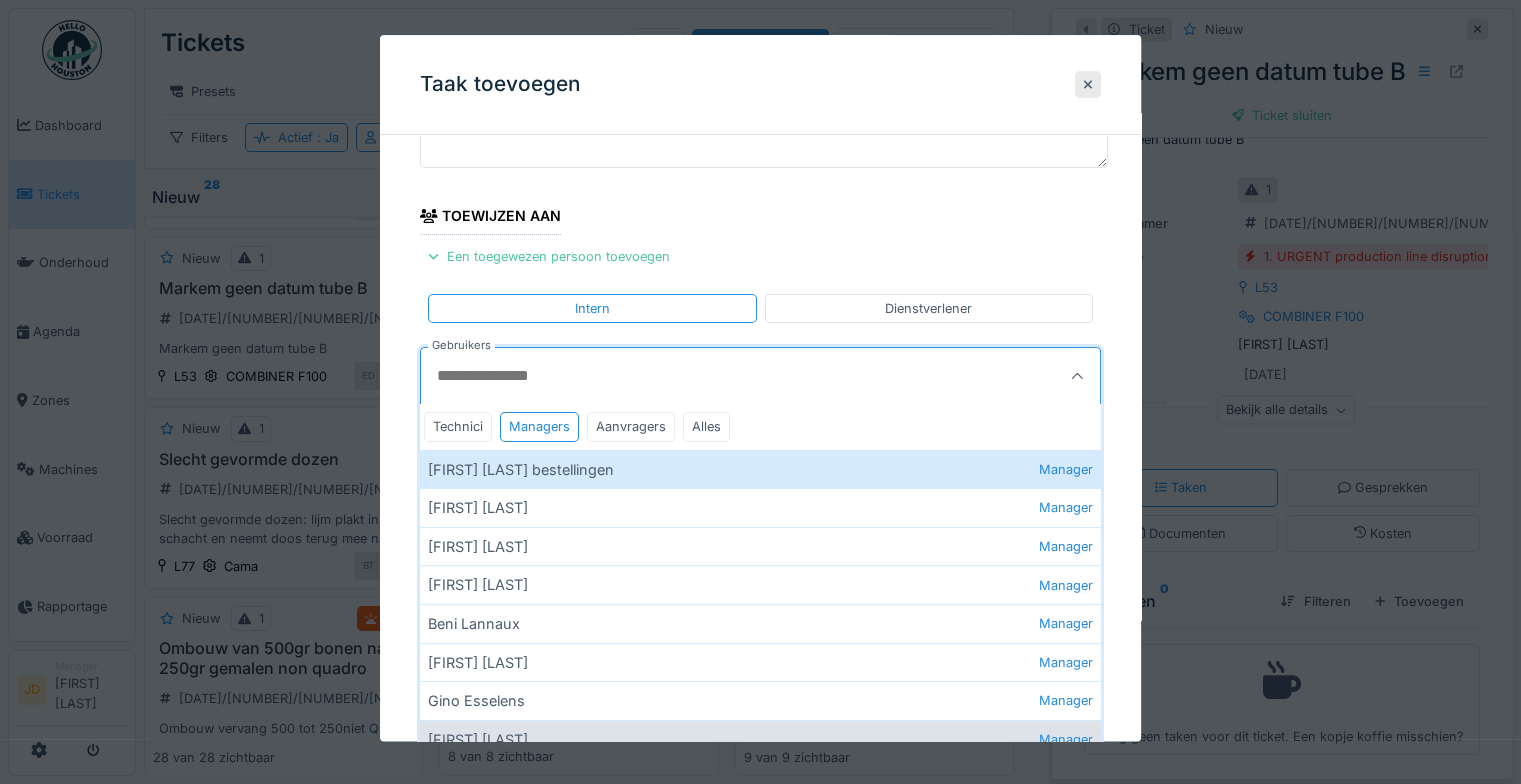 scroll, scrollTop: 300, scrollLeft: 0, axis: vertical 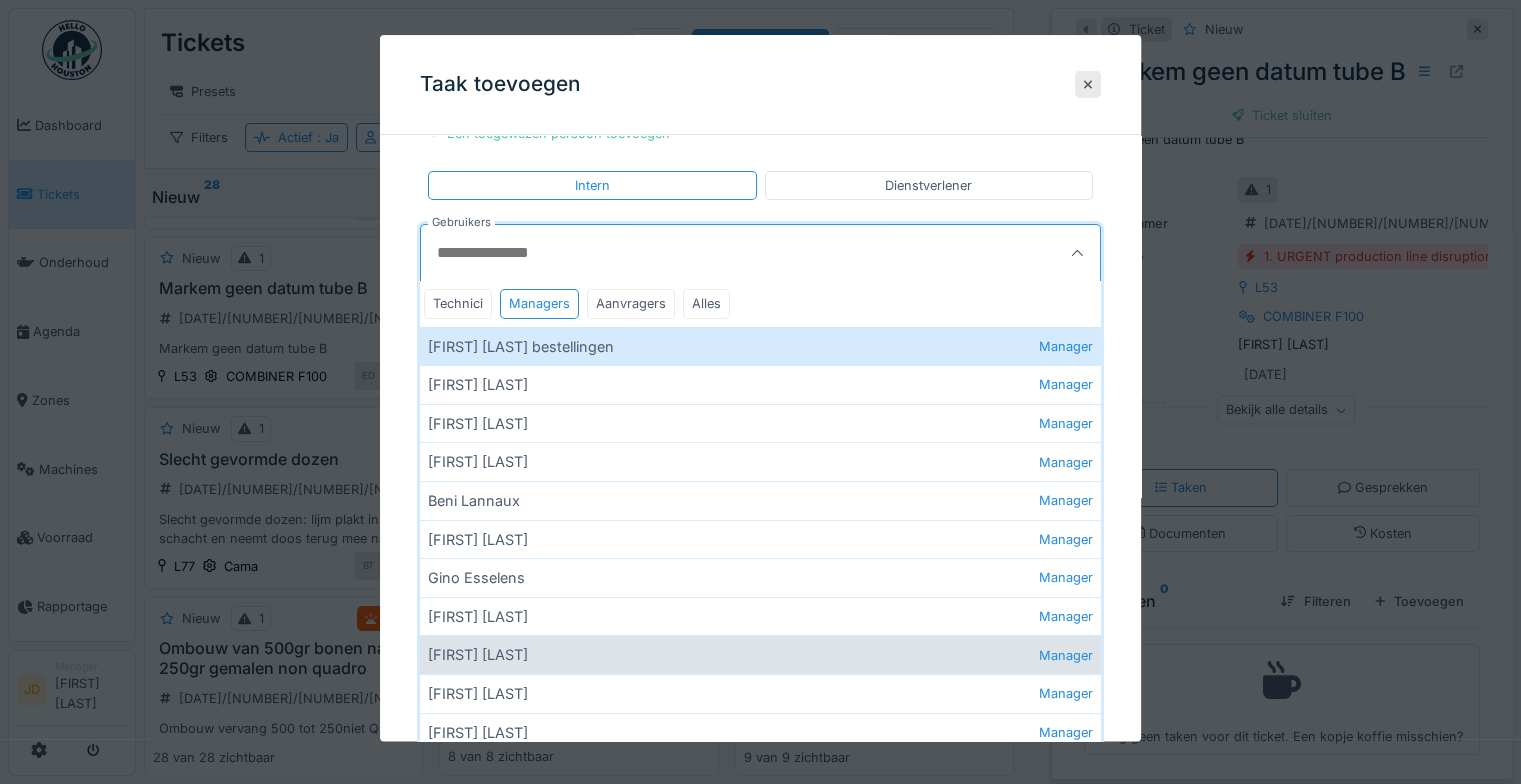 click on "Jasper De wit   Manager" at bounding box center (760, 655) 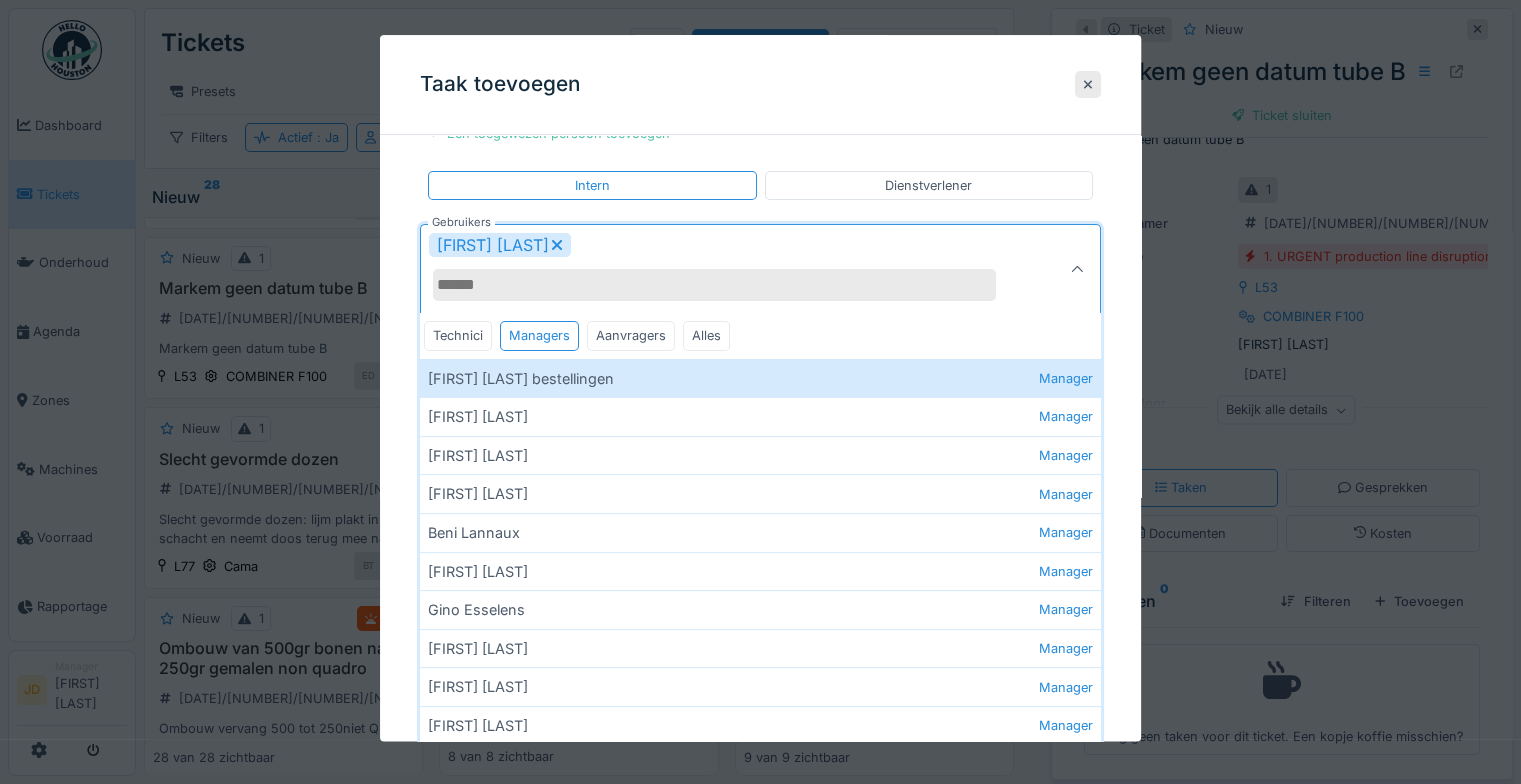 click at bounding box center (1077, 270) 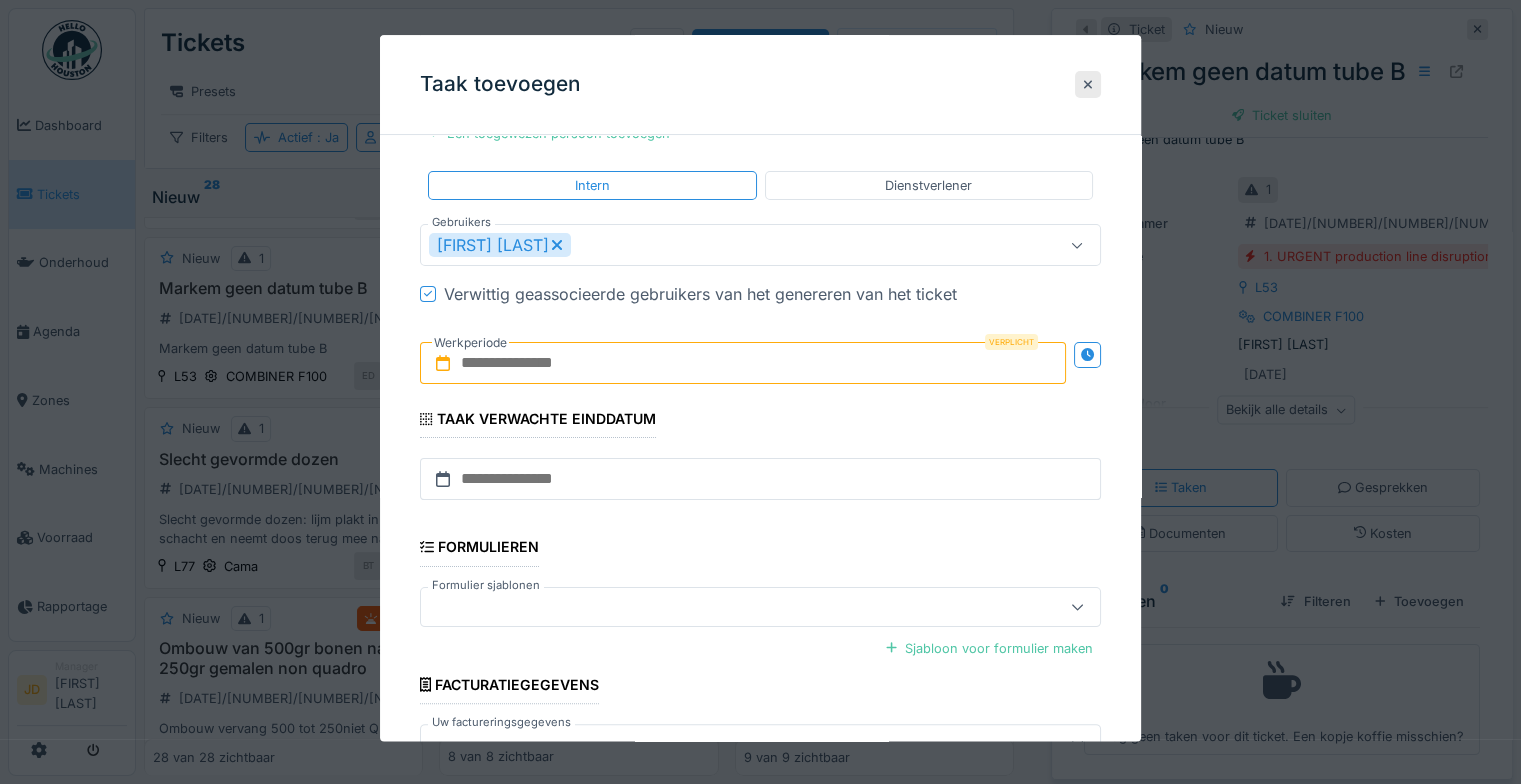 click at bounding box center (743, 364) 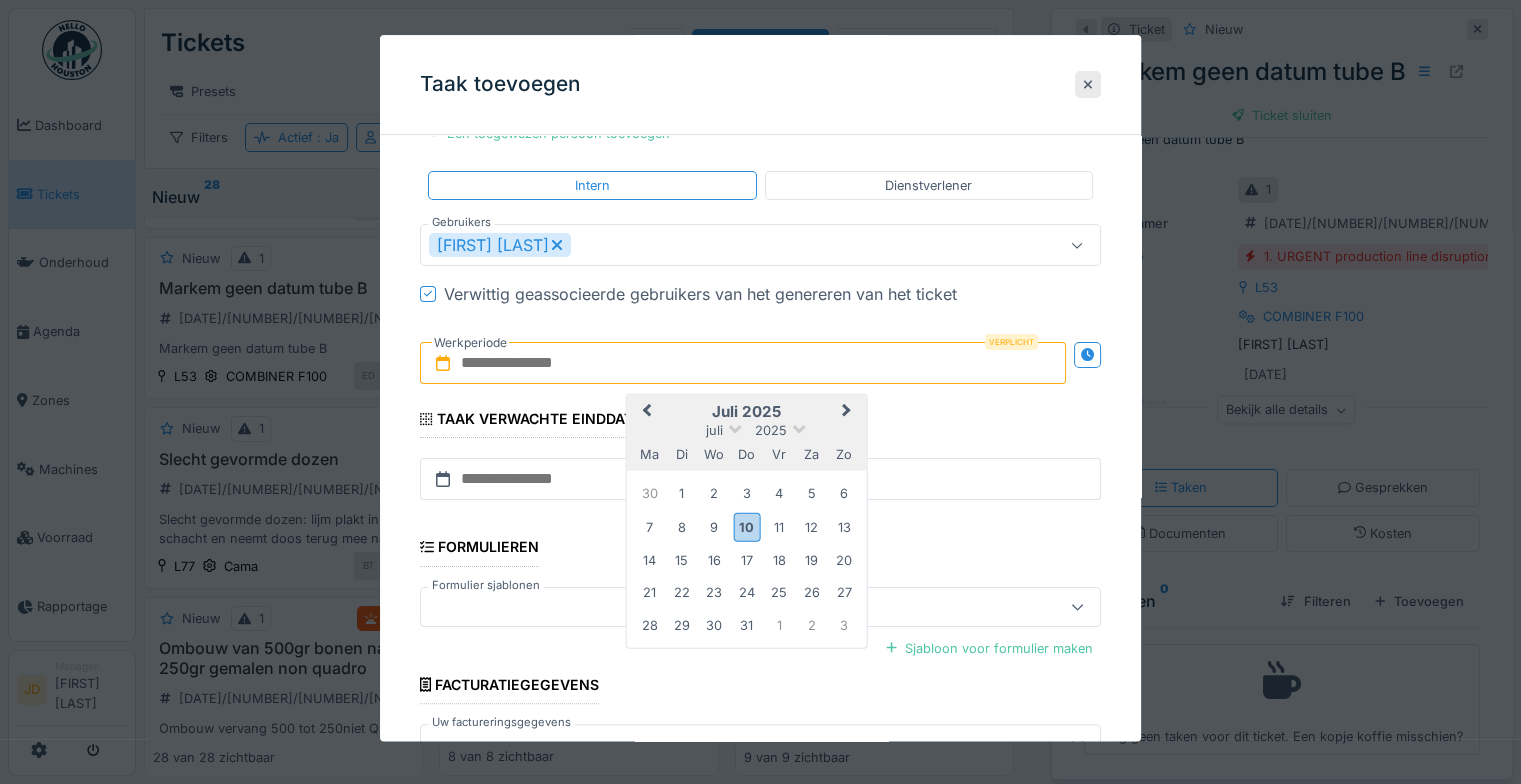 click on "juli 2025" at bounding box center (747, 412) 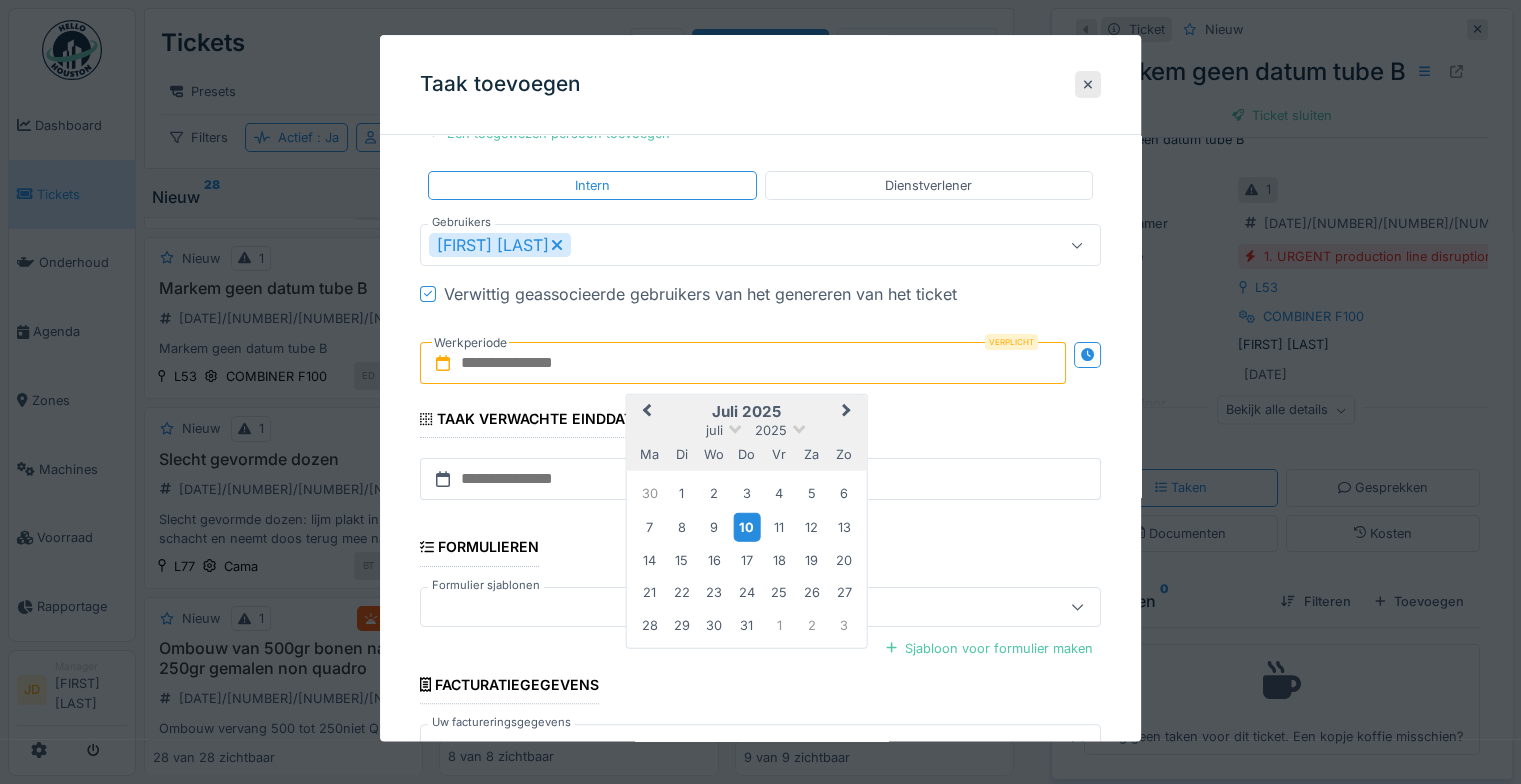 click on "10" at bounding box center [746, 526] 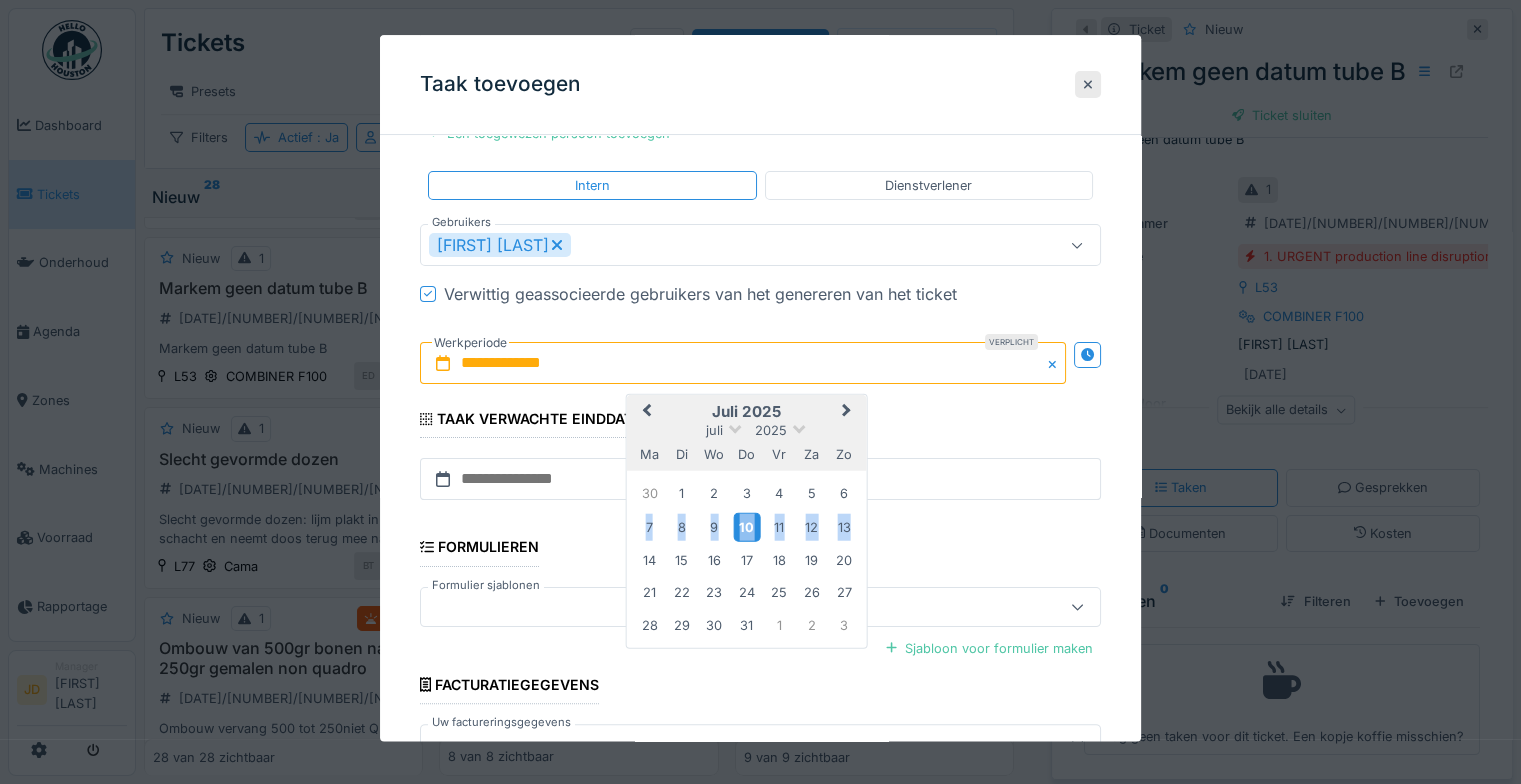 click on "10" at bounding box center (746, 526) 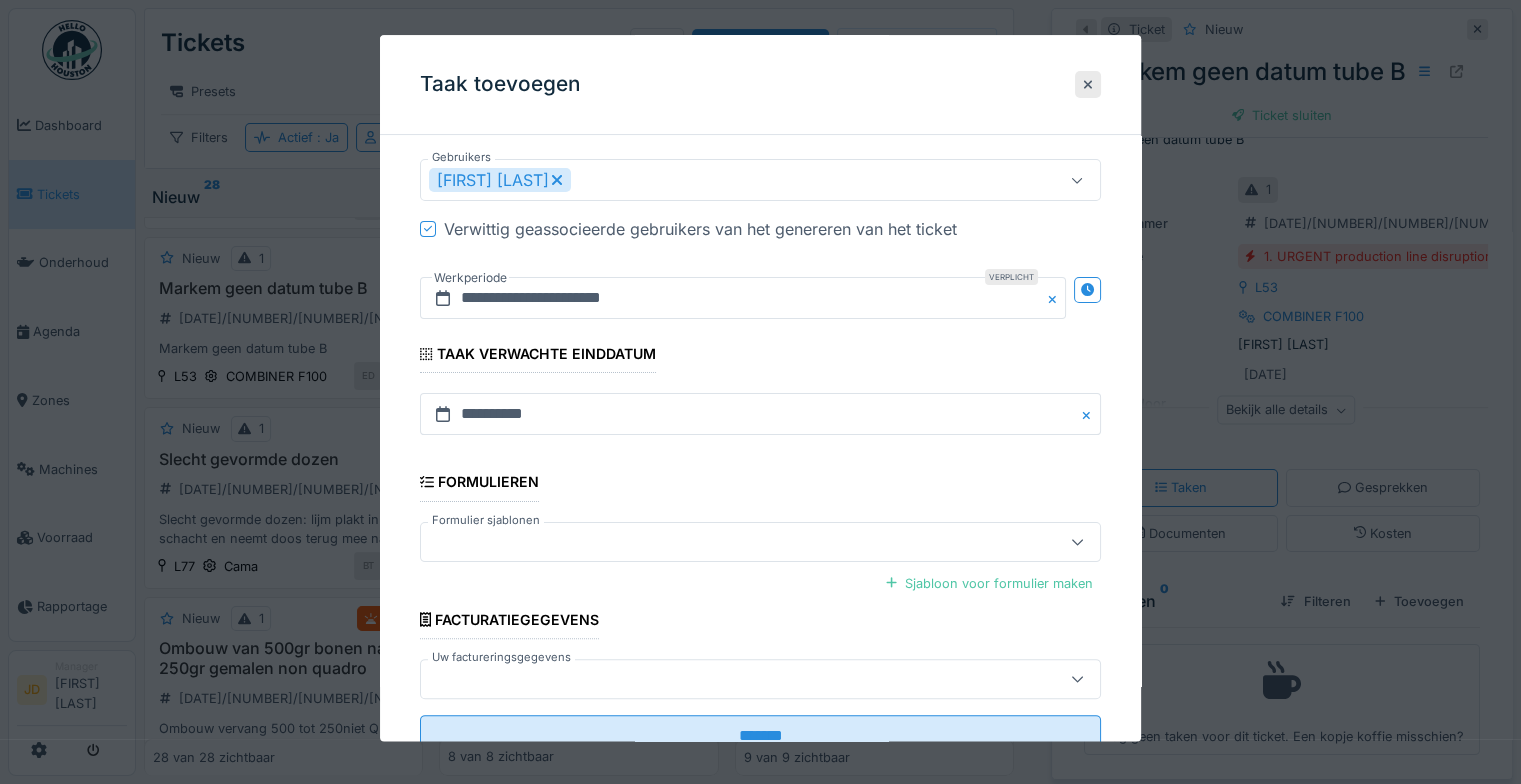 scroll, scrollTop: 433, scrollLeft: 0, axis: vertical 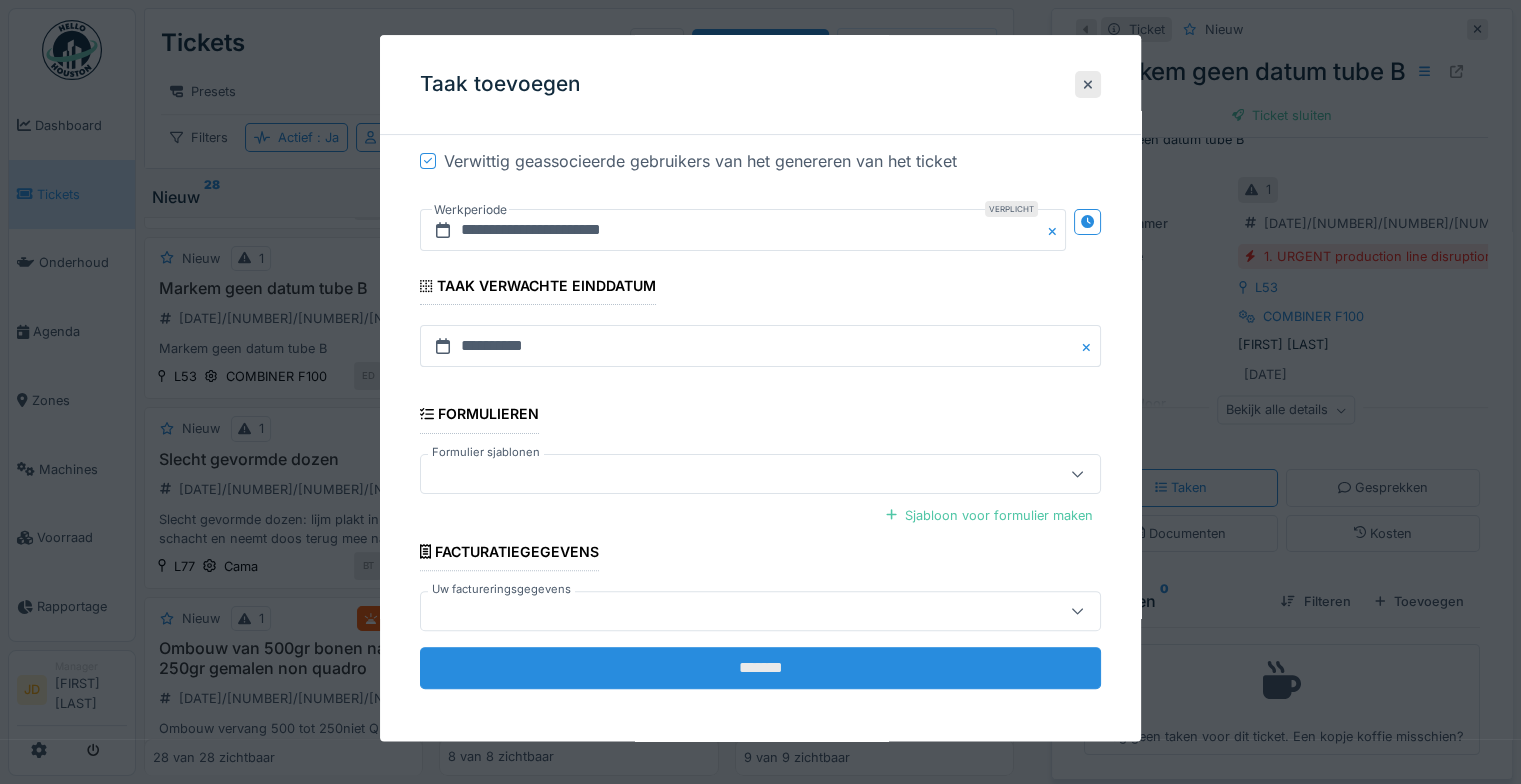 click on "*******" at bounding box center [760, 668] 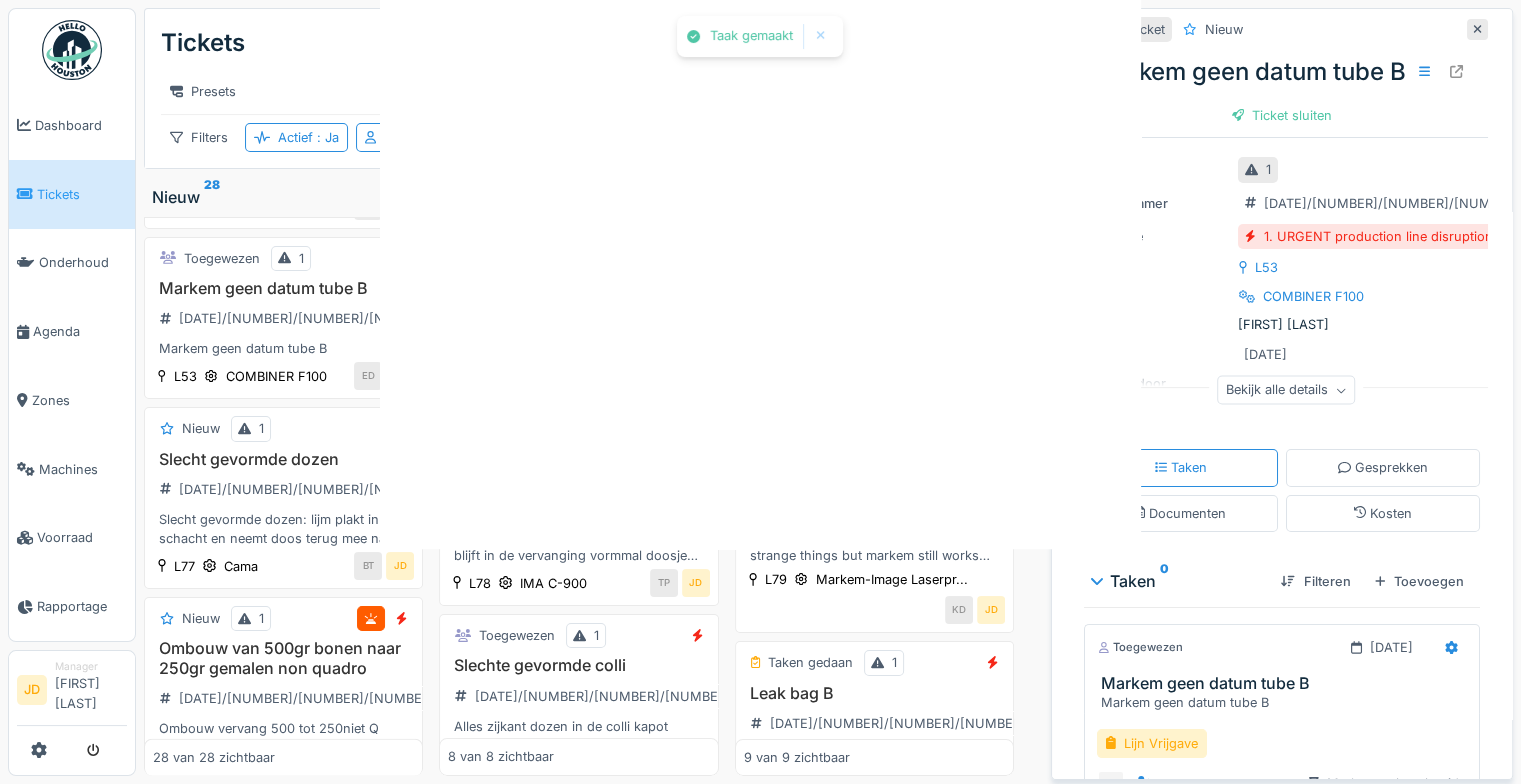 scroll, scrollTop: 0, scrollLeft: 0, axis: both 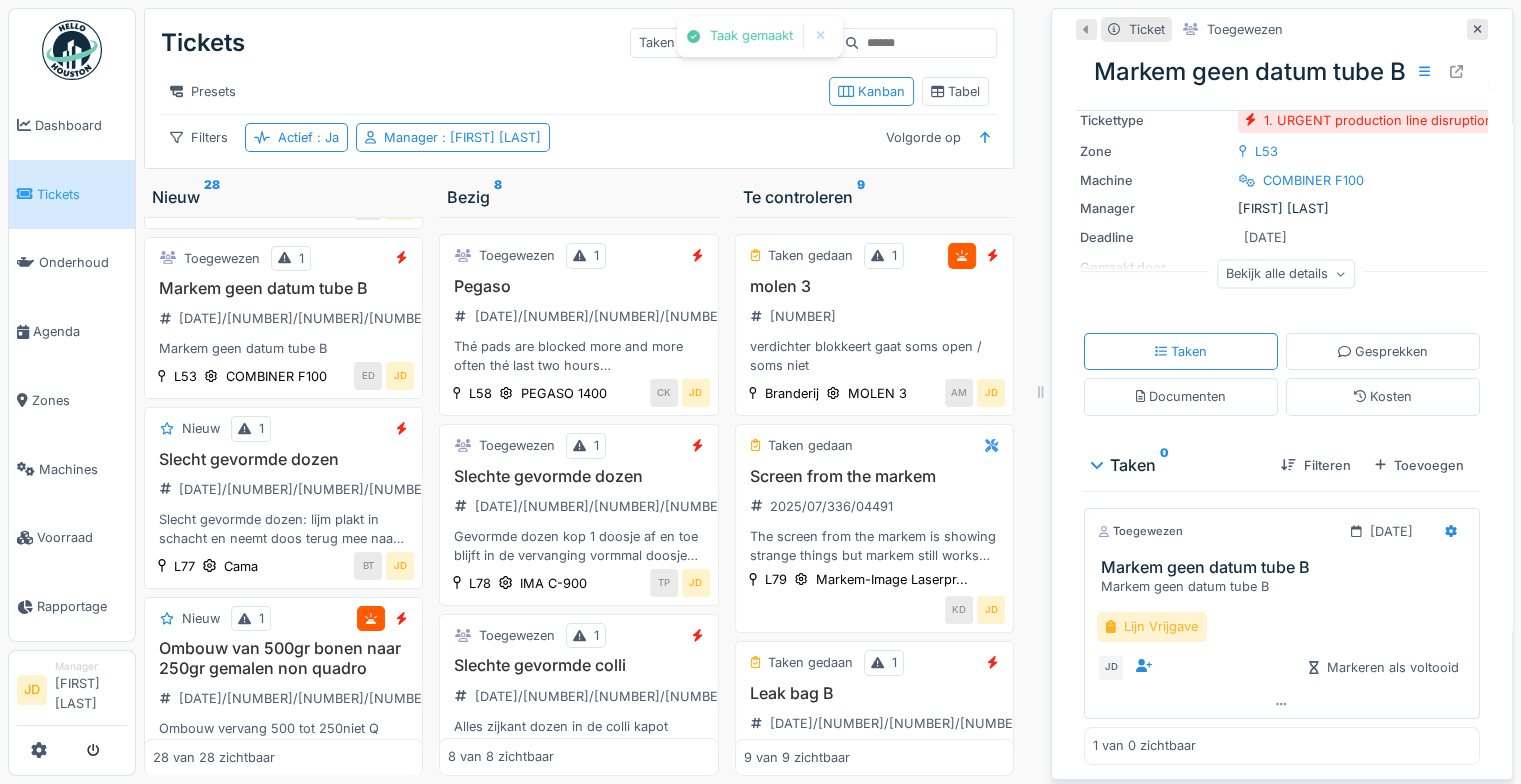 click on "Lijn Vrijgave" at bounding box center [1152, 626] 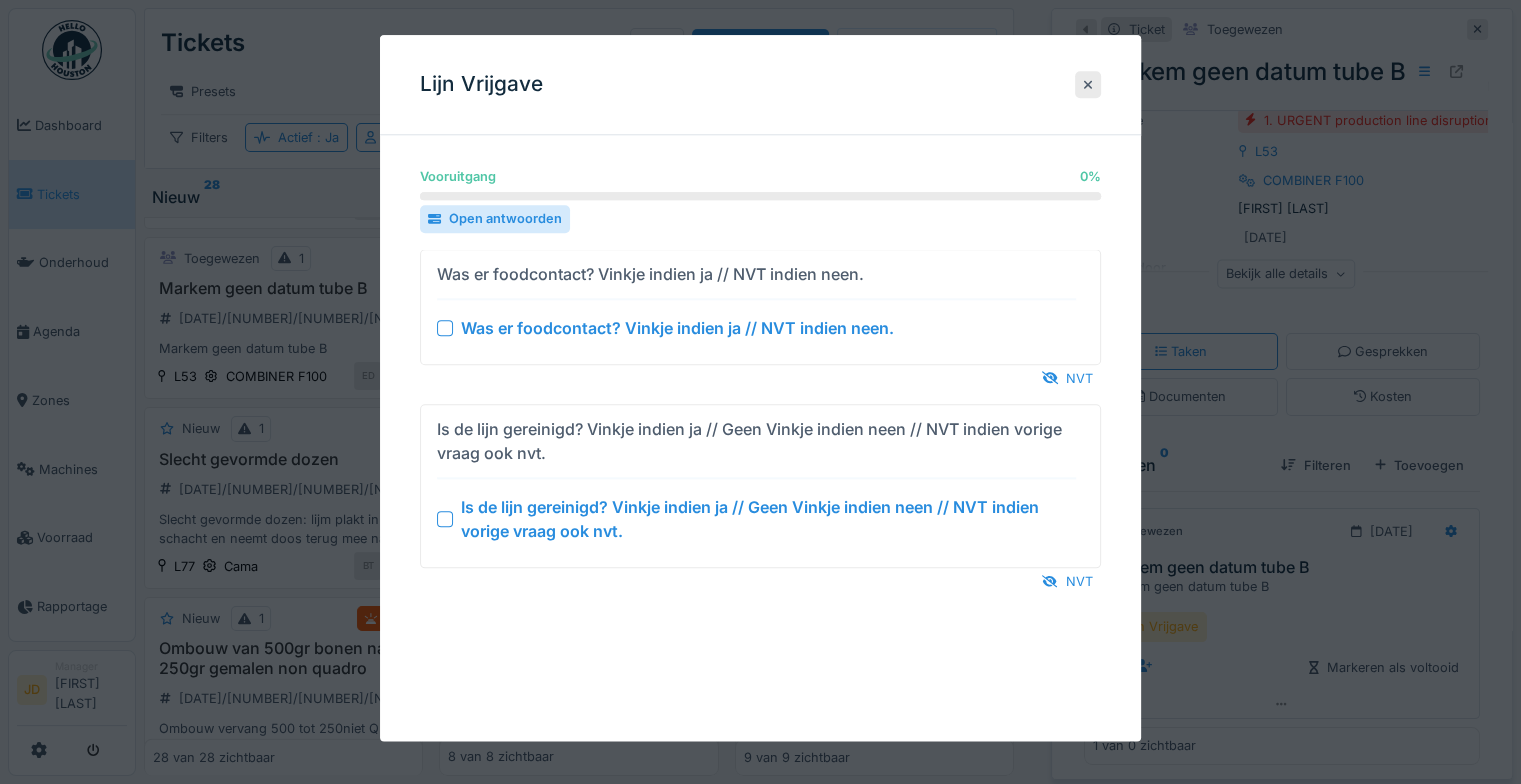 click at bounding box center (445, 519) 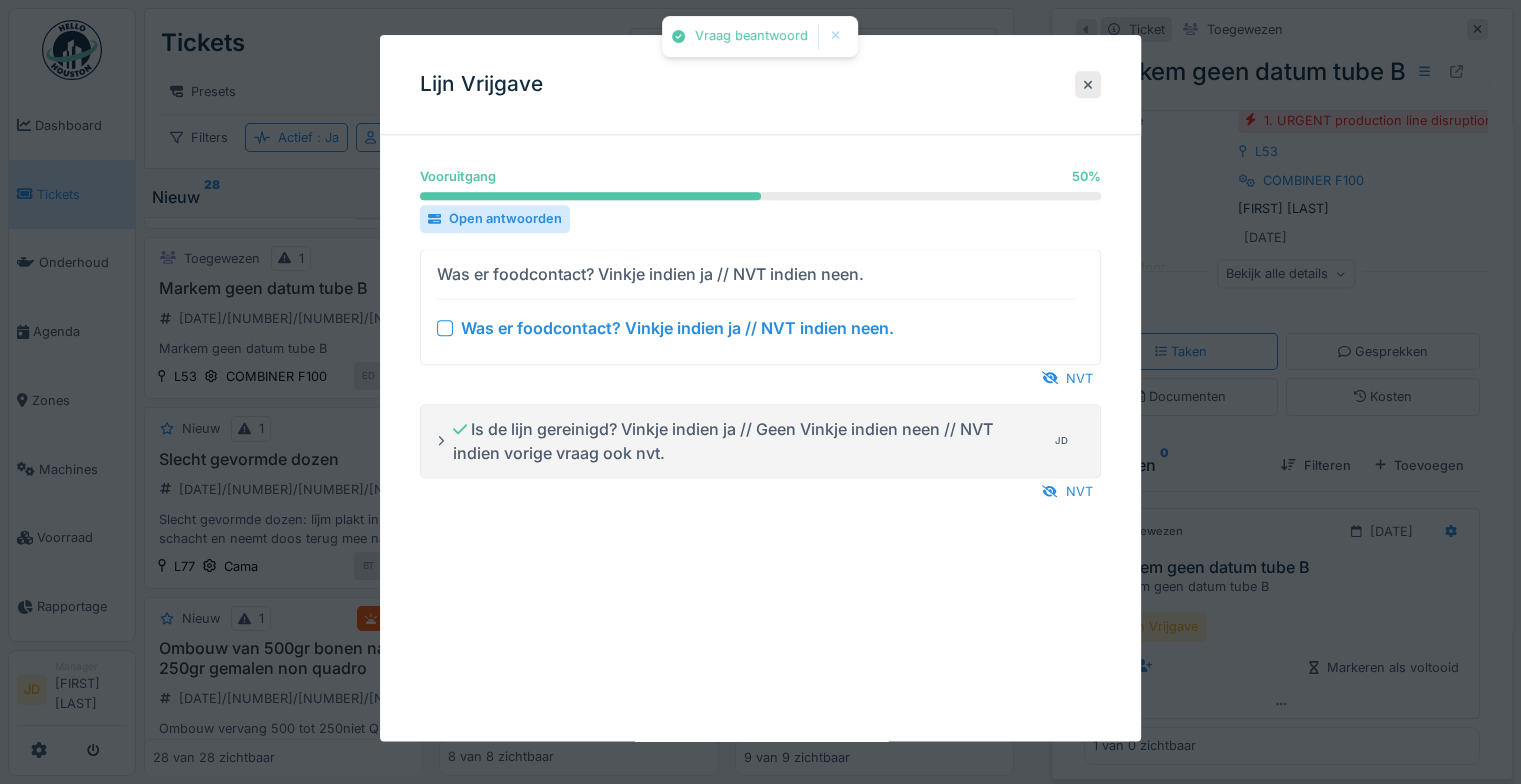 click on "Was er foodcontact?
Vinkje indien ja //
NVT indien neen." at bounding box center [756, 328] 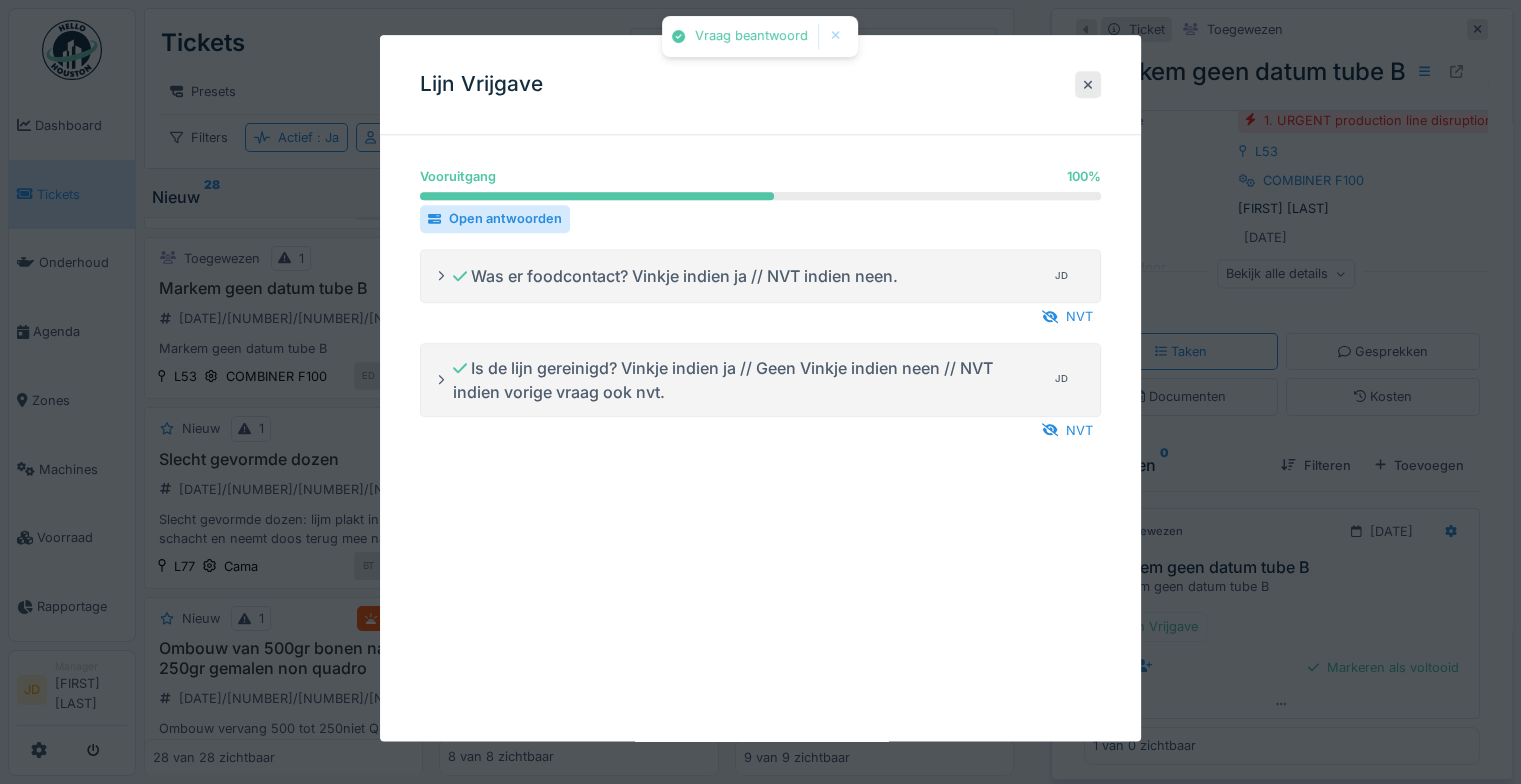 click at bounding box center (760, 392) 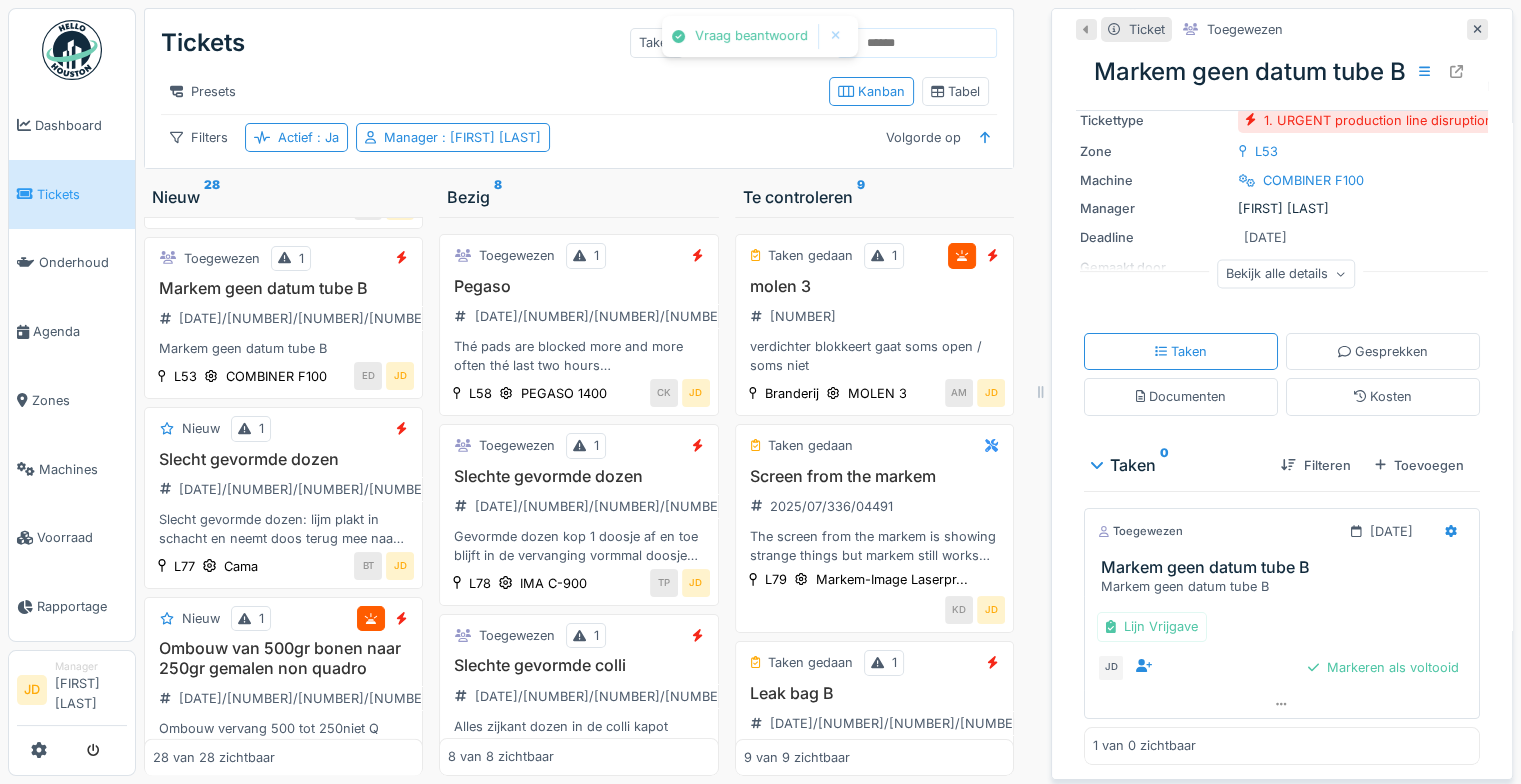 click on "Markeren als voltooid" at bounding box center [1383, 667] 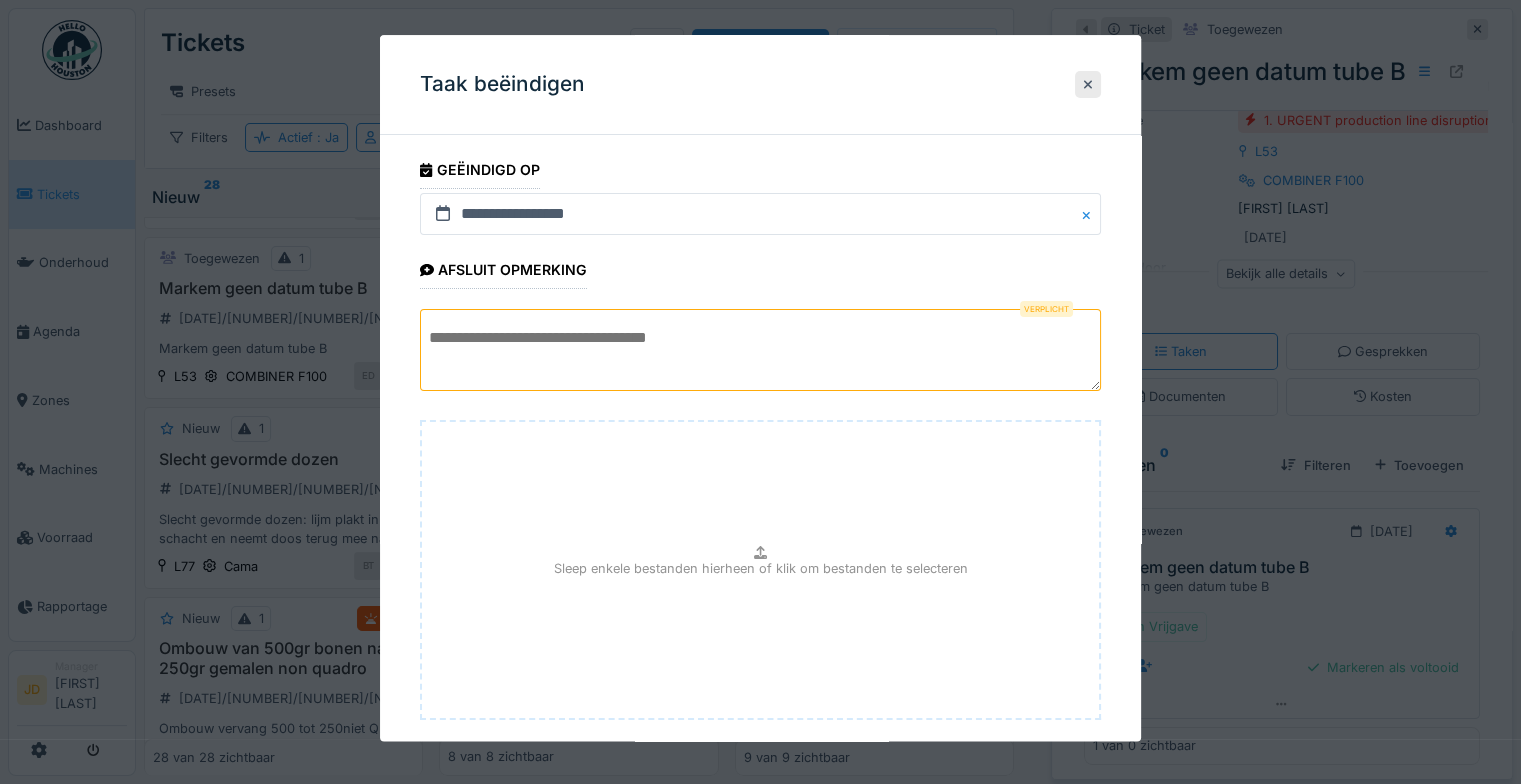 click at bounding box center [760, 350] 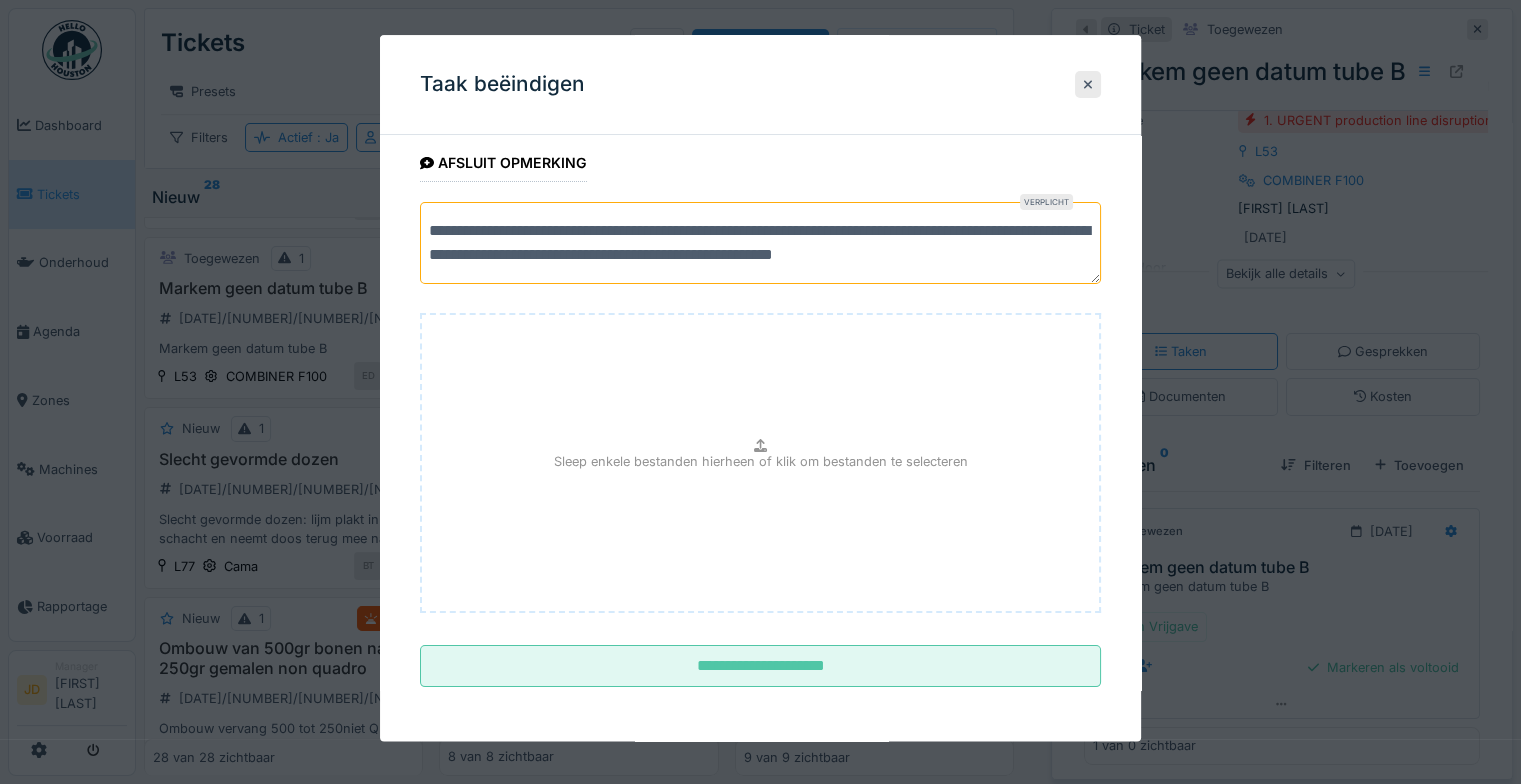scroll, scrollTop: 108, scrollLeft: 0, axis: vertical 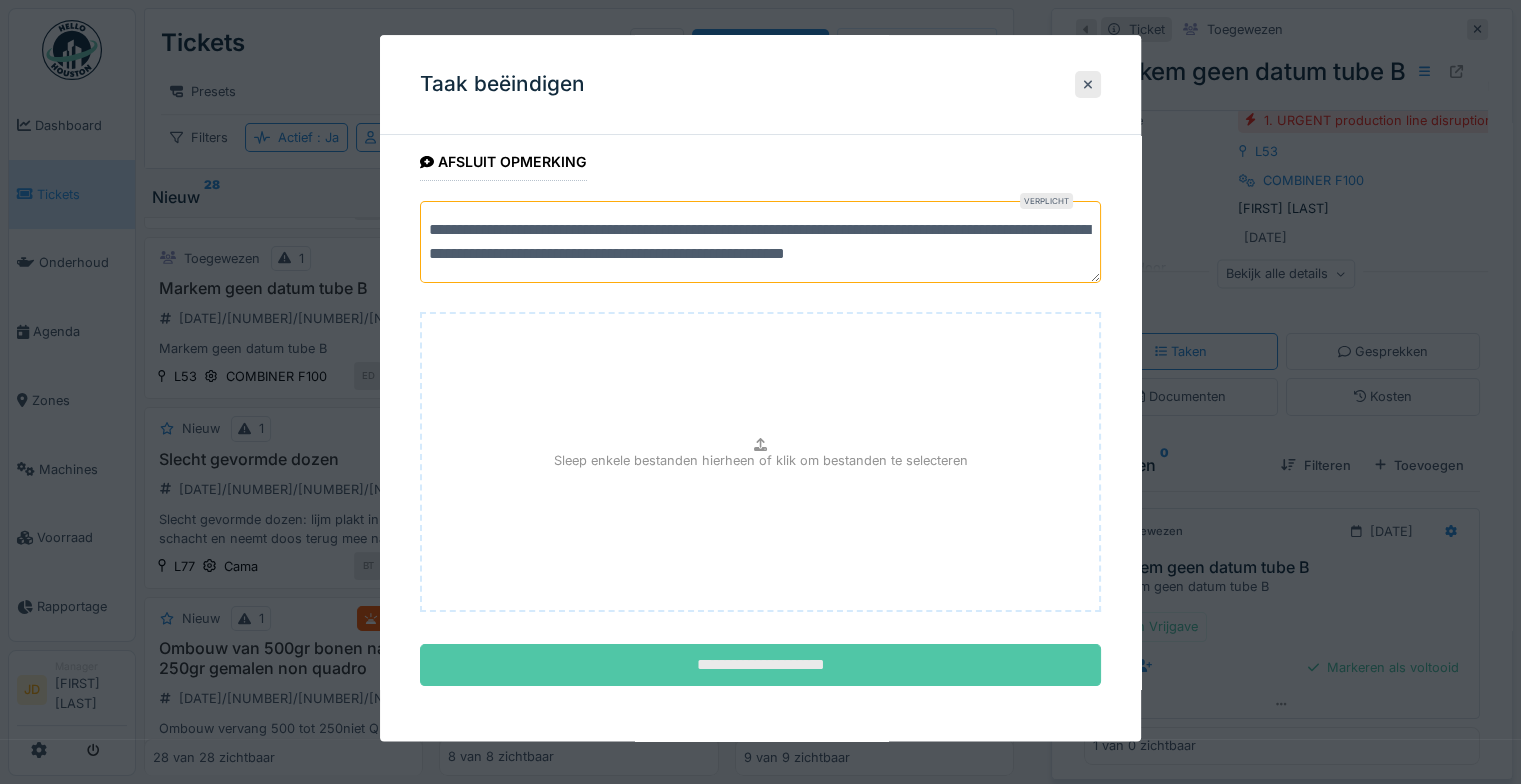 type on "**********" 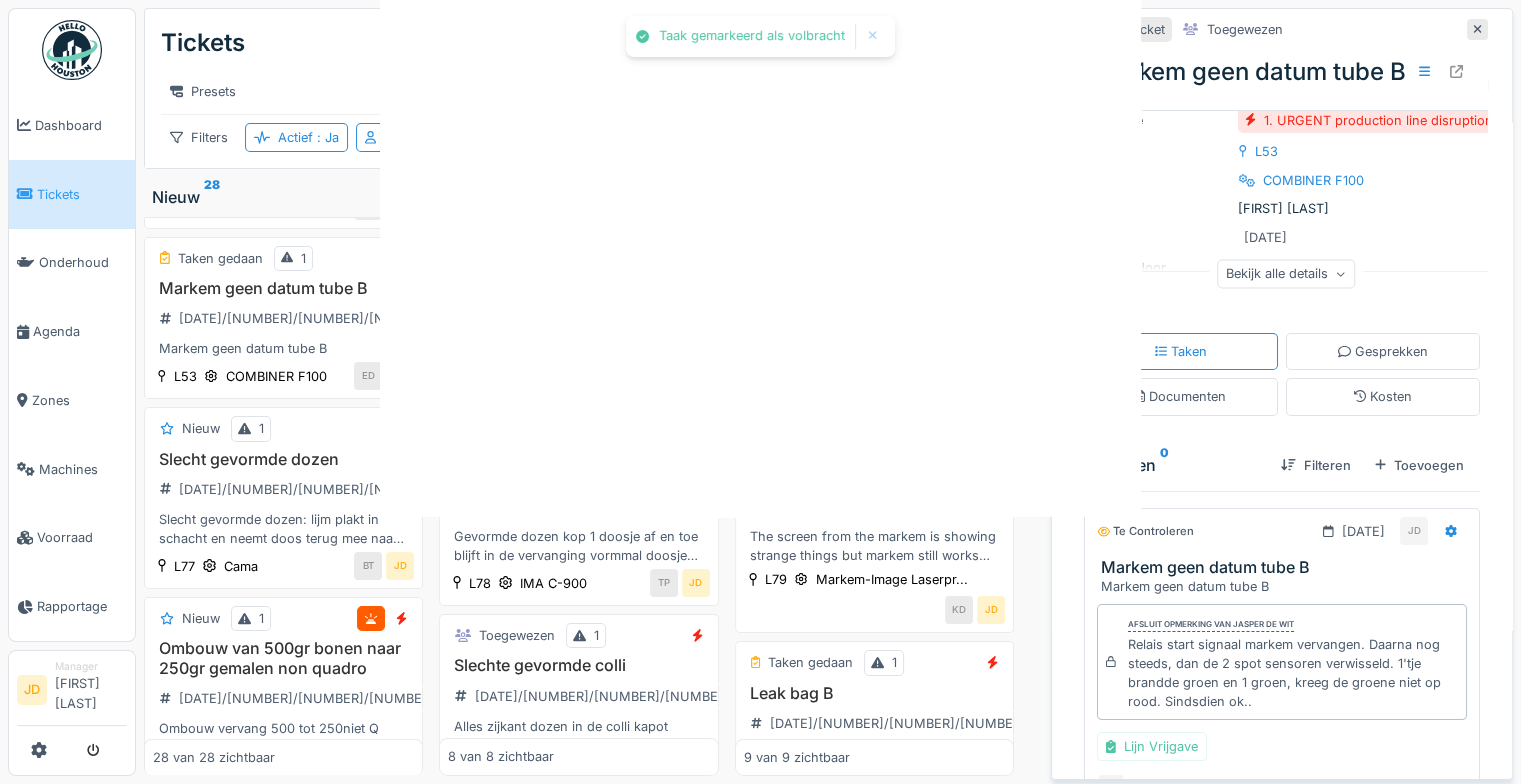 scroll, scrollTop: 0, scrollLeft: 0, axis: both 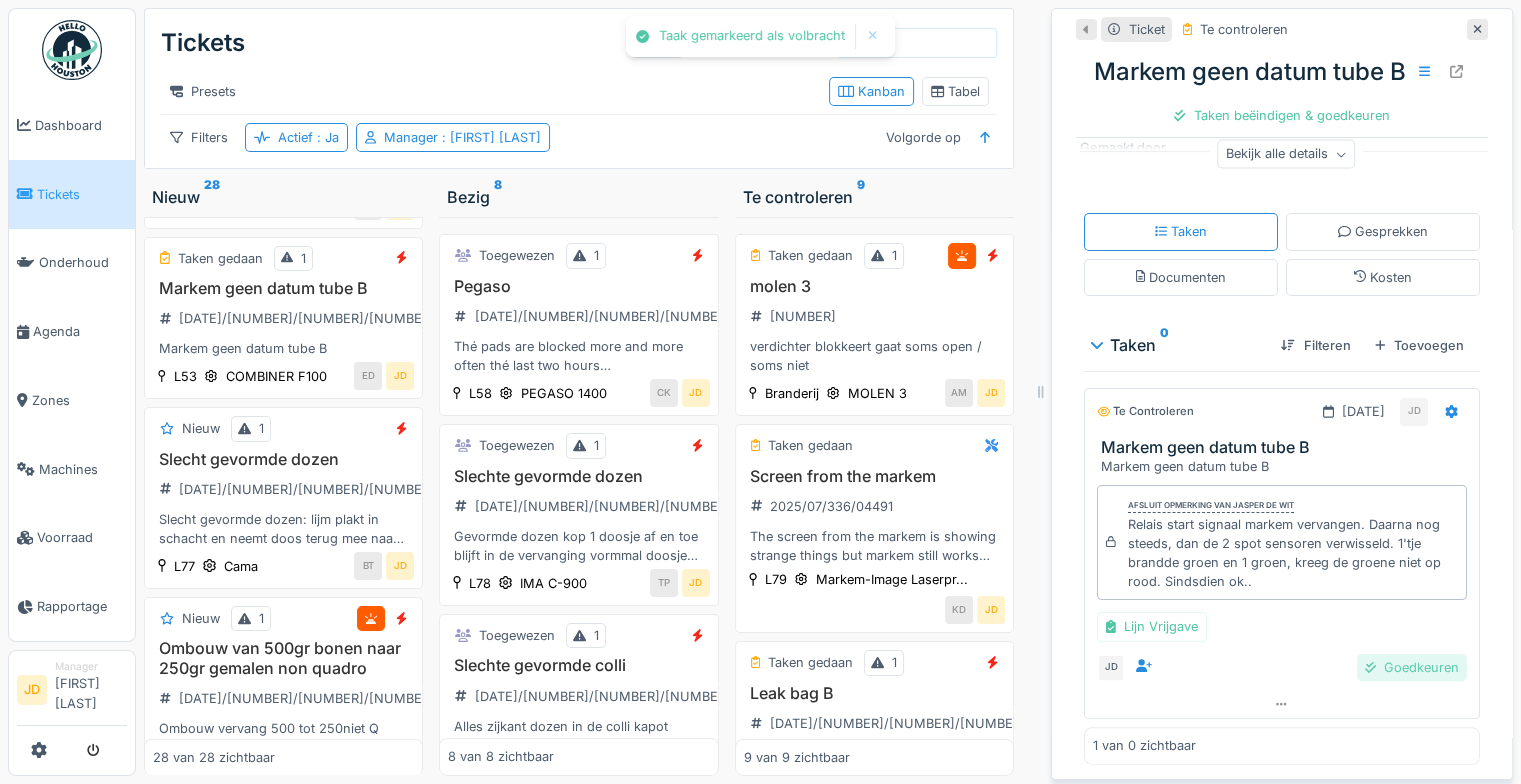 click at bounding box center [1370, 667] 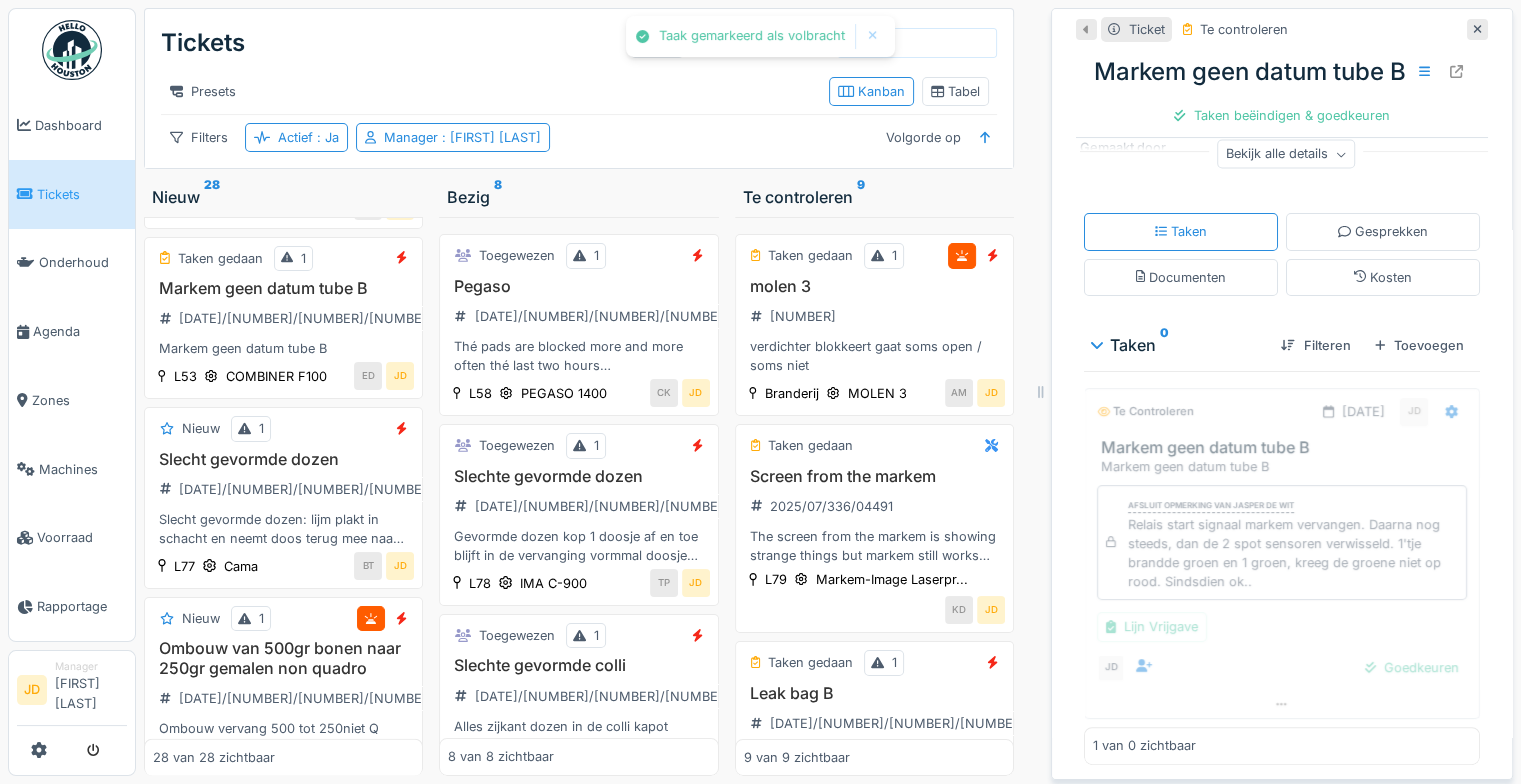 scroll, scrollTop: 192, scrollLeft: 0, axis: vertical 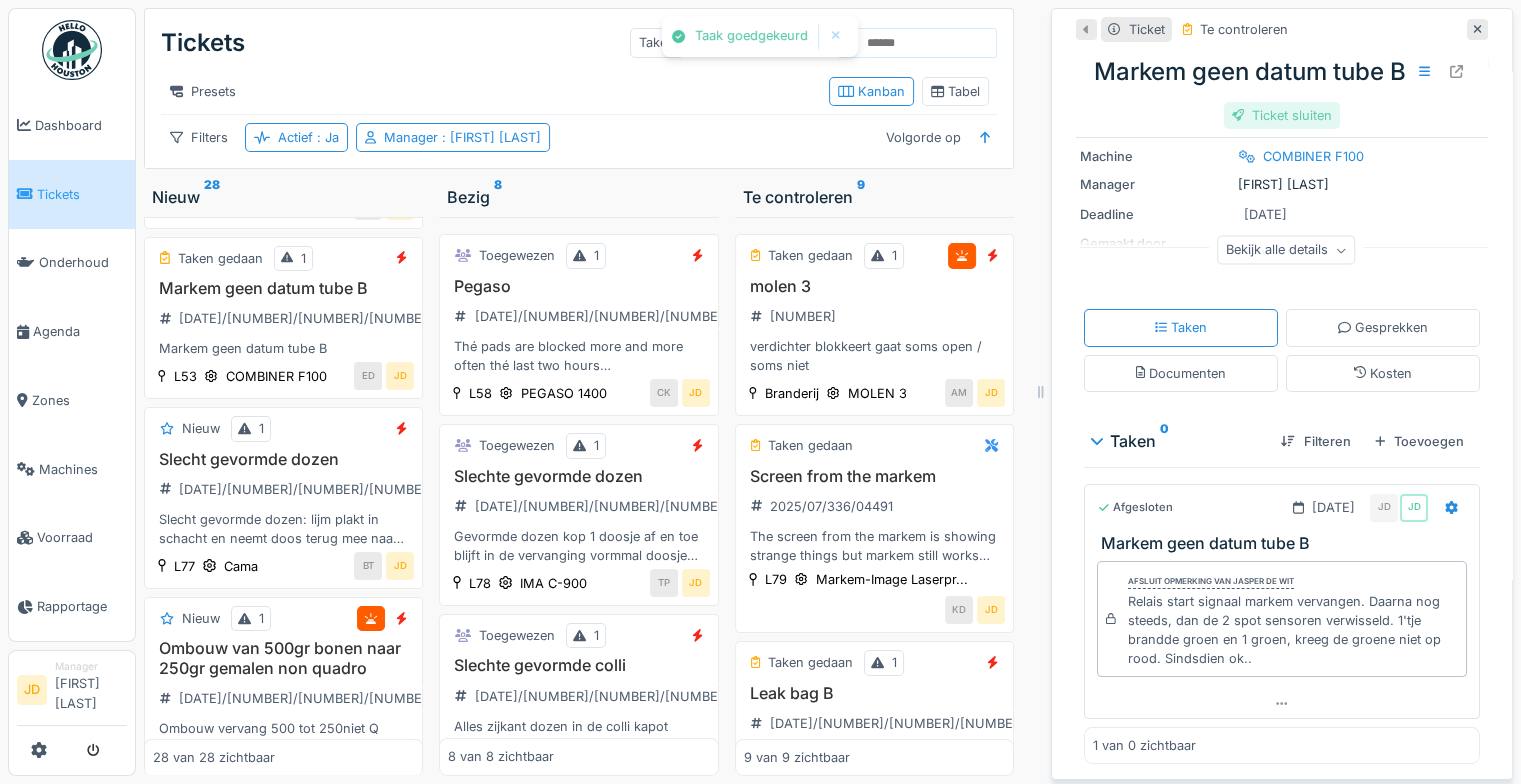 click on "Ticket sluiten" at bounding box center (1282, 115) 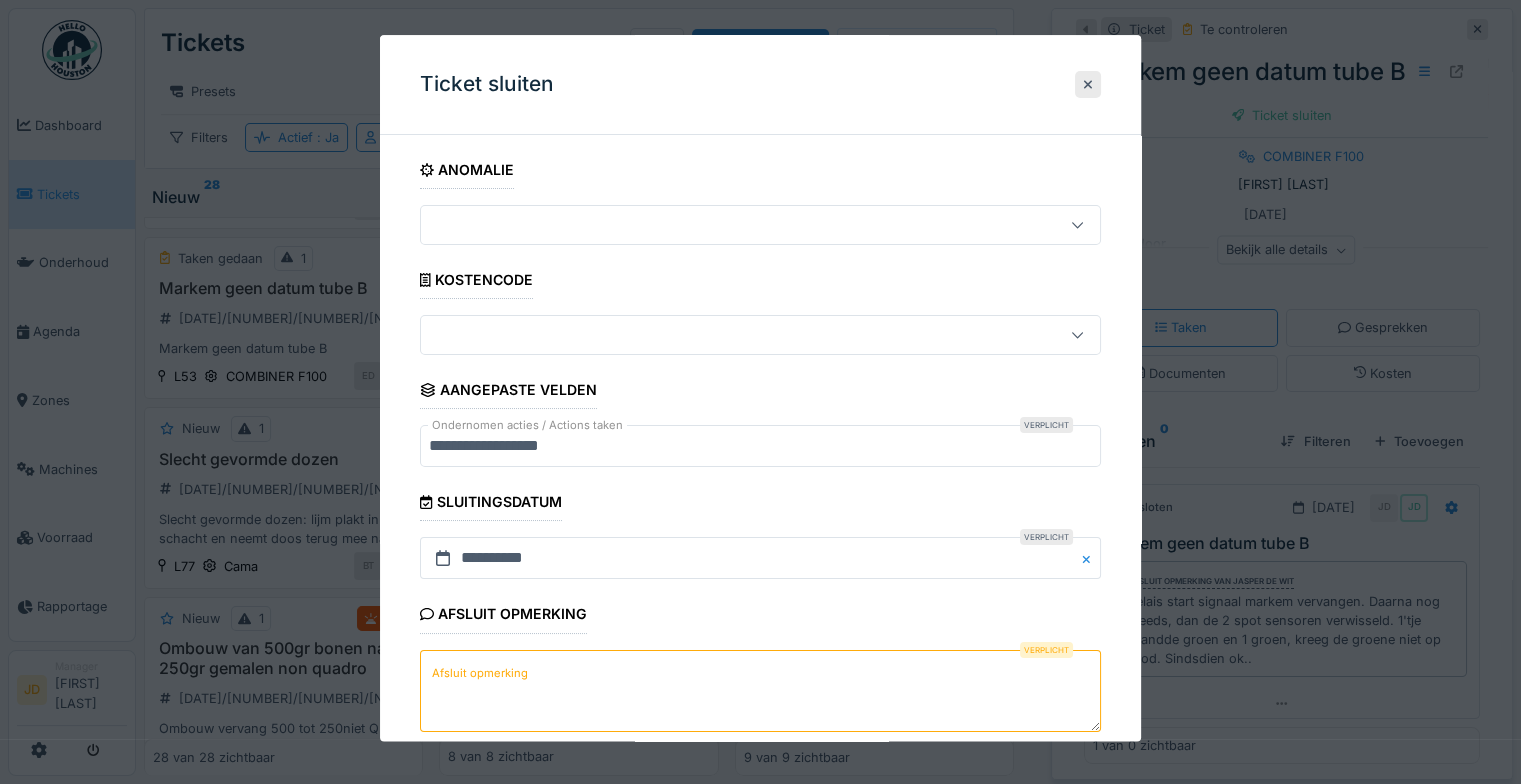 click on "Afsluit opmerking" at bounding box center (760, 691) 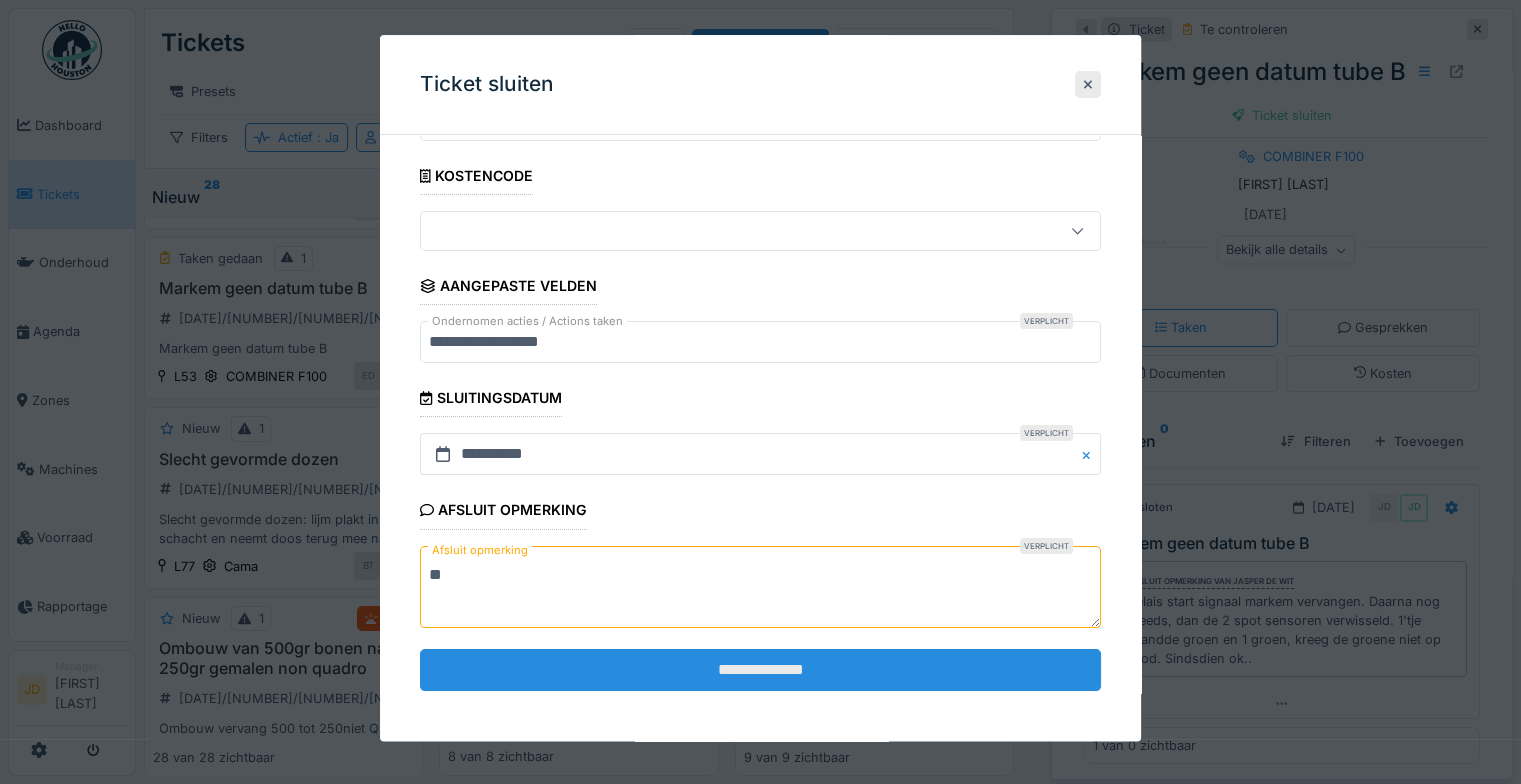 scroll, scrollTop: 107, scrollLeft: 0, axis: vertical 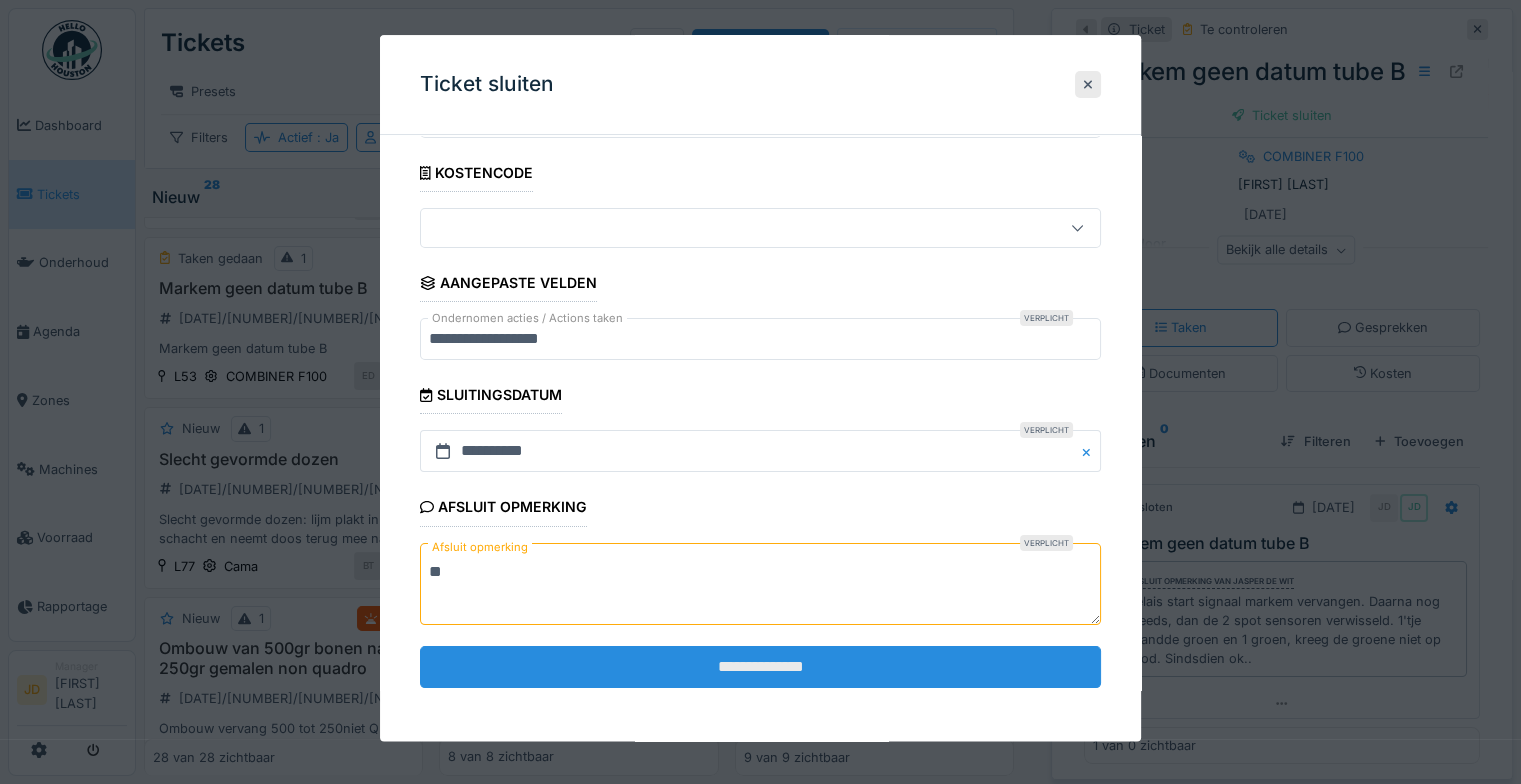 type on "**" 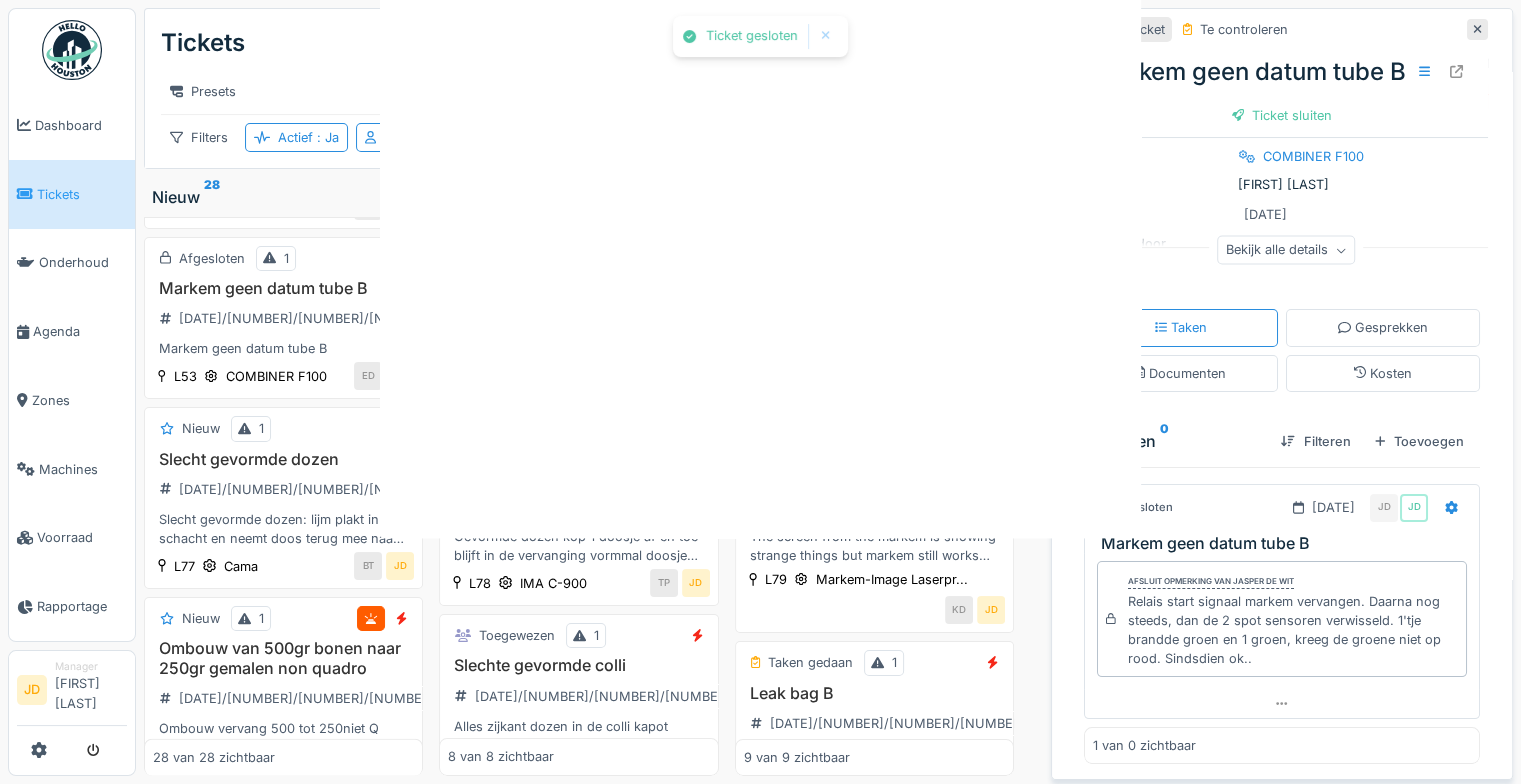 scroll, scrollTop: 0, scrollLeft: 0, axis: both 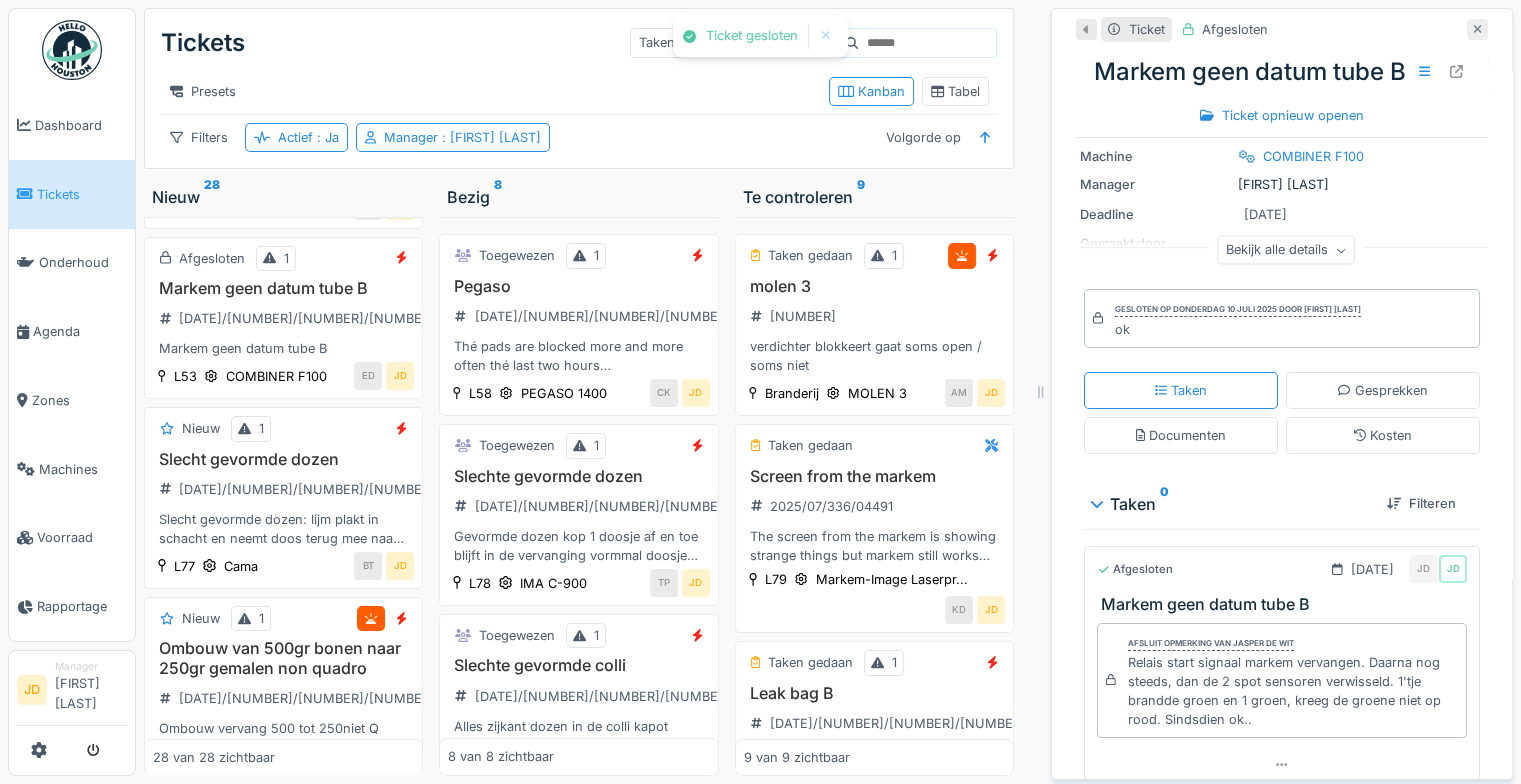 click 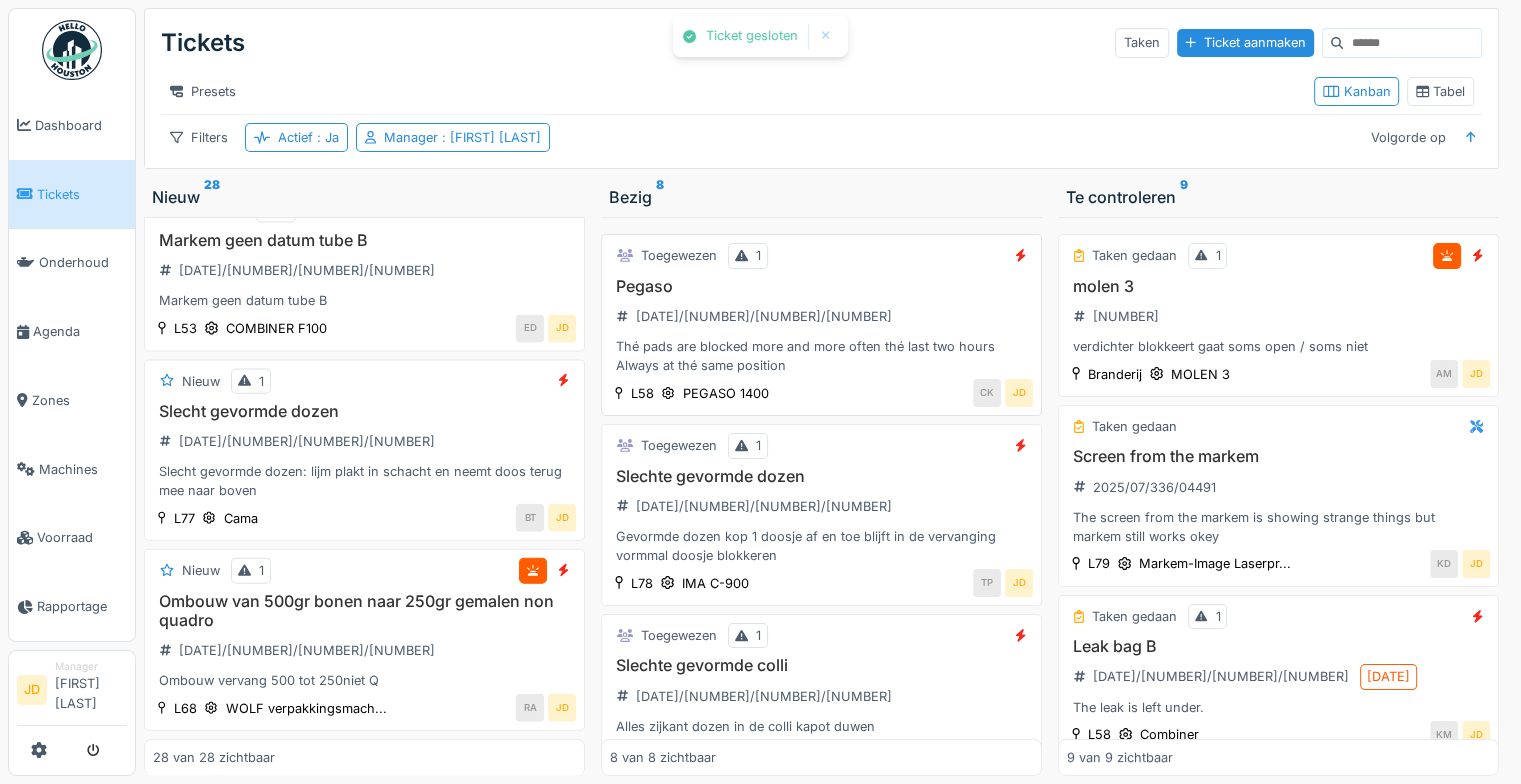 scroll, scrollTop: 4379, scrollLeft: 0, axis: vertical 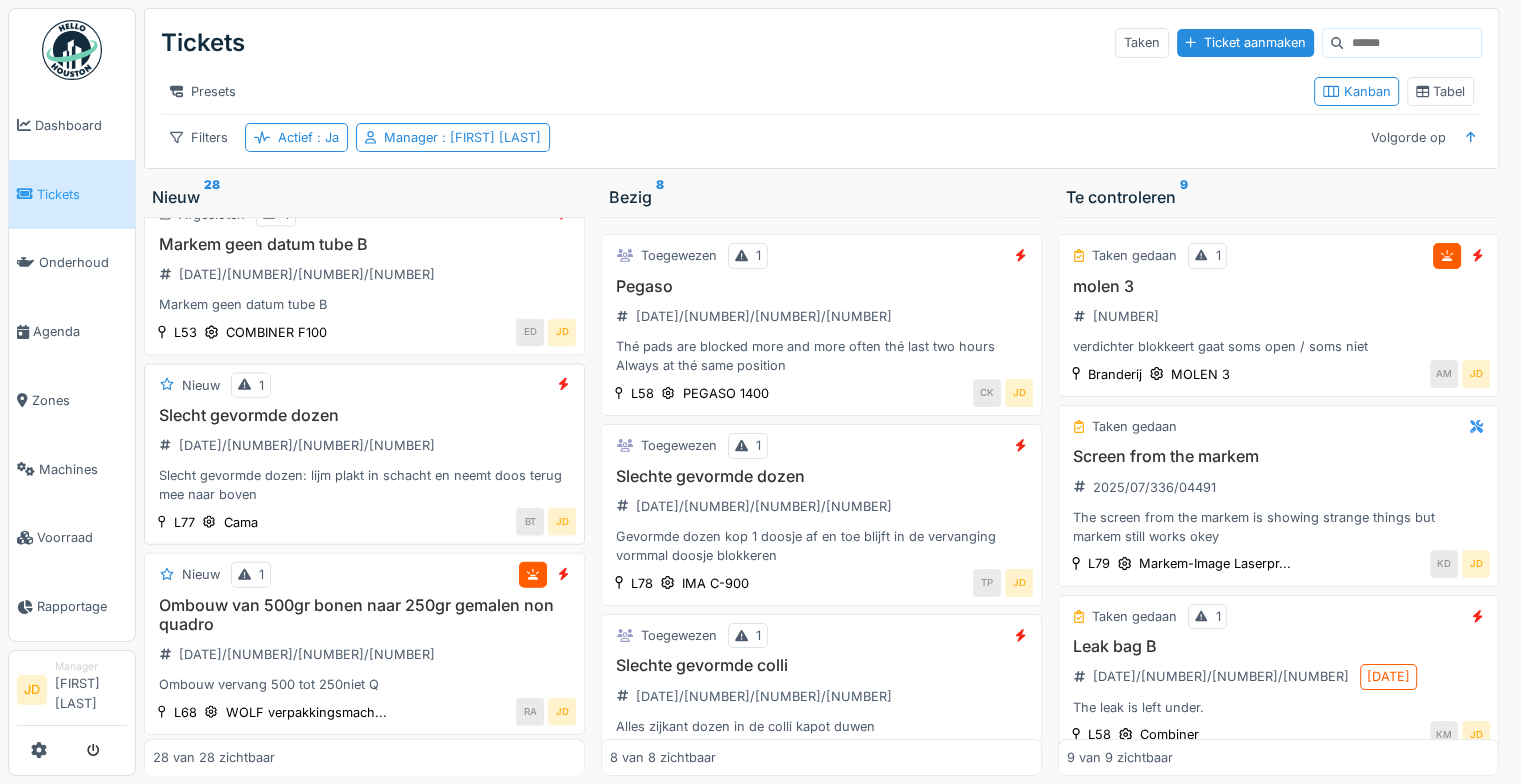 click on "Slecht gevormde dozen: lijm plakt in  schacht en neemt doos terug mee naar boven" at bounding box center [364, 485] 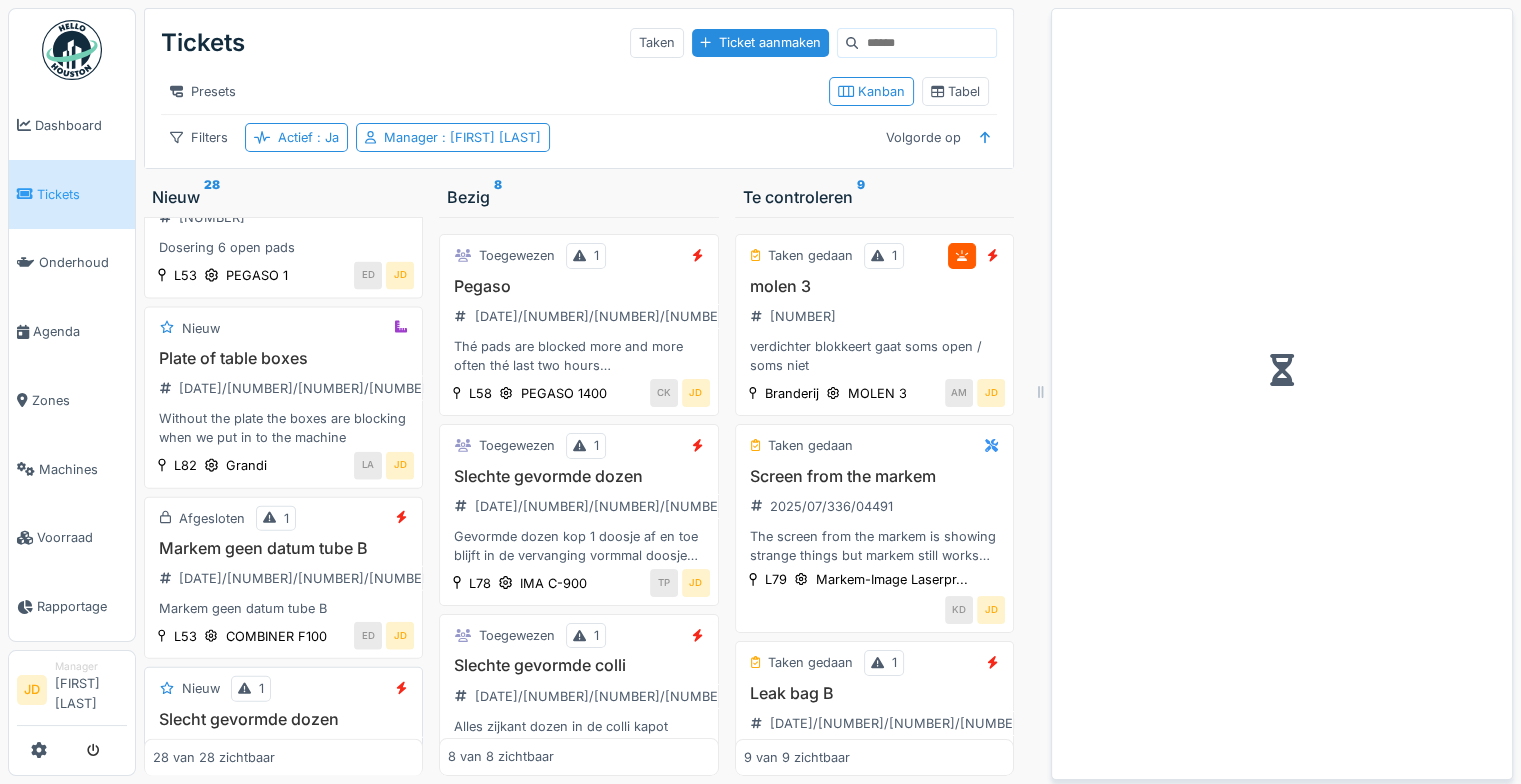 scroll, scrollTop: 5040, scrollLeft: 0, axis: vertical 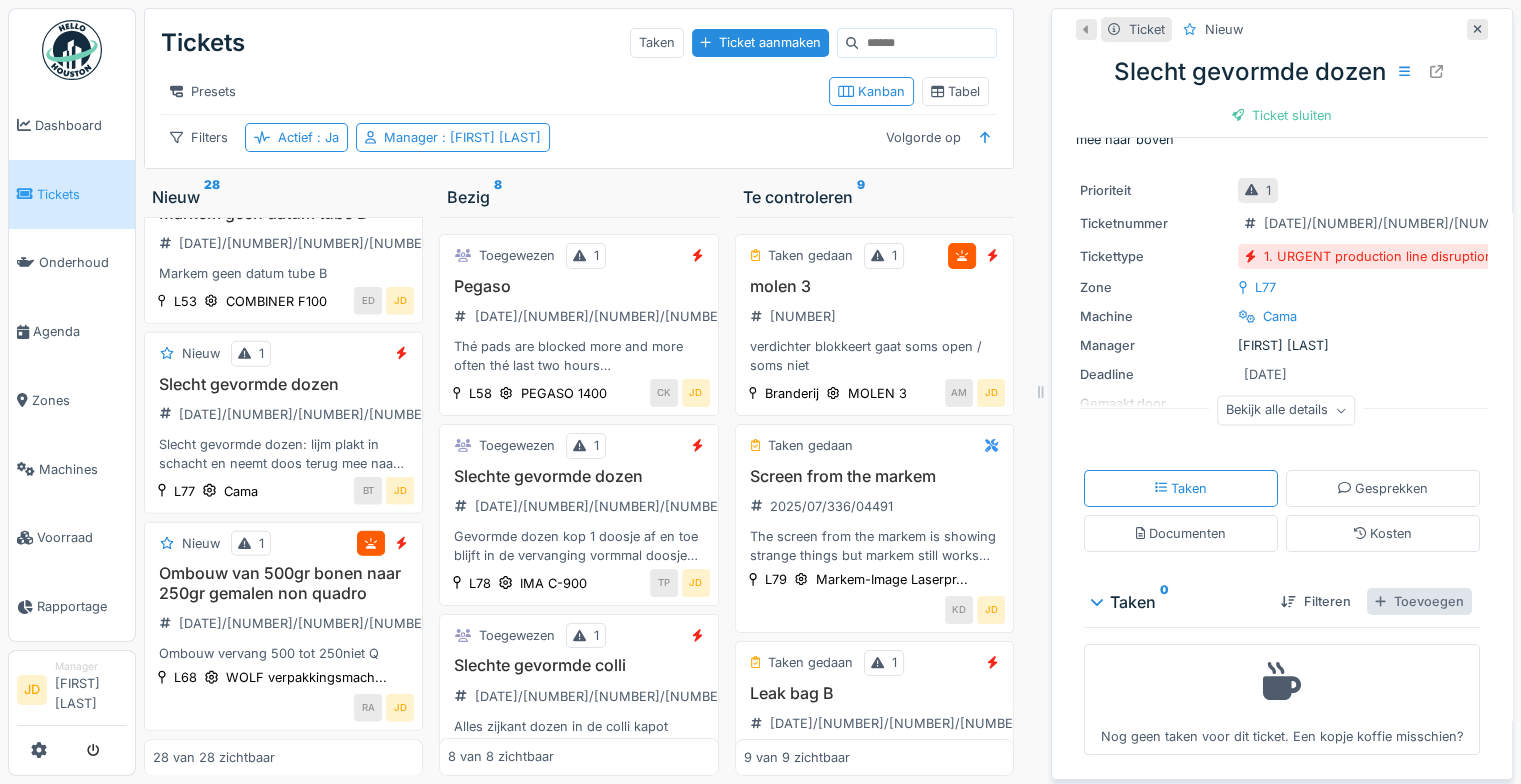click on "Toevoegen" at bounding box center (1419, 601) 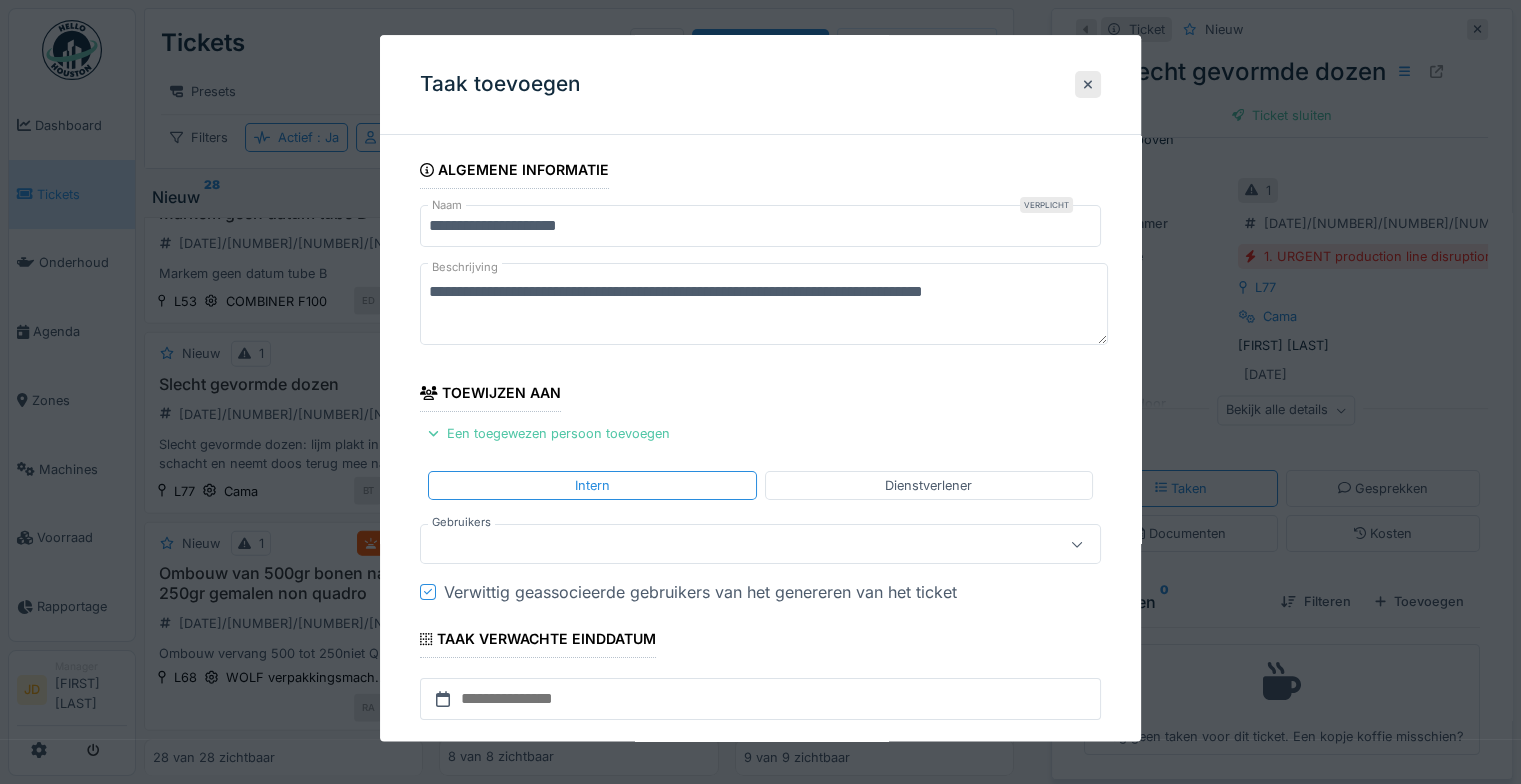 click at bounding box center [726, 545] 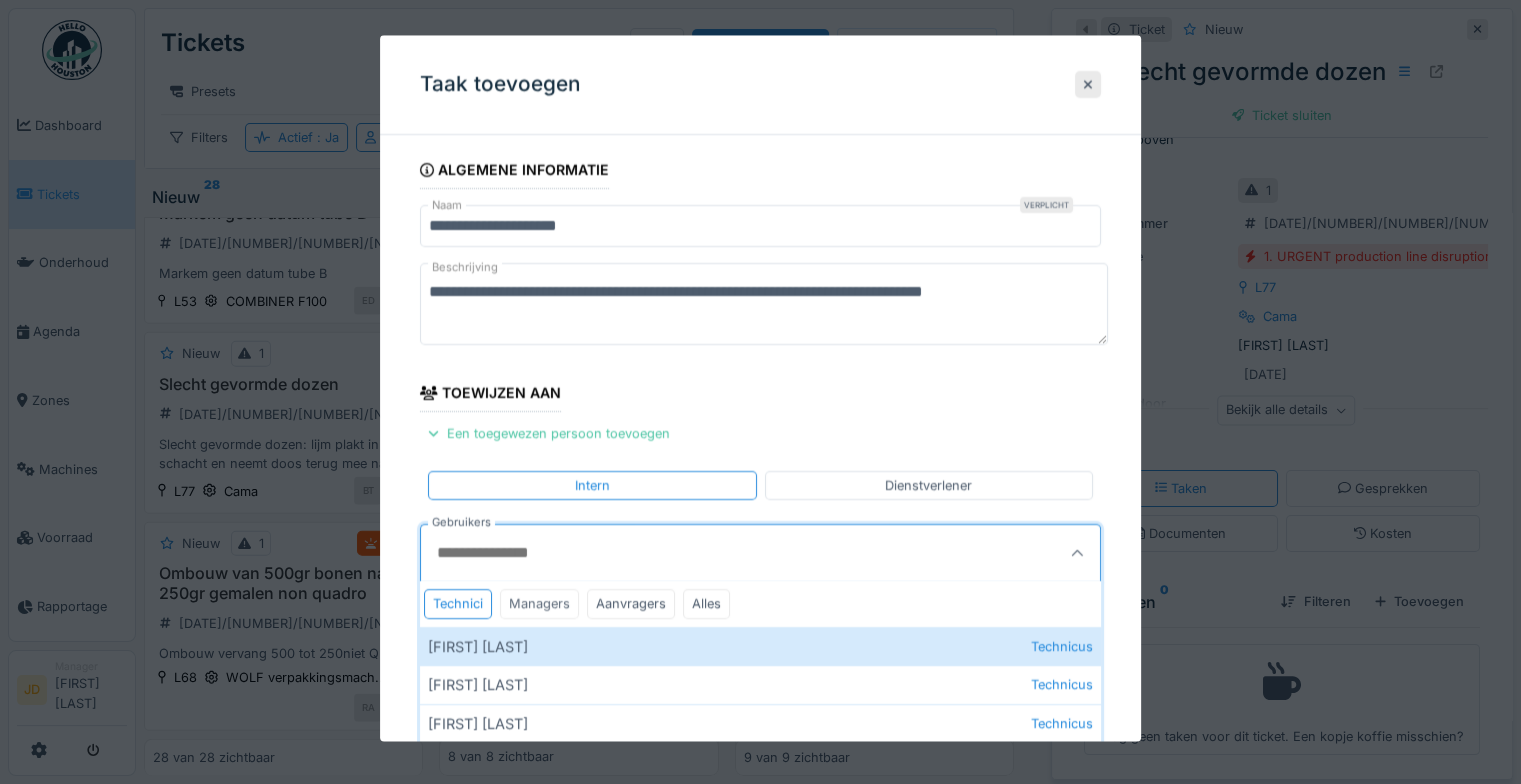 click on "Managers" at bounding box center (539, 604) 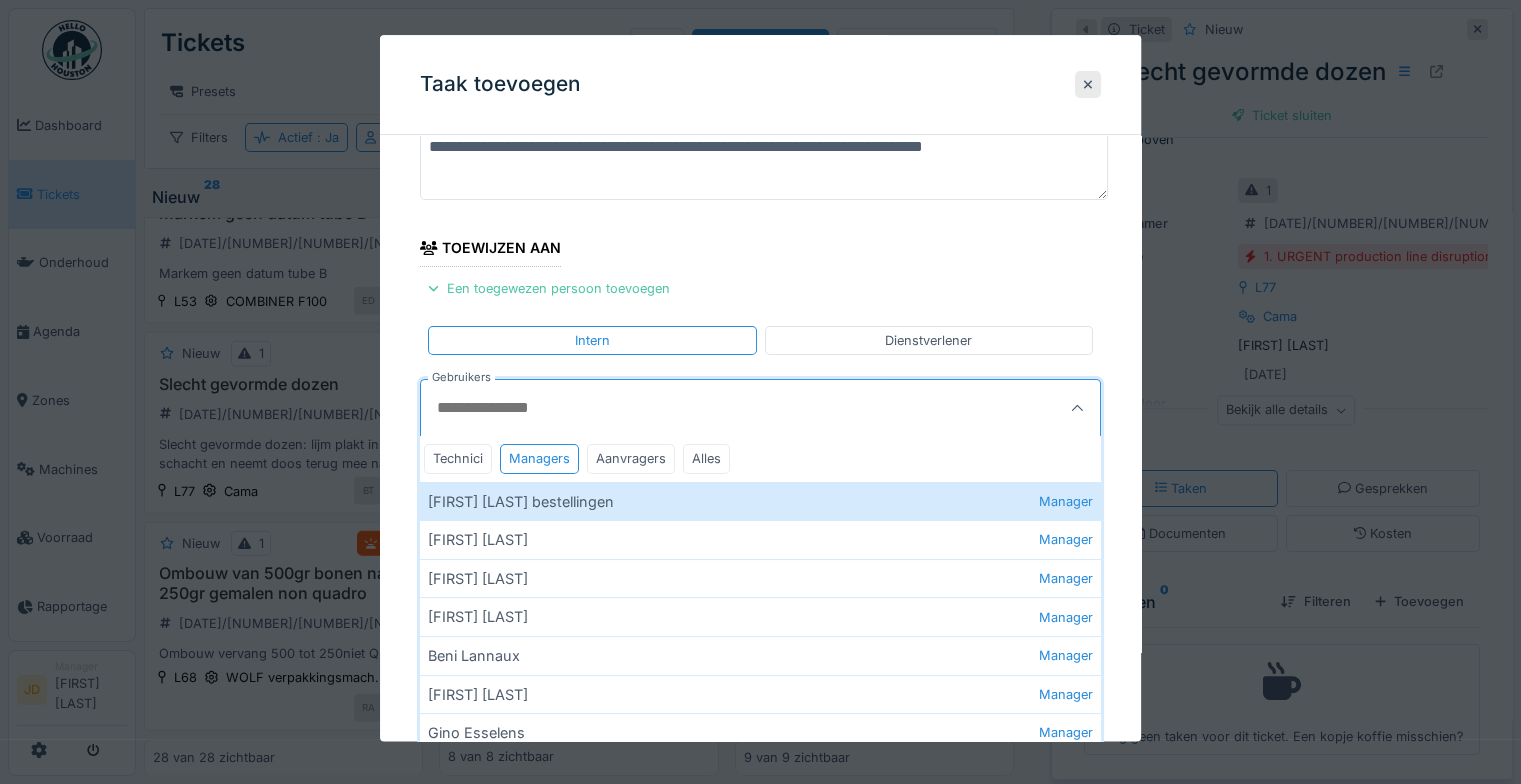 scroll, scrollTop: 400, scrollLeft: 0, axis: vertical 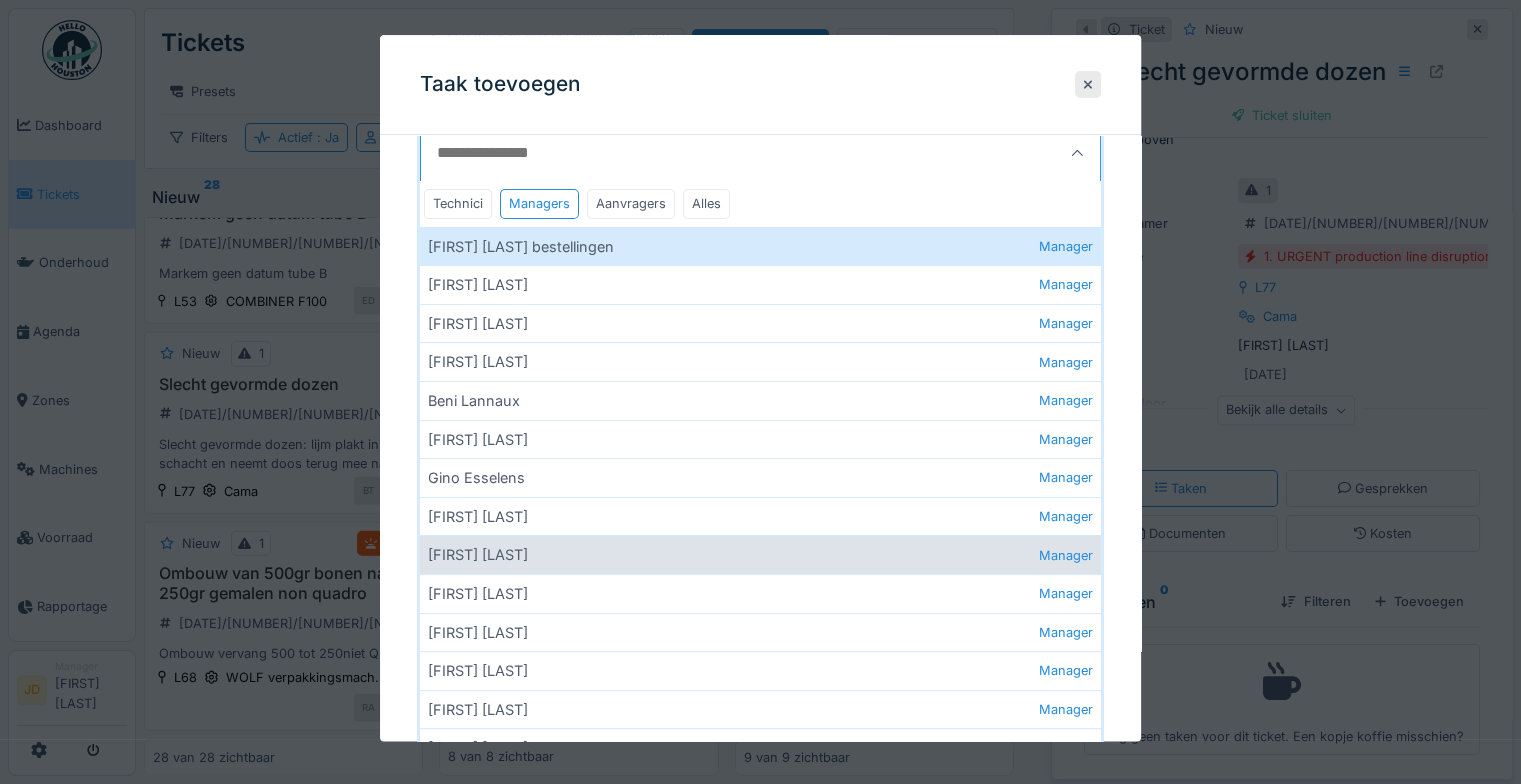 click on "Jasper De wit   Manager" at bounding box center [760, 555] 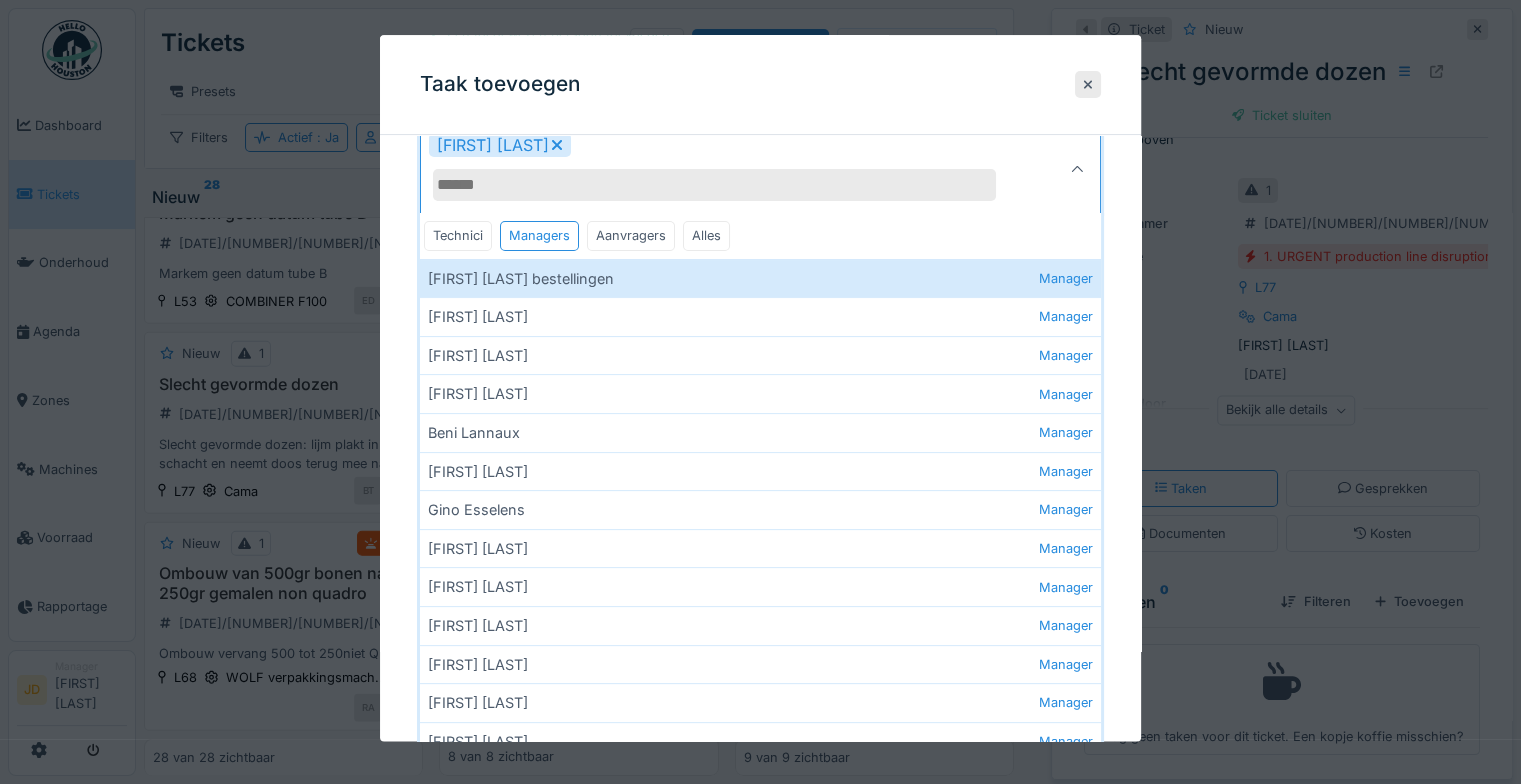 click at bounding box center [1077, 170] 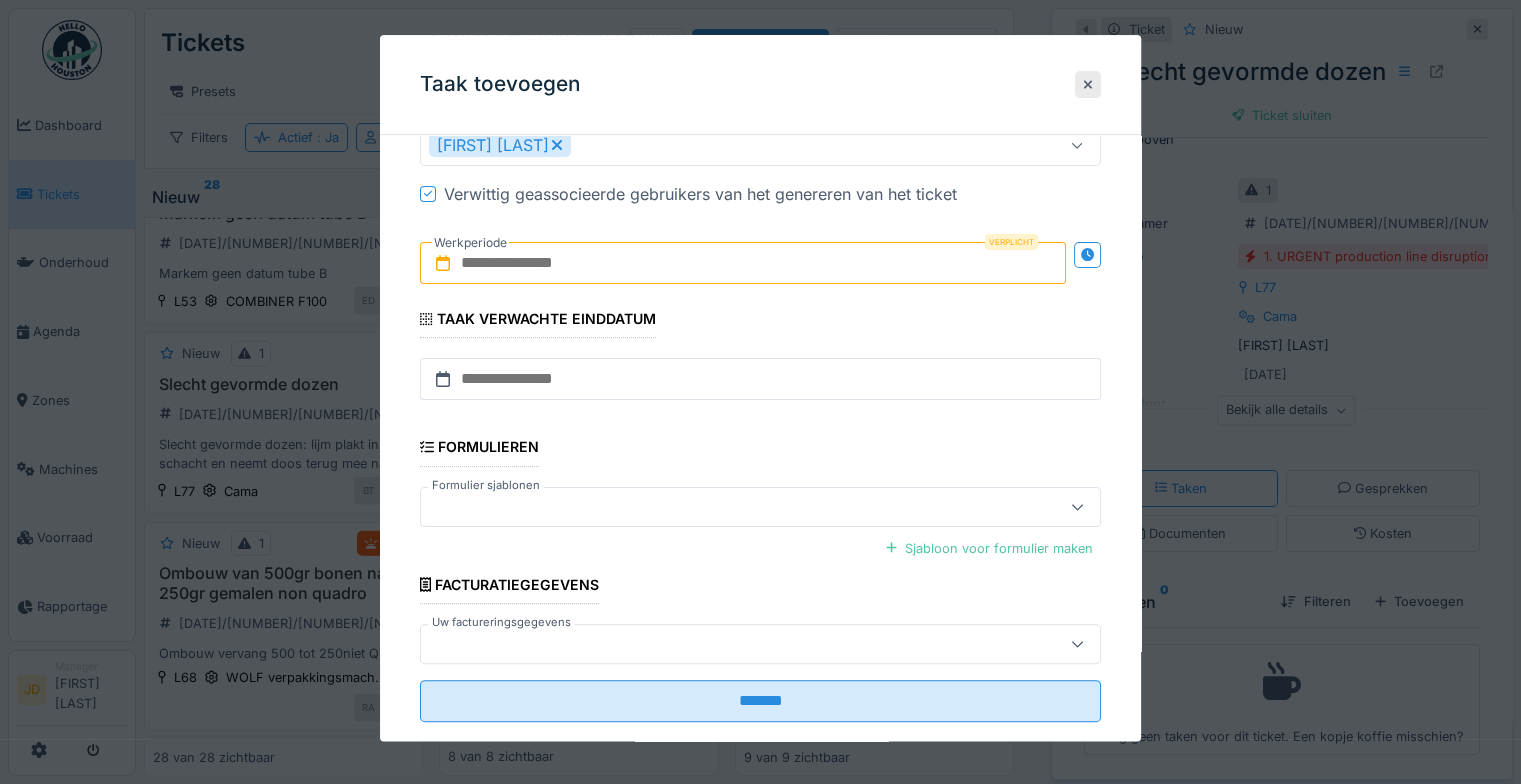 click at bounding box center [743, 264] 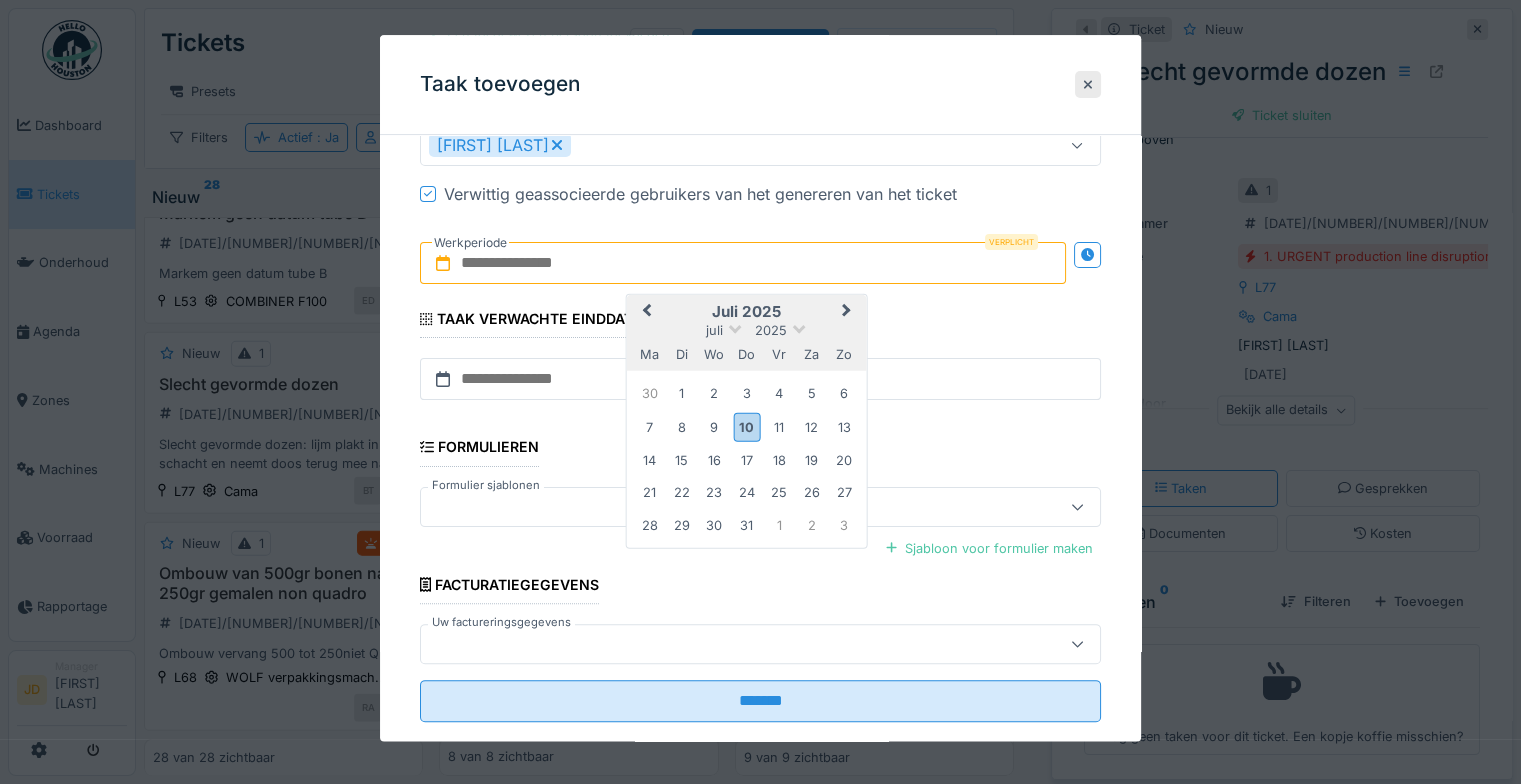 click on "juli 2025" at bounding box center (747, 312) 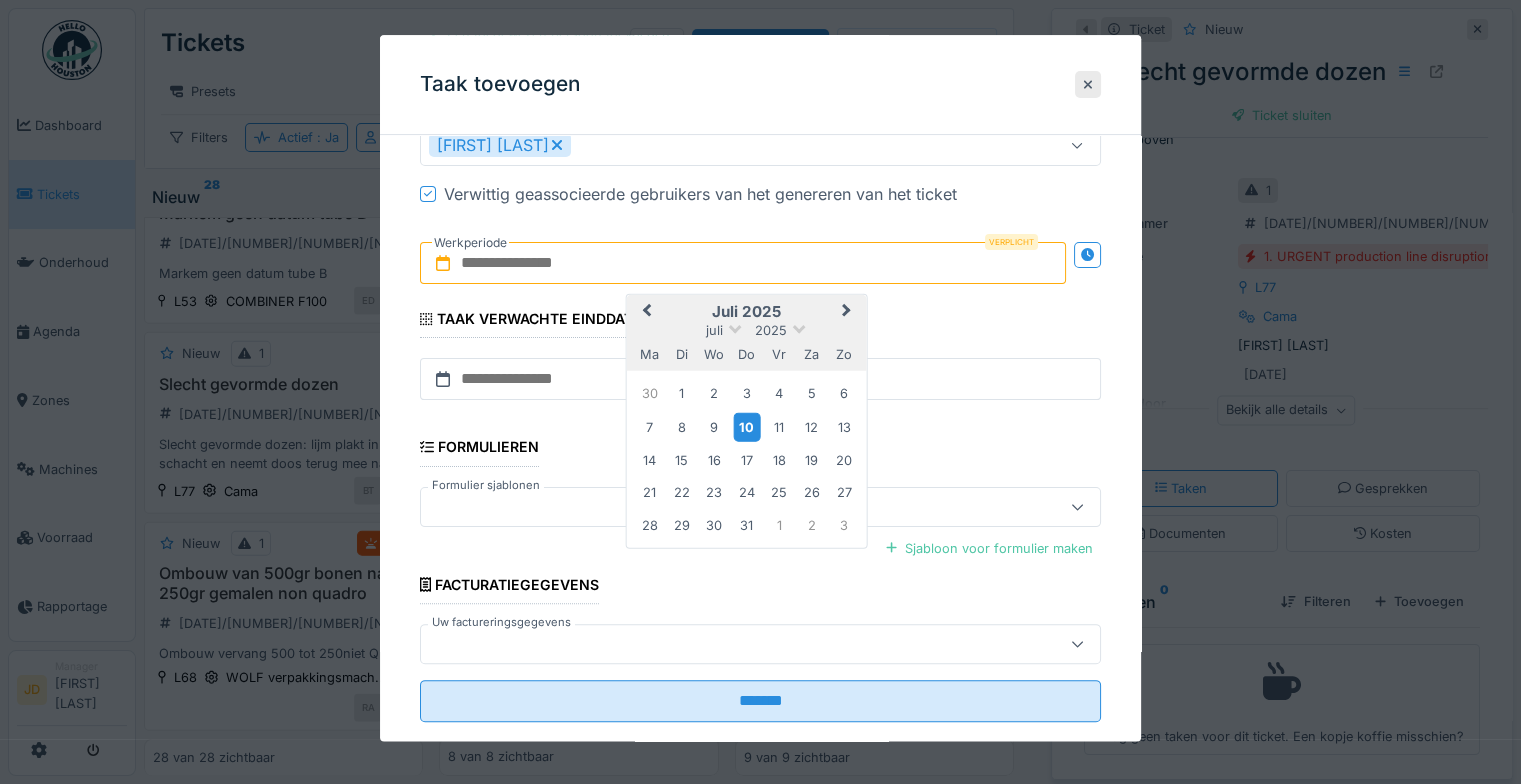 click on "10" at bounding box center [746, 426] 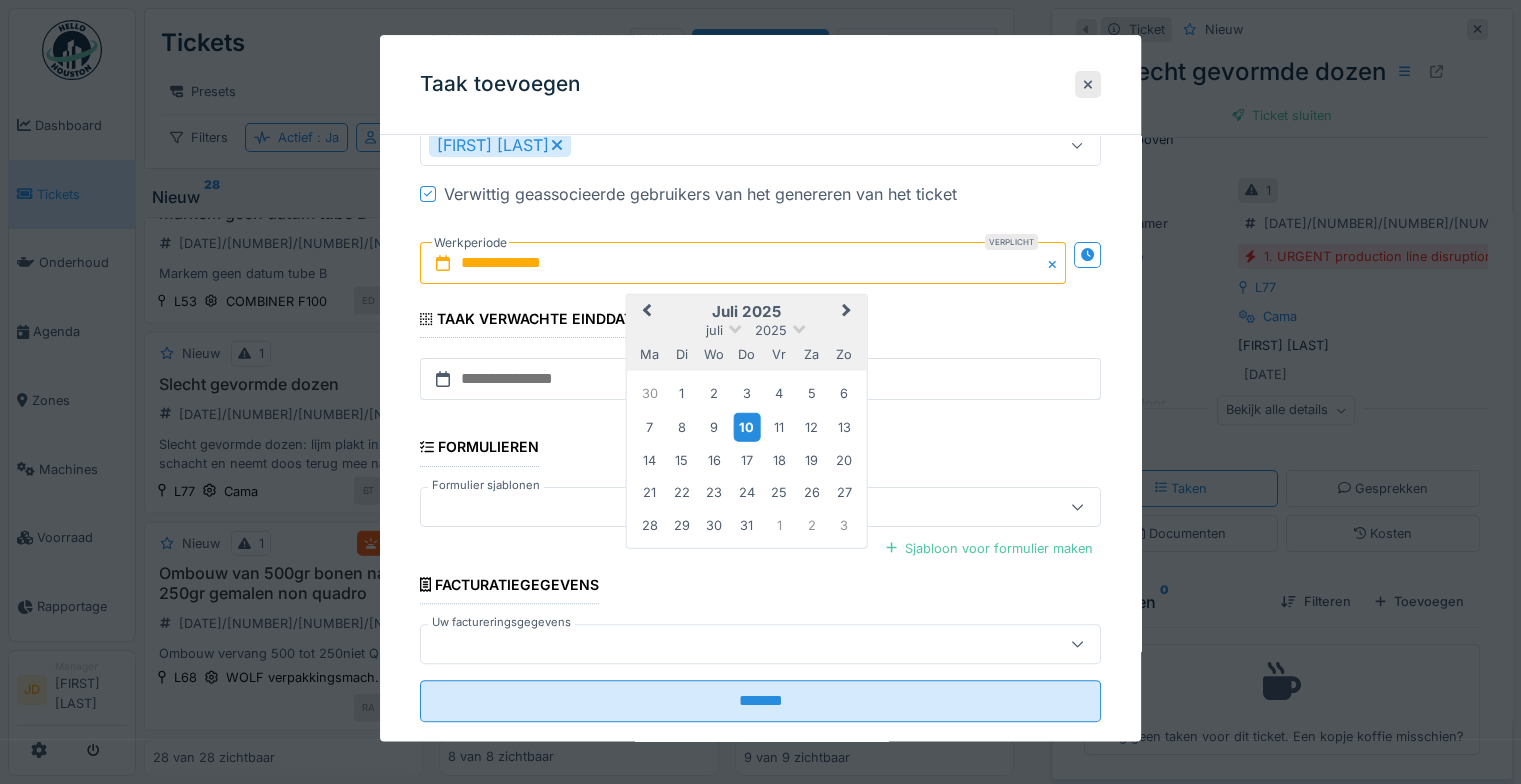 click on "10" at bounding box center [746, 426] 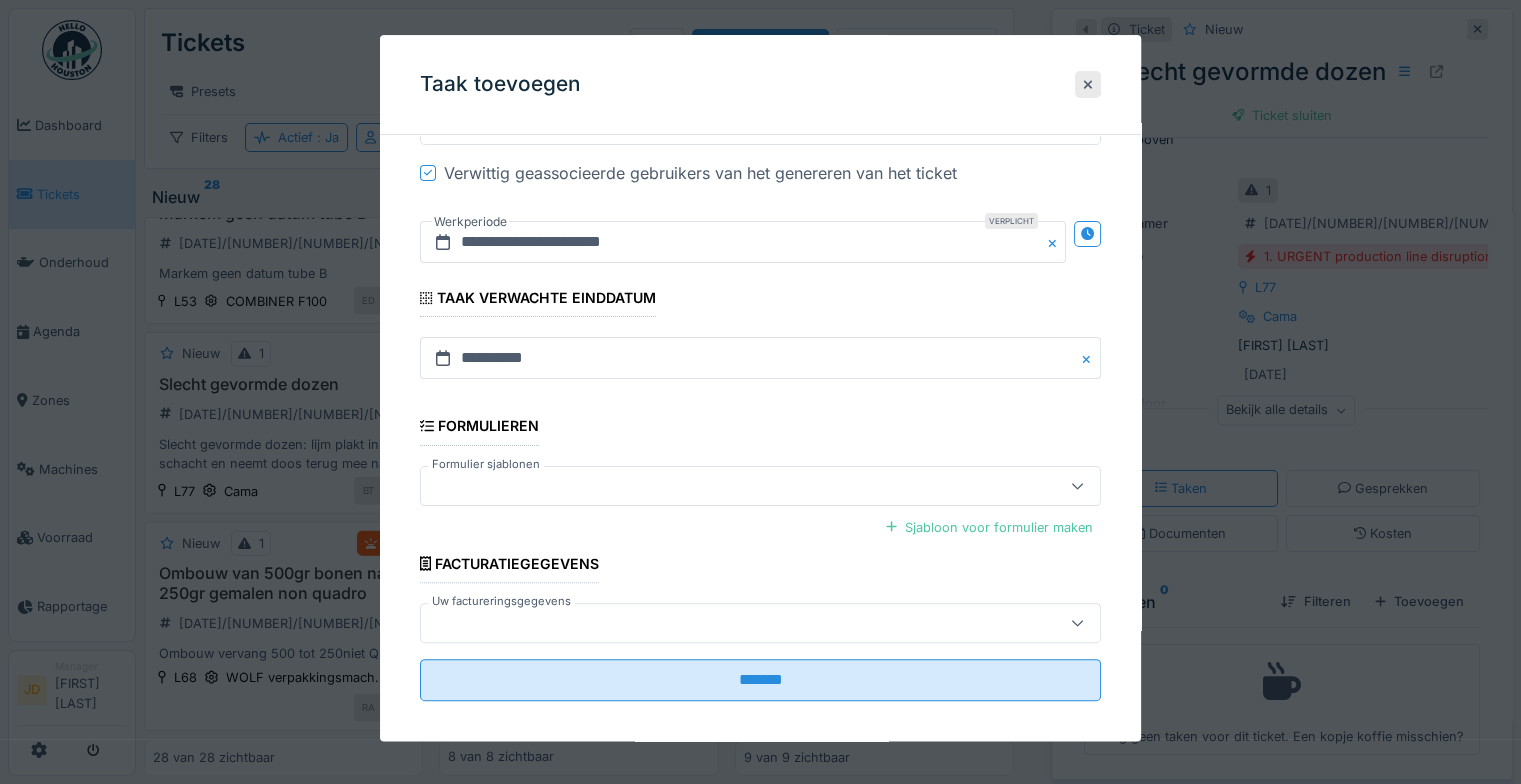 scroll, scrollTop: 433, scrollLeft: 0, axis: vertical 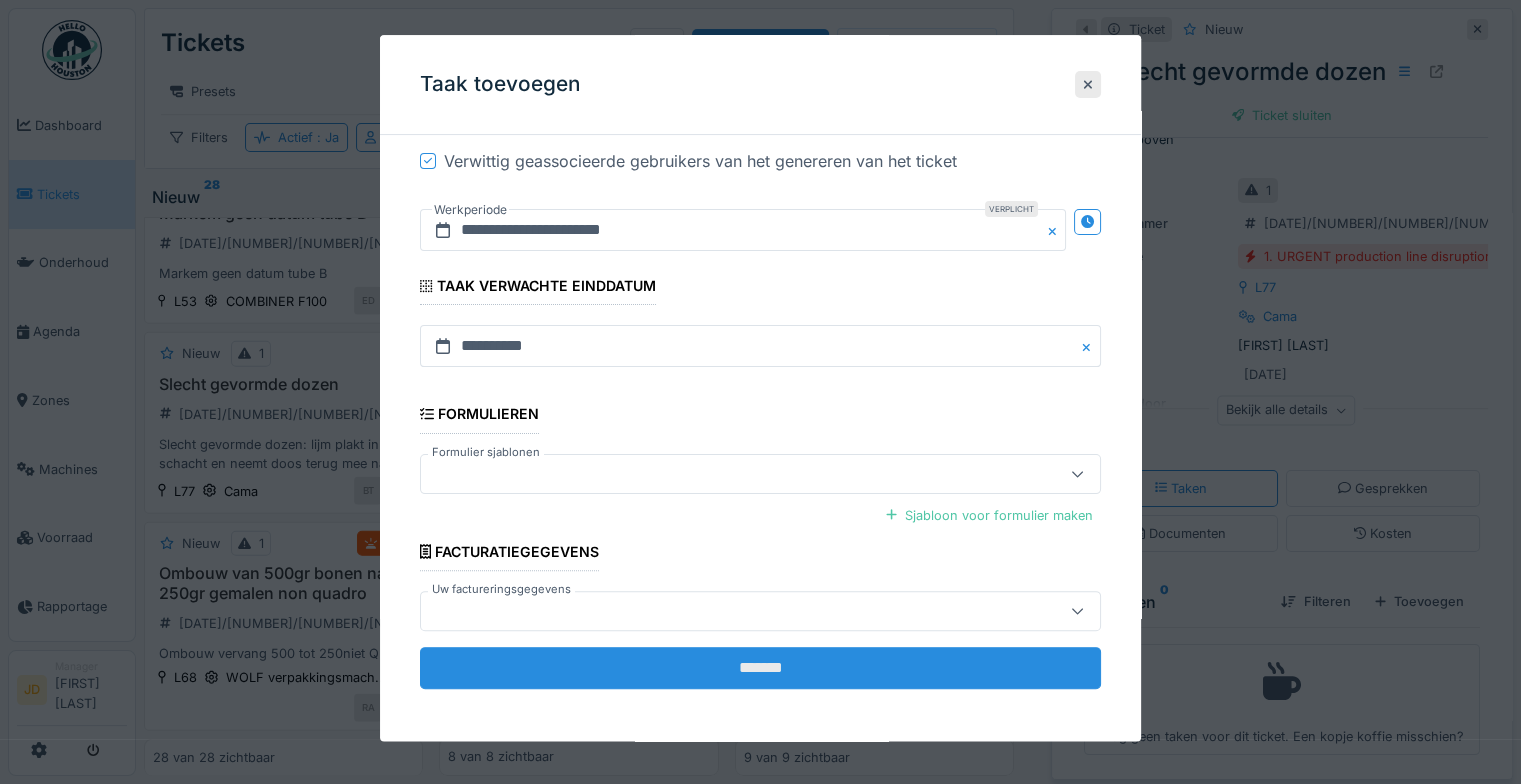 click on "*******" at bounding box center (760, 668) 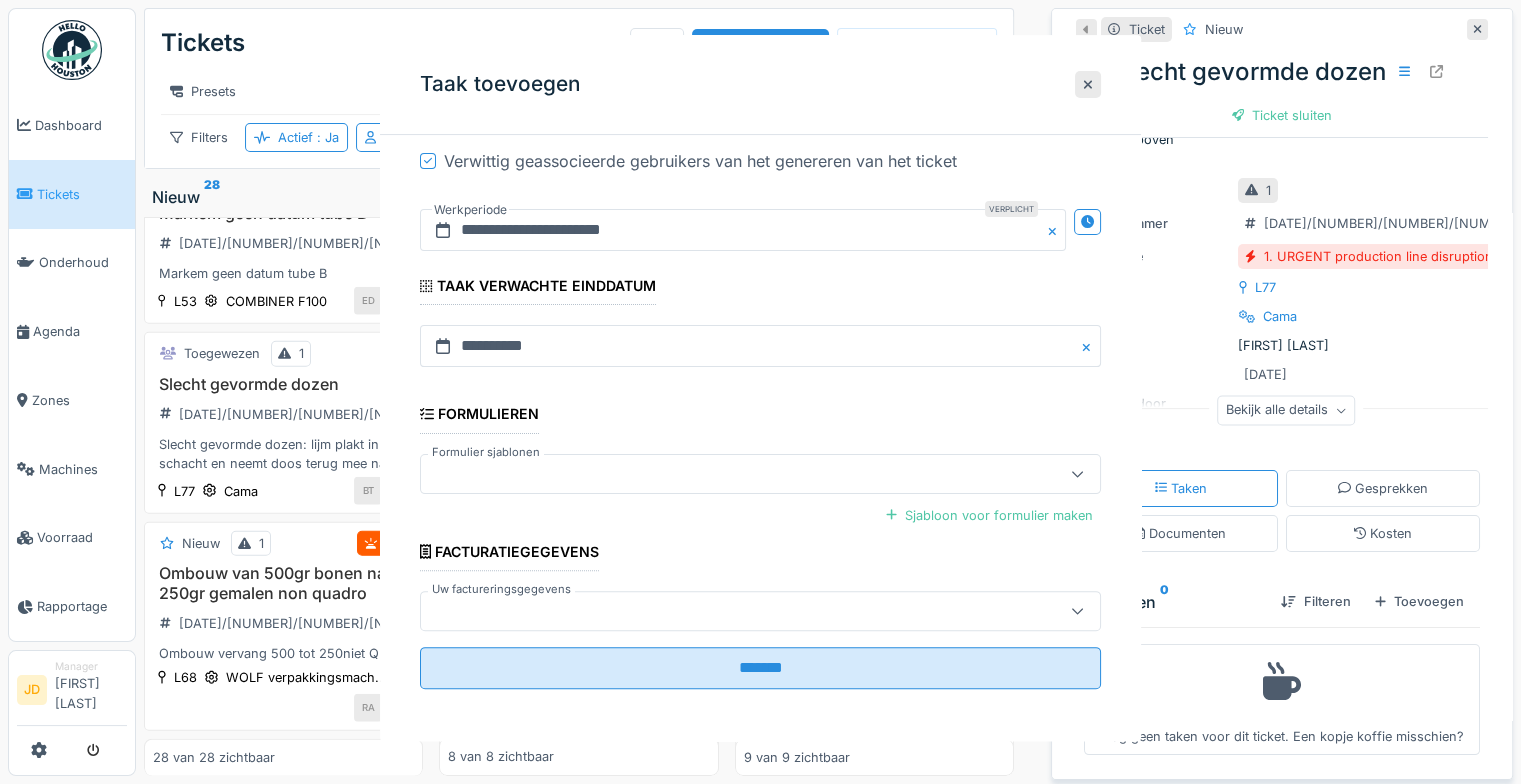 scroll, scrollTop: 0, scrollLeft: 0, axis: both 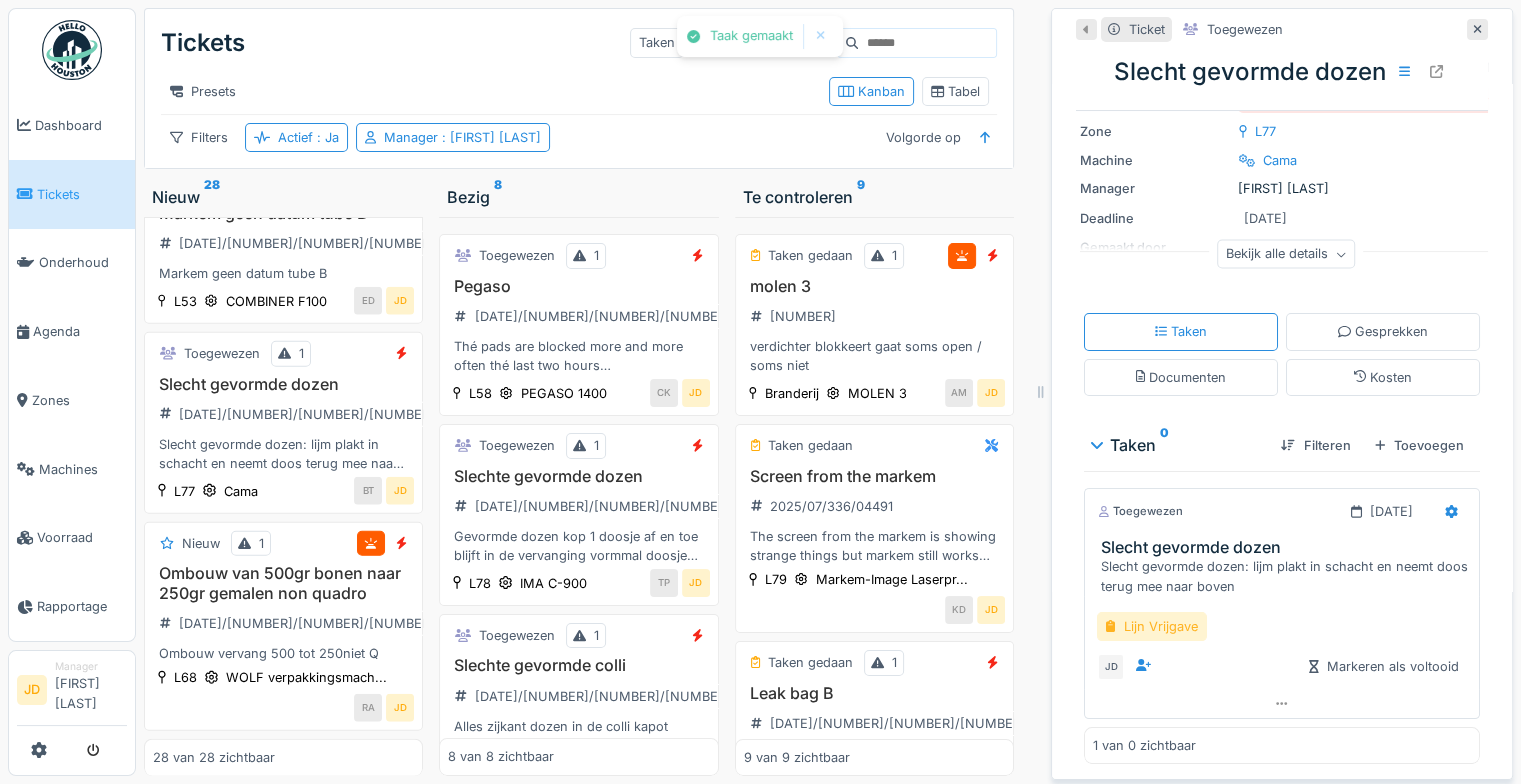 click on "Lijn Vrijgave" at bounding box center [1152, 626] 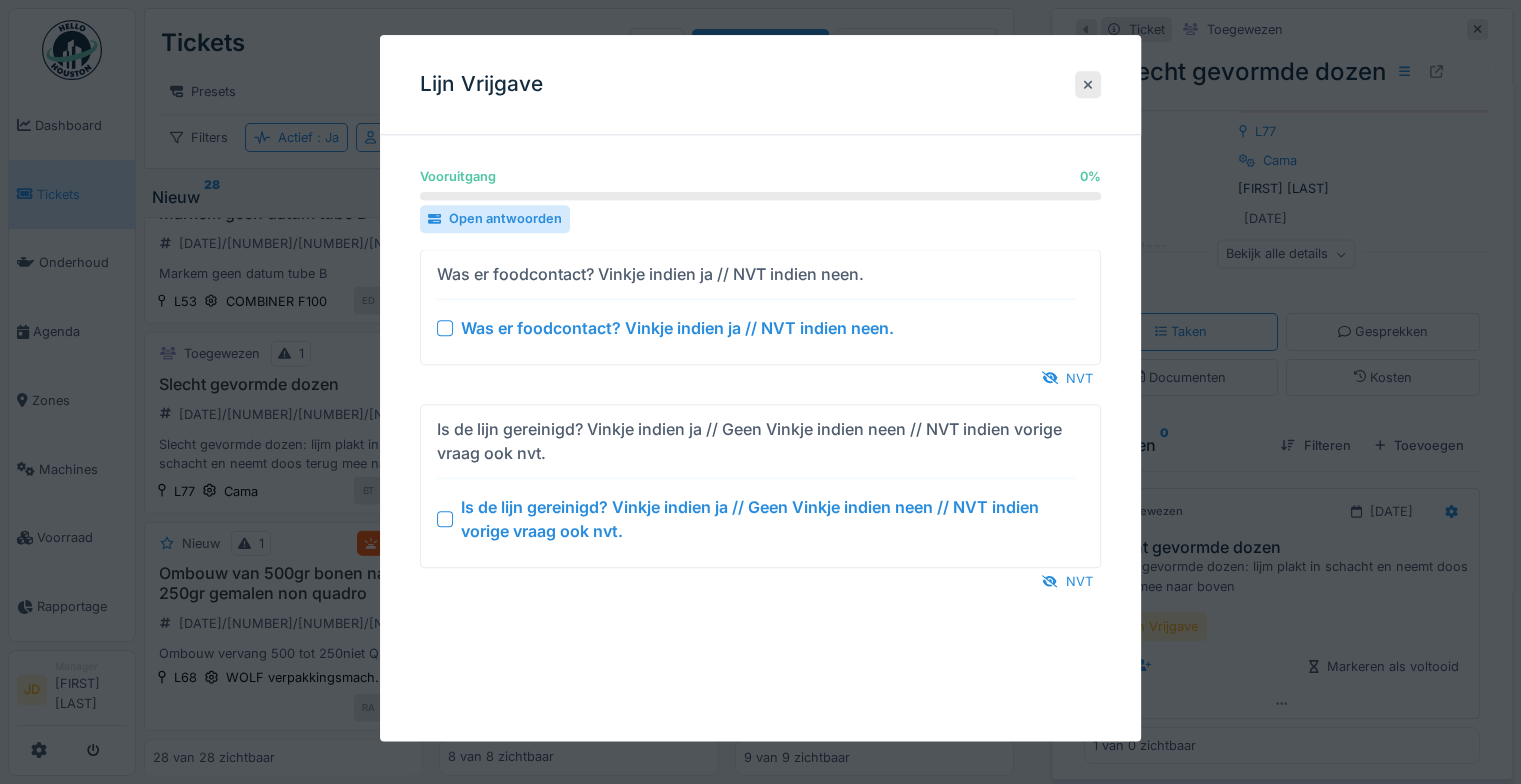 click at bounding box center [445, 519] 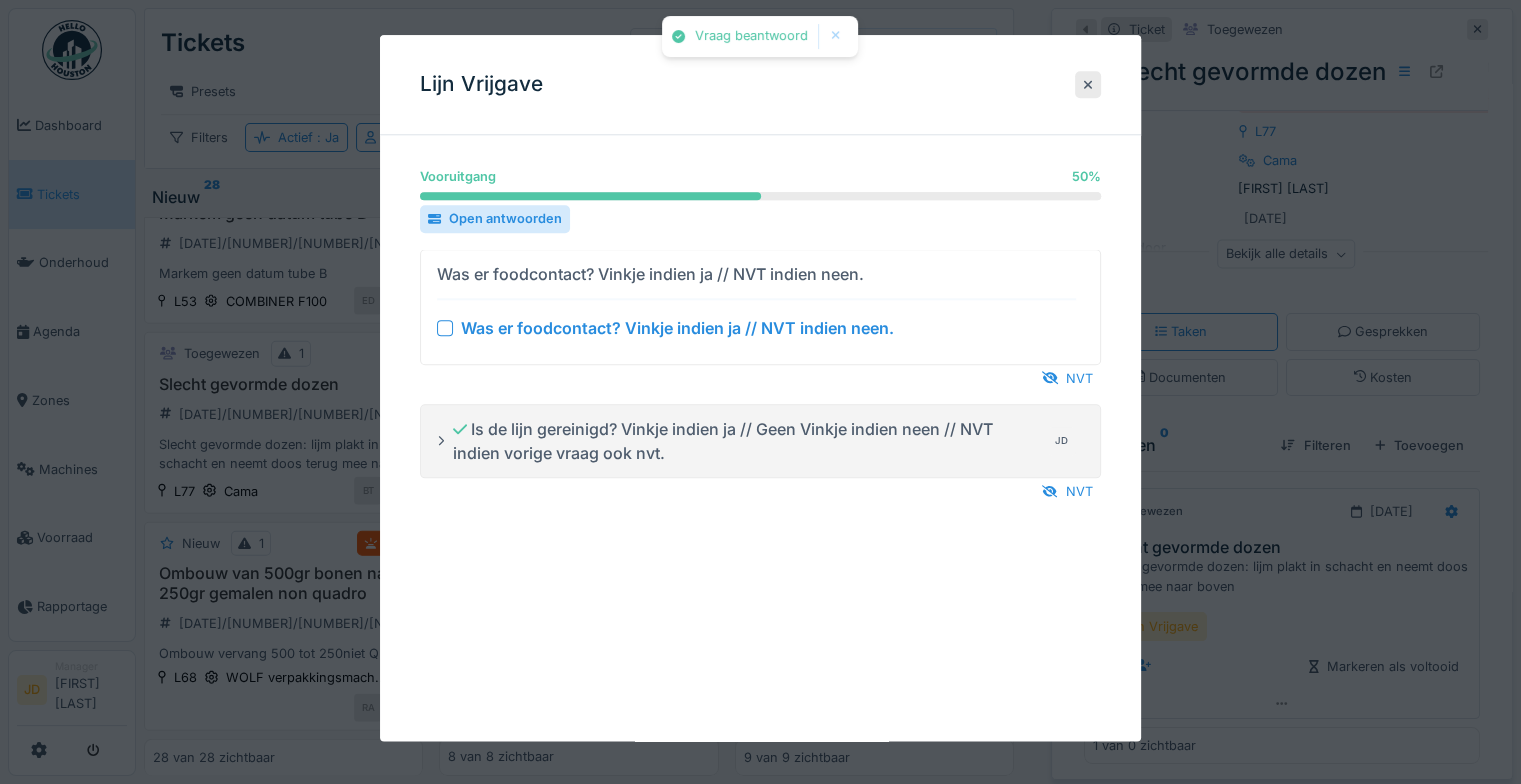 click on "Was er foodcontact?
Vinkje indien ja //
NVT indien neen." at bounding box center (756, 328) 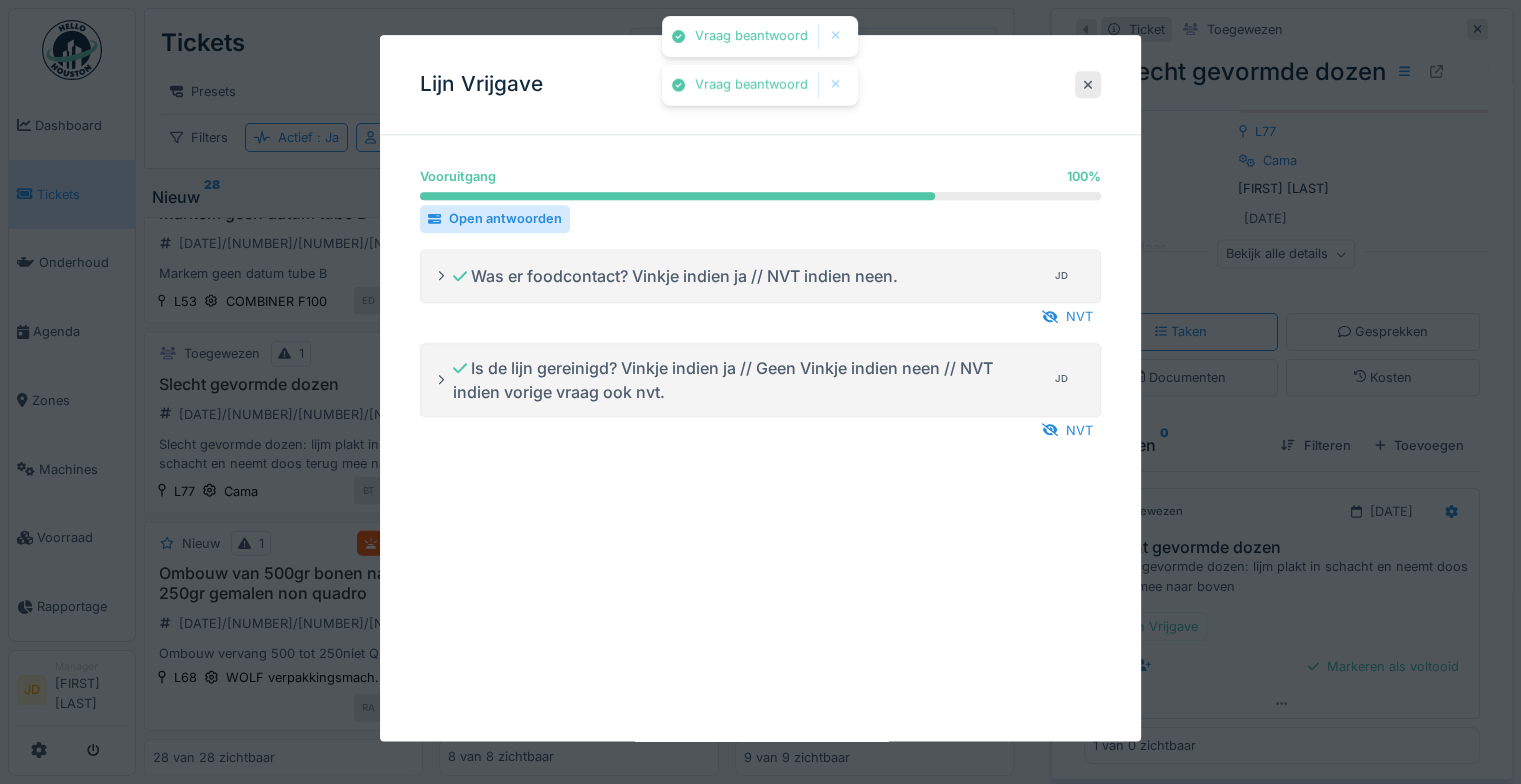 click at bounding box center (760, 392) 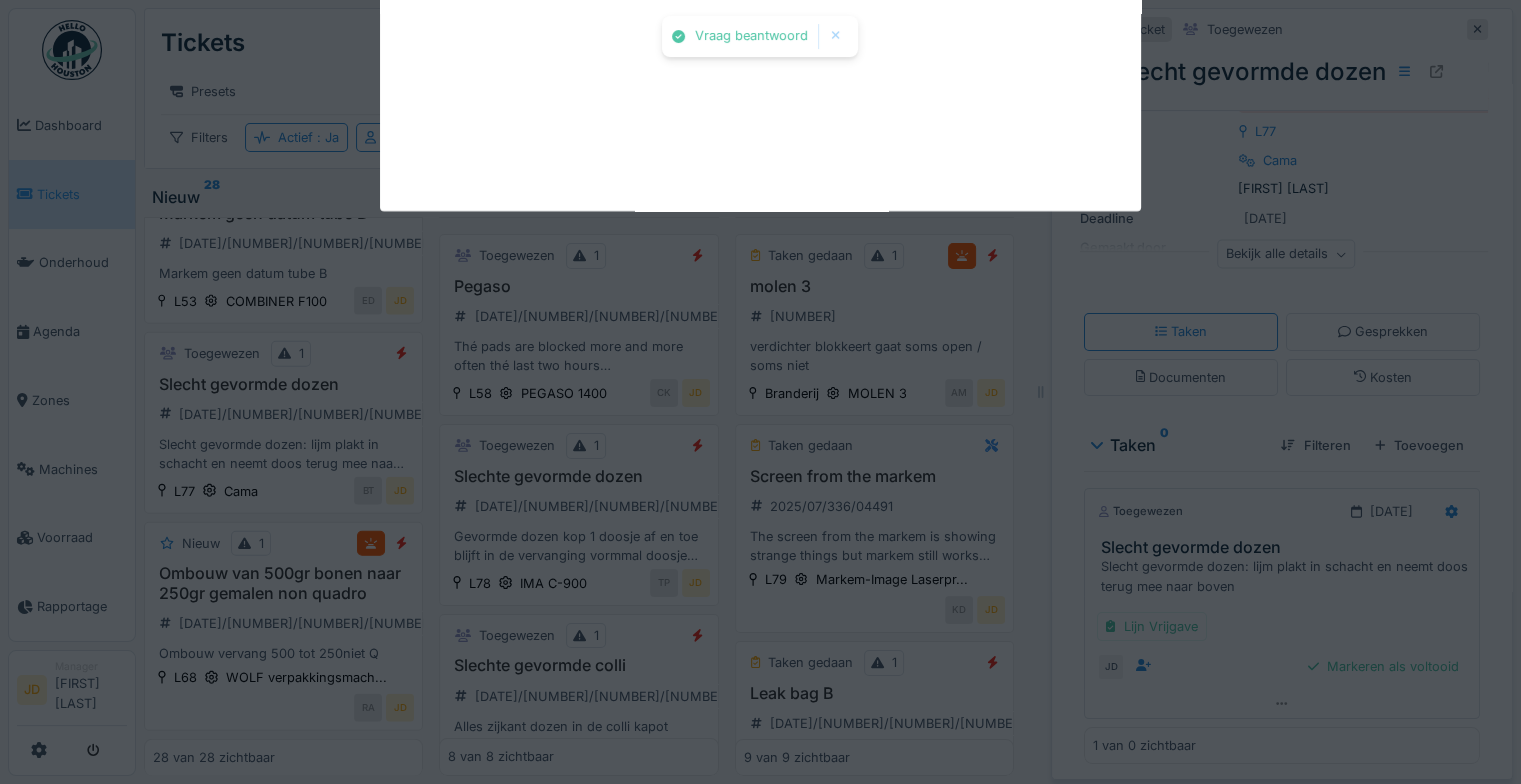 click on "Operator zelf opgelost
Vraag beantwoord Vraag beantwoord Annuleren Tickets Taken Ticket aanmaken Presets   Kanban   Tabel Filters Actief   :   Ja Manager   :   [FIRST] [LAST] Volgorde op  Nieuw 28 Nieuw Lijmkop is verzet [DATE]/[NUMBER]/[NUMBER]/[NUMBER] De draadstang is verwijderd  L78 IMA C-900 KV JD Afgesloten Nordon lose glue [DATE]/[NUMBER]/[NUMBER]/[NUMBER] Lose glue  L77 Novopac AF JD Geannuleerd 1 De schroef draad is kapot [DATE]/[NUMBER]/[NUMBER]/[NUMBER] Schroef draad vormschouder links  L67 000 - Niet in de lij... EE JD Nieuw 1 Krimptunnel: pakken blijven op band staan  [DATE]/[NUMBER]/[NUMBER]/[NUMBER] Krimptunnel pakken komen er niet in: sensor L61 SIG500 TN JD Nieuw 1 Interlayer [DATE]/[NUMBER]/[NUMBER]/[NUMBER] Extractie arm vacuüm interlayer- opname  L78 IMA C-900 TP JD Nieuw 1 Band is stilgevallen  [DATE]/[NUMBER]/[NUMBER]/[NUMBER] Transport band L61 SIG500 TN JD Nieuw 1 Sensor B55 blijft bezet: readcontact : pusher zit geblokkeerd  [DATE]/[NUMBER]/[NUMBER]/[NUMBER] Sensor B55 blijft bezet: readcontact : pusher zit geblokkeerd  L61 SIG500 TN JD Nieuw Capsule toevoer, de las van 2 inox geleidingen is gescheurd. L77 AT JD 1 TP" at bounding box center [828, 392] 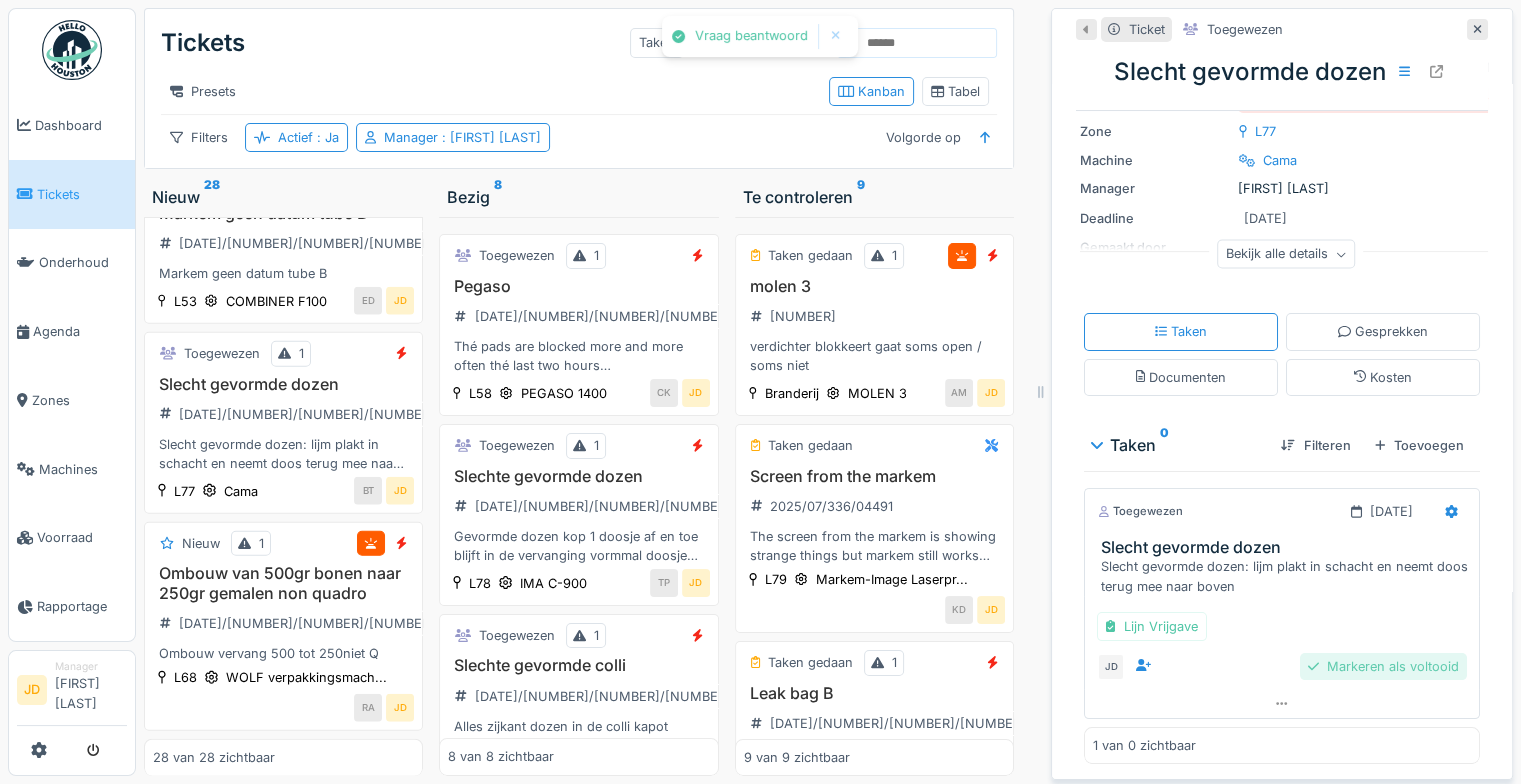 click on "Markeren als voltooid" at bounding box center [1383, 666] 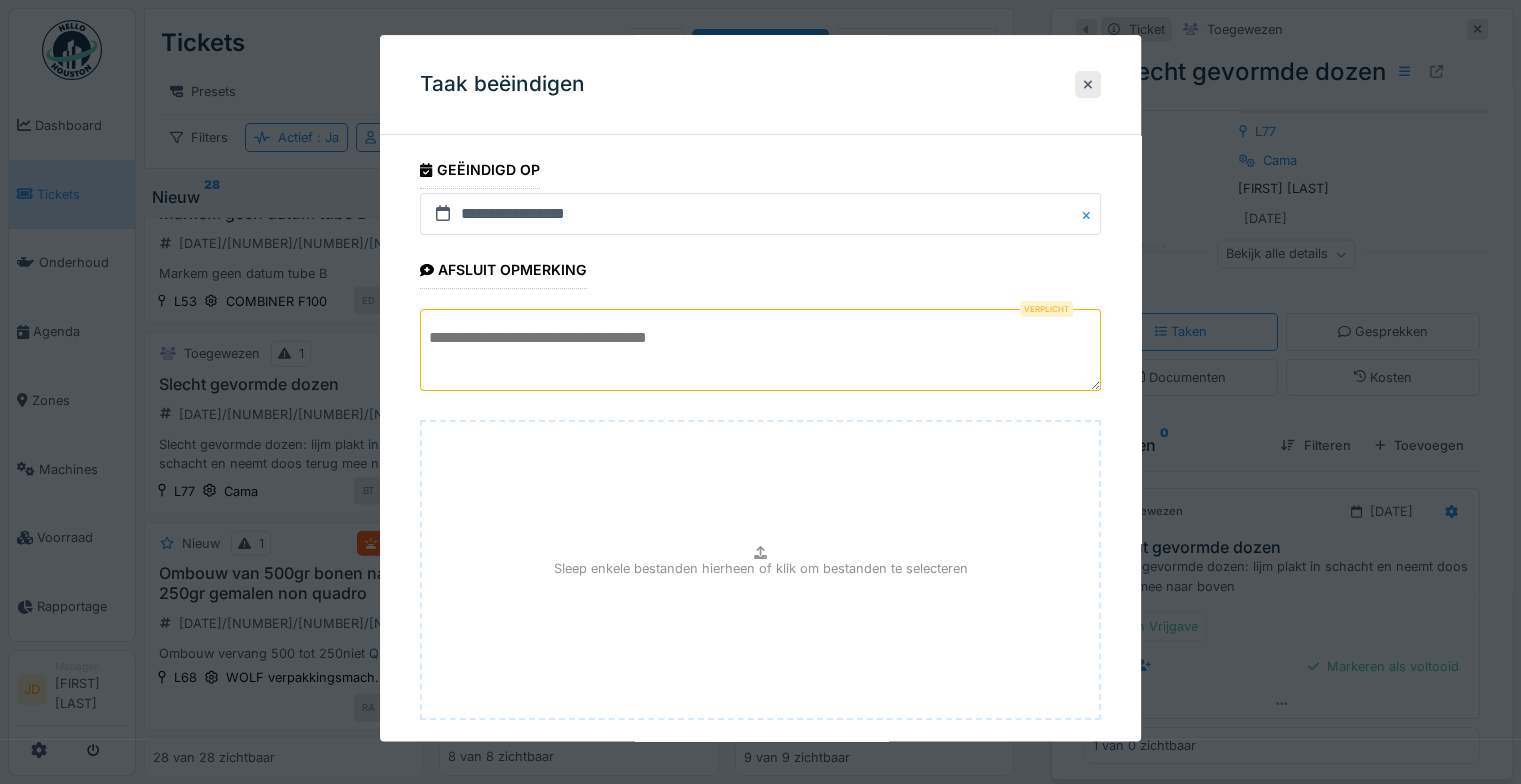 click at bounding box center [760, 350] 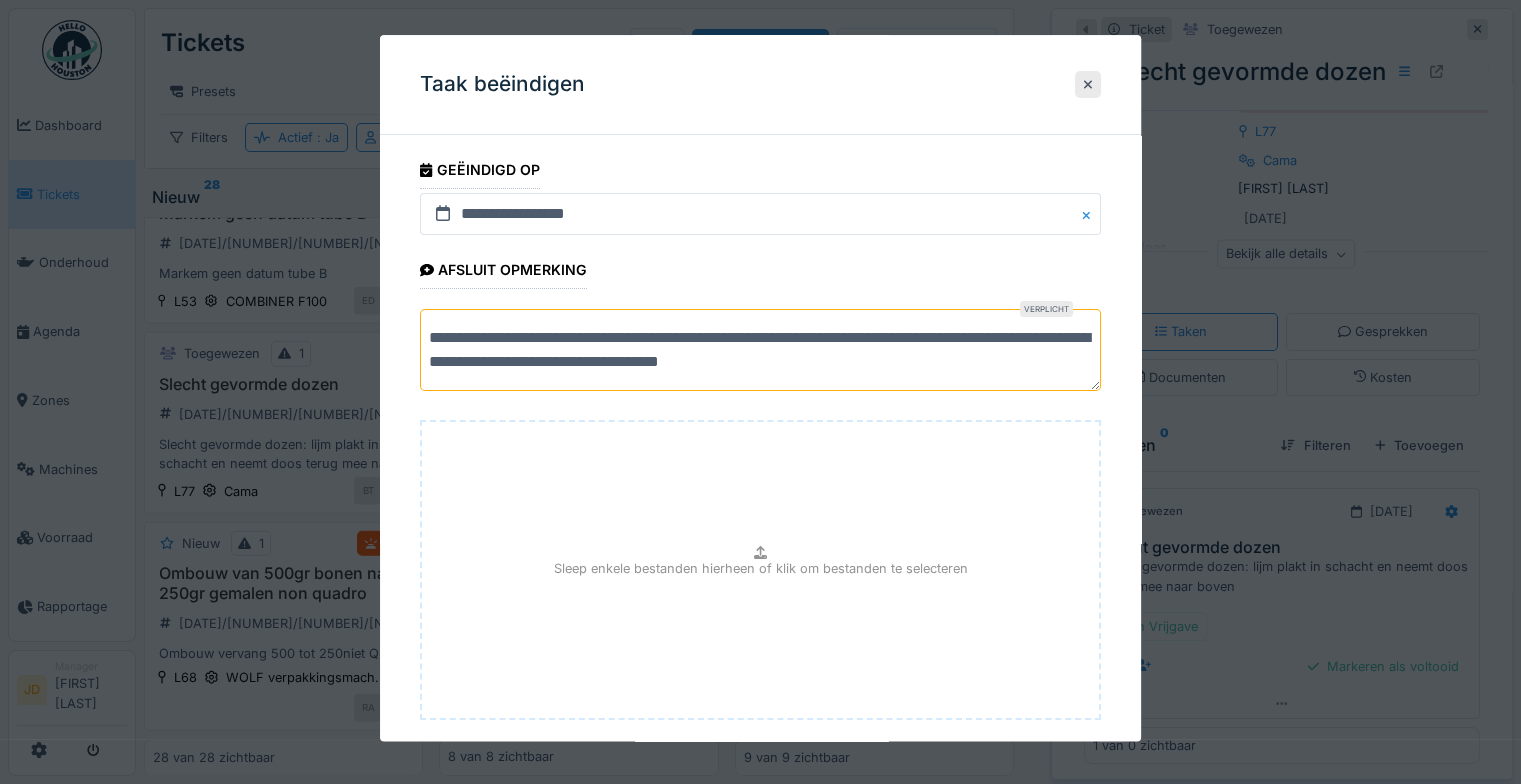 scroll, scrollTop: 108, scrollLeft: 0, axis: vertical 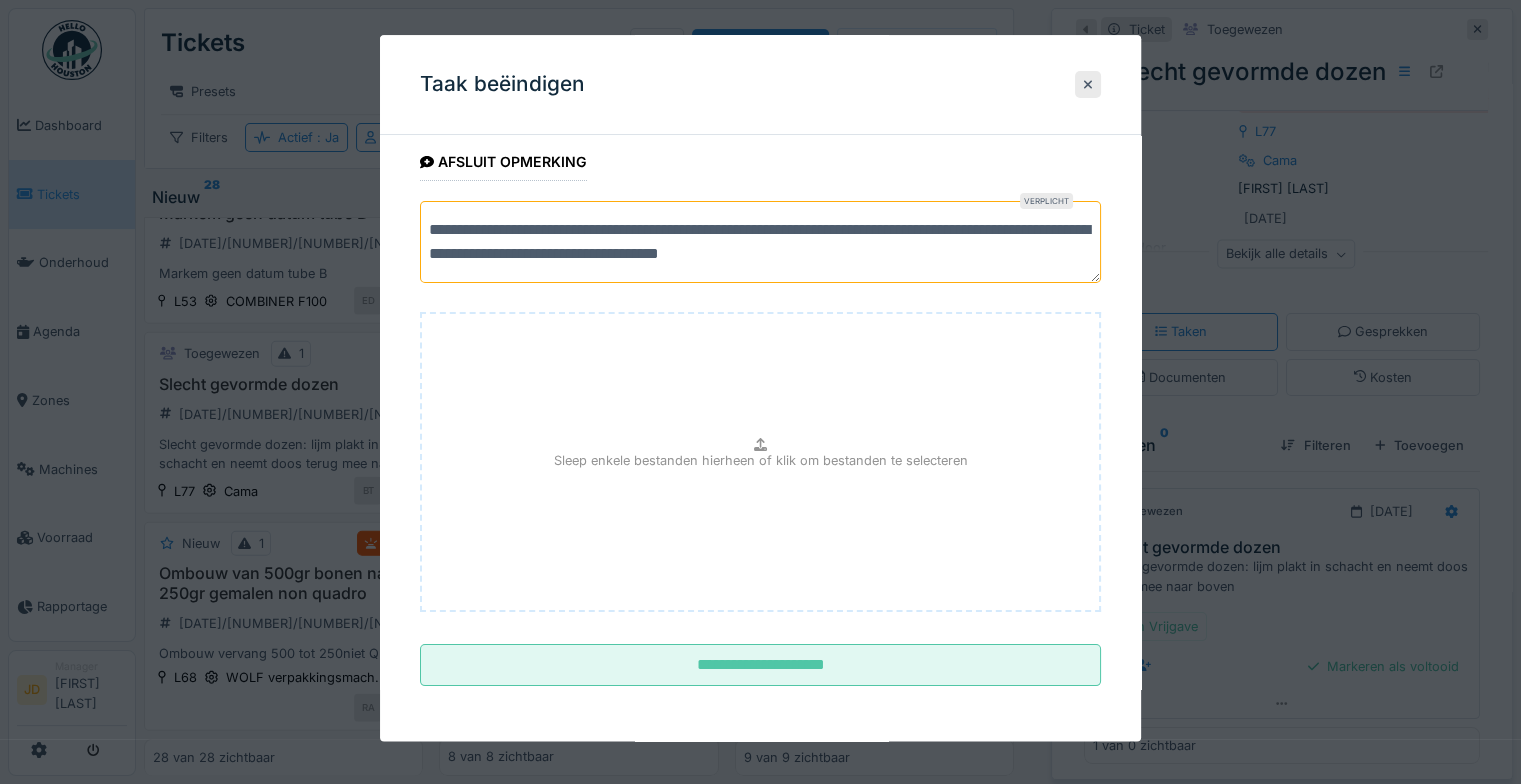 type on "**********" 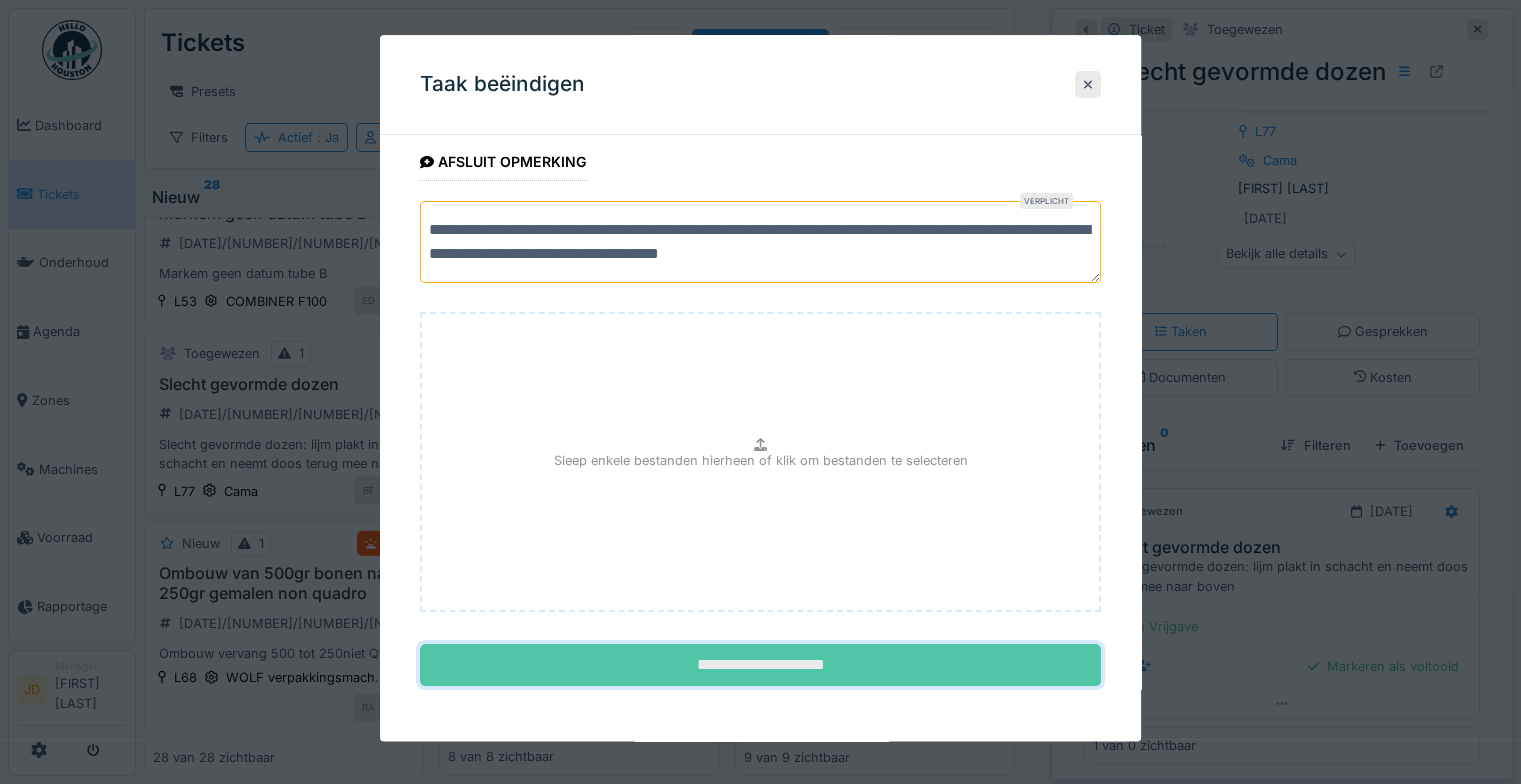click on "**********" at bounding box center [760, 666] 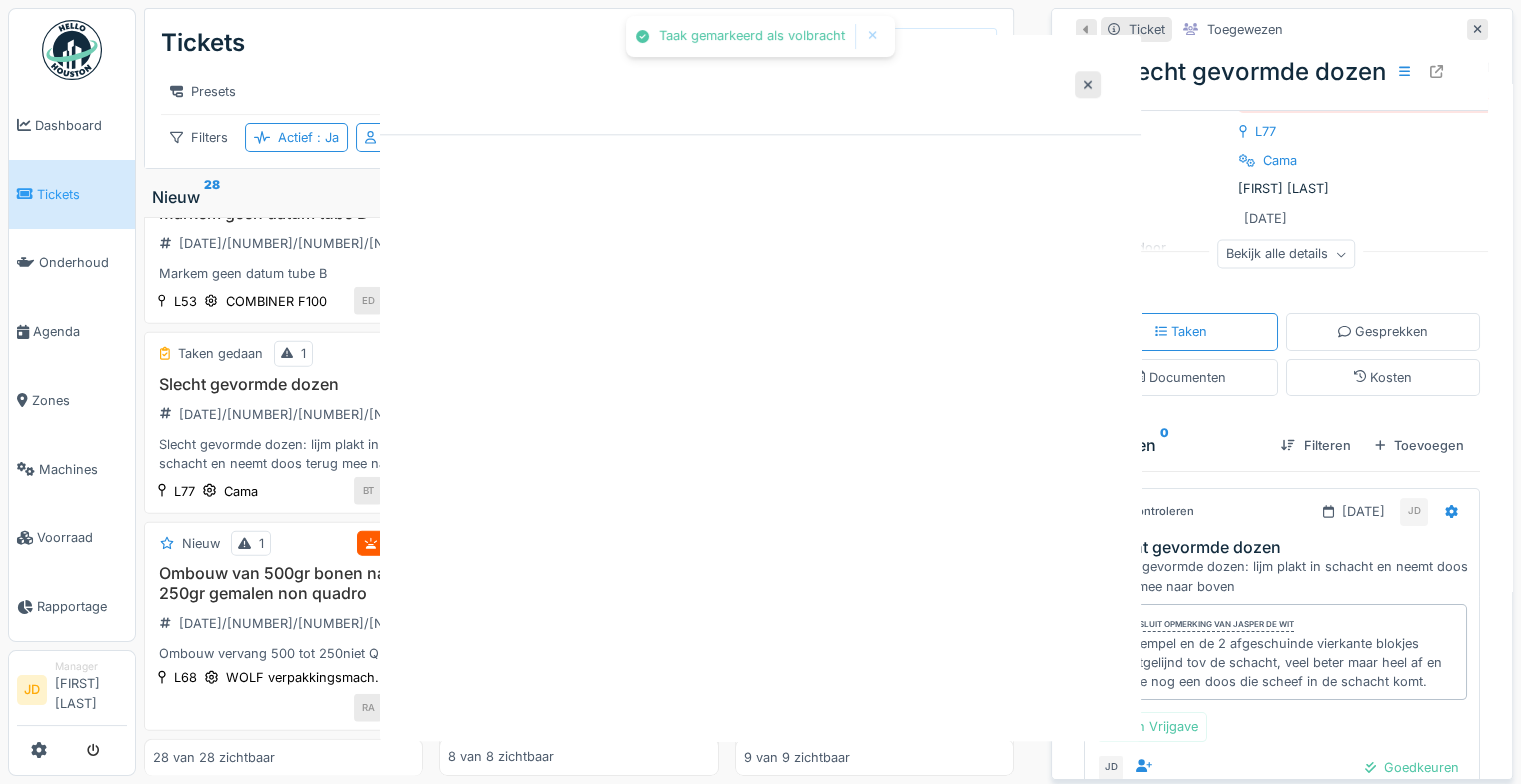 scroll, scrollTop: 0, scrollLeft: 0, axis: both 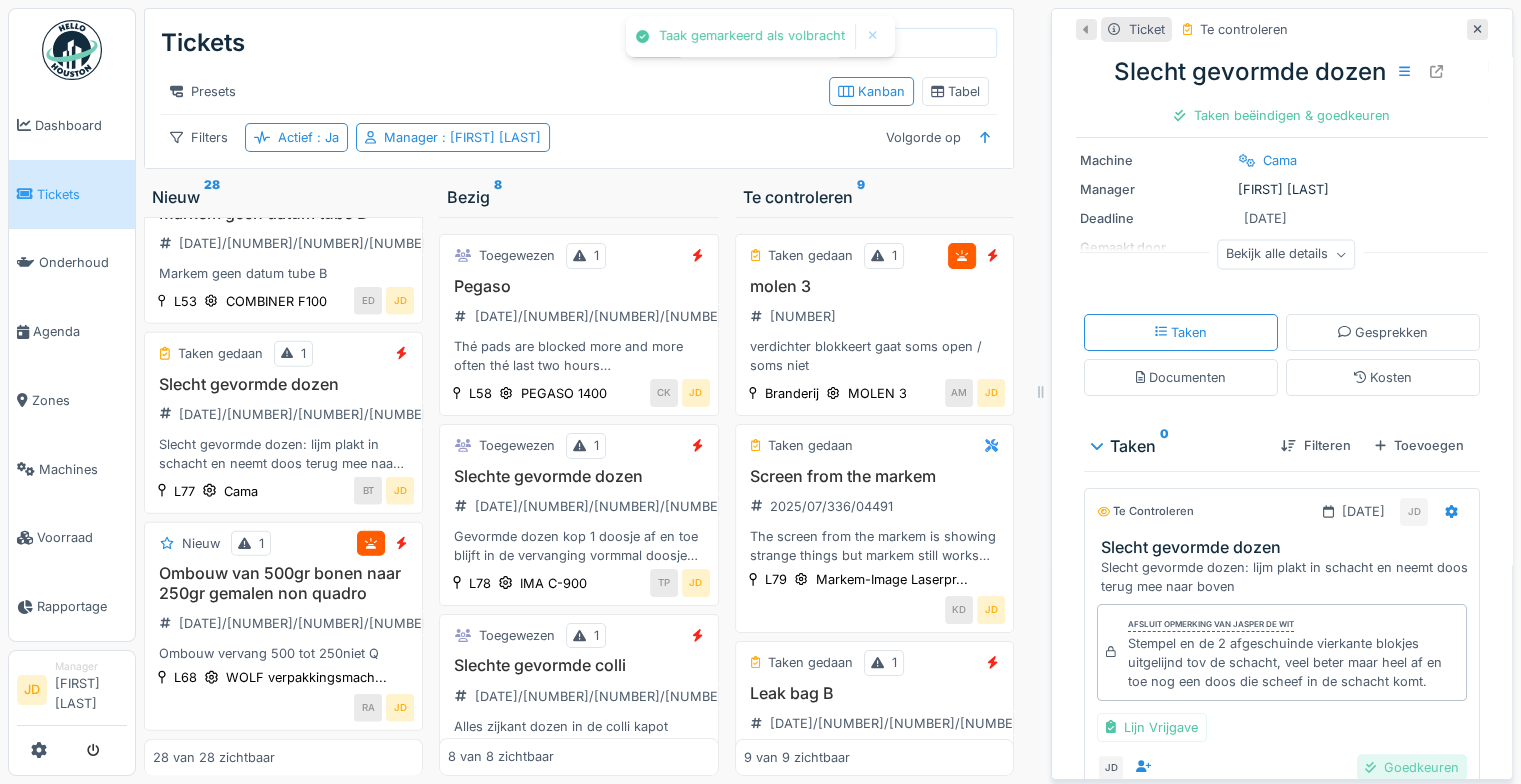 click on "Goedkeuren" at bounding box center [1412, 767] 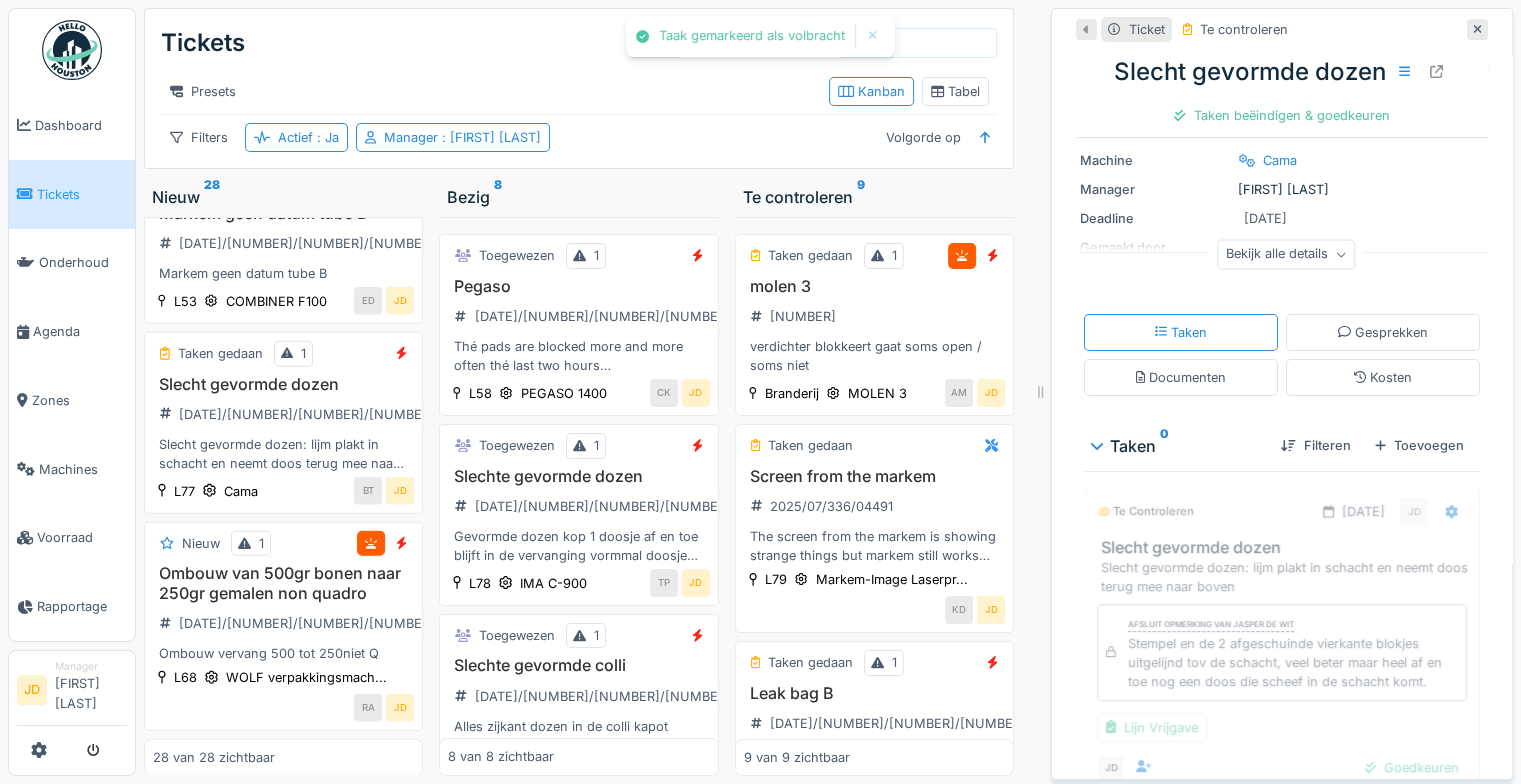 scroll, scrollTop: 192, scrollLeft: 0, axis: vertical 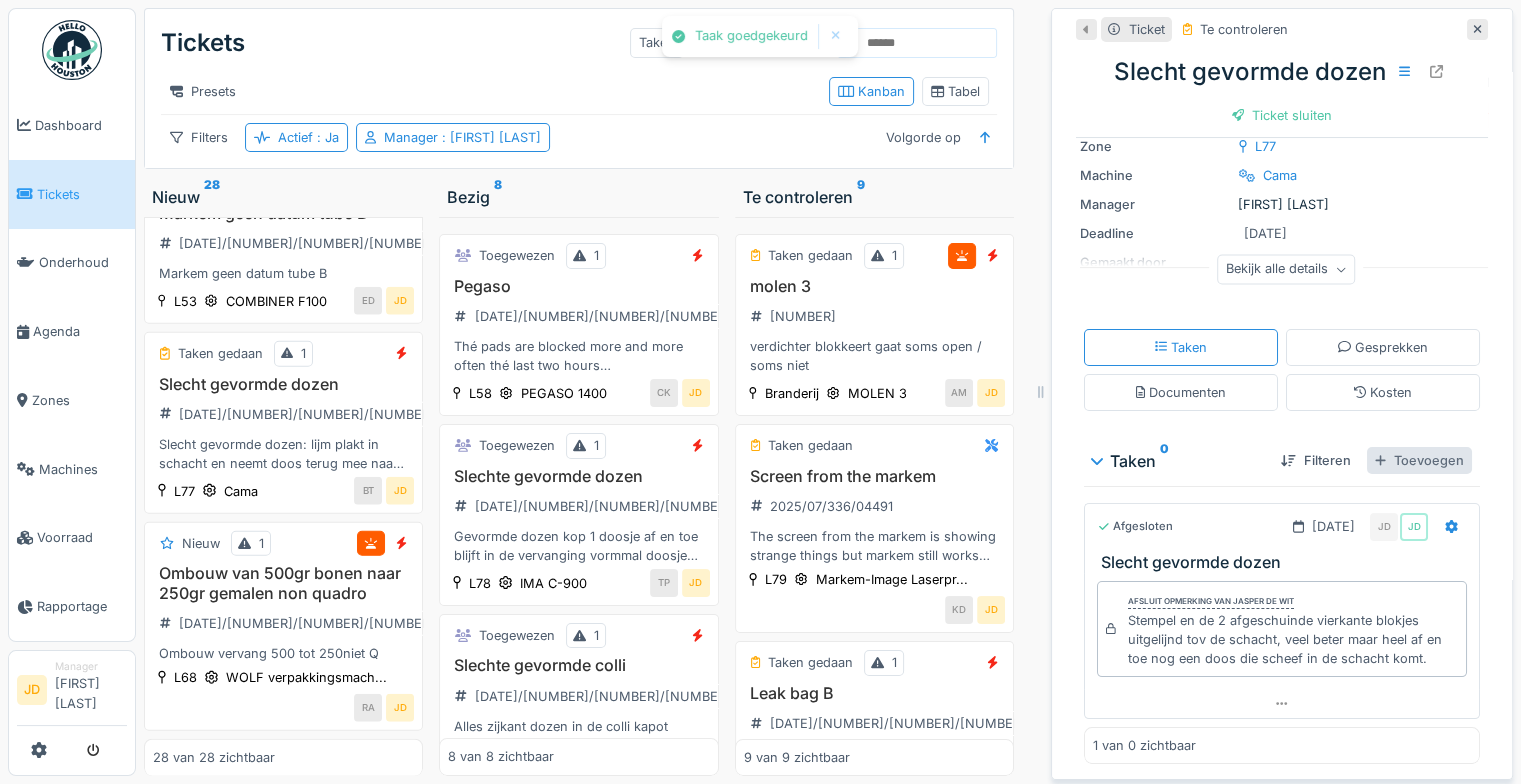 click on "Toevoegen" at bounding box center [1419, 460] 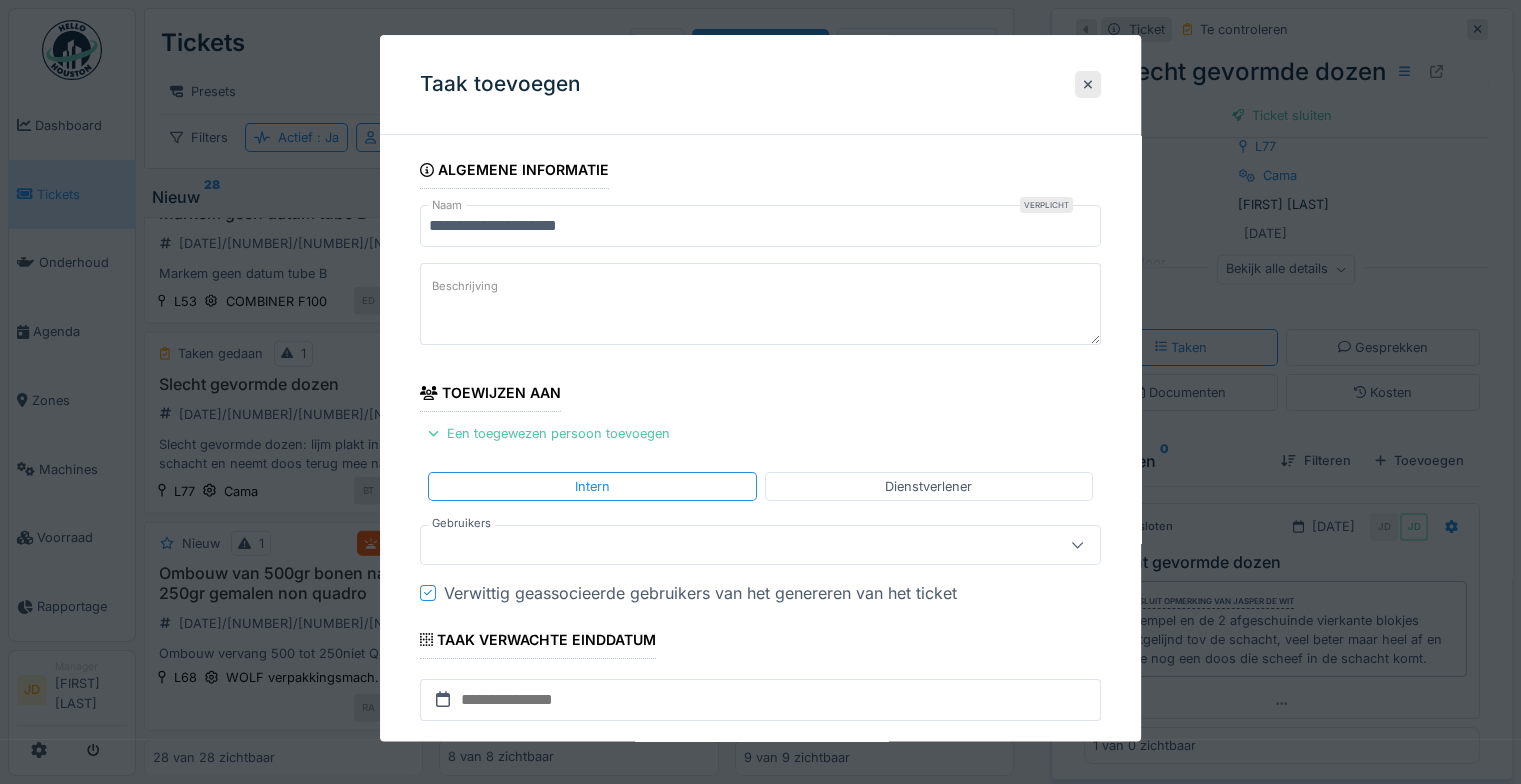 click on "**********" at bounding box center (760, 604) 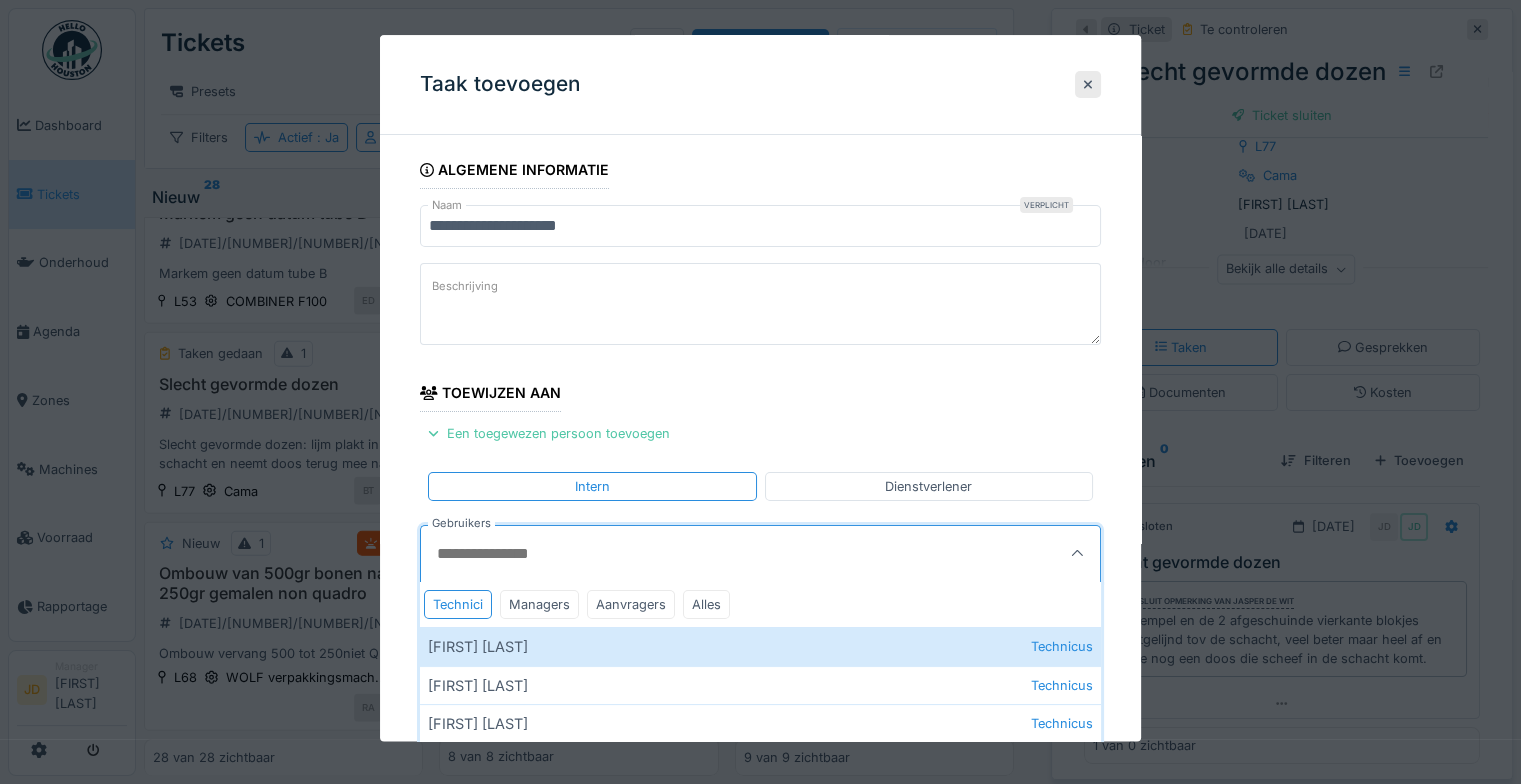 click on "Gebruikers" at bounding box center [714, 554] 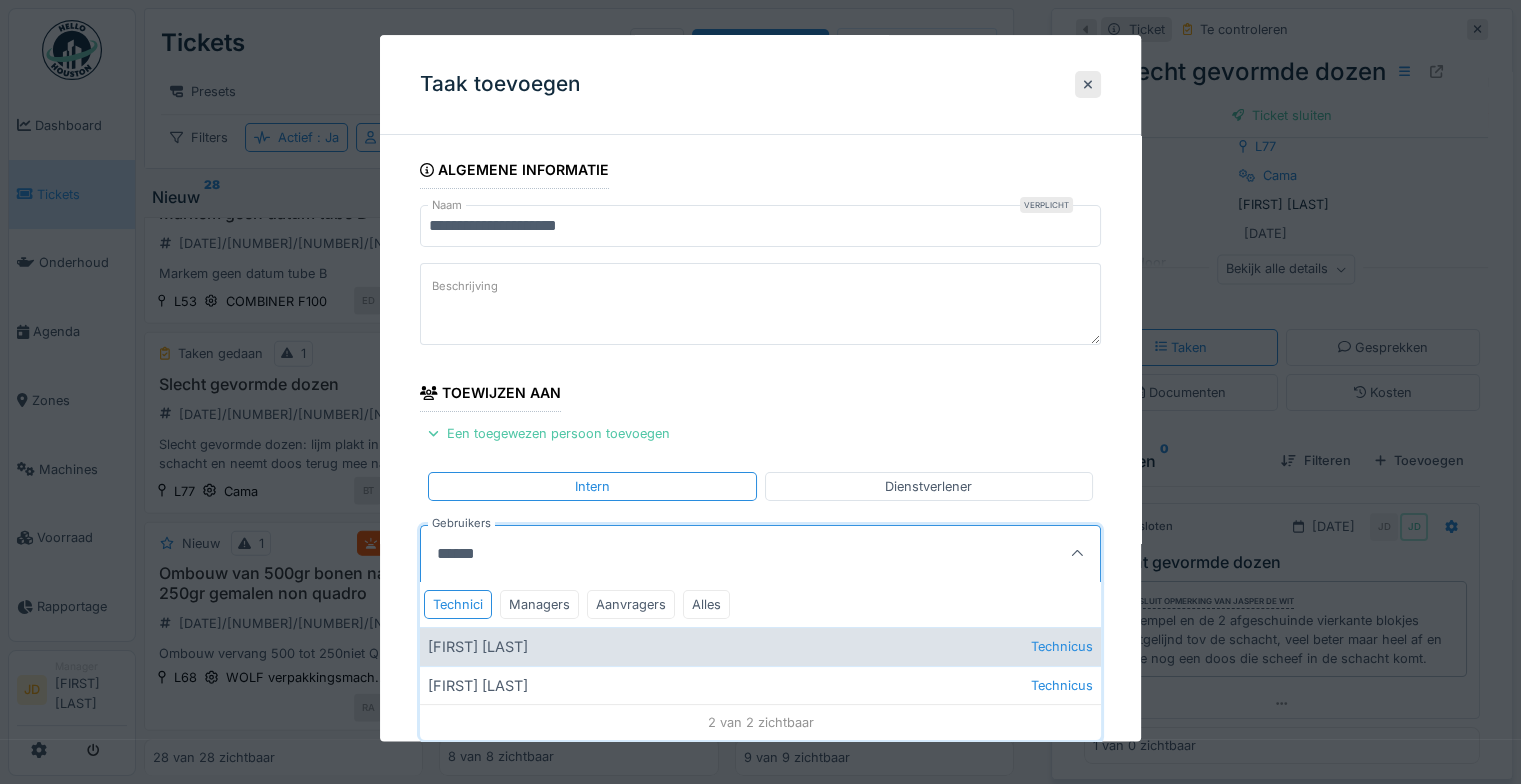 type on "******" 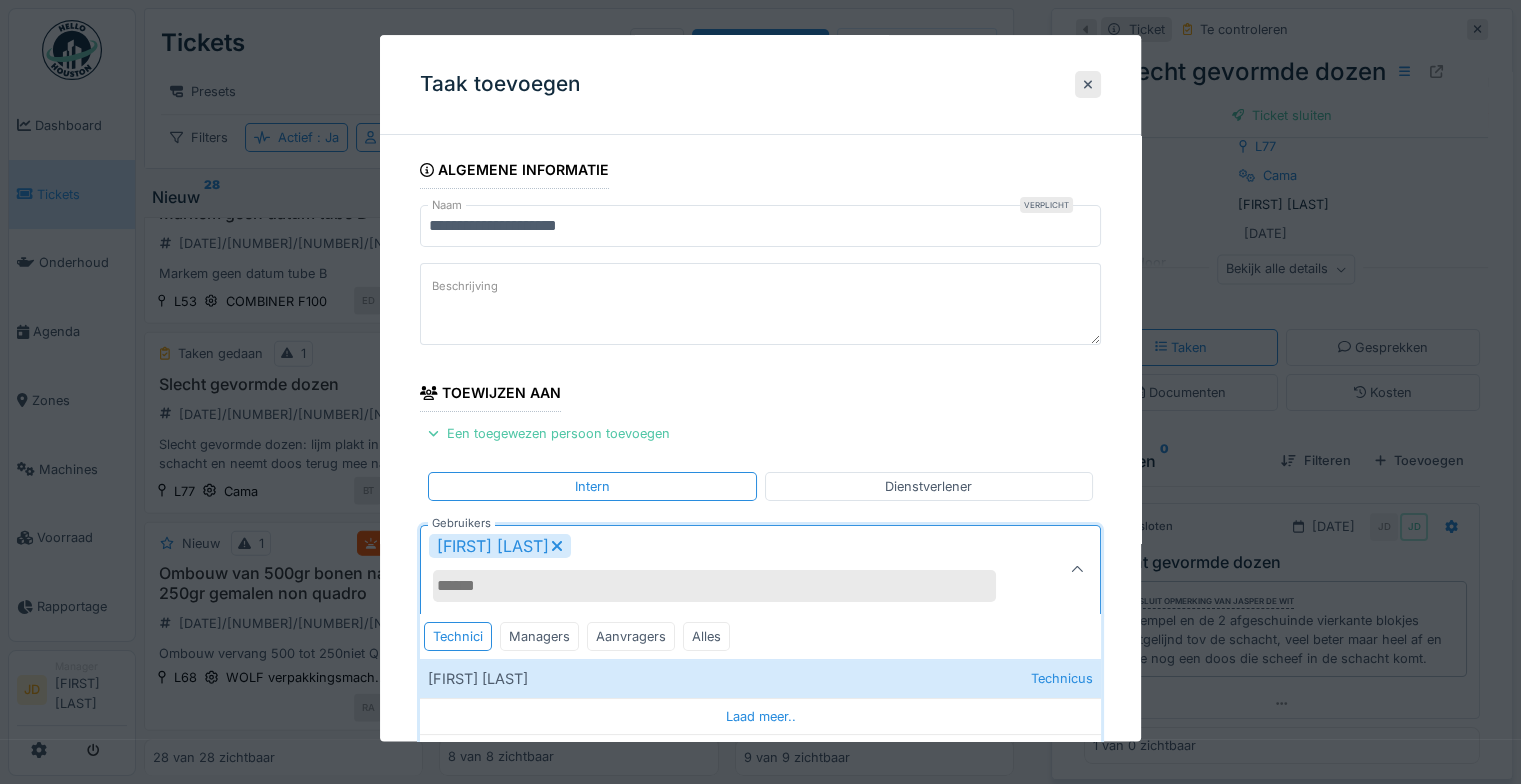 click at bounding box center [1077, 569] 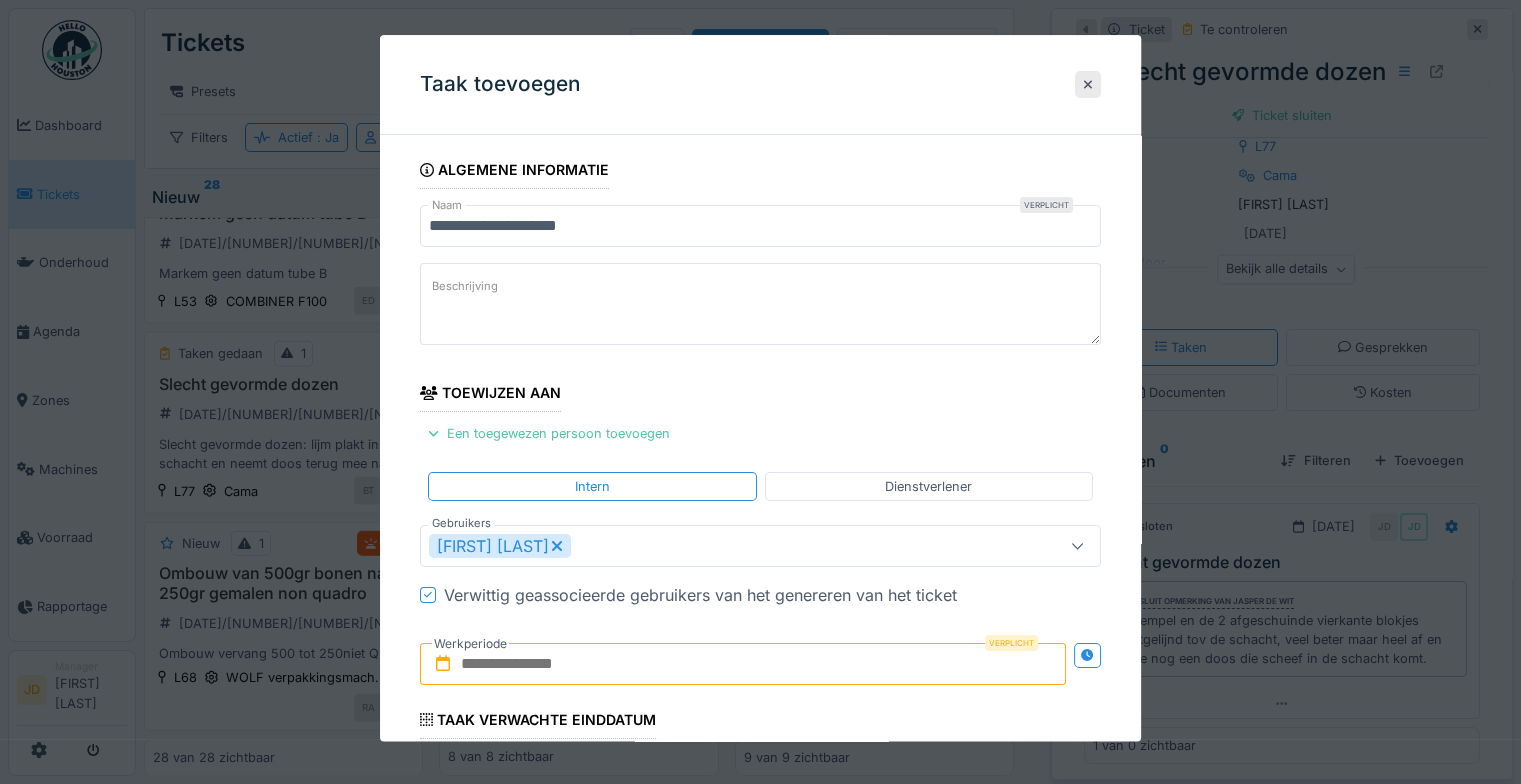 click at bounding box center [743, 664] 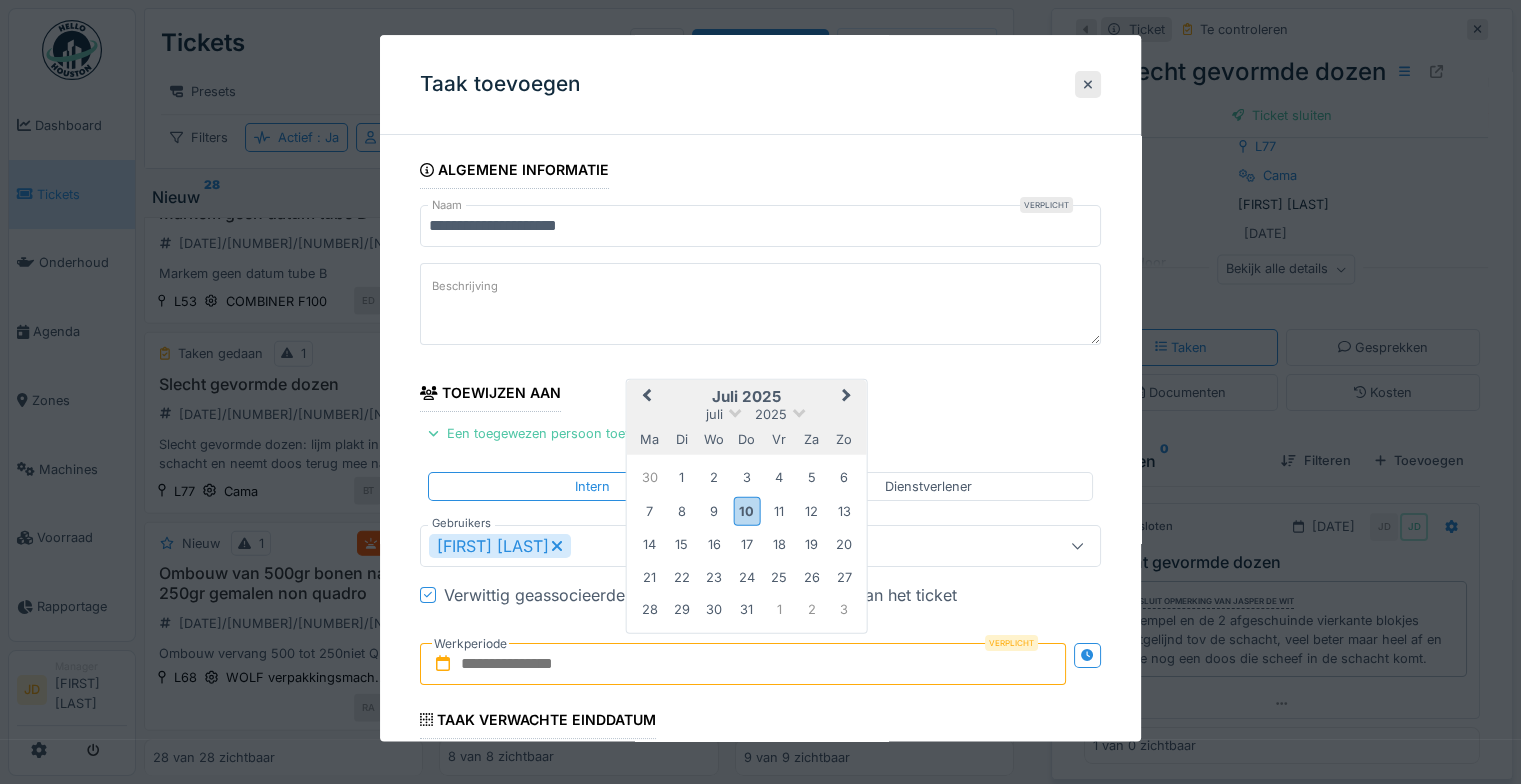 click on "juli 2025" at bounding box center [747, 397] 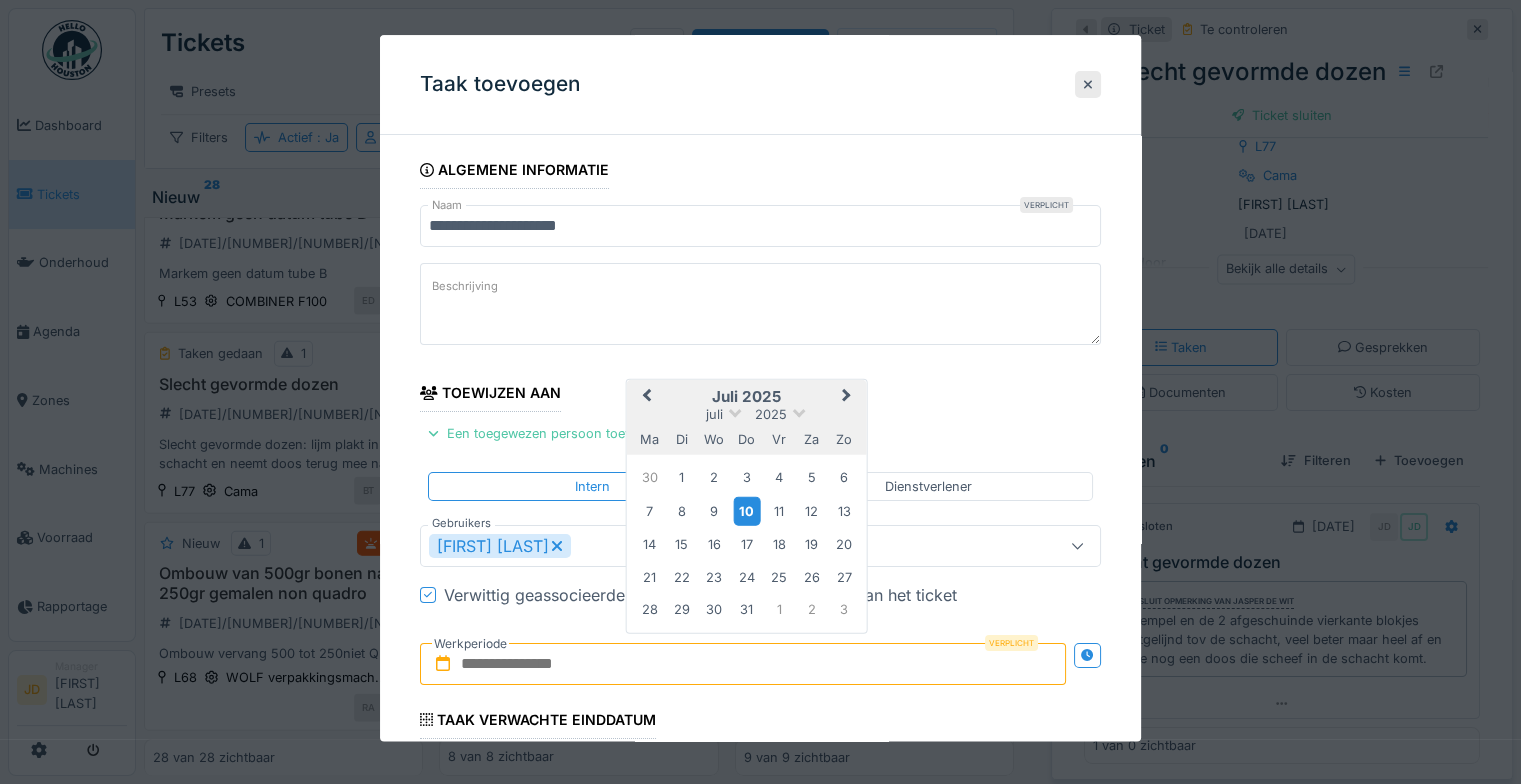 click on "10" at bounding box center [746, 511] 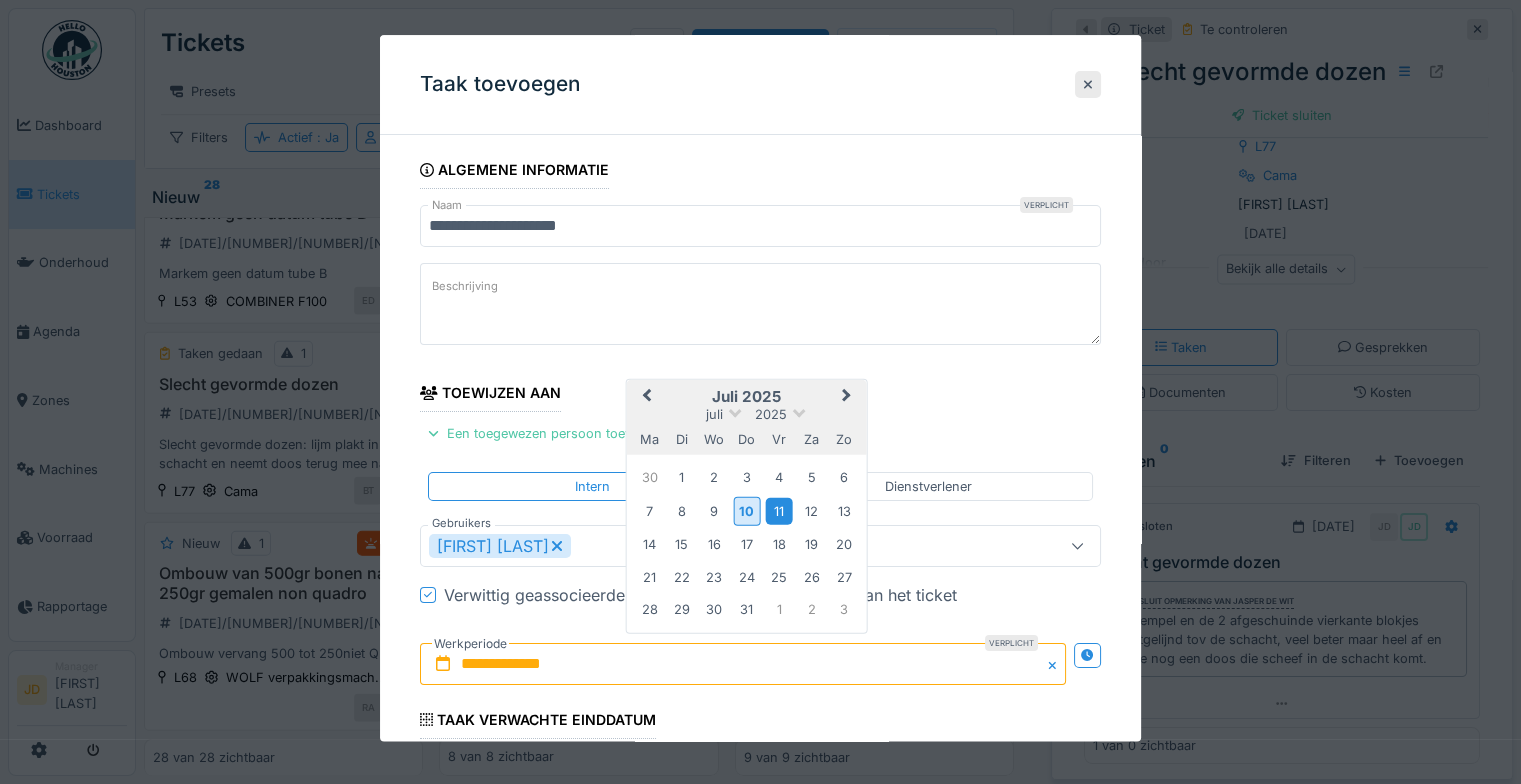 click on "11" at bounding box center [779, 511] 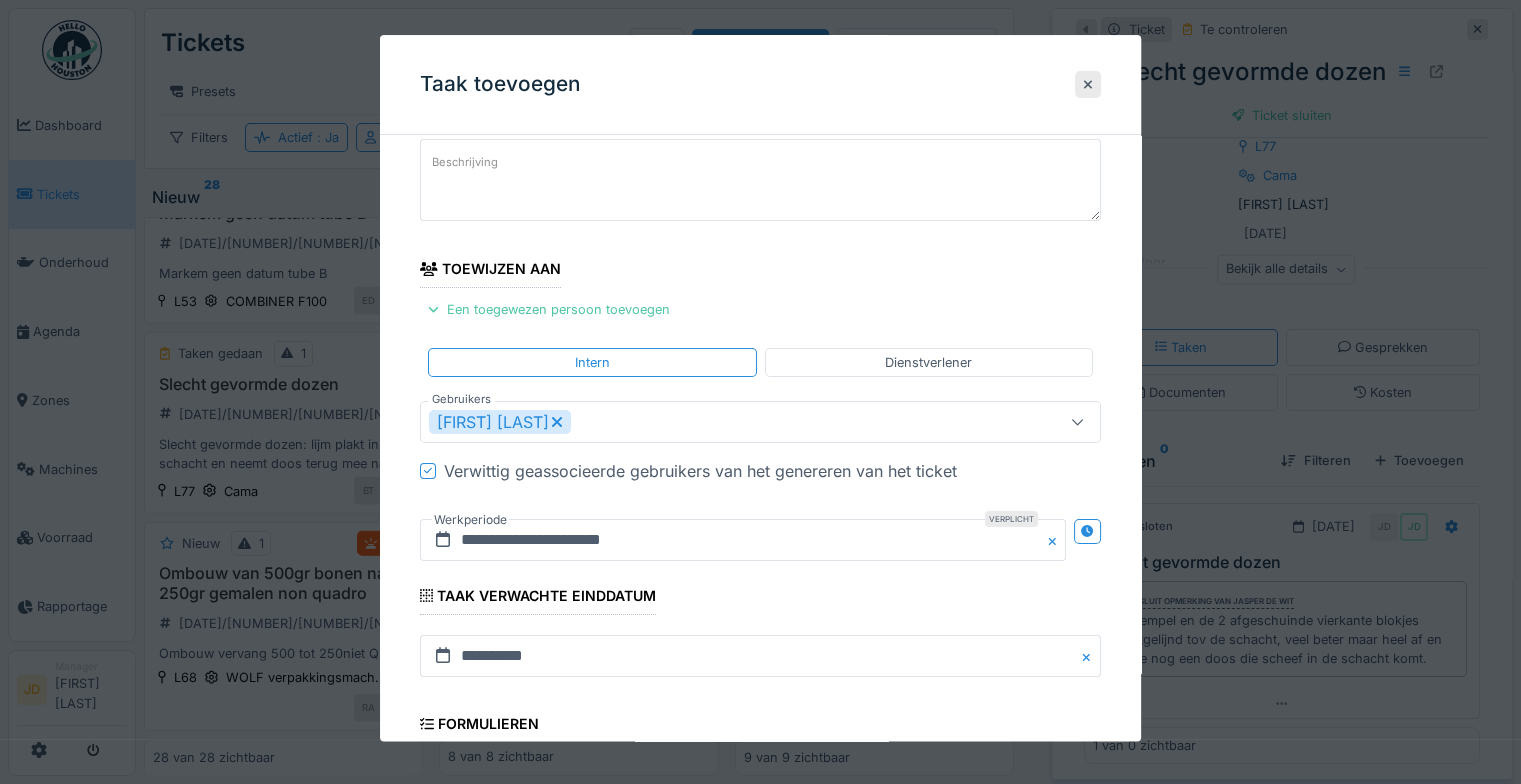 scroll, scrollTop: 0, scrollLeft: 0, axis: both 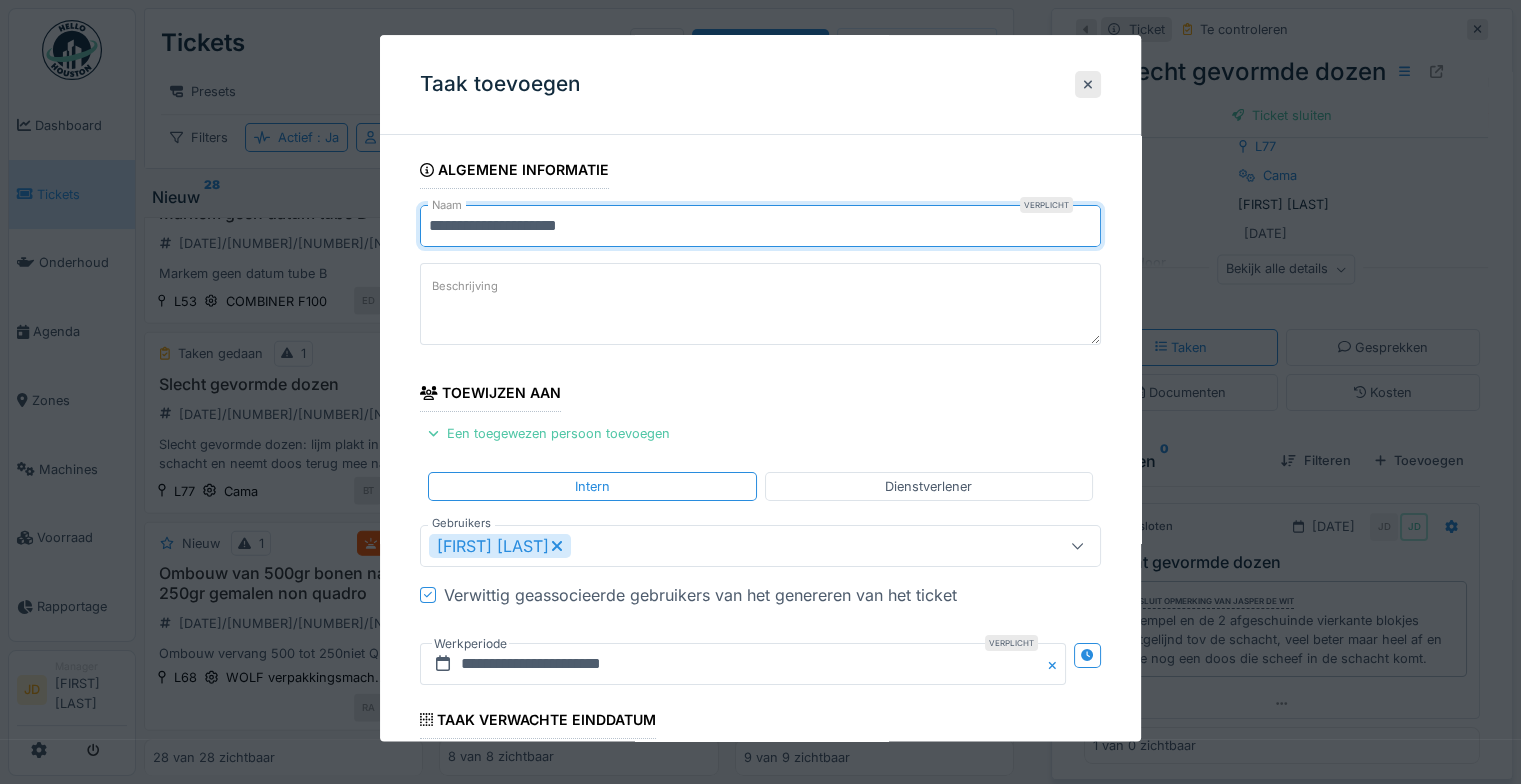 drag, startPoint x: 651, startPoint y: 224, endPoint x: 627, endPoint y: 228, distance: 24.33105 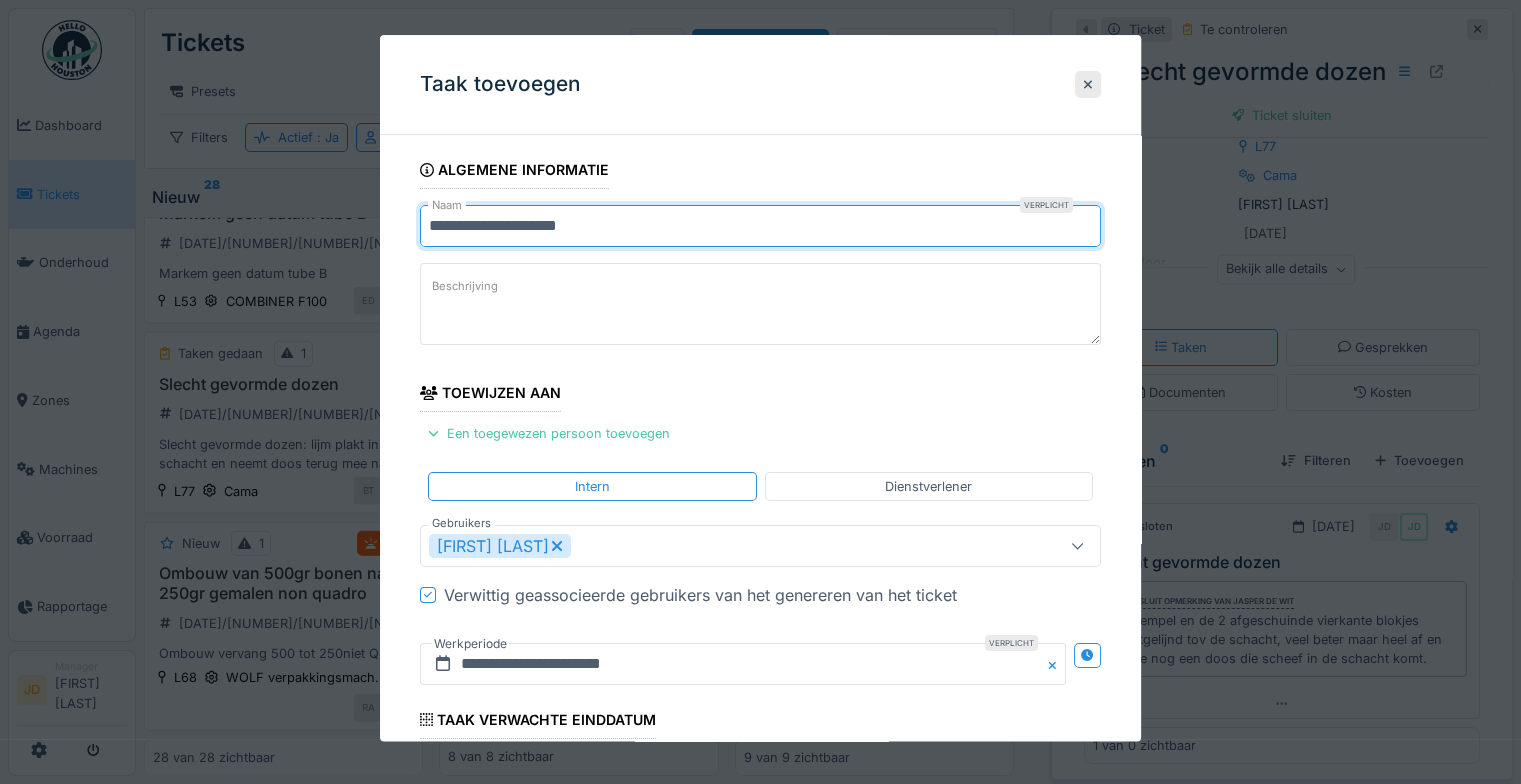 click on "**********" at bounding box center (760, 226) 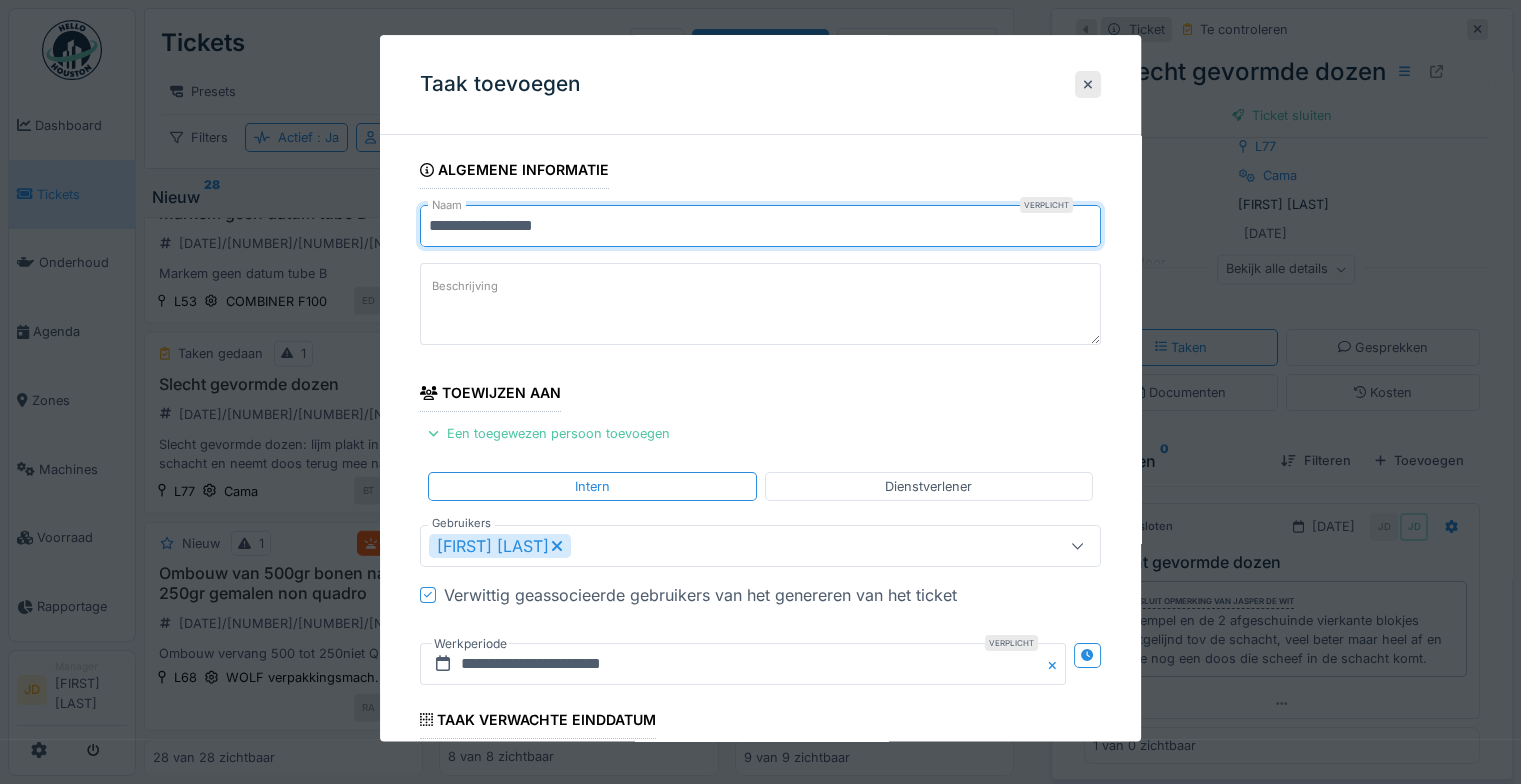 type on "**********" 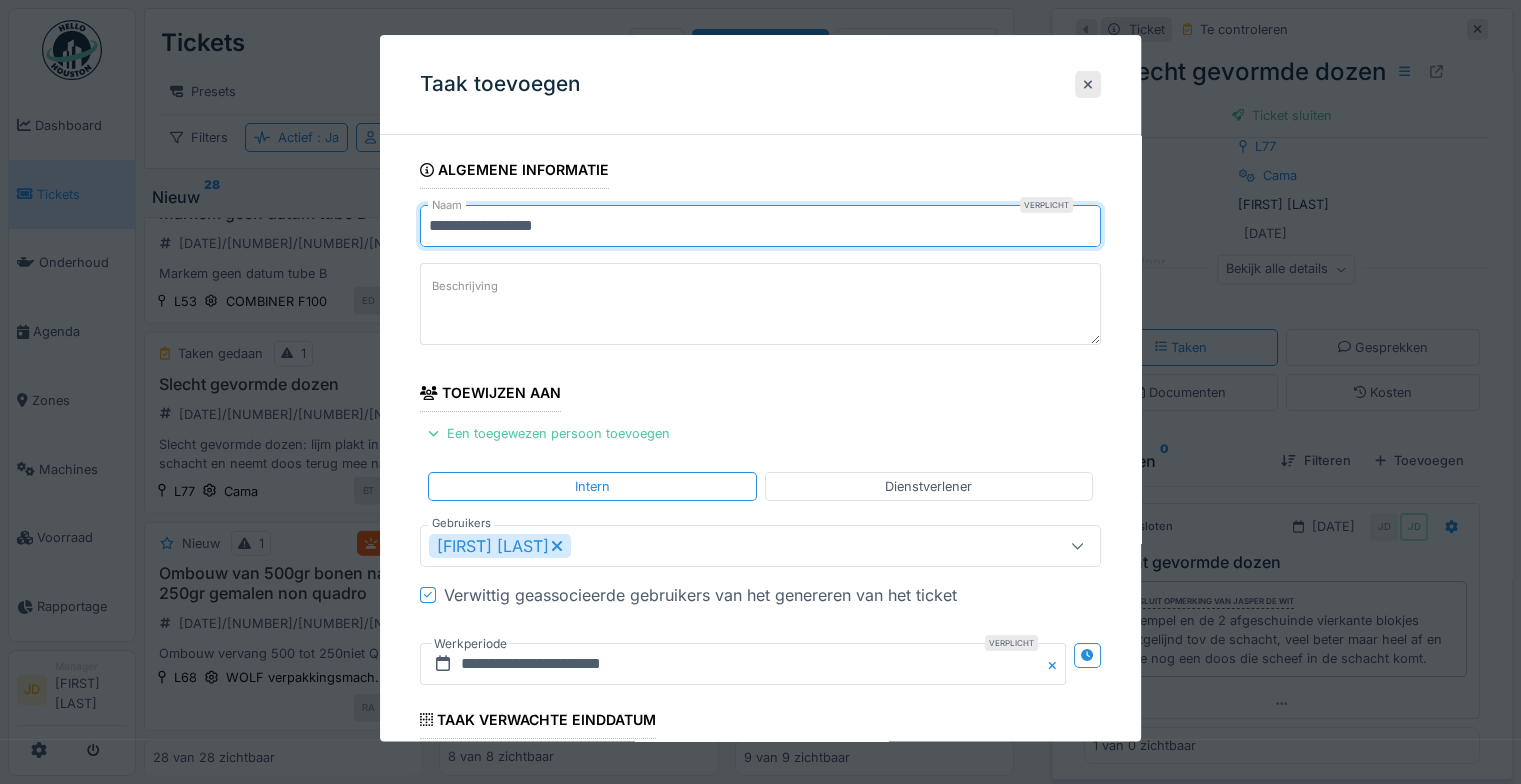 click on "Beschrijving" at bounding box center (760, 304) 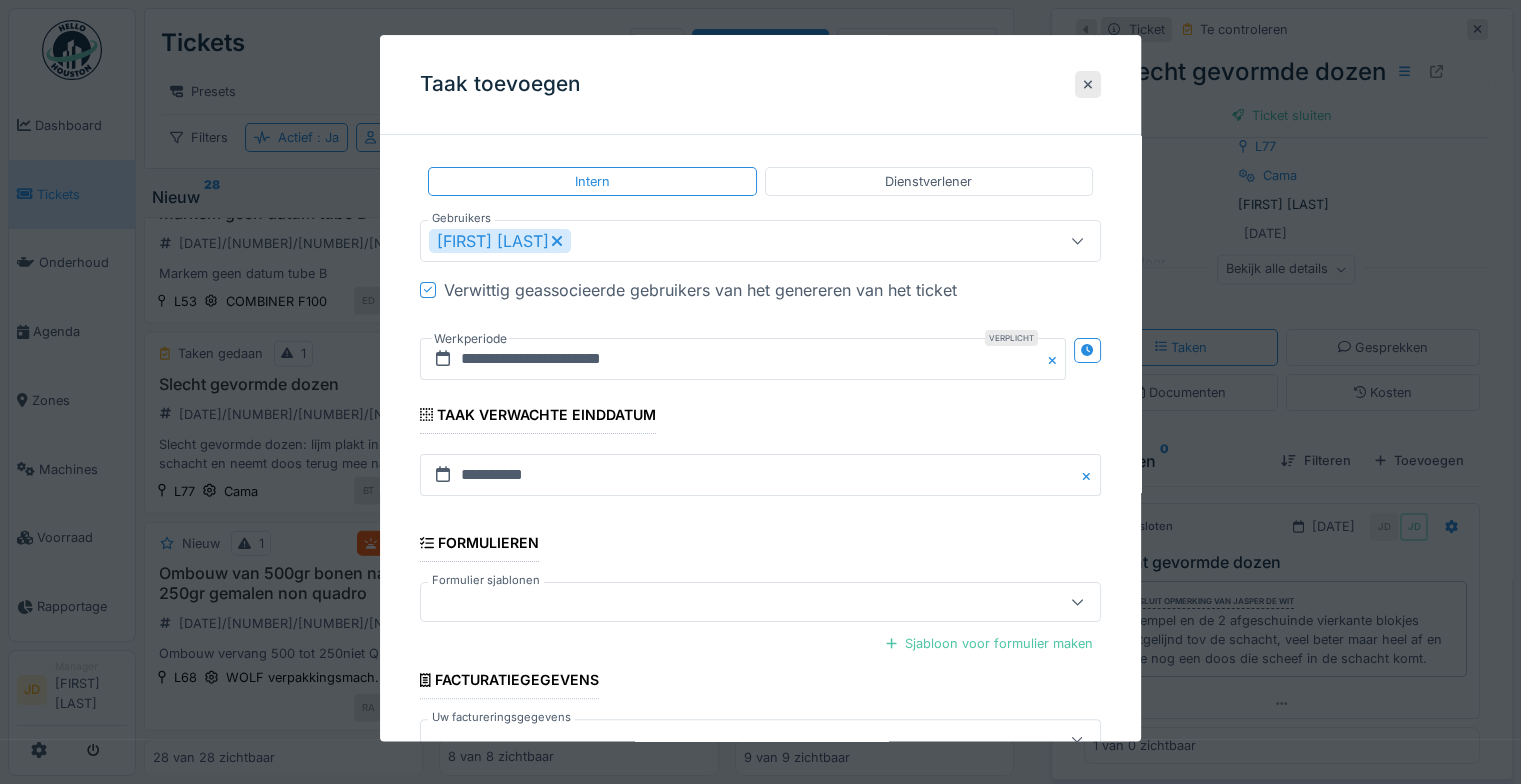 scroll, scrollTop: 433, scrollLeft: 0, axis: vertical 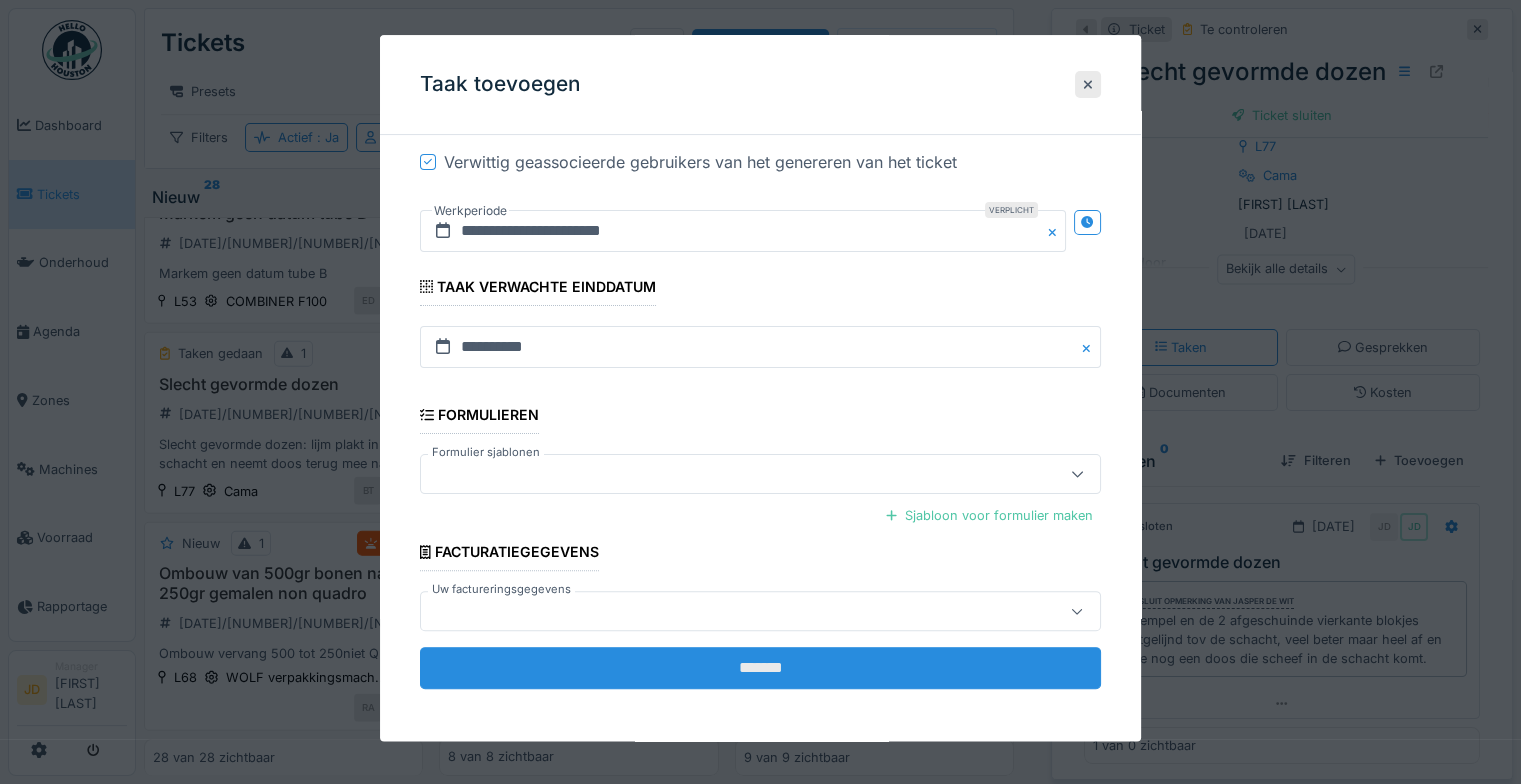 type on "**********" 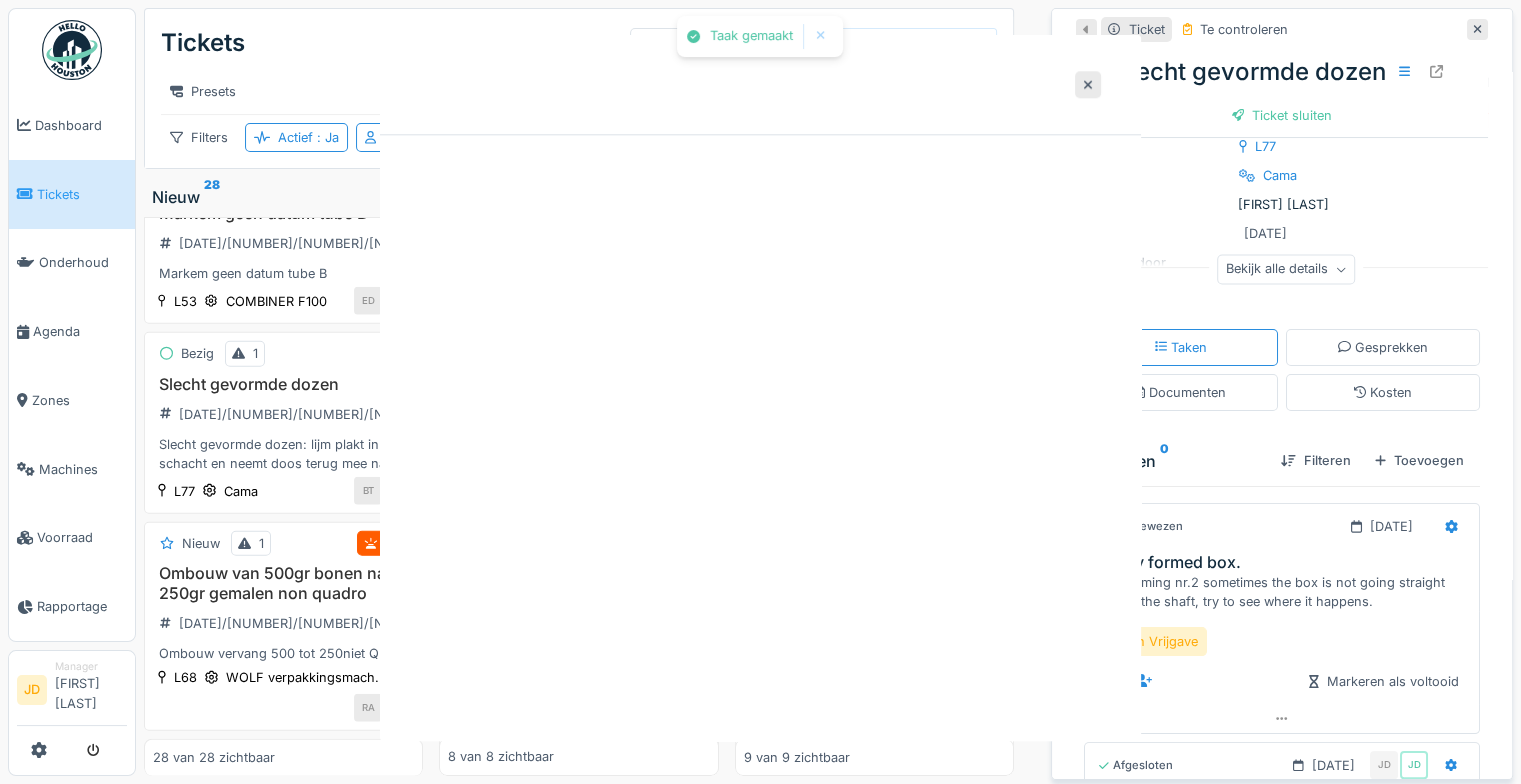 scroll, scrollTop: 0, scrollLeft: 0, axis: both 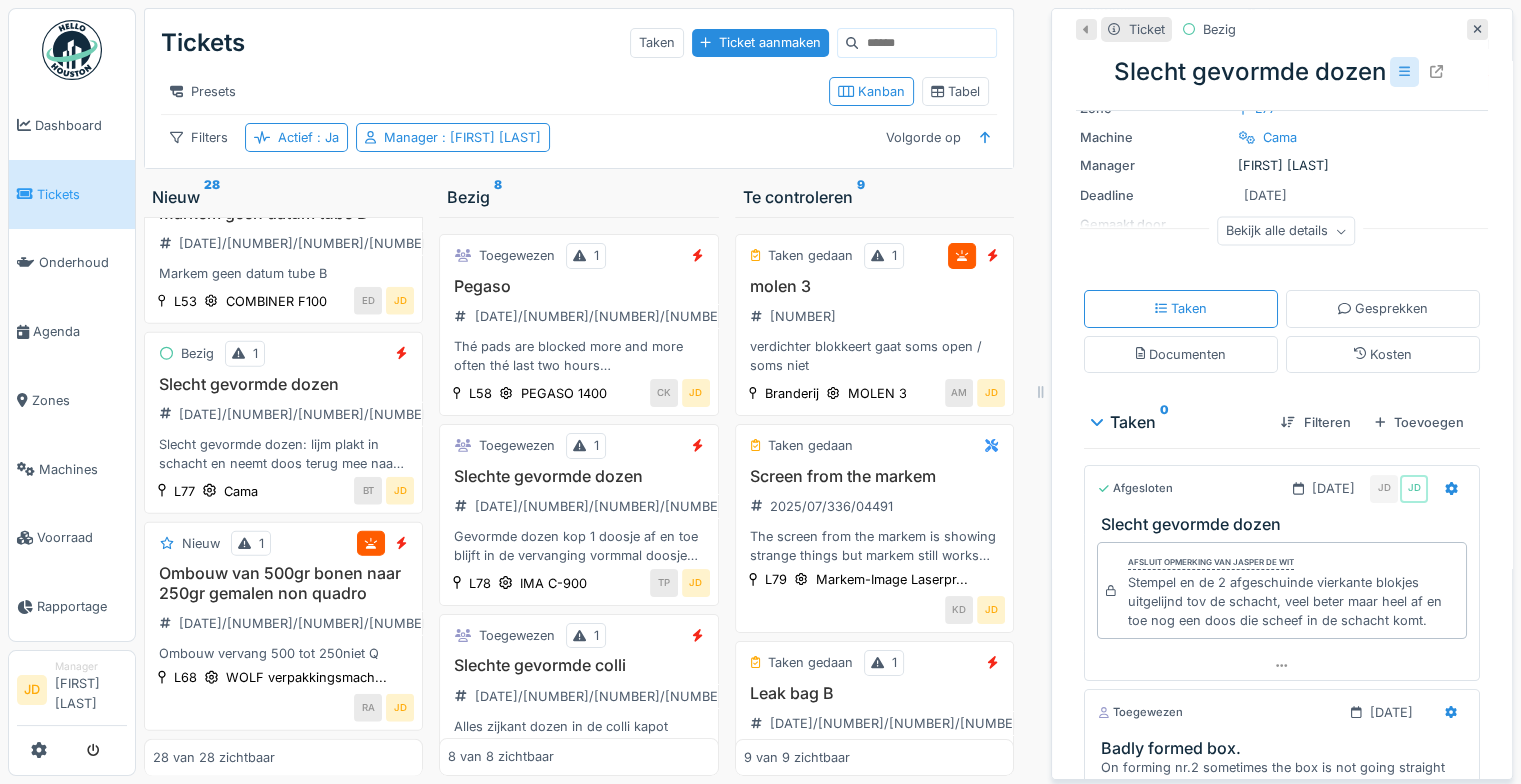 click at bounding box center [1404, 71] 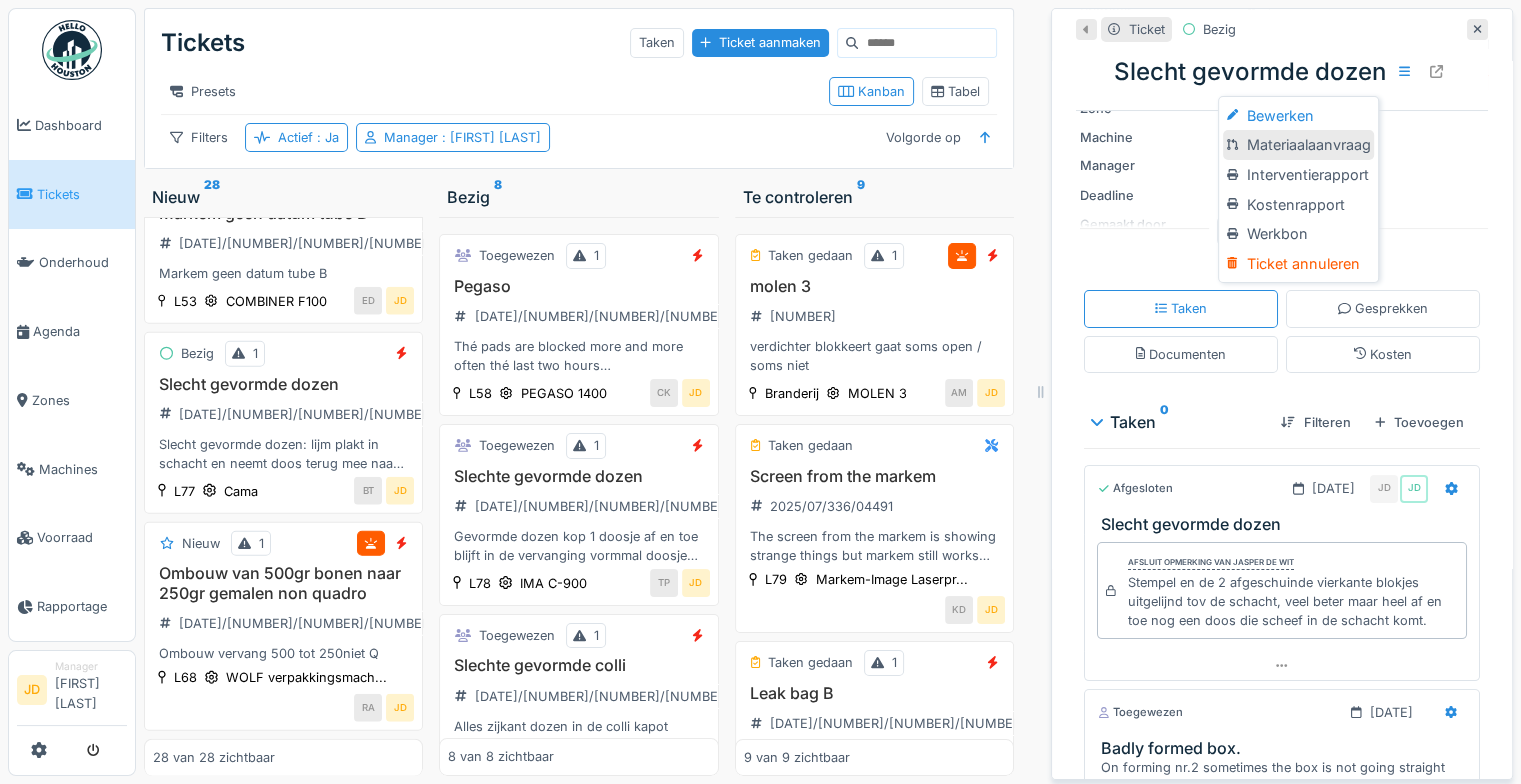 click on "Materiaalaanvraag" at bounding box center [1298, 145] 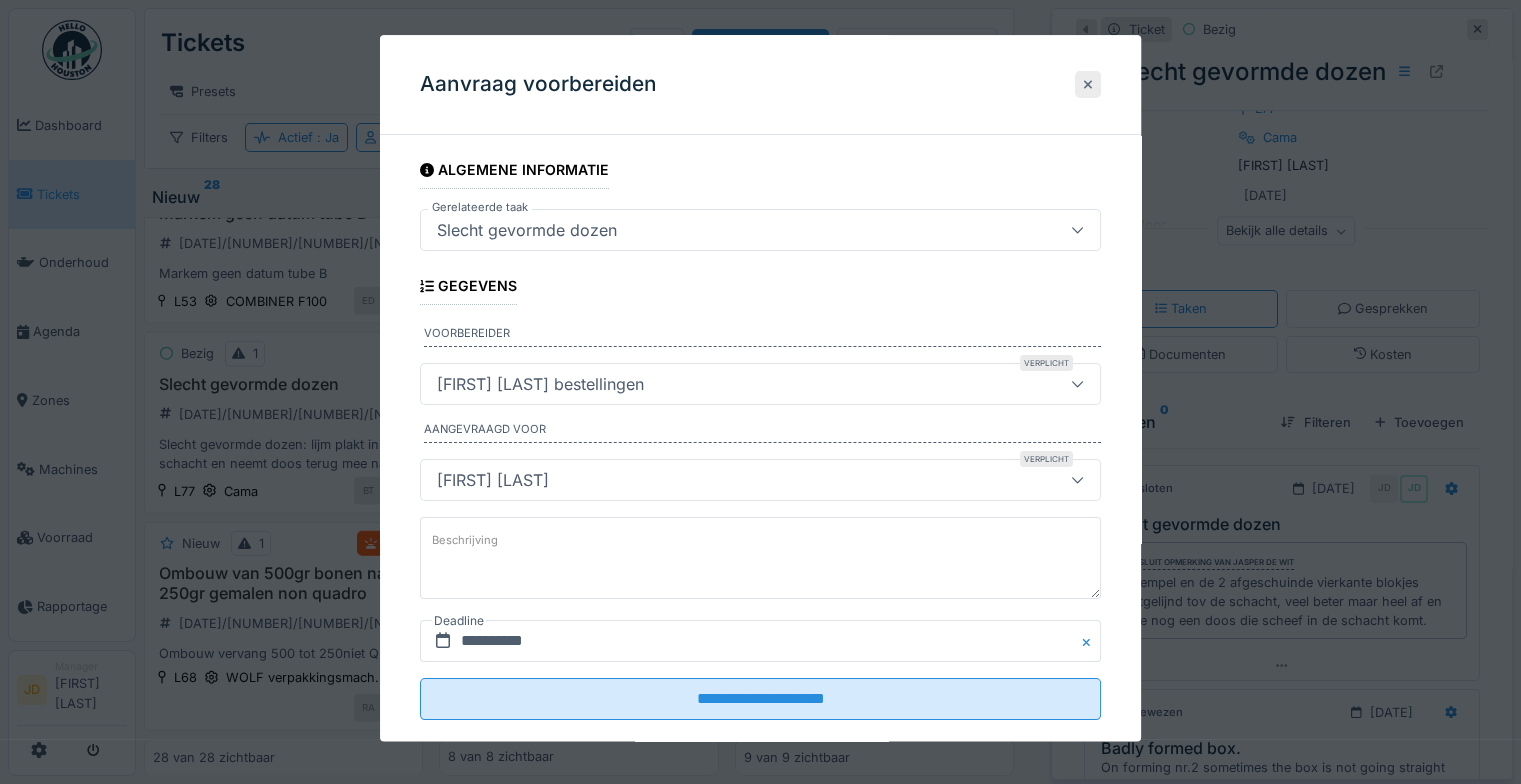 click at bounding box center (1088, 84) 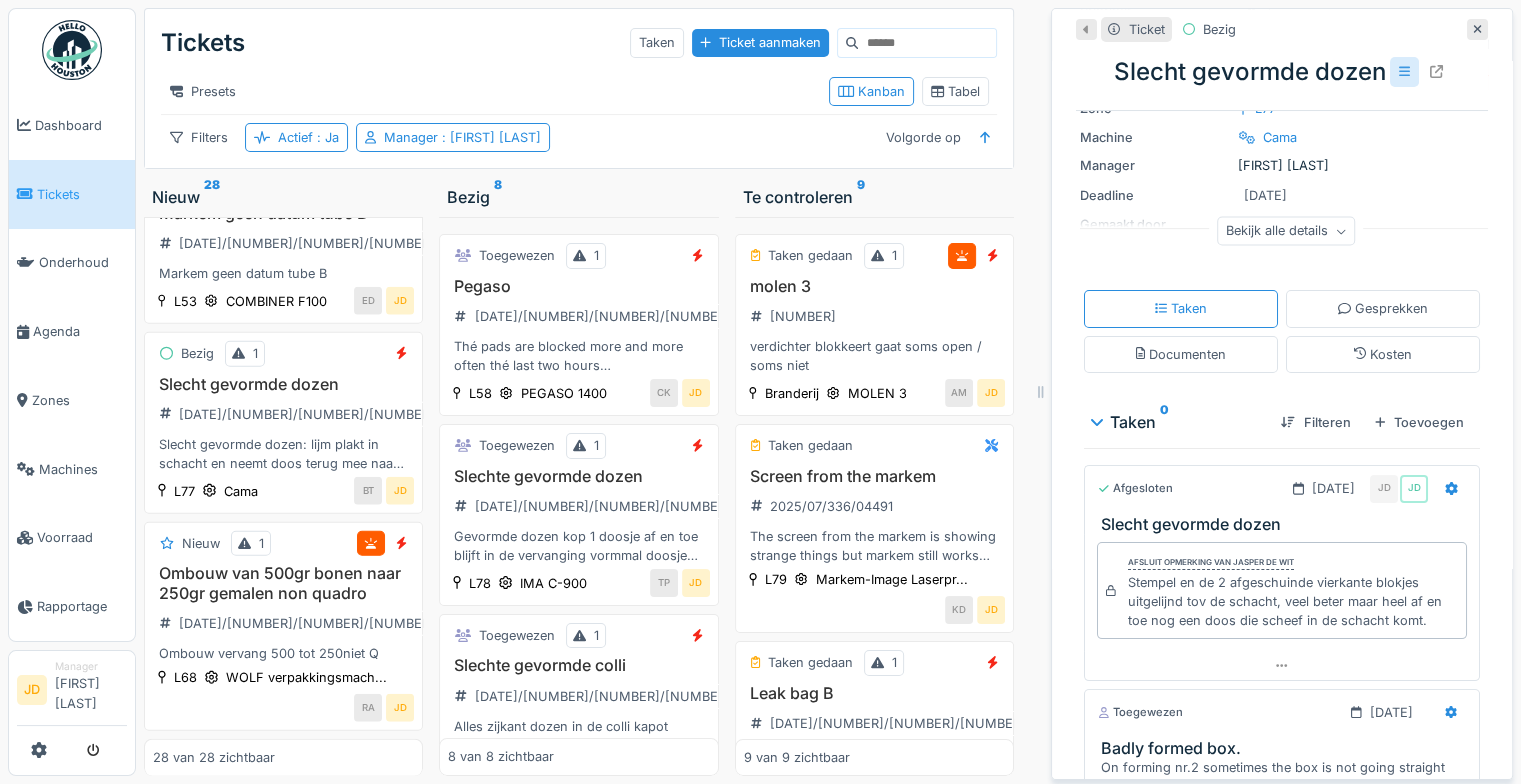 click 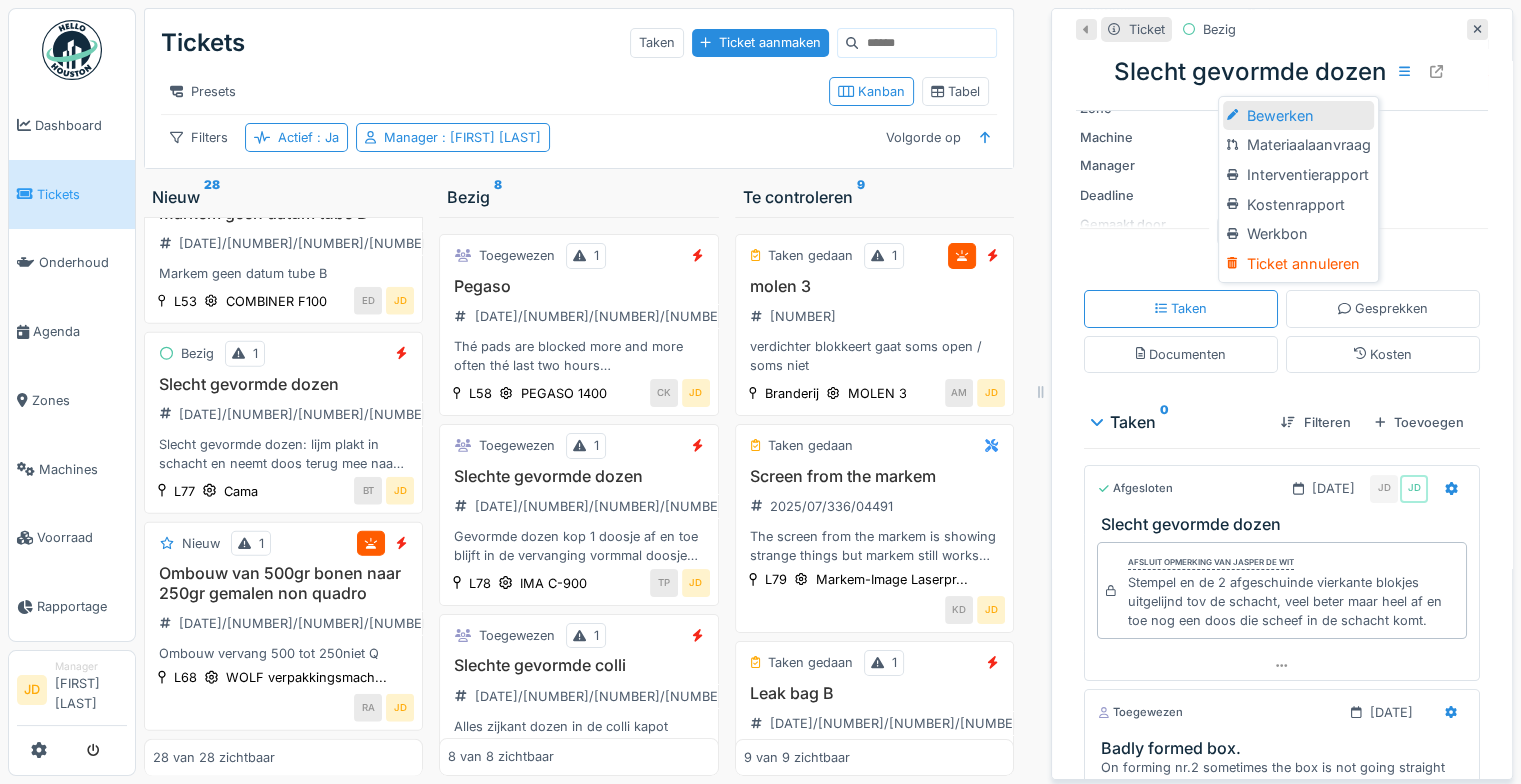click on "Bewerken" at bounding box center [1298, 116] 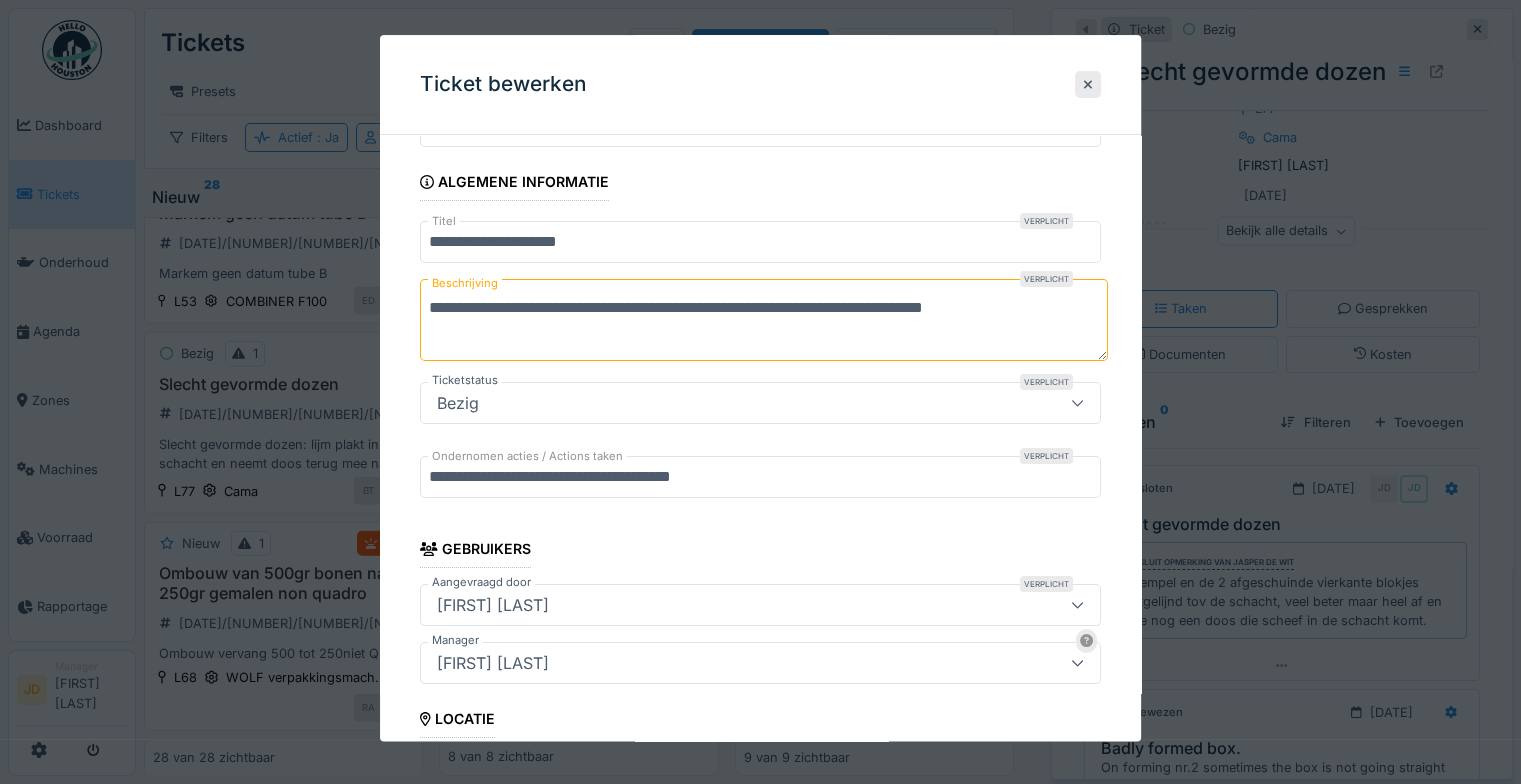 scroll, scrollTop: 300, scrollLeft: 0, axis: vertical 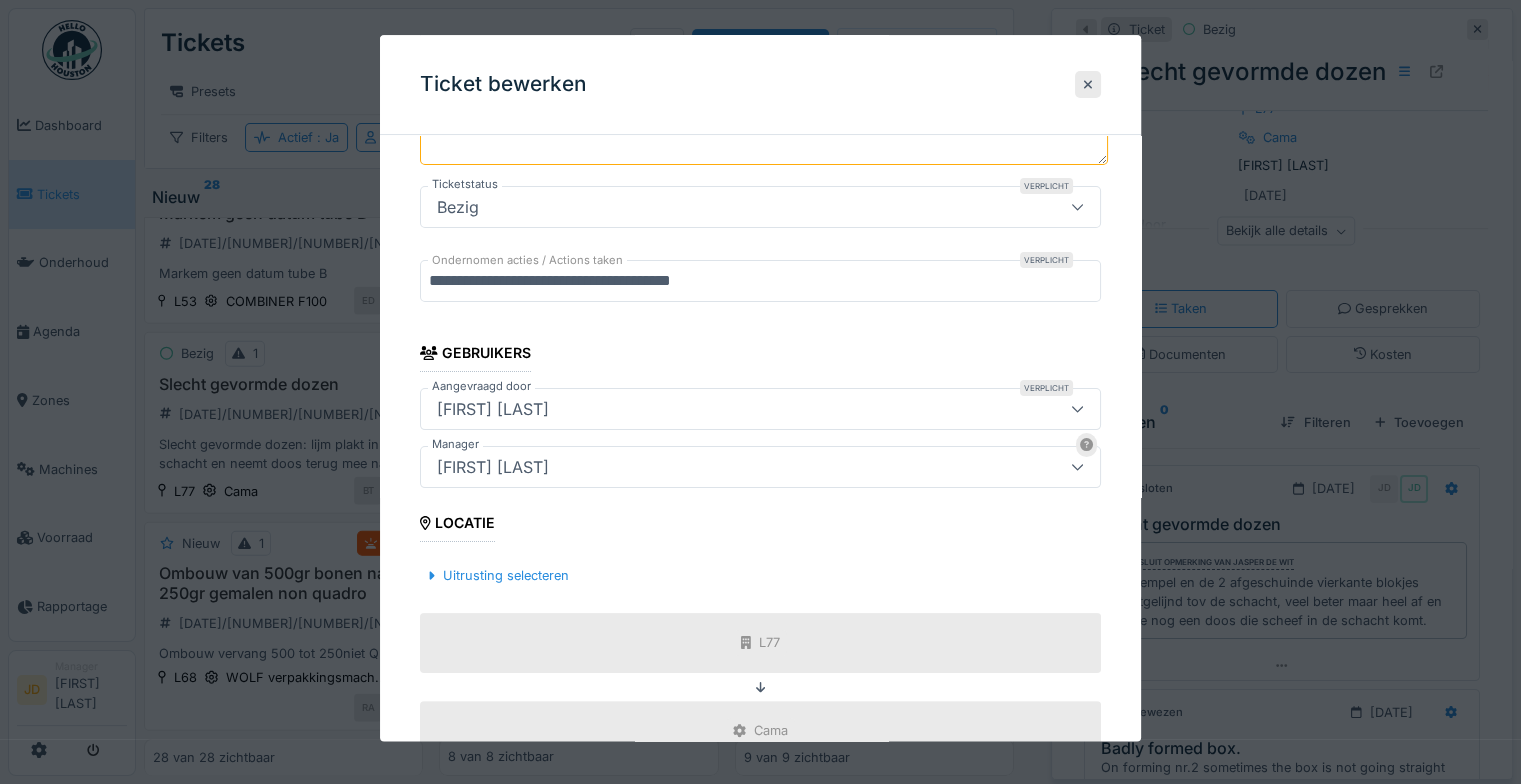 click on "[FIRST] [LAST]" at bounding box center (726, 467) 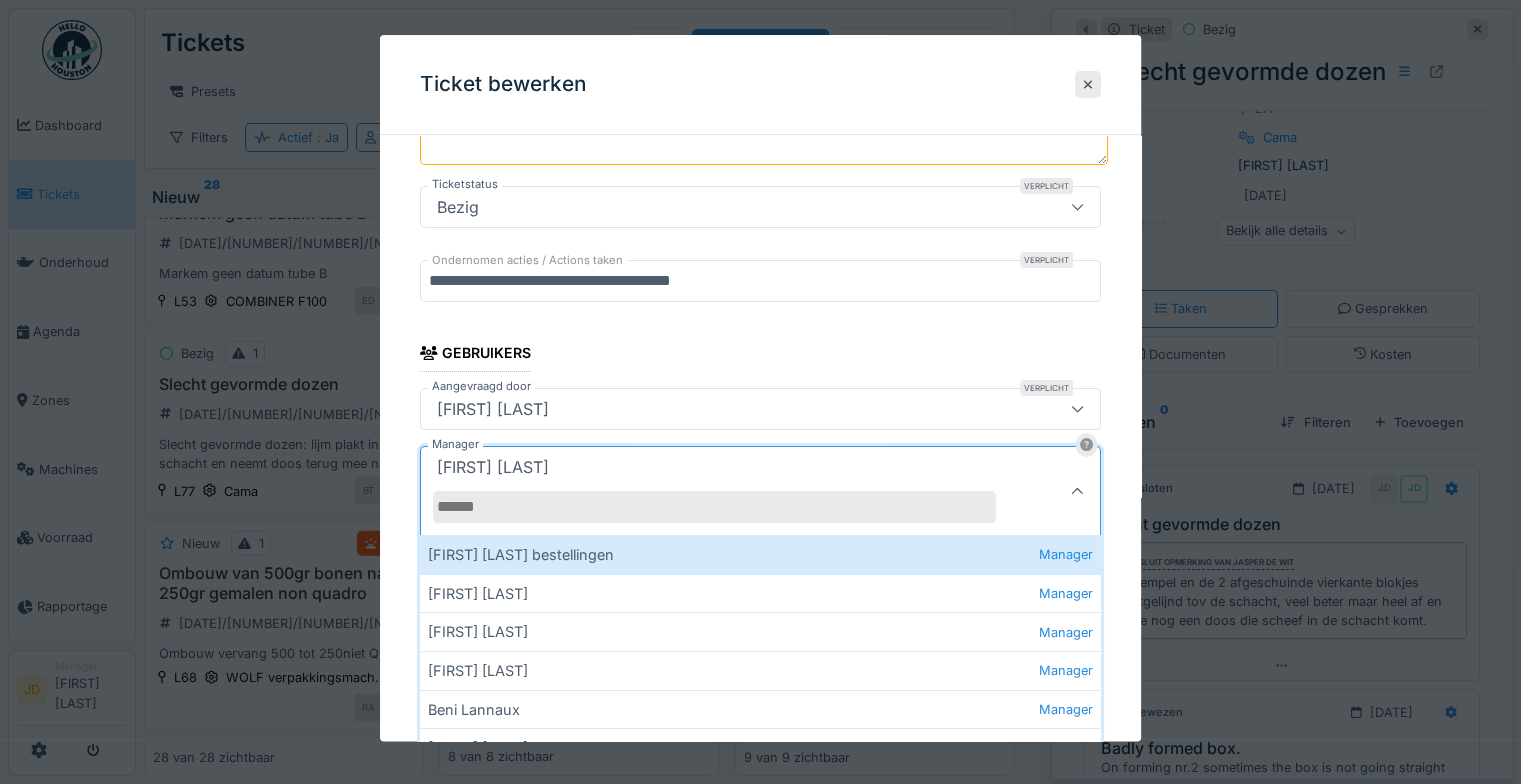 click on "Manager" at bounding box center (714, 507) 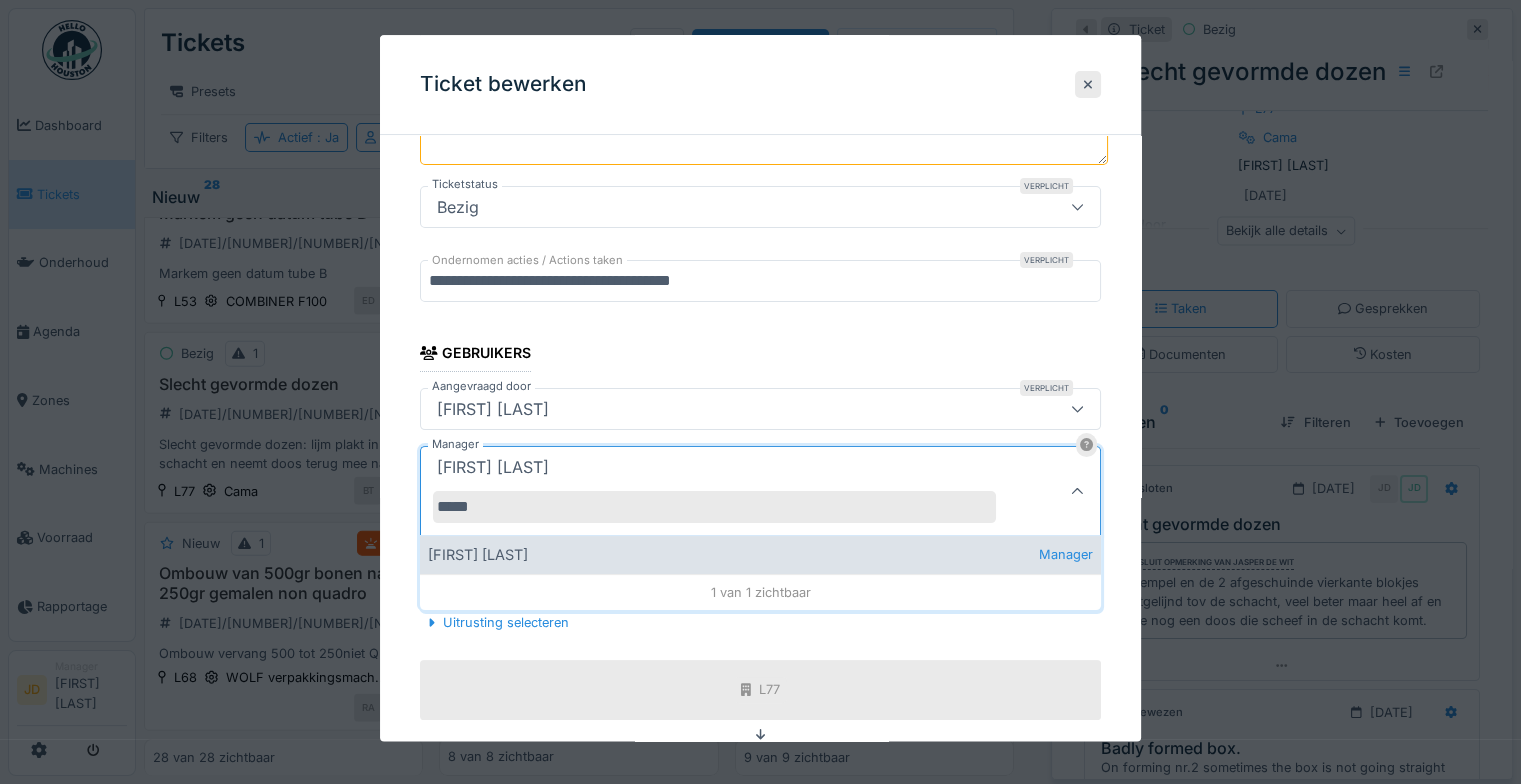 type on "*****" 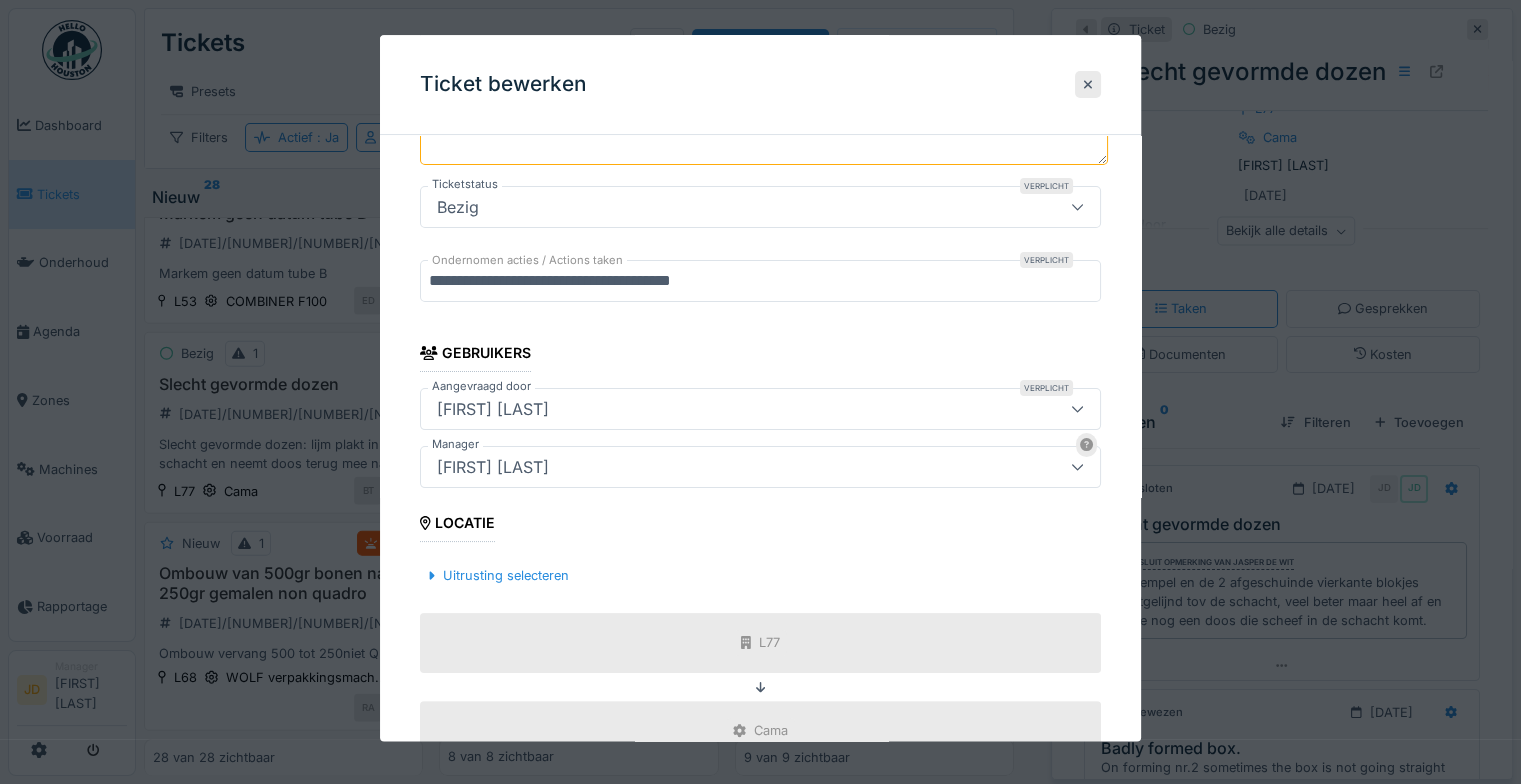 scroll, scrollTop: 641, scrollLeft: 0, axis: vertical 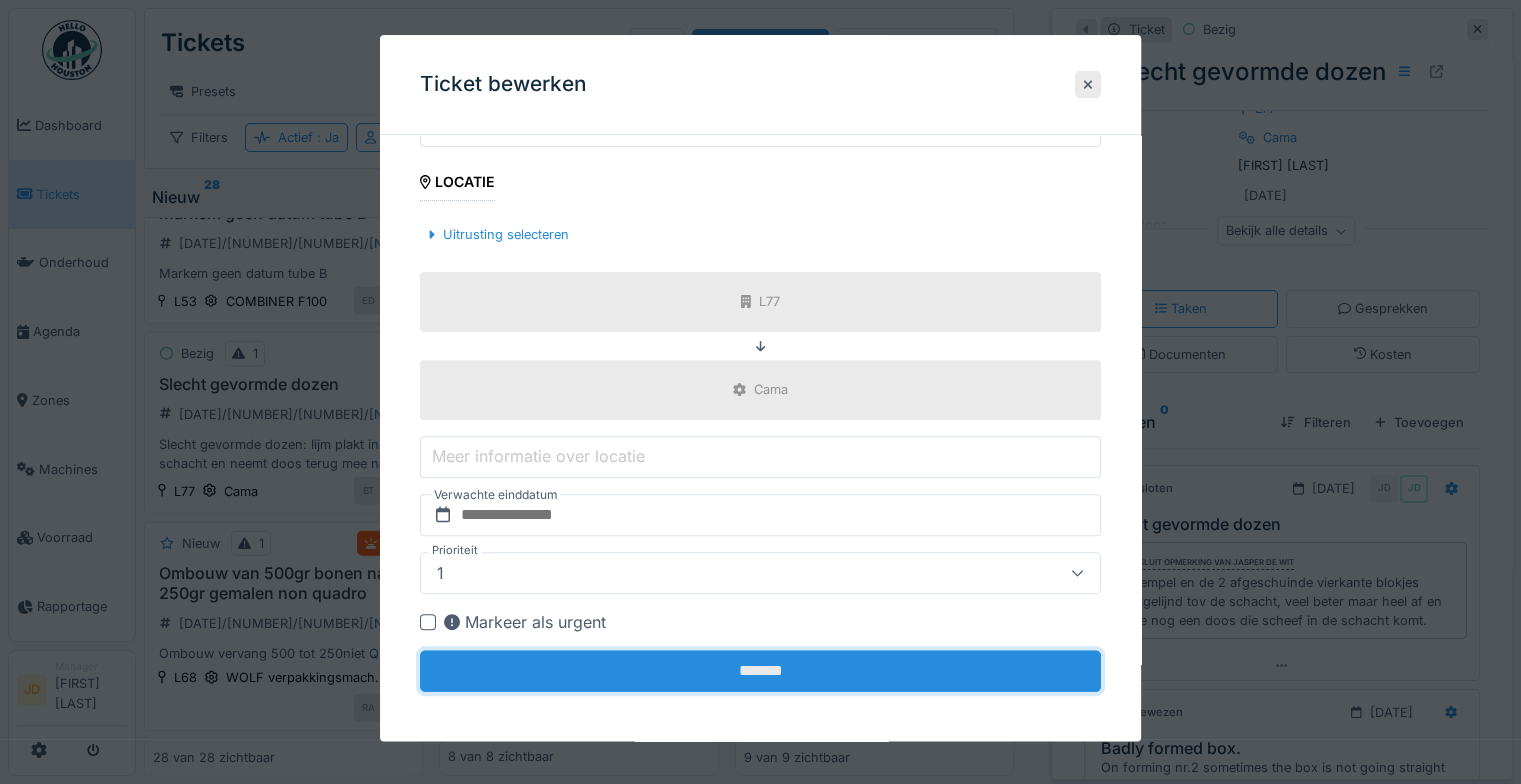 click on "*******" at bounding box center [760, 671] 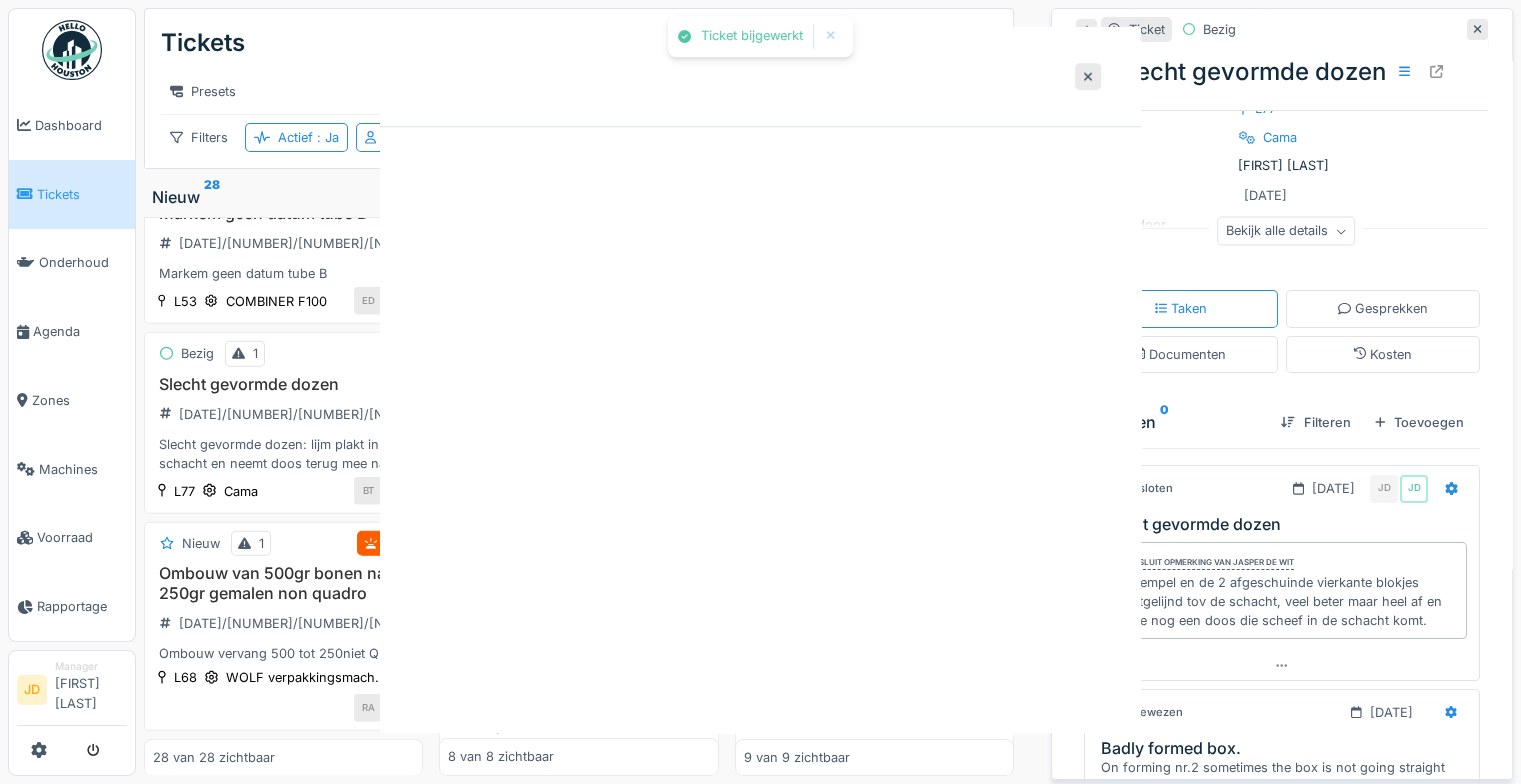 scroll, scrollTop: 0, scrollLeft: 0, axis: both 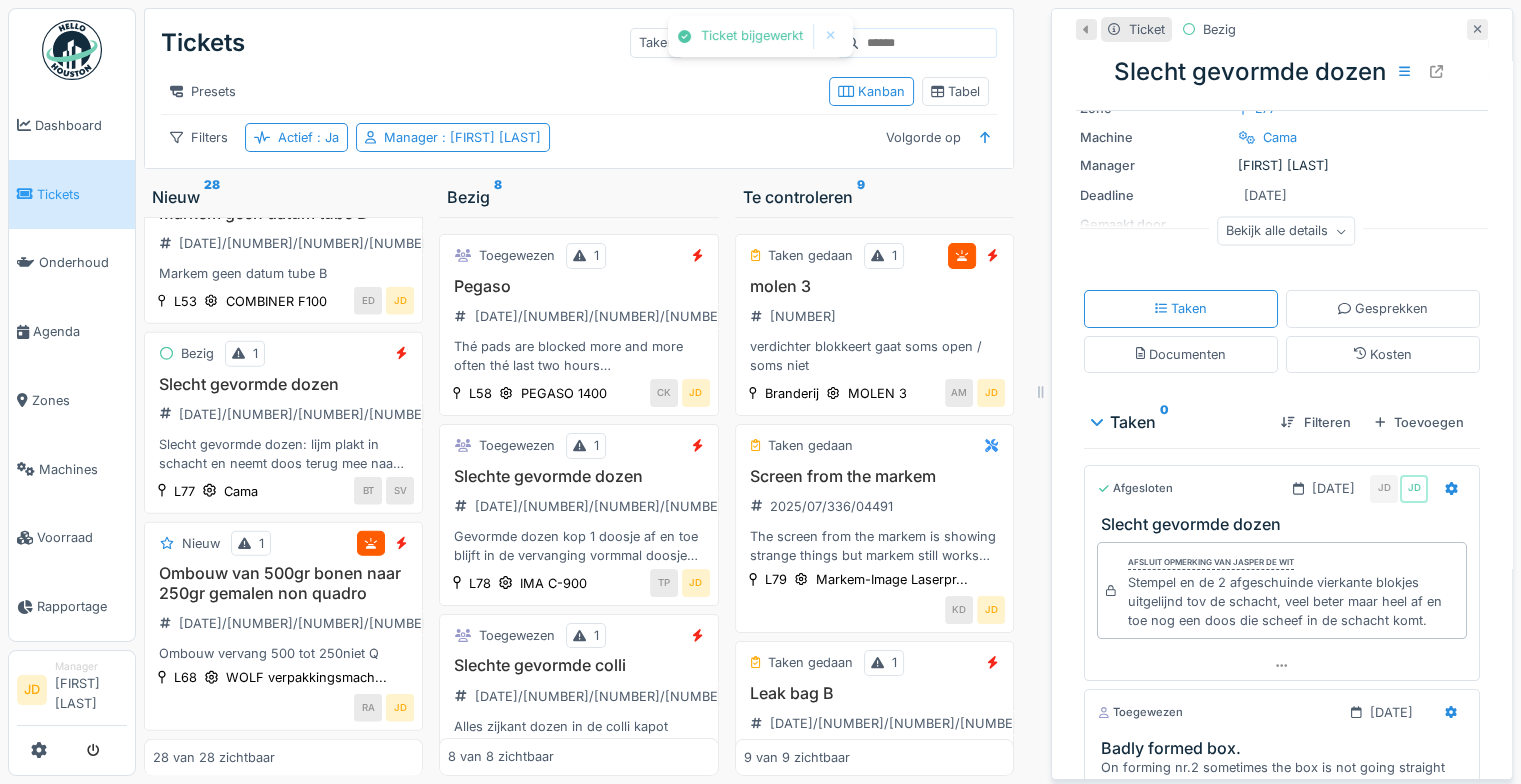 click 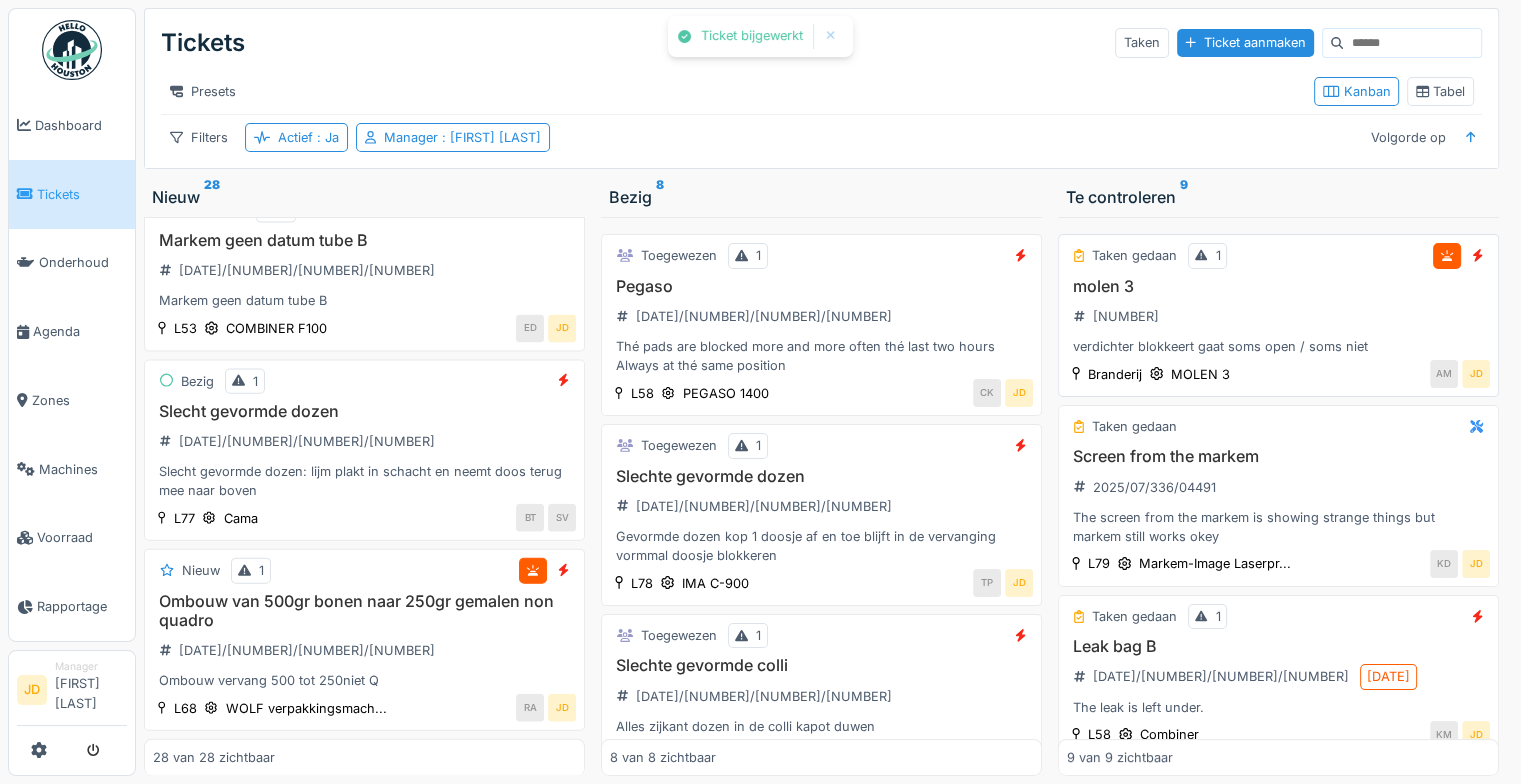 scroll, scrollTop: 4579, scrollLeft: 0, axis: vertical 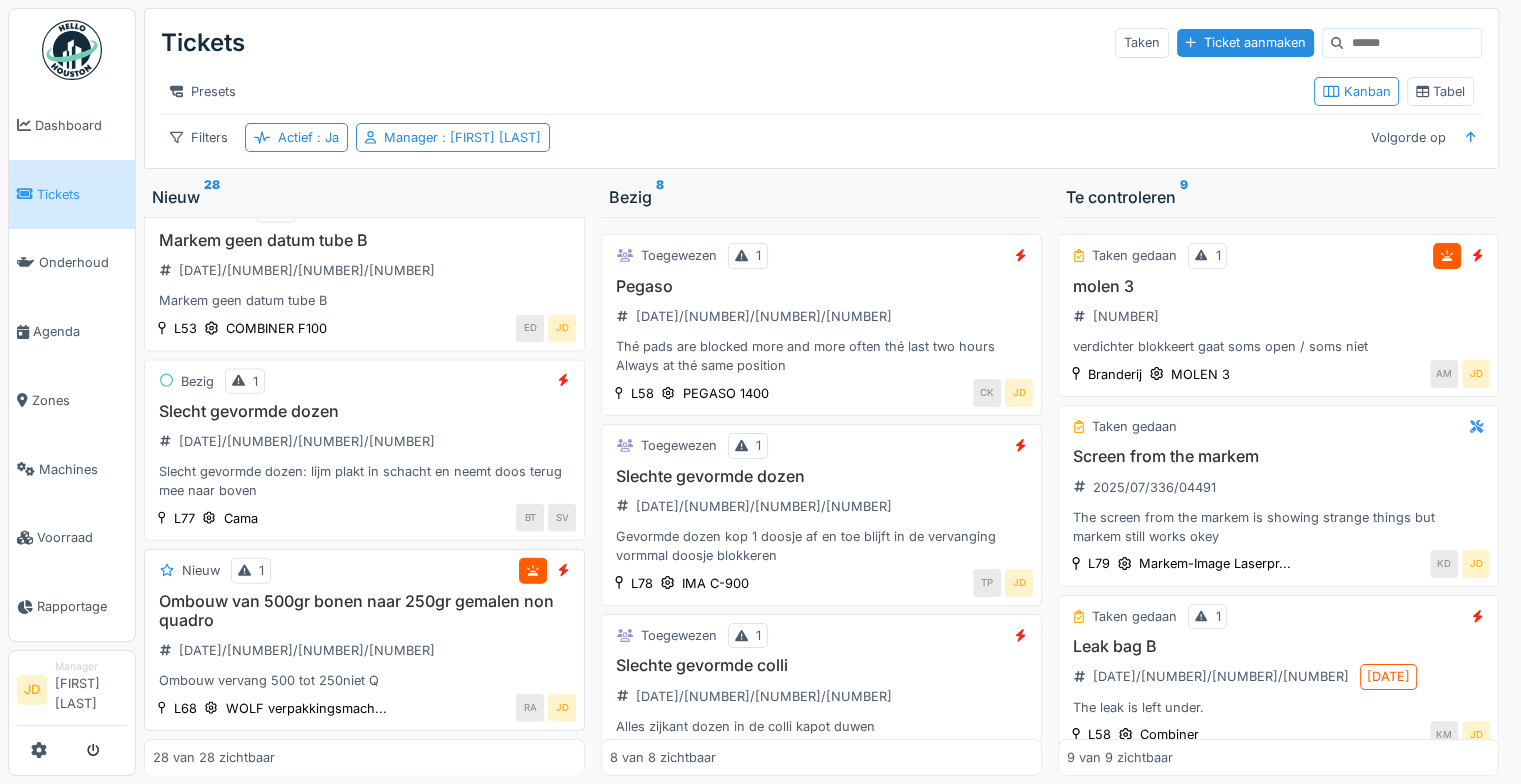 click on "Nieuw 1" at bounding box center (364, 570) 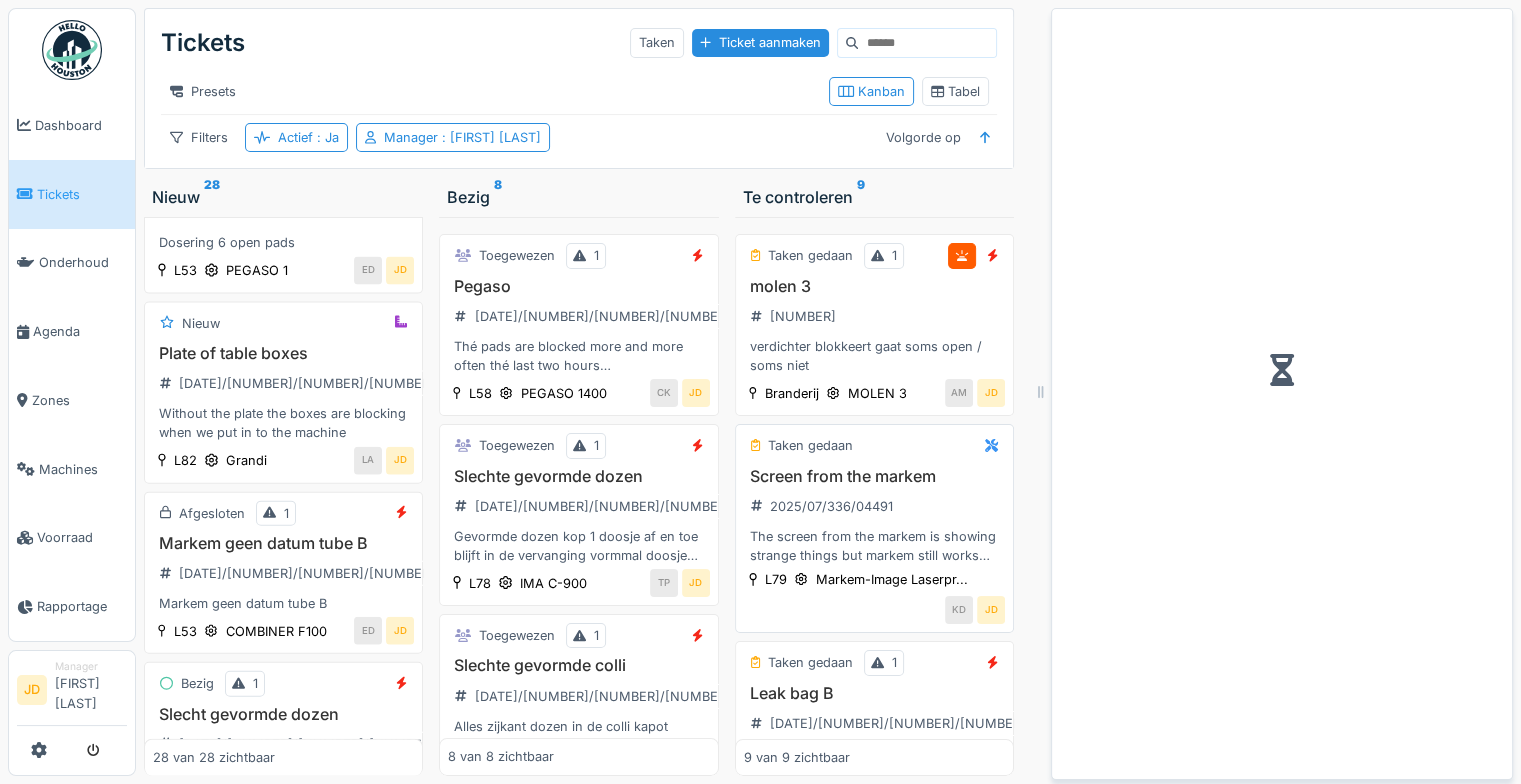 scroll, scrollTop: 5044, scrollLeft: 0, axis: vertical 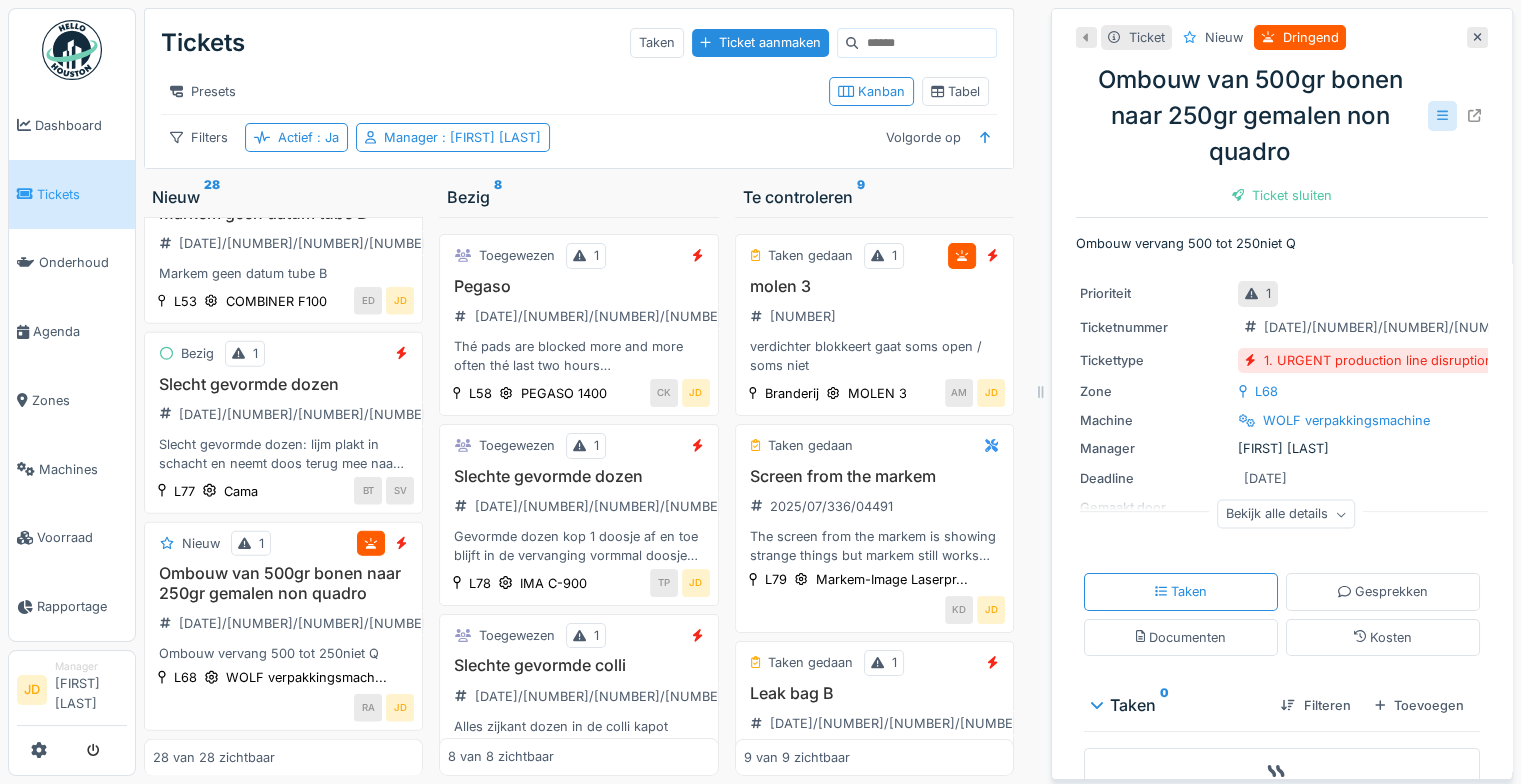 click 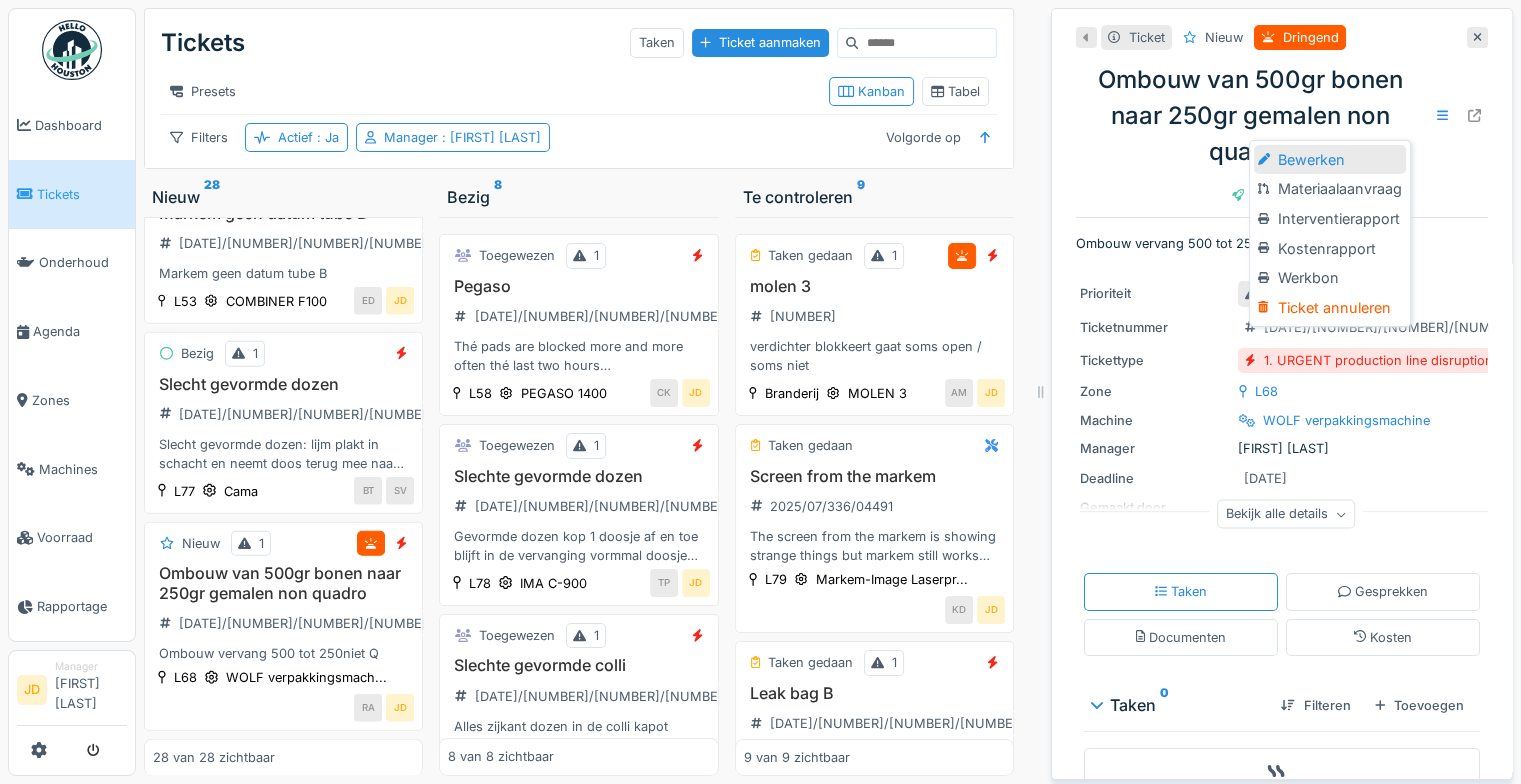 click on "Bewerken" at bounding box center (1329, 160) 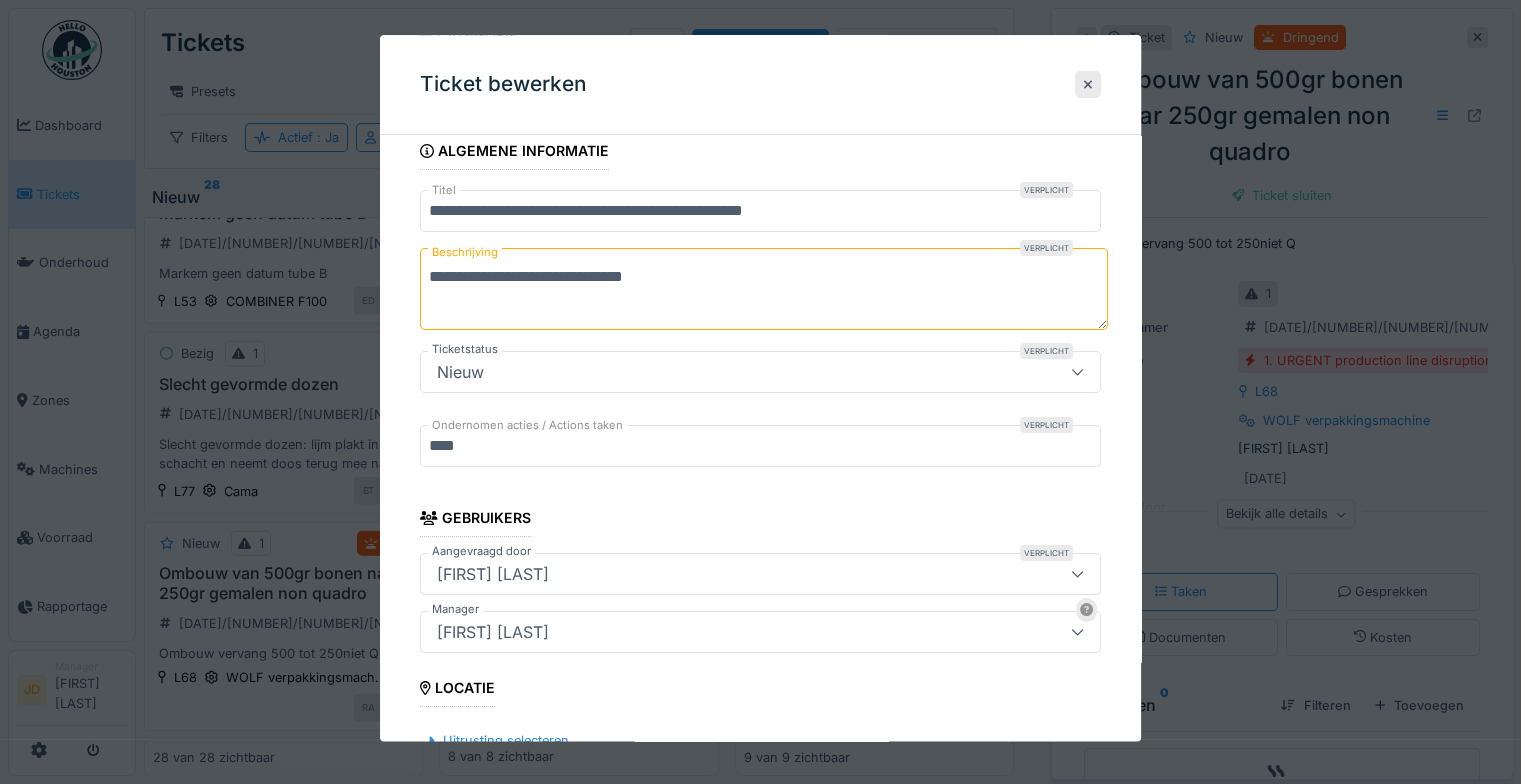 scroll, scrollTop: 300, scrollLeft: 0, axis: vertical 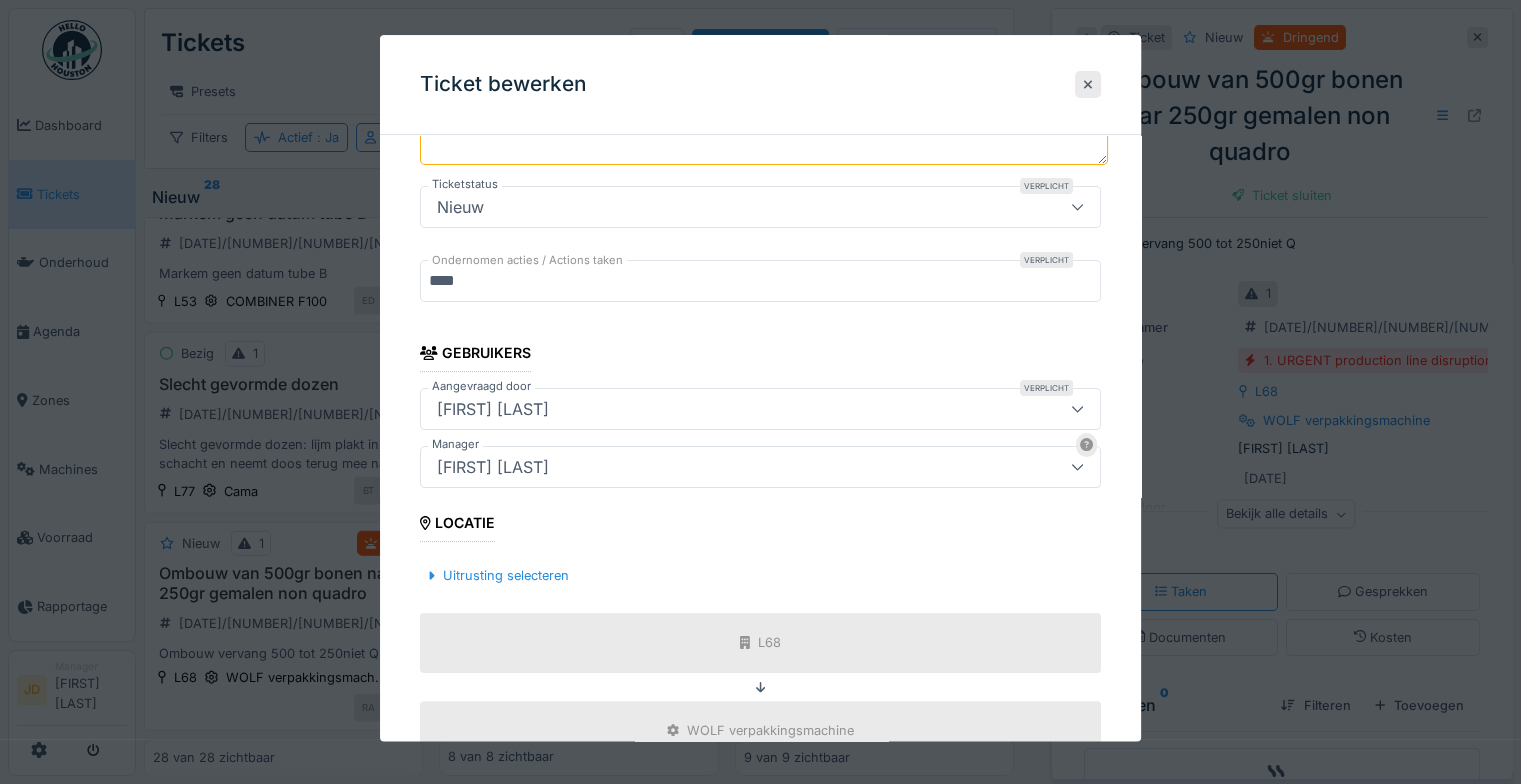 click on "[FIRST] [LAST]" at bounding box center (726, 467) 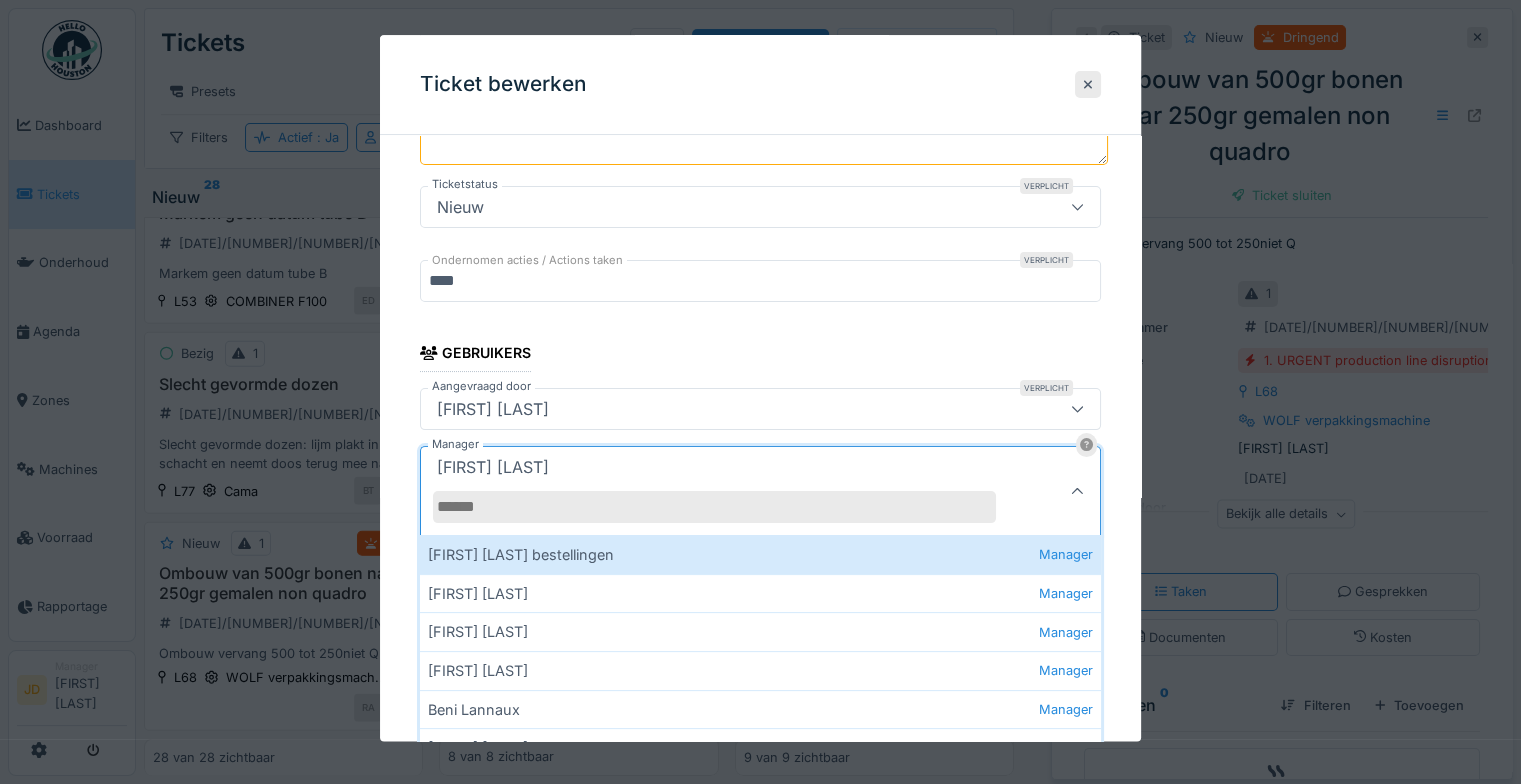 click on "Manager" at bounding box center (714, 507) 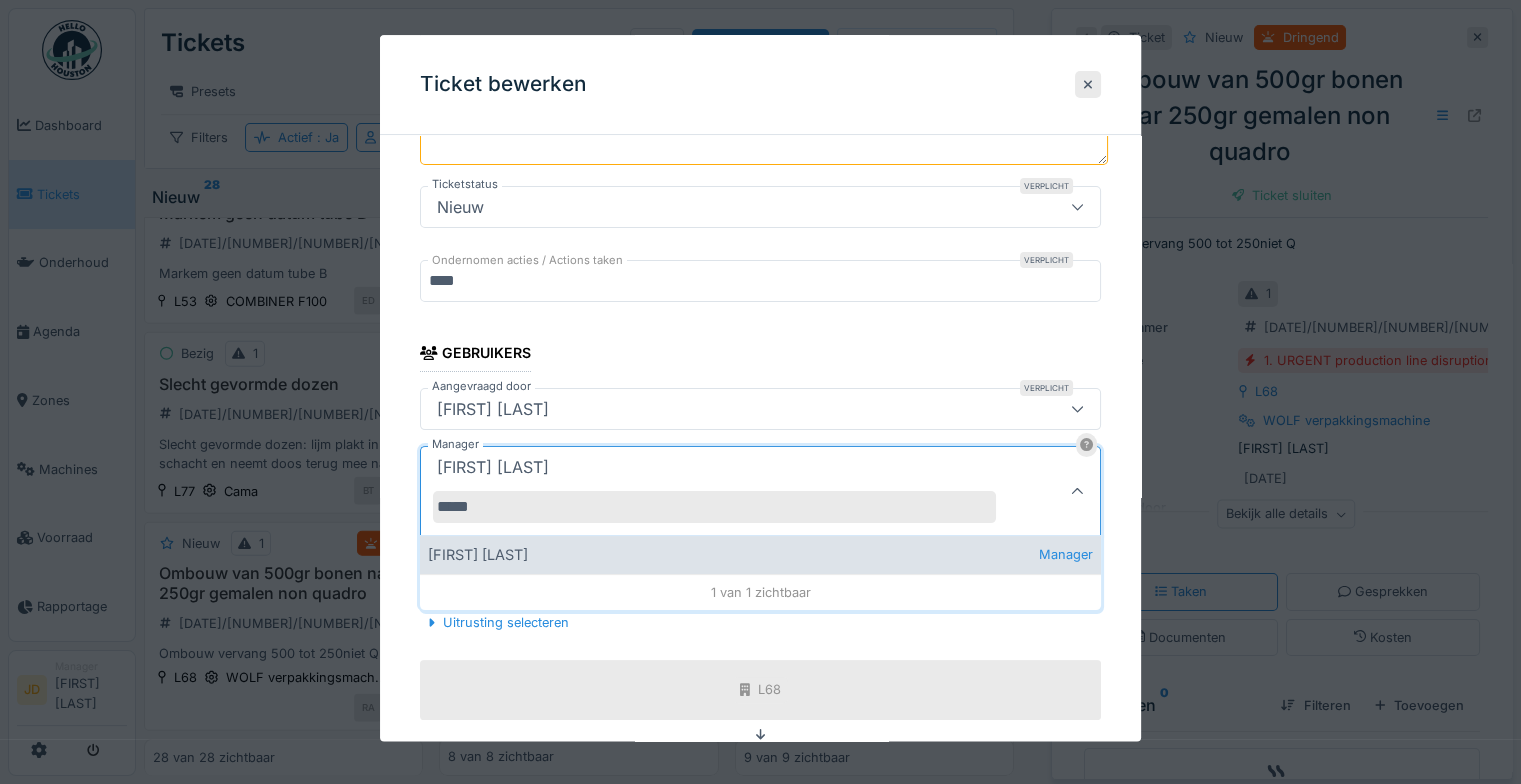 type on "*****" 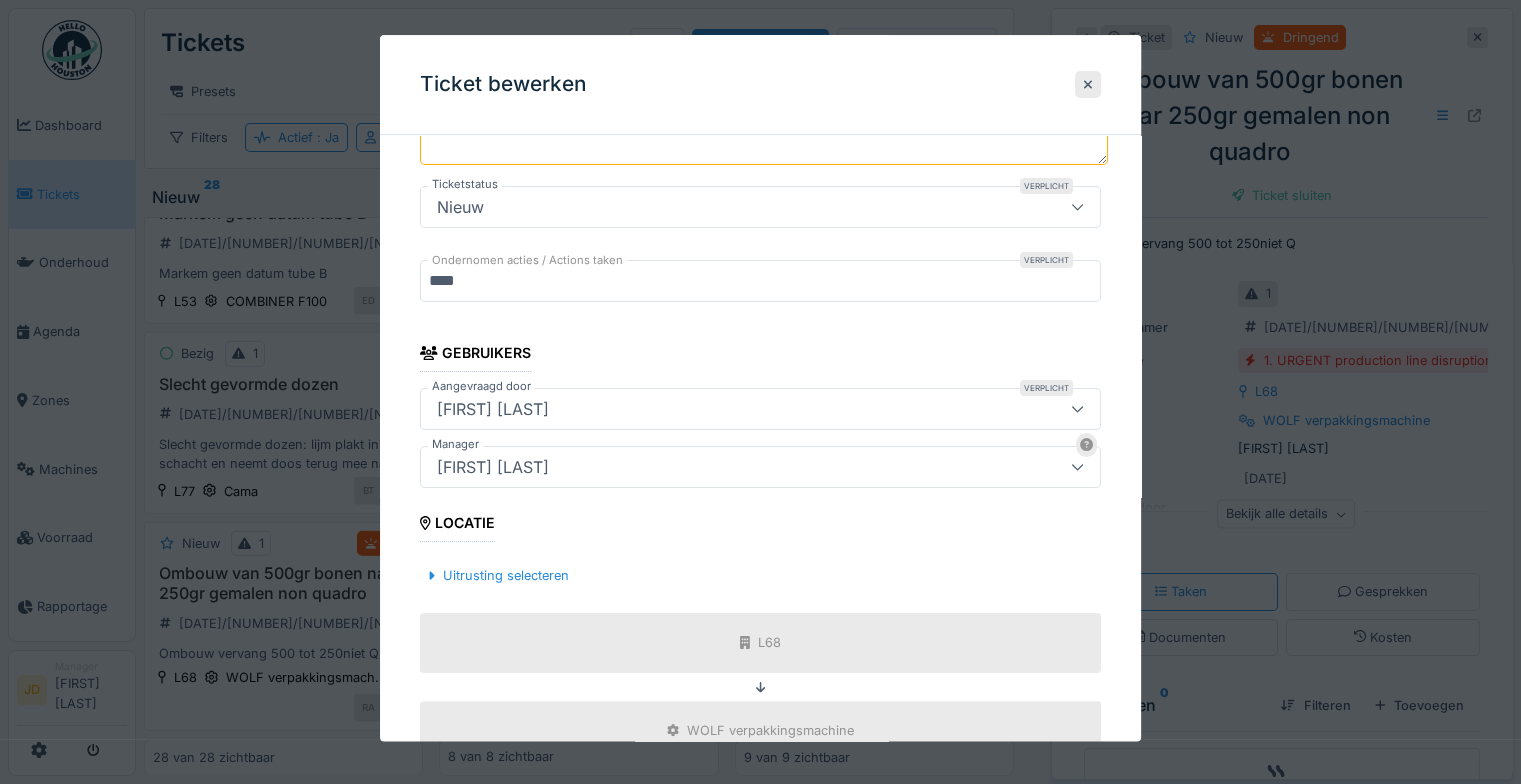 scroll, scrollTop: 641, scrollLeft: 0, axis: vertical 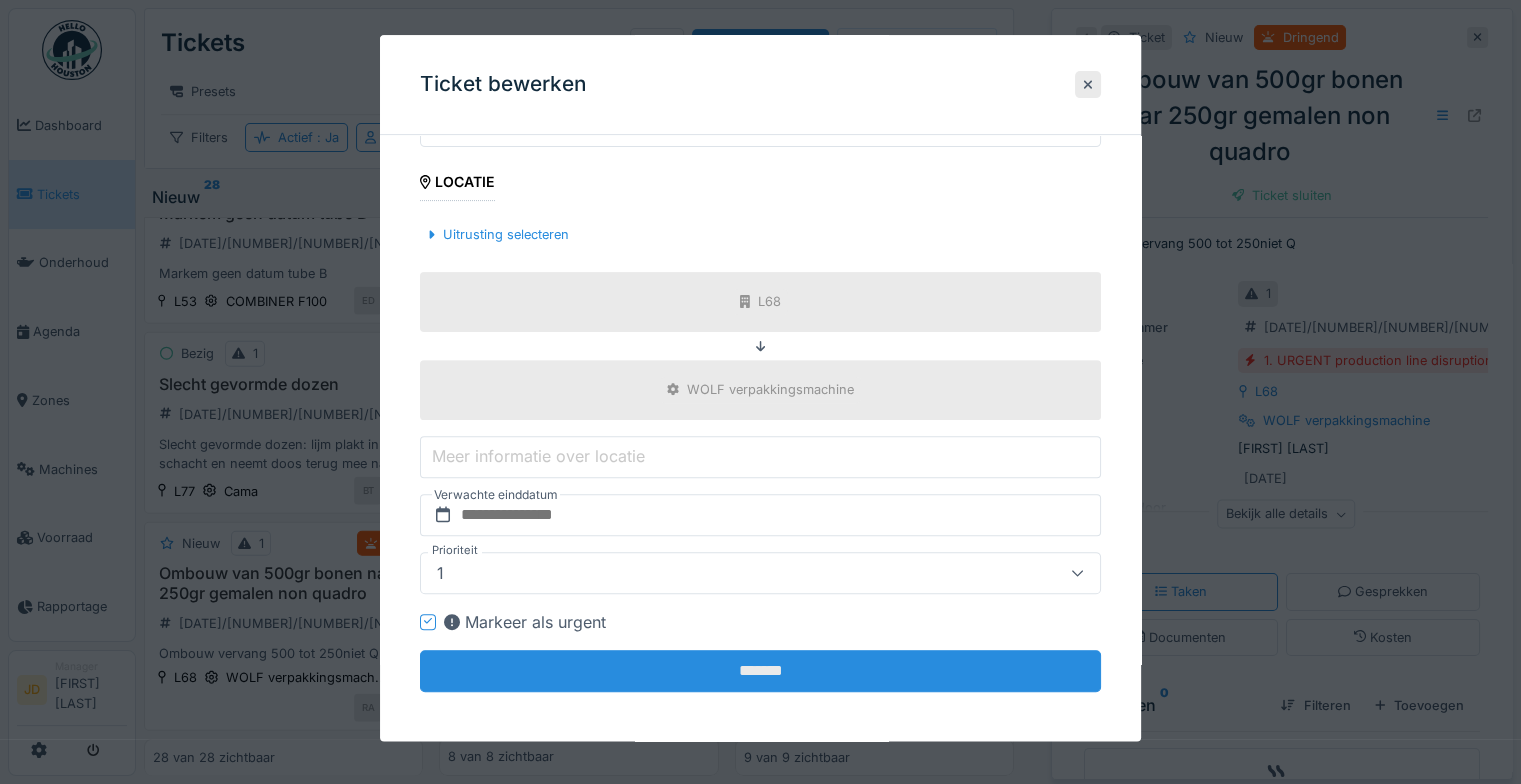 click on "*******" at bounding box center [760, 671] 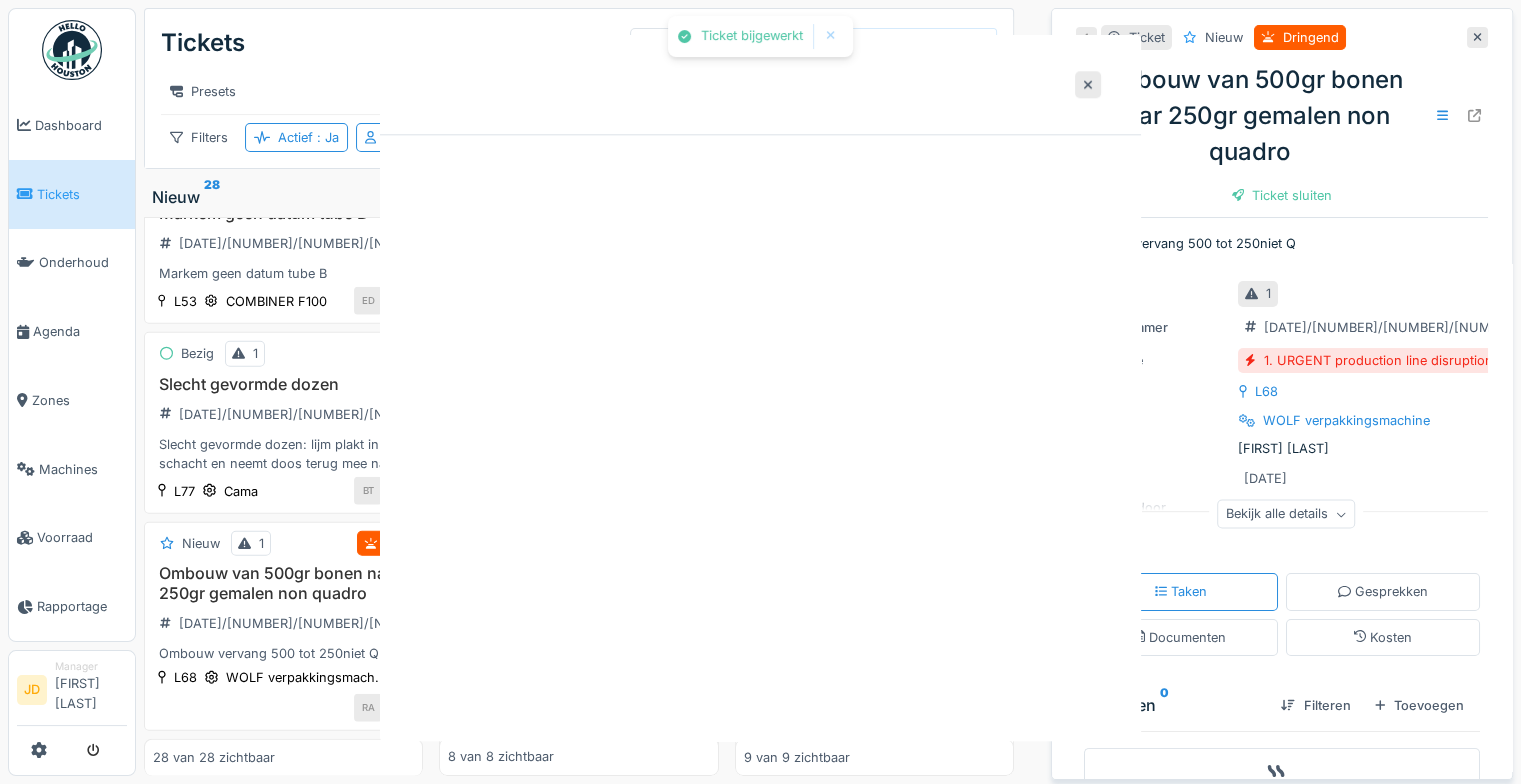 scroll, scrollTop: 0, scrollLeft: 0, axis: both 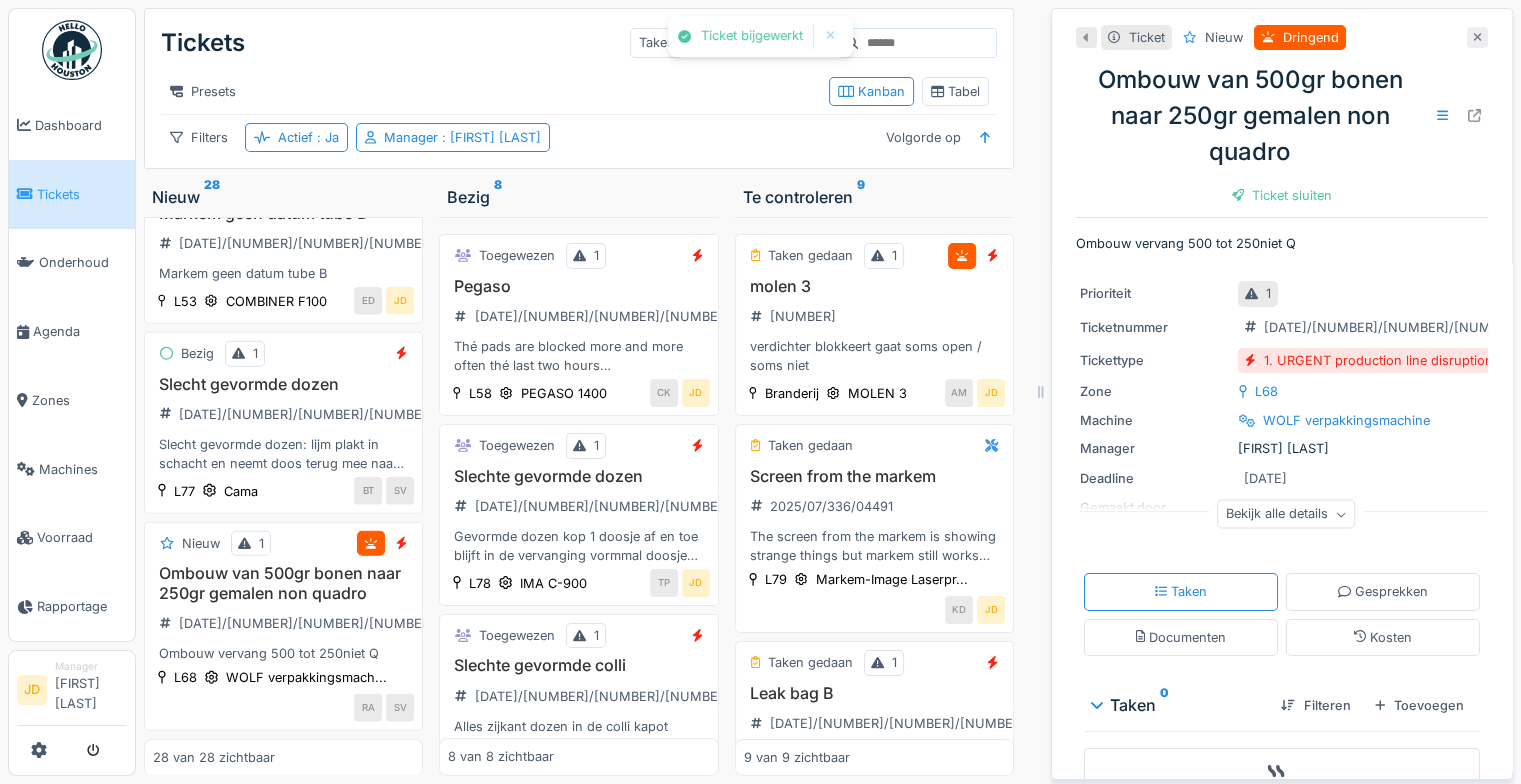 click 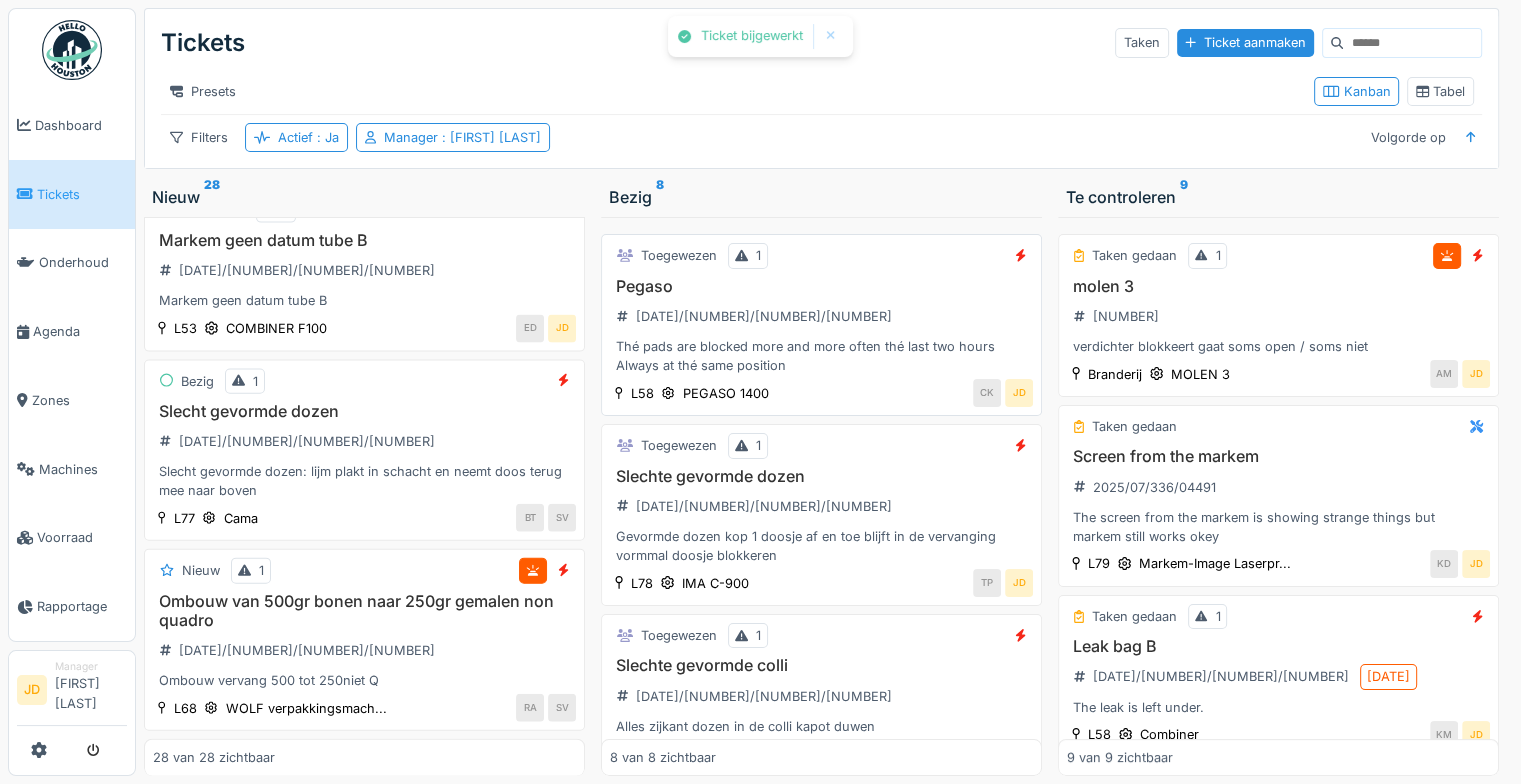 scroll, scrollTop: 4584, scrollLeft: 0, axis: vertical 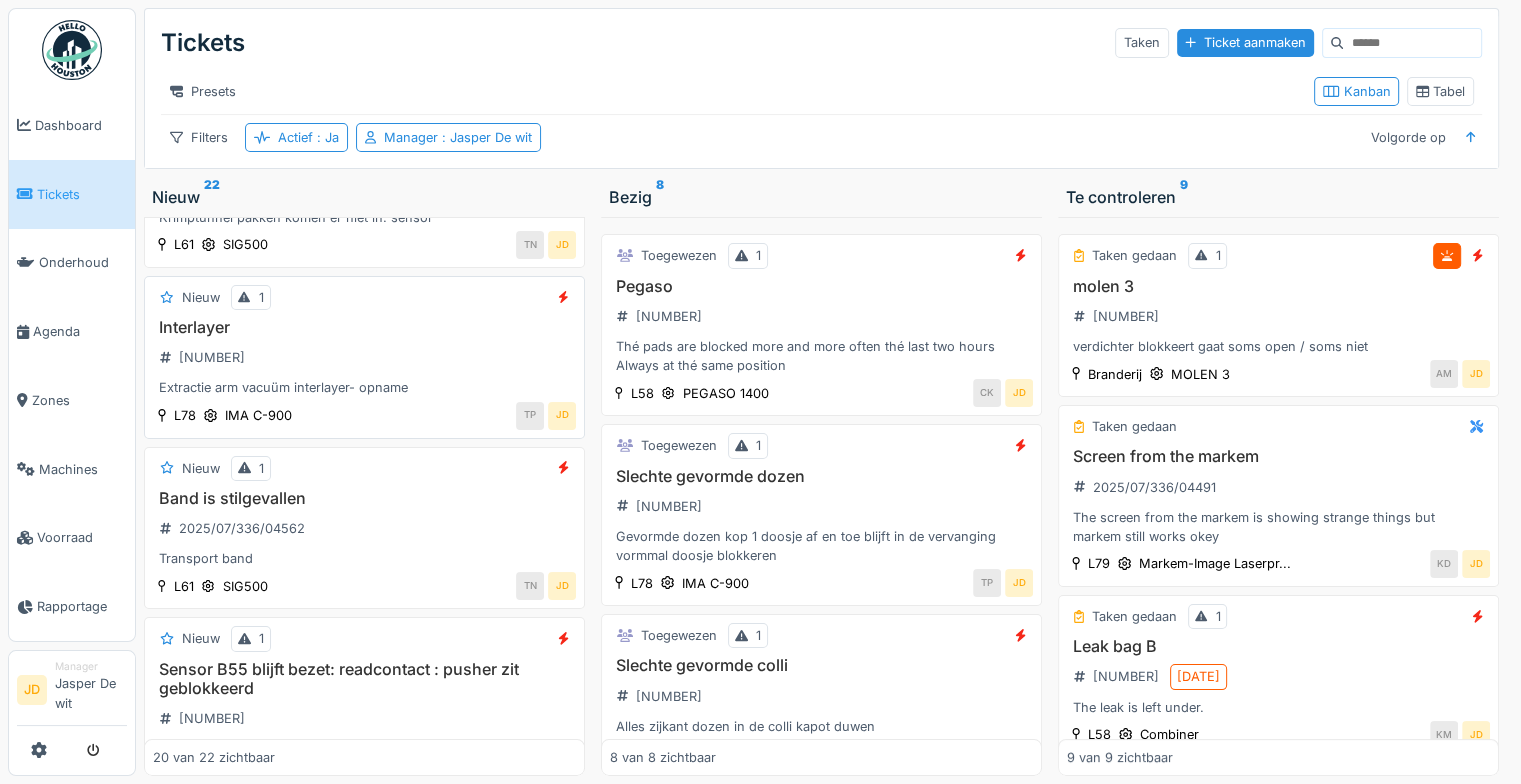 click on "Interlayer [NUMBER] Extractie arm vacuüm interlayer- opname" at bounding box center [364, 358] 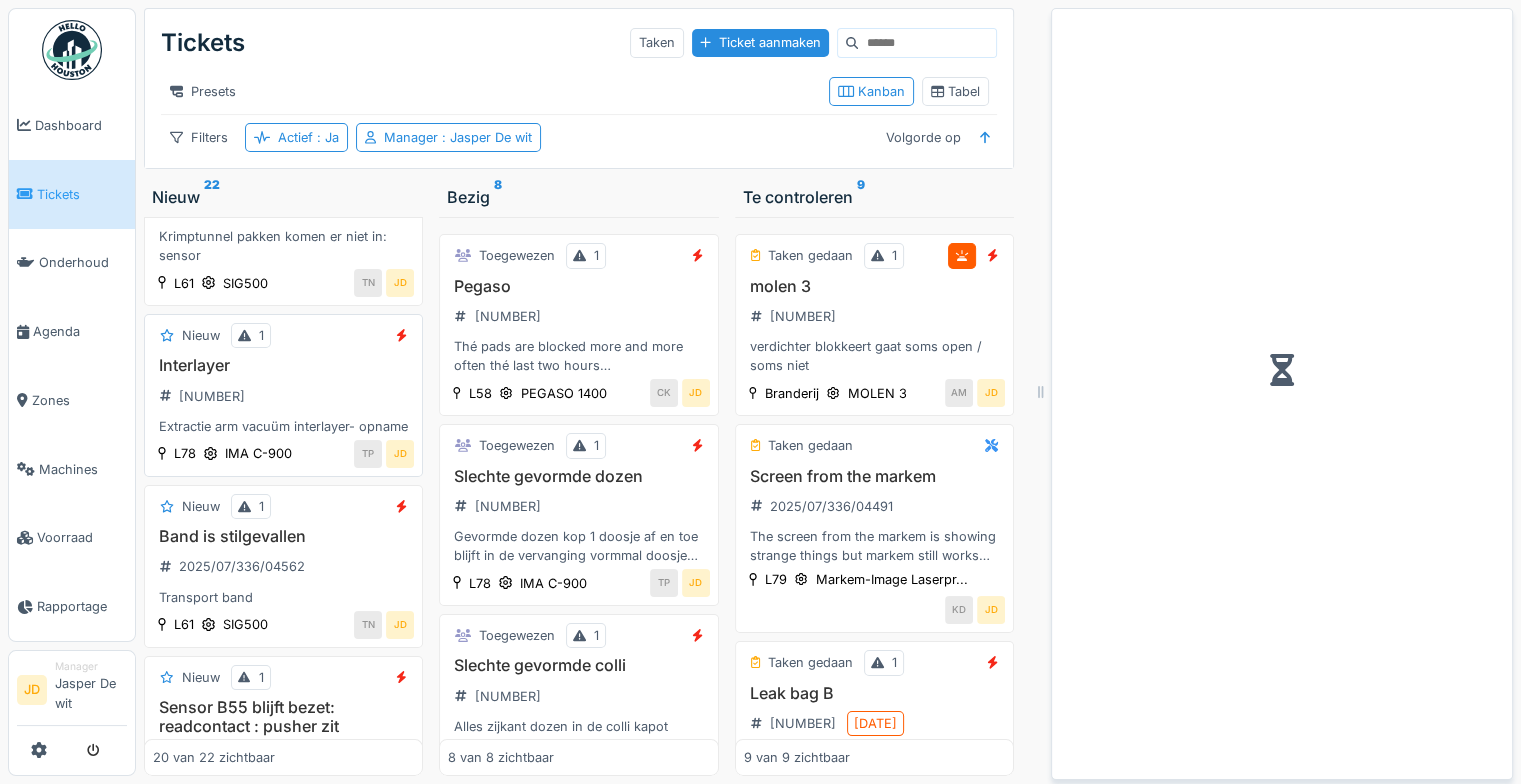 scroll, scrollTop: 319, scrollLeft: 0, axis: vertical 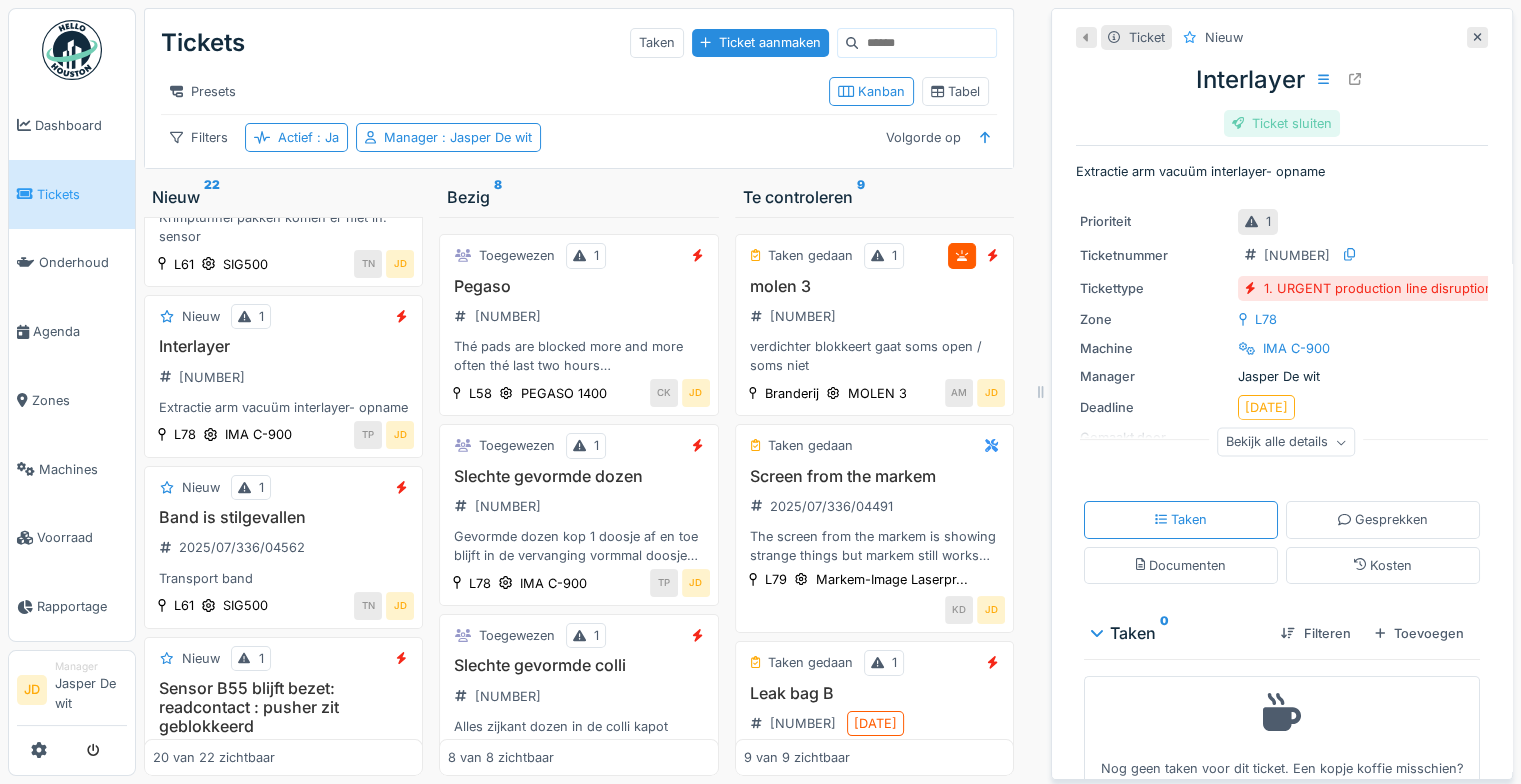 click on "Ticket sluiten" at bounding box center (1282, 123) 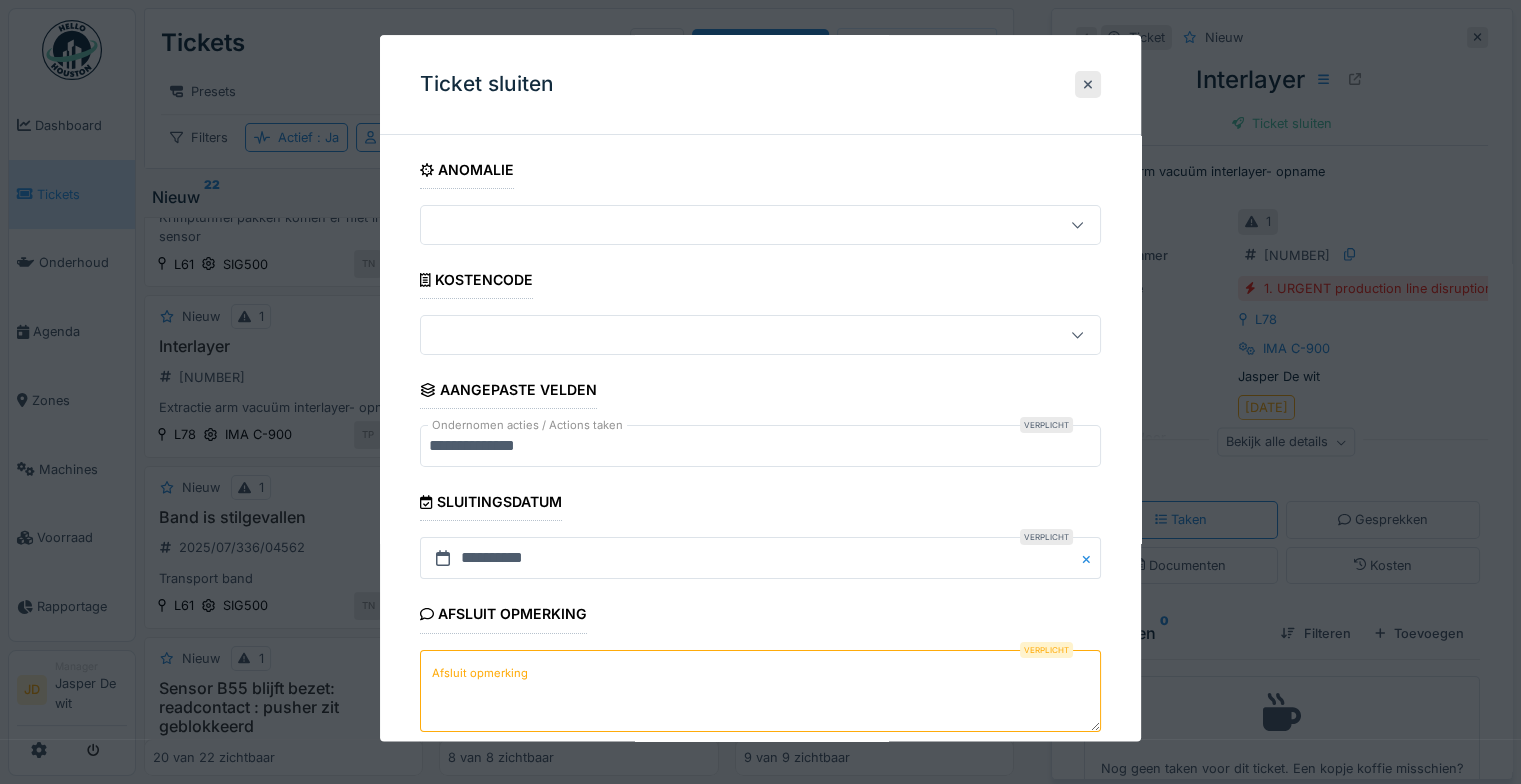 click on "Afsluit opmerking" at bounding box center (760, 691) 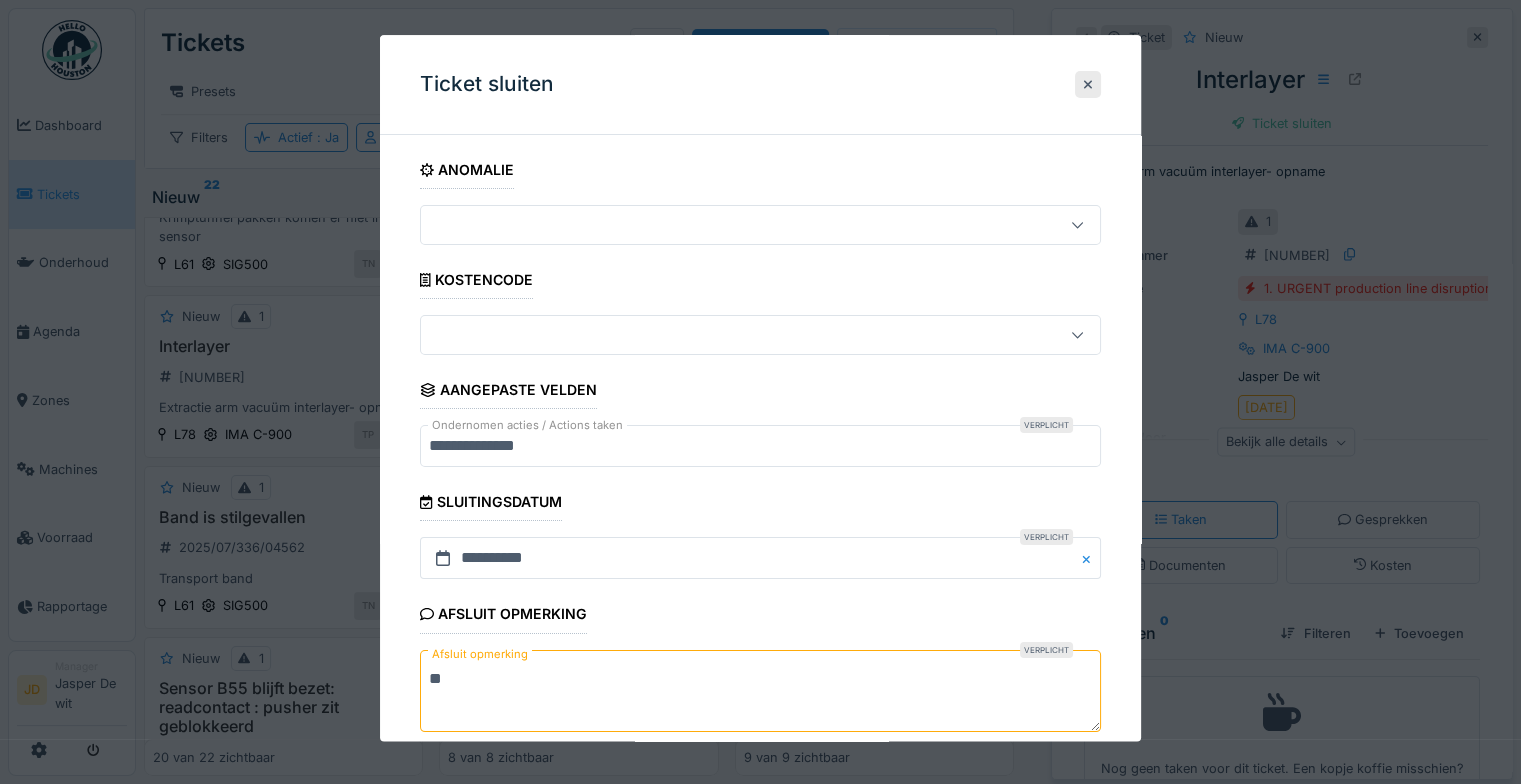 scroll, scrollTop: 15, scrollLeft: 0, axis: vertical 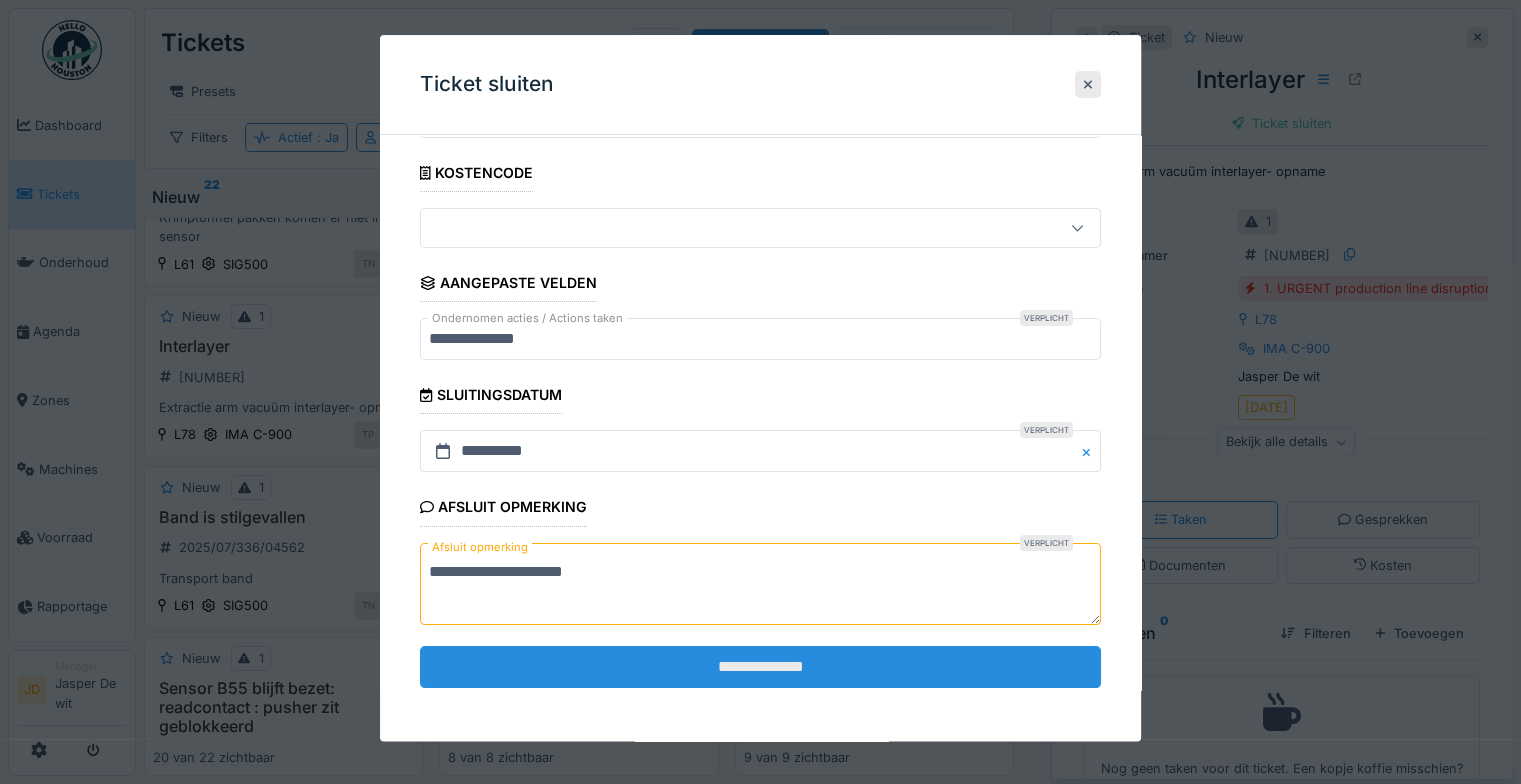 type on "**********" 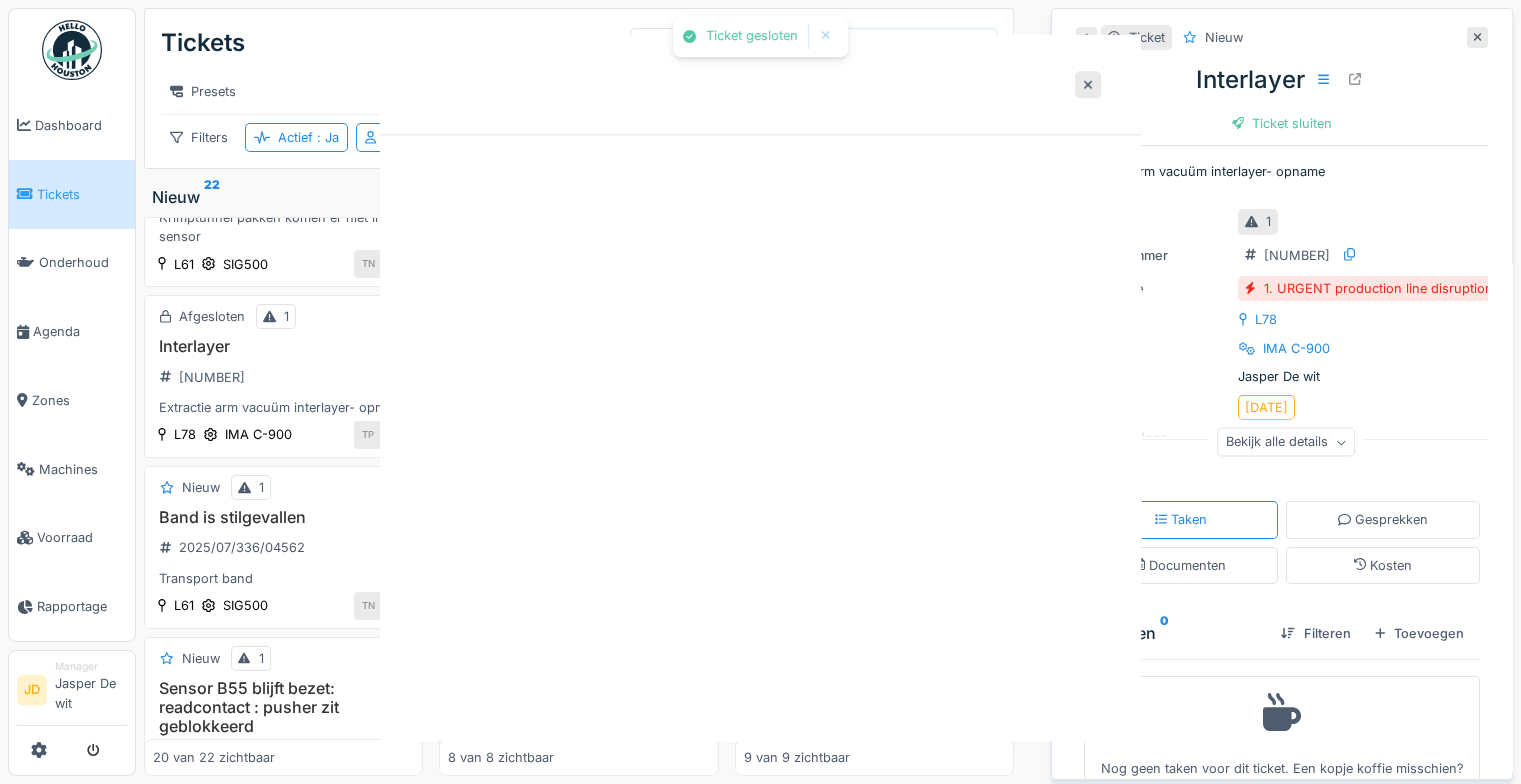scroll, scrollTop: 0, scrollLeft: 0, axis: both 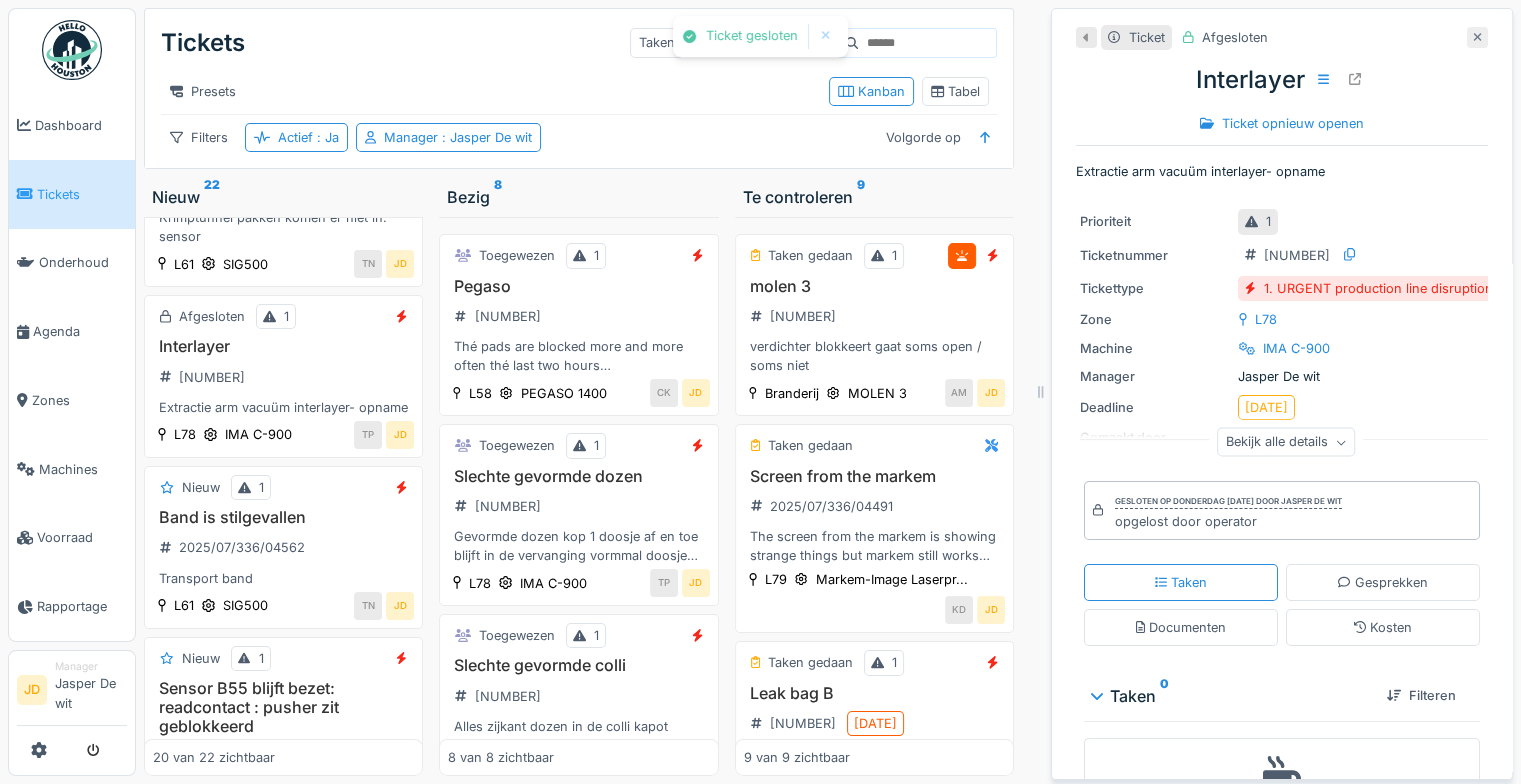 click 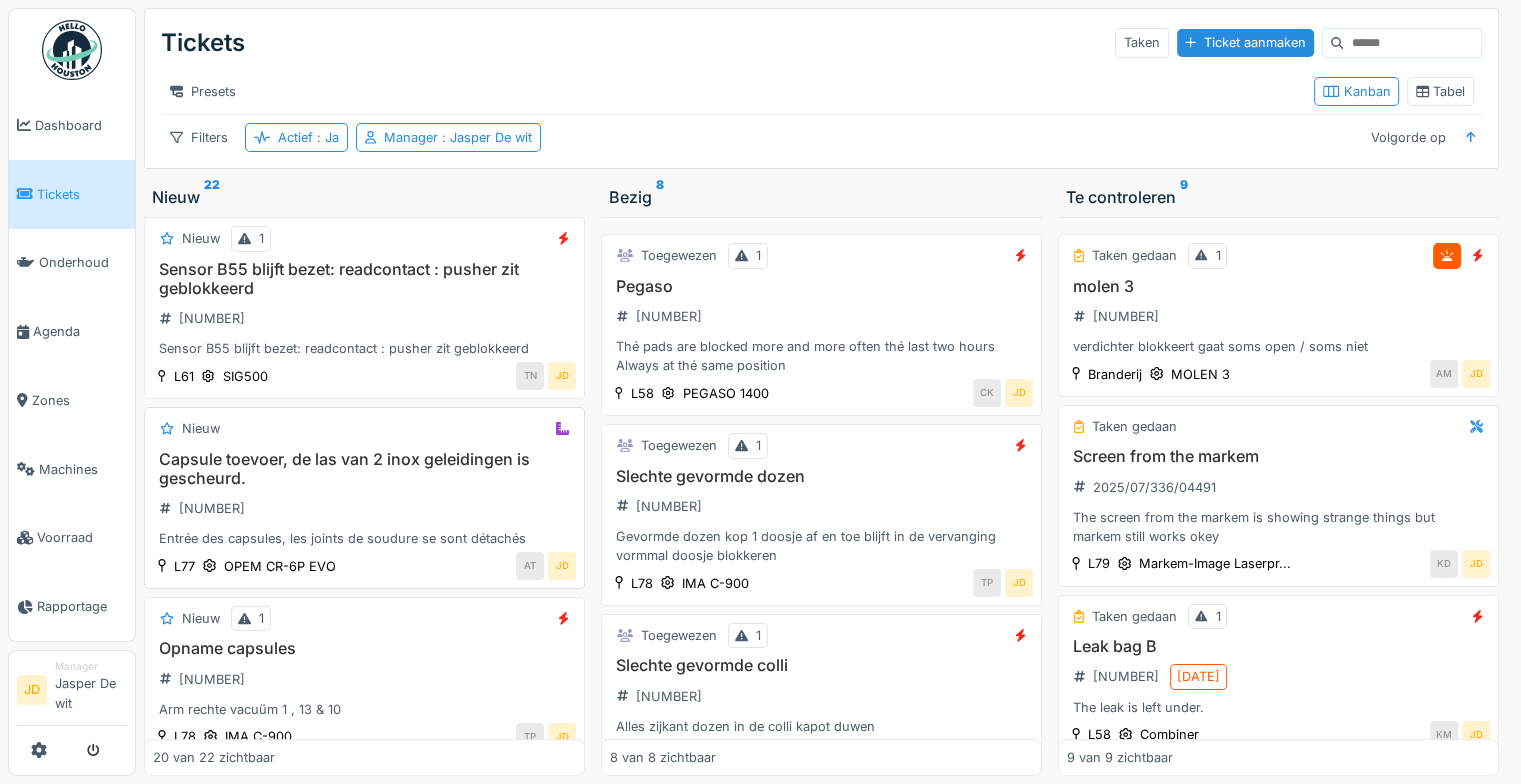 scroll, scrollTop: 900, scrollLeft: 0, axis: vertical 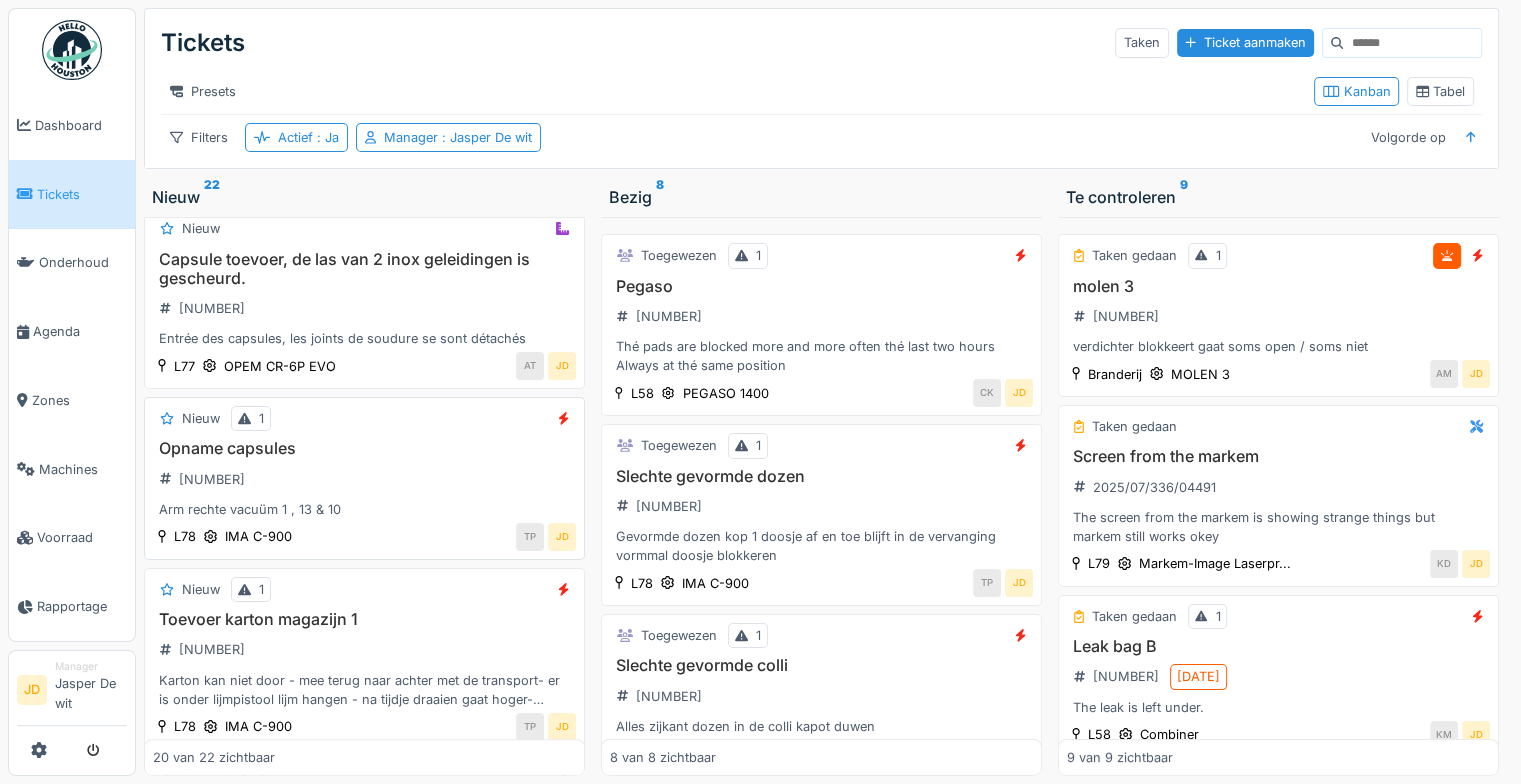 click on "Opname capsules  2025/07/336/04640 Arm rechte vacuüm 1 , 13 & 10" at bounding box center [364, 479] 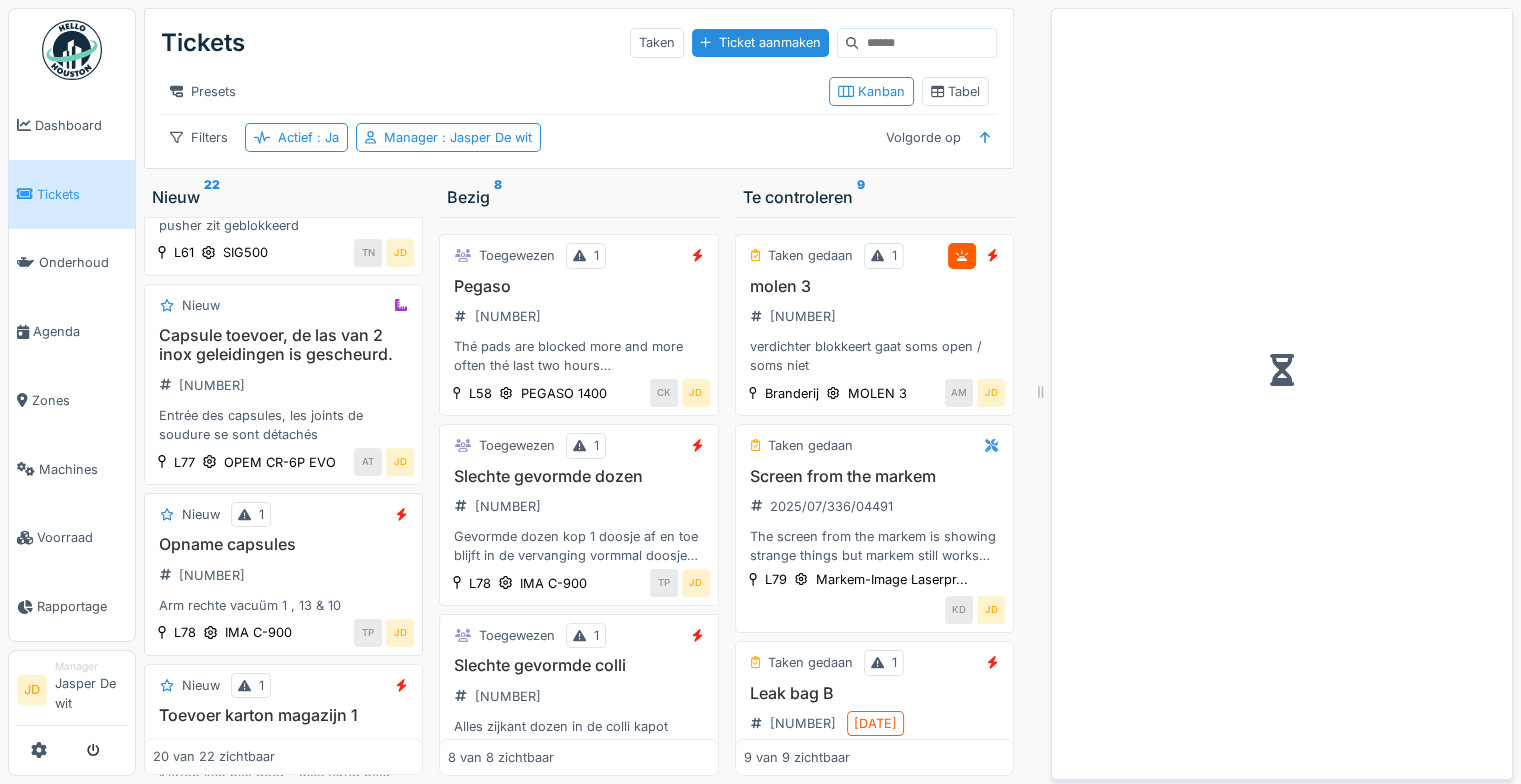scroll, scrollTop: 996, scrollLeft: 0, axis: vertical 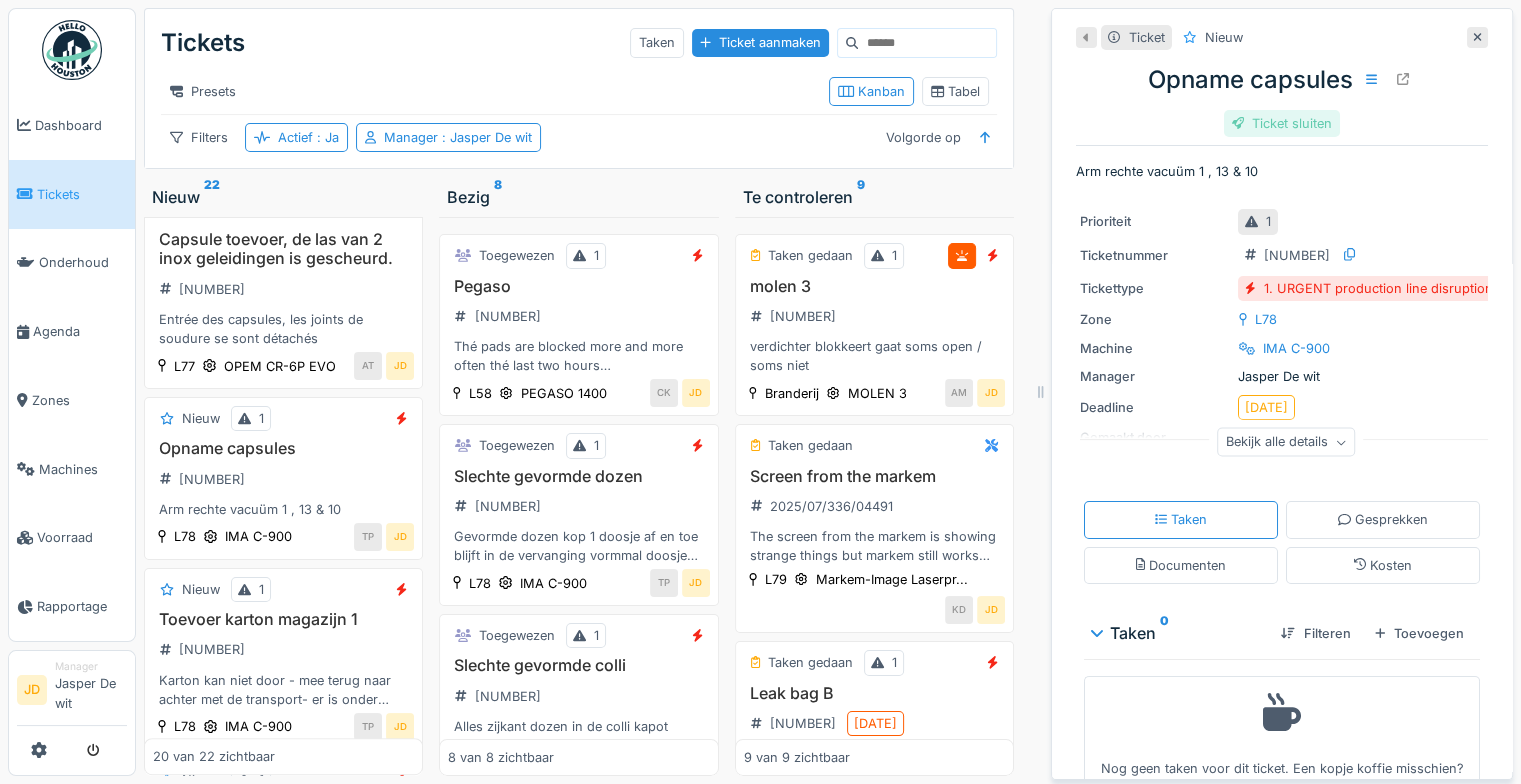 click on "Ticket sluiten" at bounding box center [1282, 123] 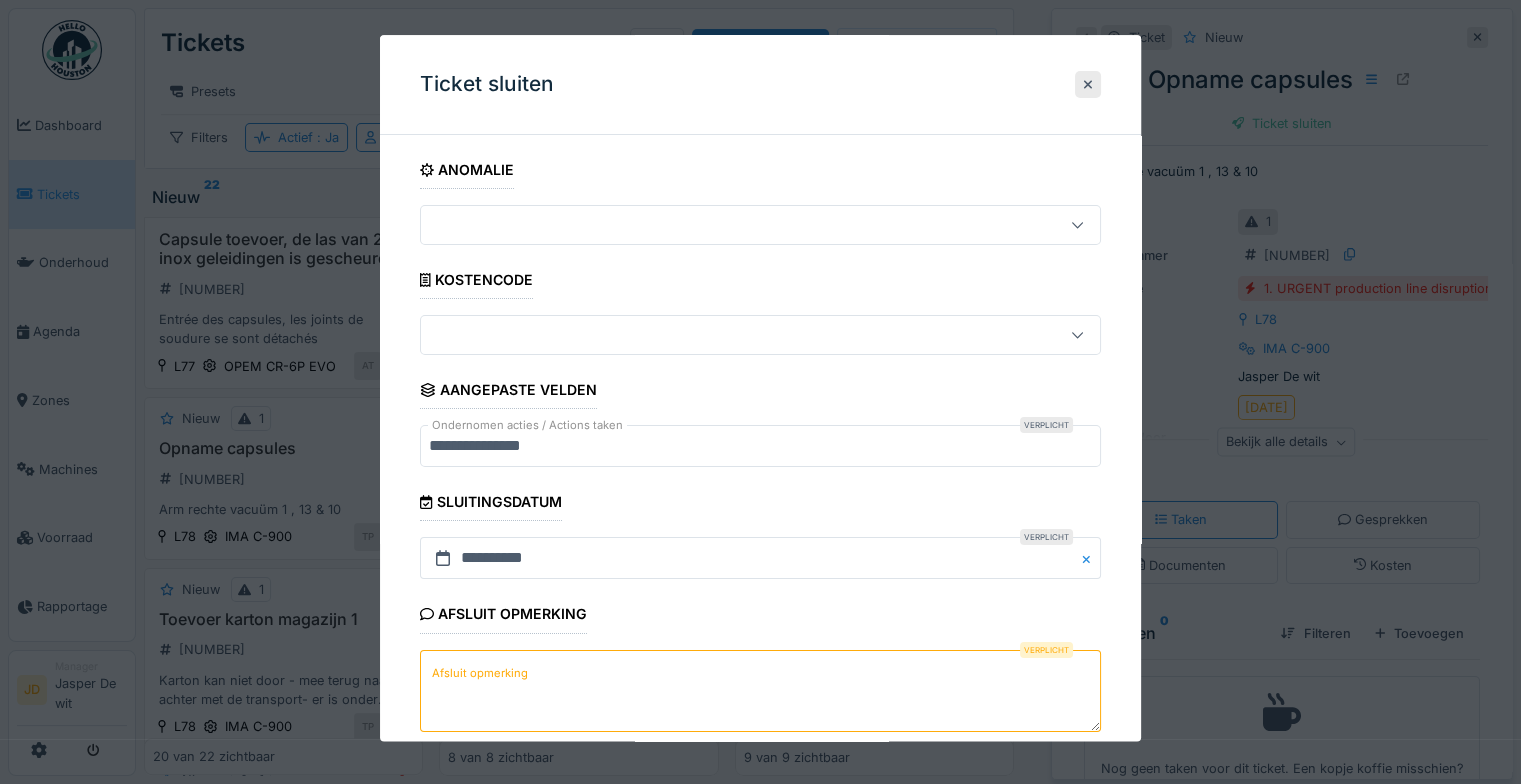 click on "Afsluit opmerking" at bounding box center (760, 691) 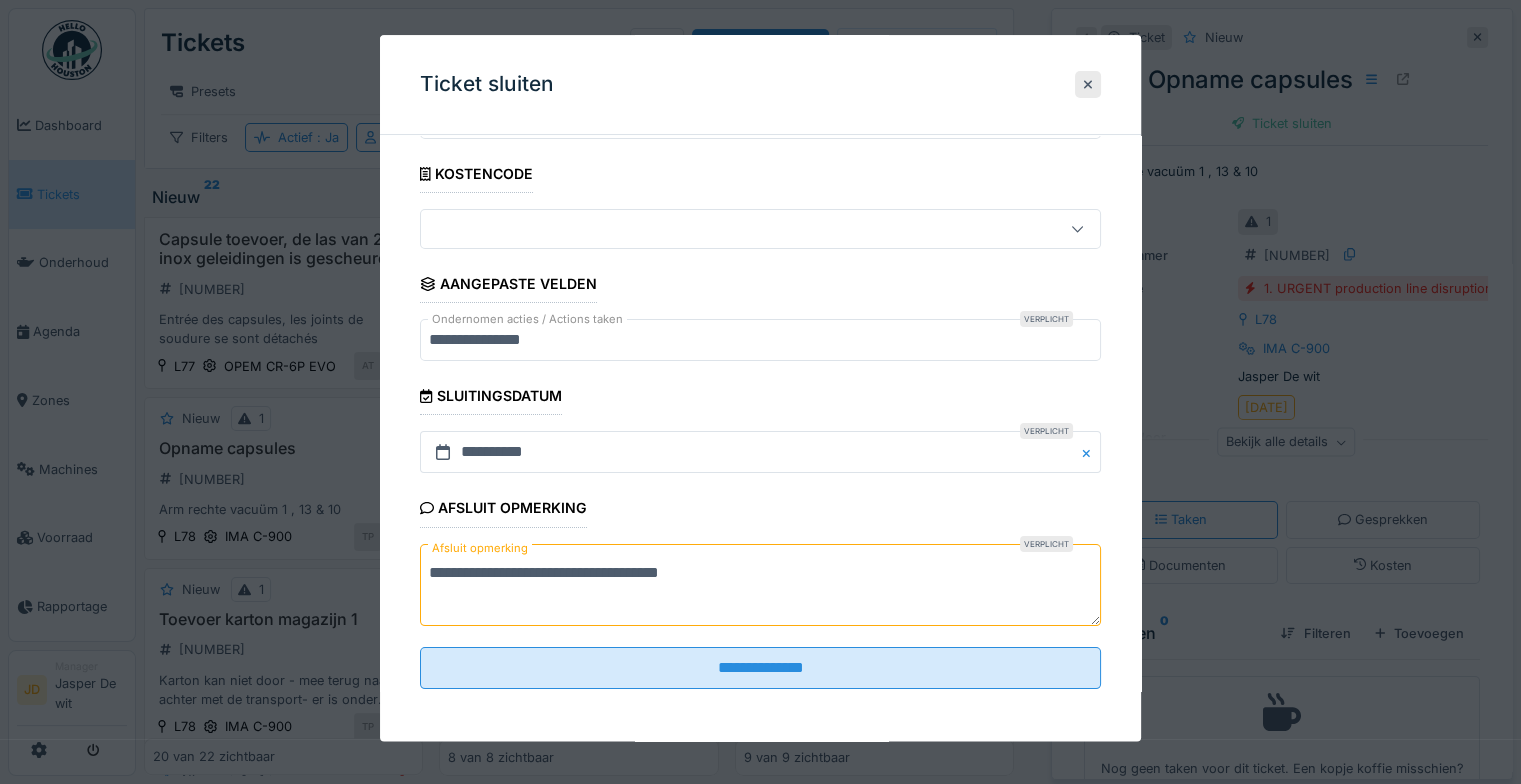 scroll, scrollTop: 107, scrollLeft: 0, axis: vertical 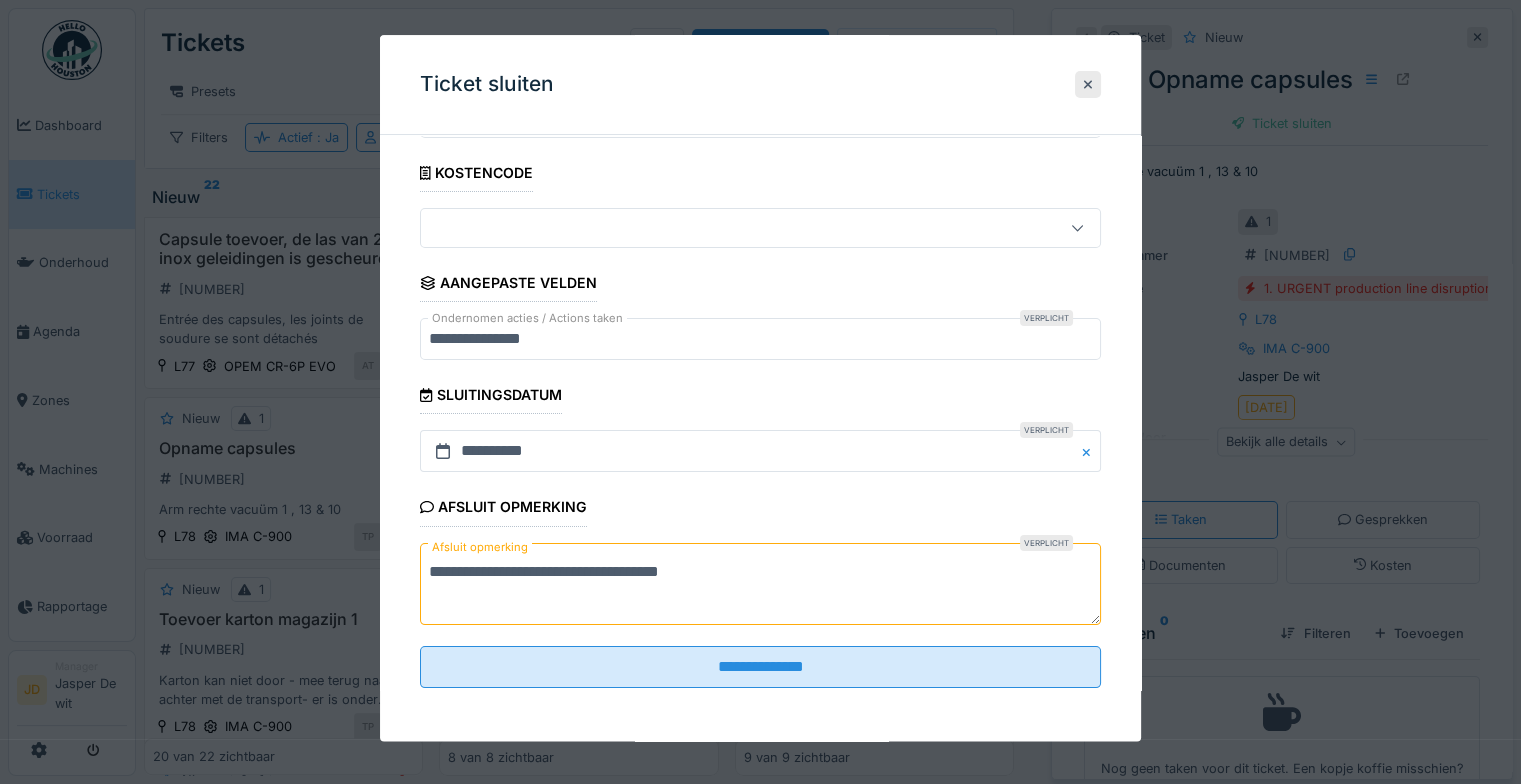 type on "**********" 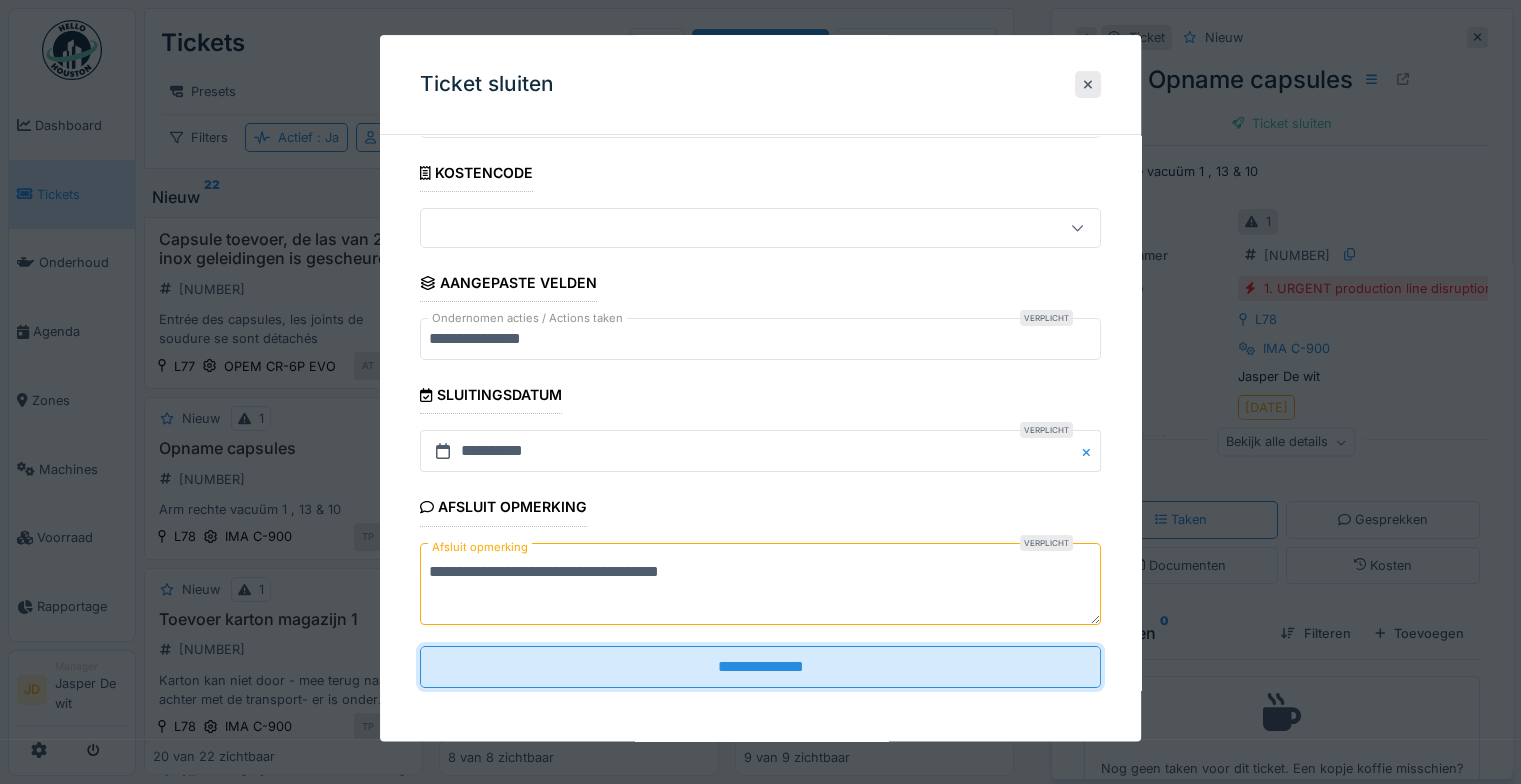 click on "**********" at bounding box center (760, 667) 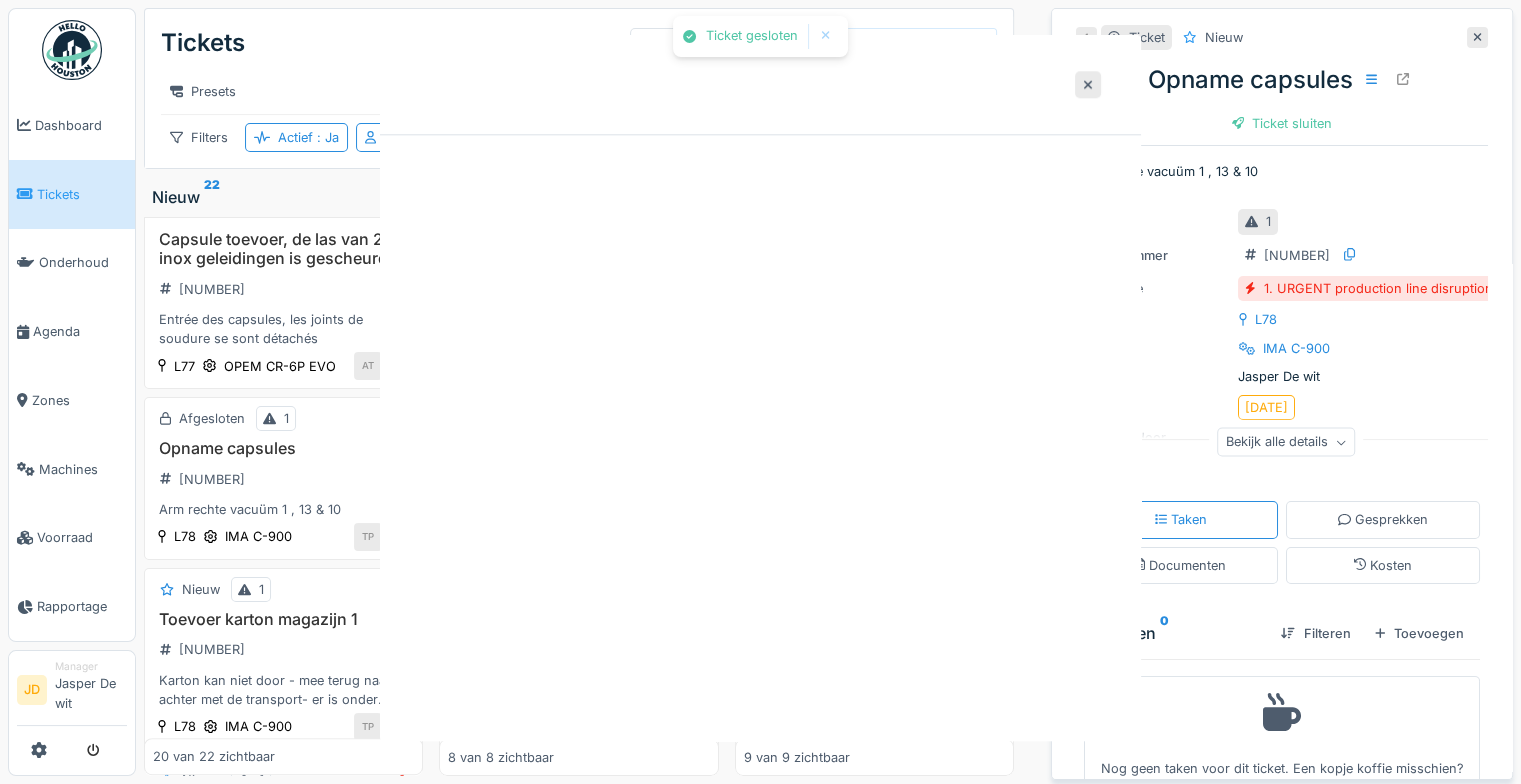 scroll, scrollTop: 0, scrollLeft: 0, axis: both 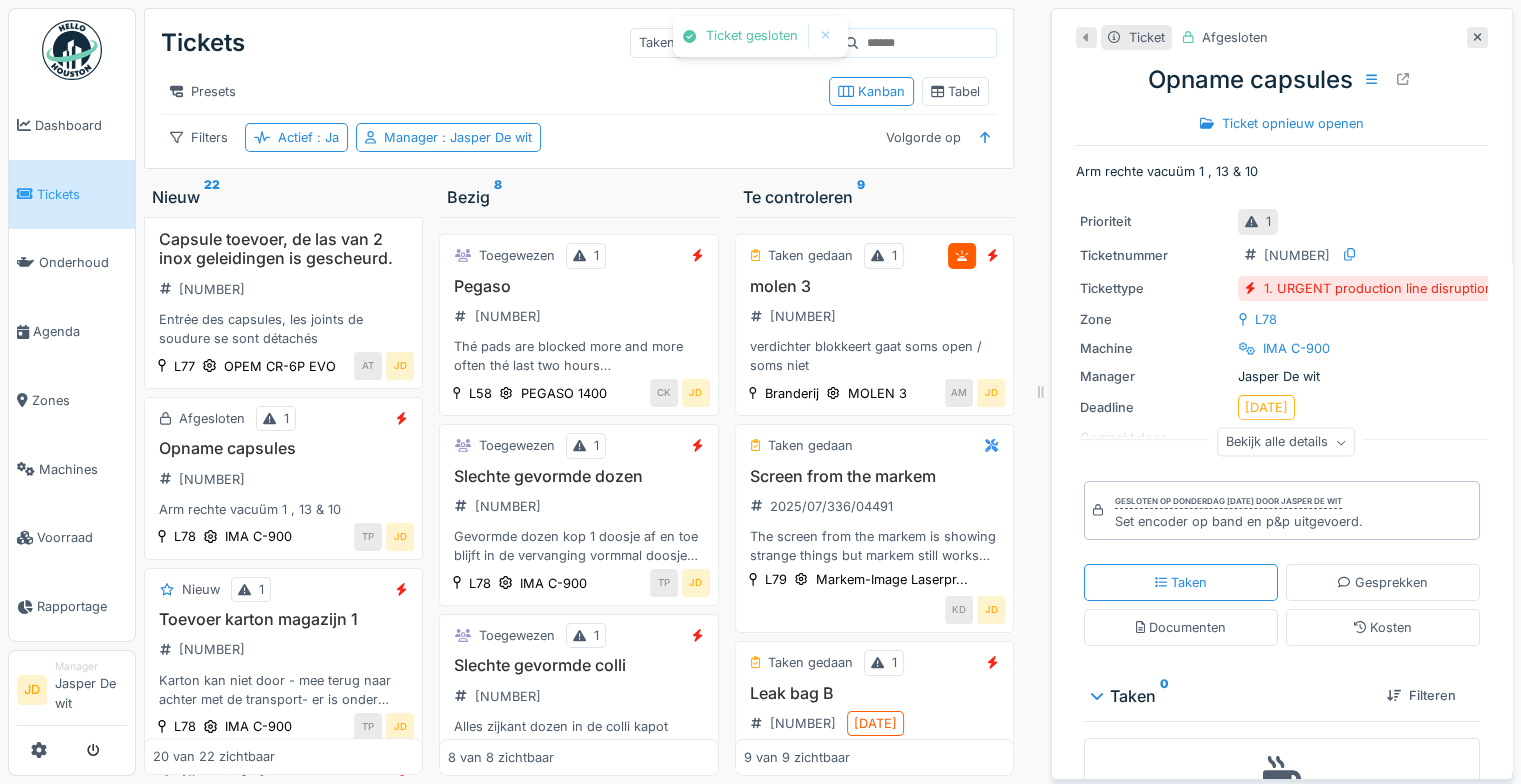 drag, startPoint x: 1443, startPoint y: 12, endPoint x: 1428, endPoint y: 21, distance: 17.492855 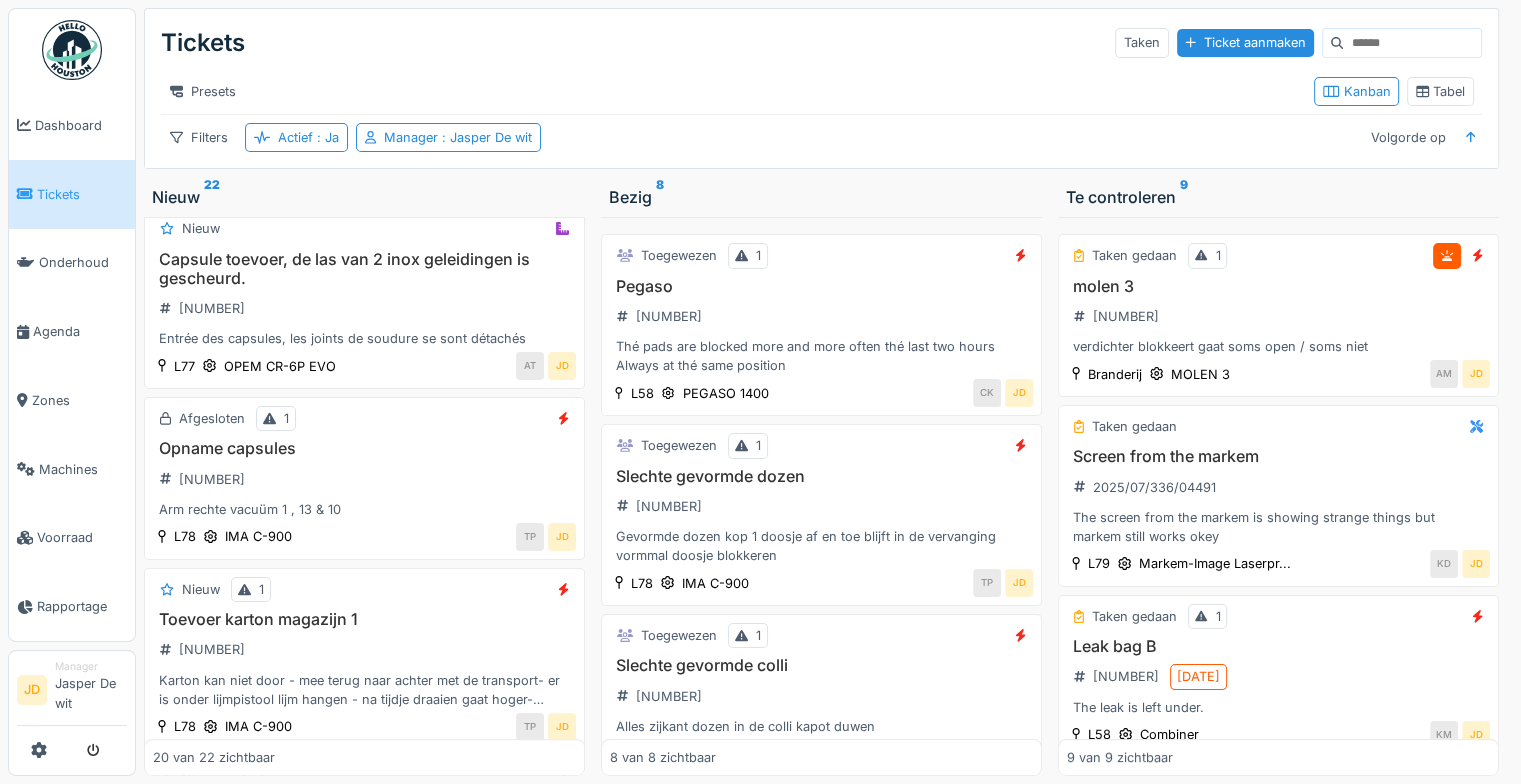 scroll, scrollTop: 1100, scrollLeft: 0, axis: vertical 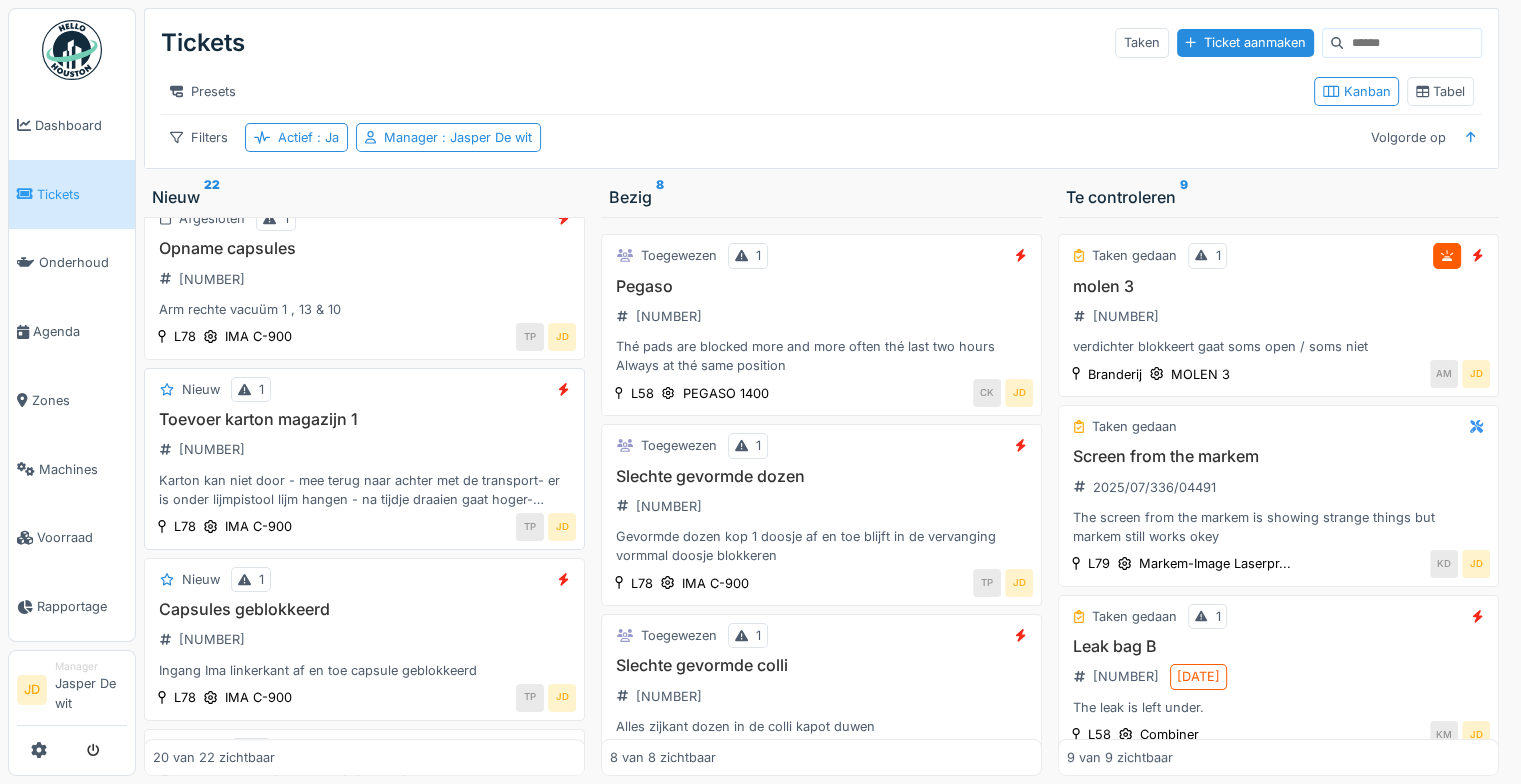 click on "Toevoer karton magazijn 1  2025/07/336/04641 Karton kan niet door - mee terug naar achter met de transport- er is onder lijmpistool lijm hangen - na tijdje draaien gaat hoger- karton kan niet door" at bounding box center [364, 459] 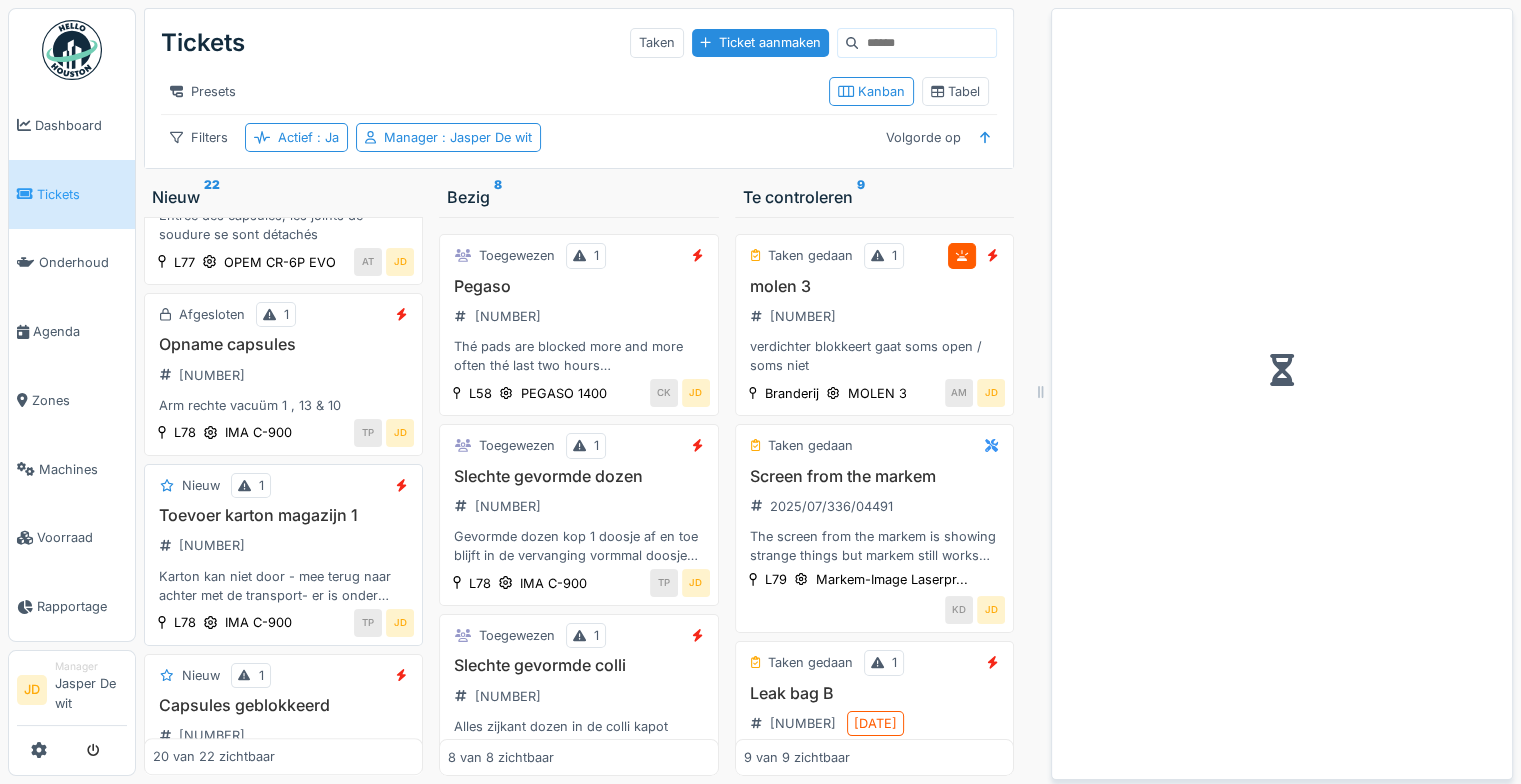 scroll, scrollTop: 1260, scrollLeft: 0, axis: vertical 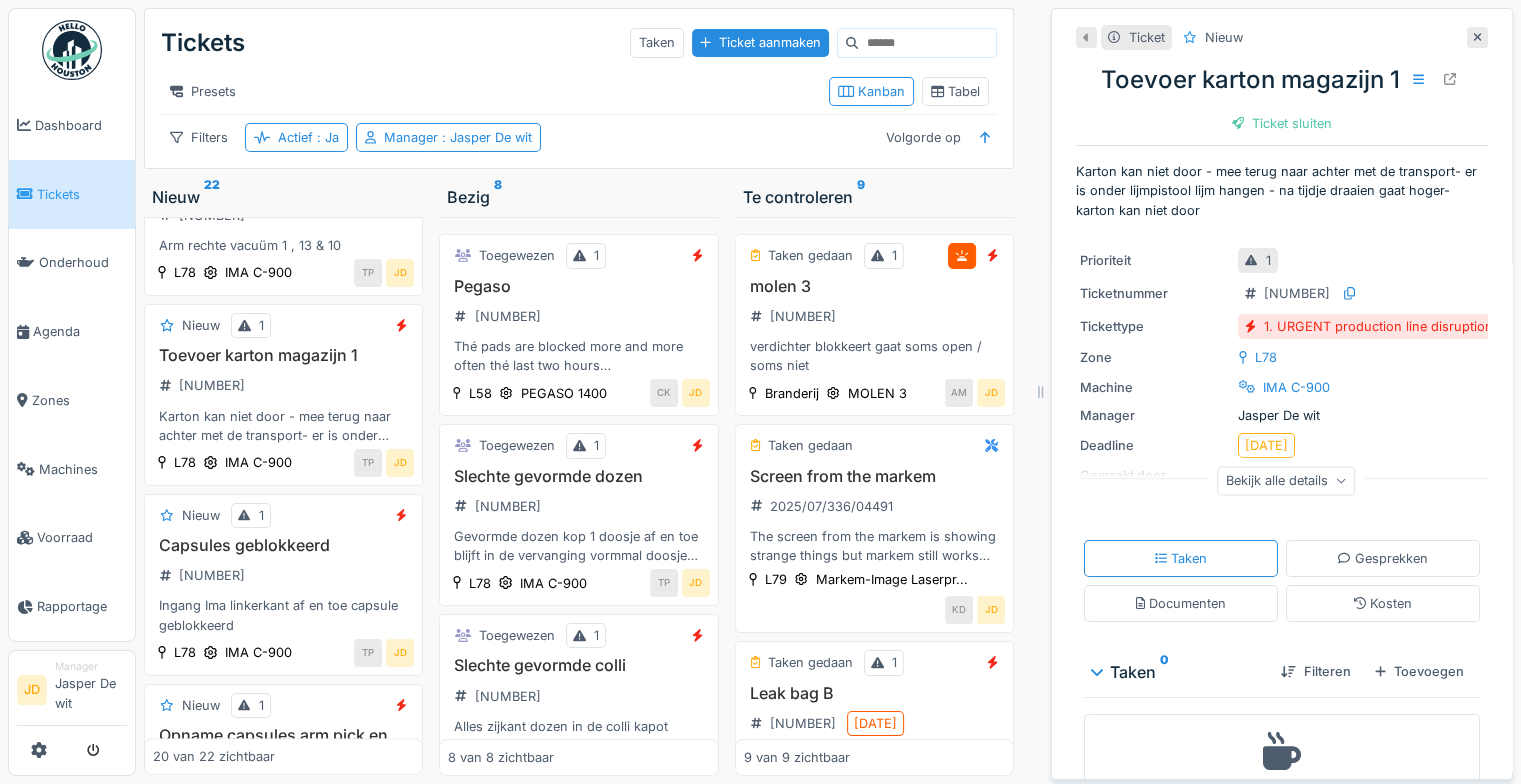 click on "Bekijk alle details" at bounding box center (1286, 480) 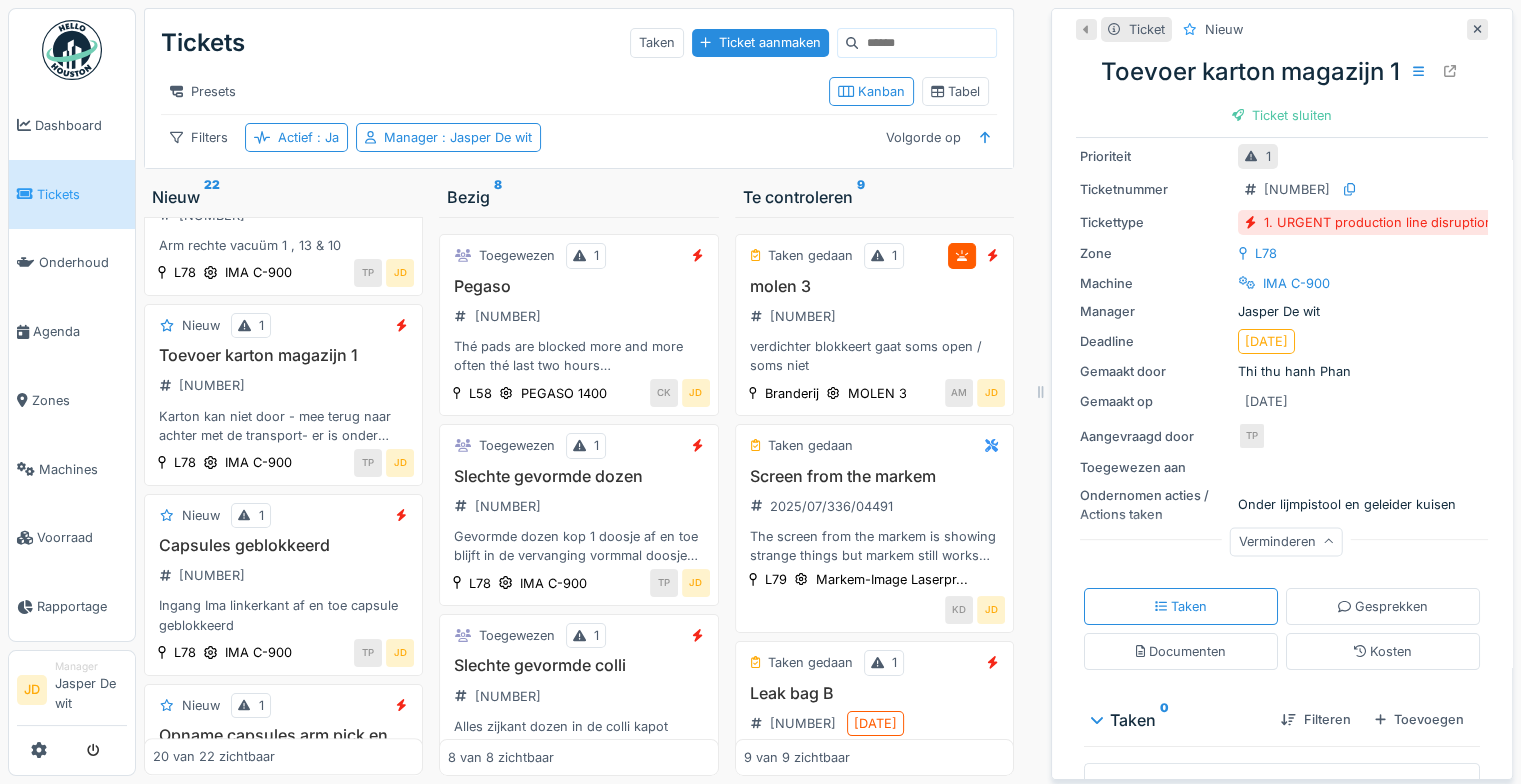scroll, scrollTop: 0, scrollLeft: 0, axis: both 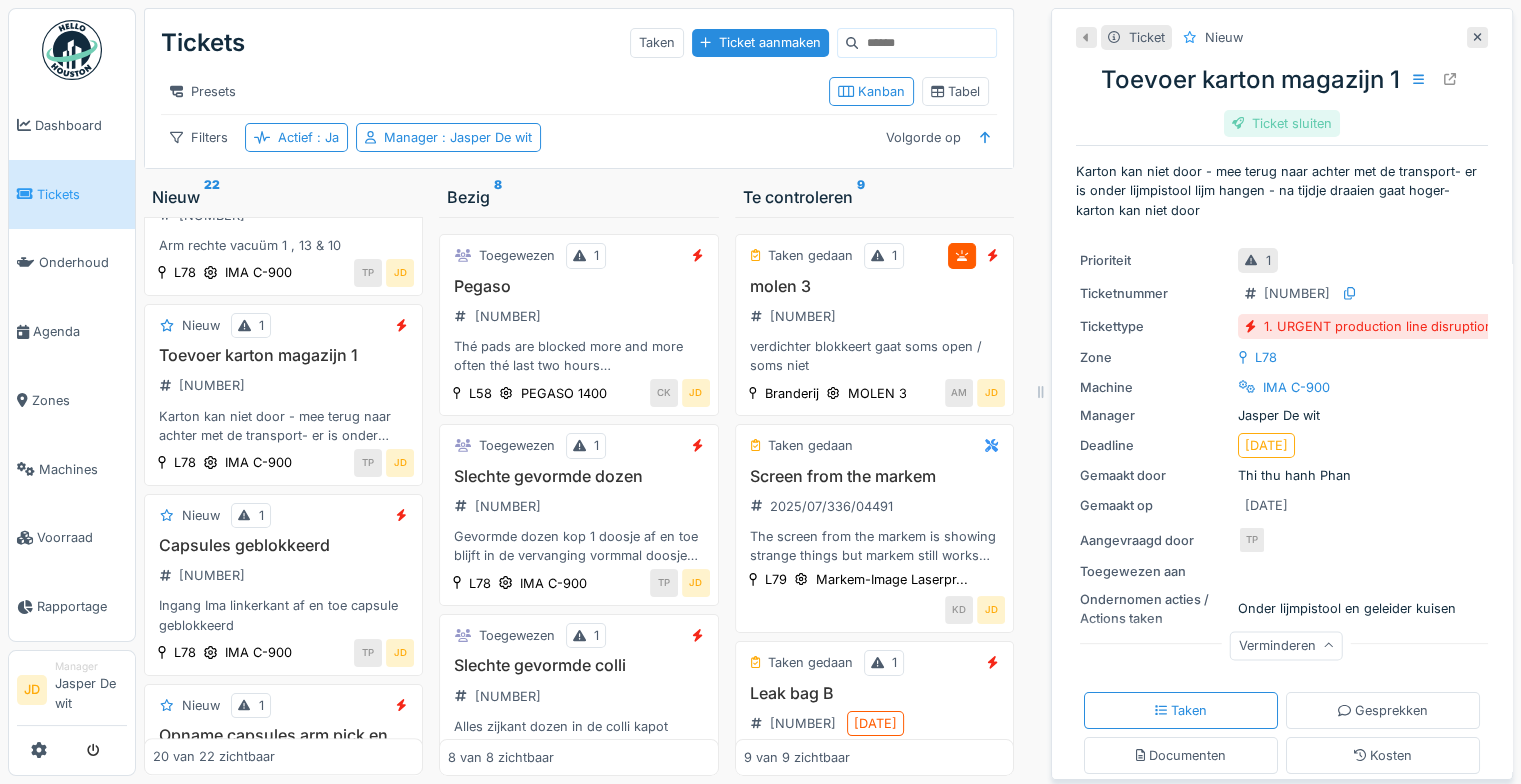 click on "Ticket sluiten" at bounding box center (1282, 123) 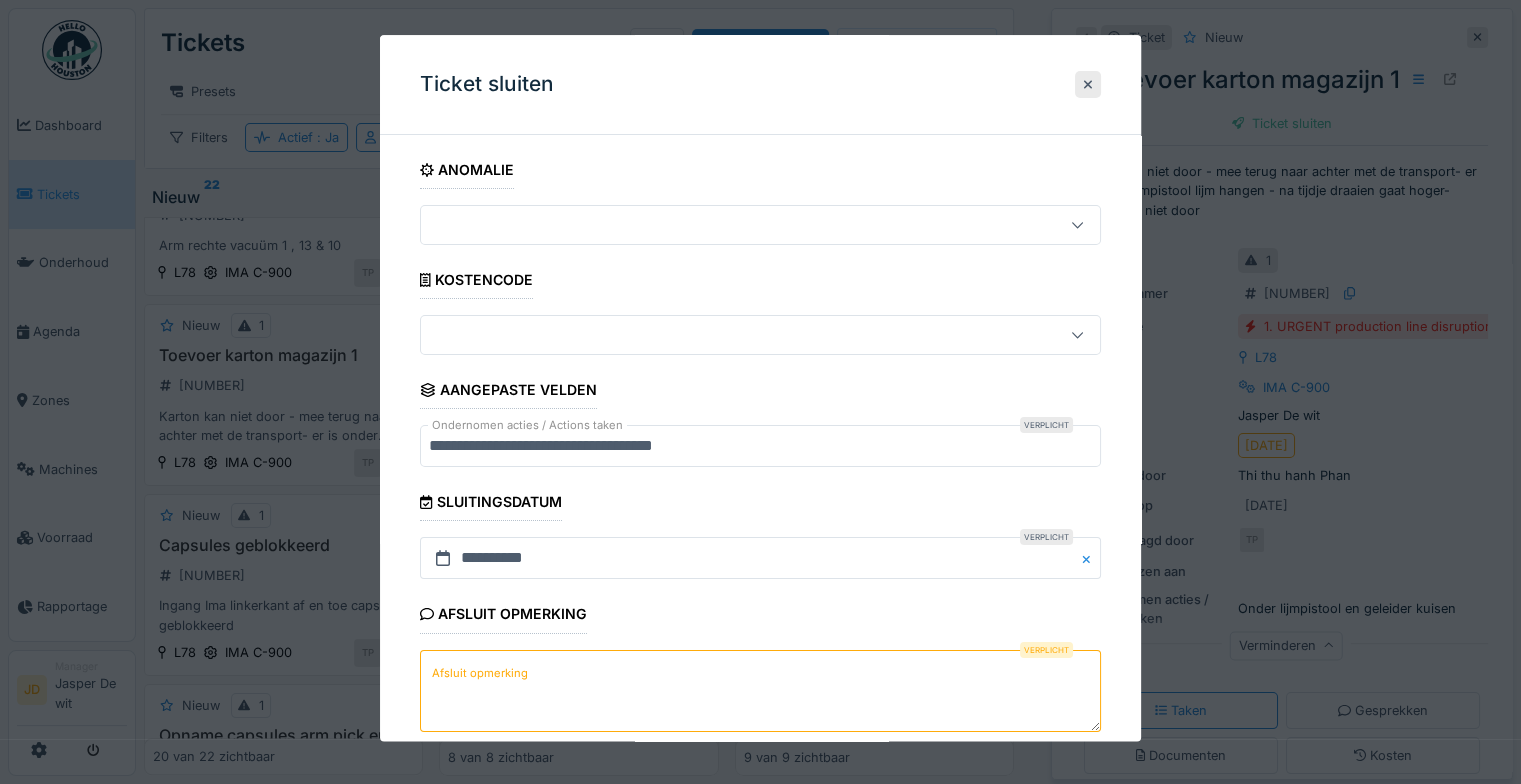 click on "Afsluit opmerking" at bounding box center [760, 691] 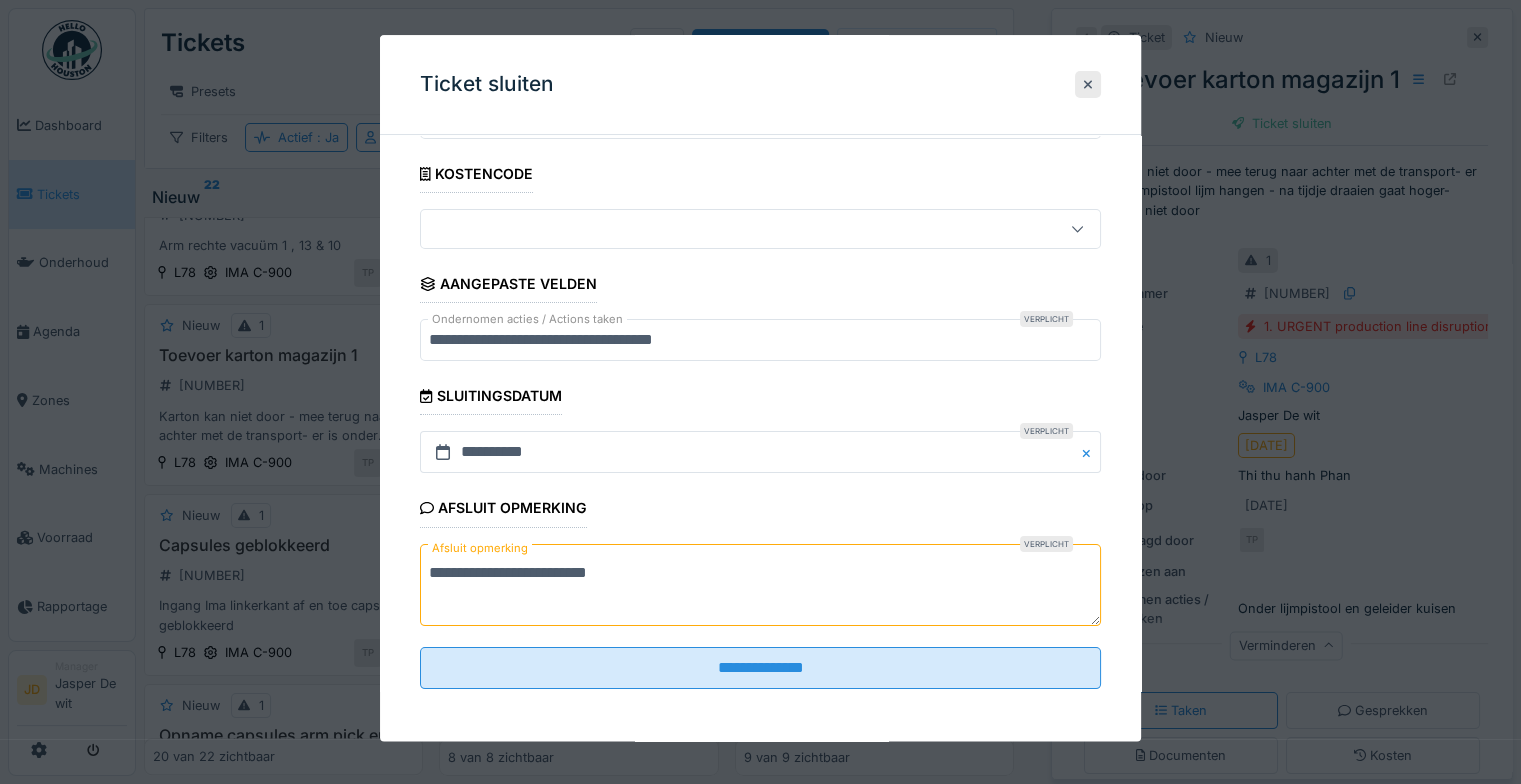 scroll, scrollTop: 107, scrollLeft: 0, axis: vertical 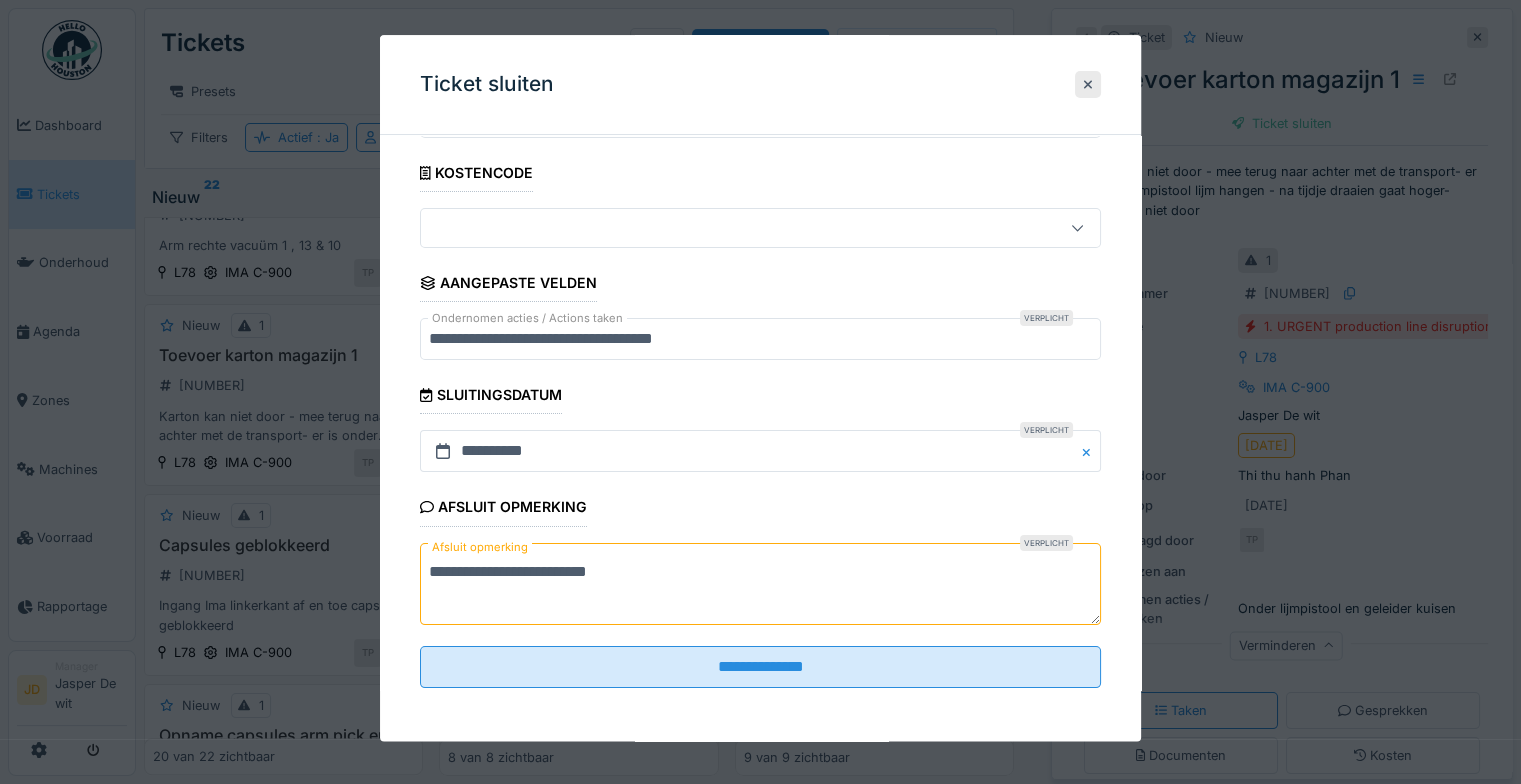 type on "**********" 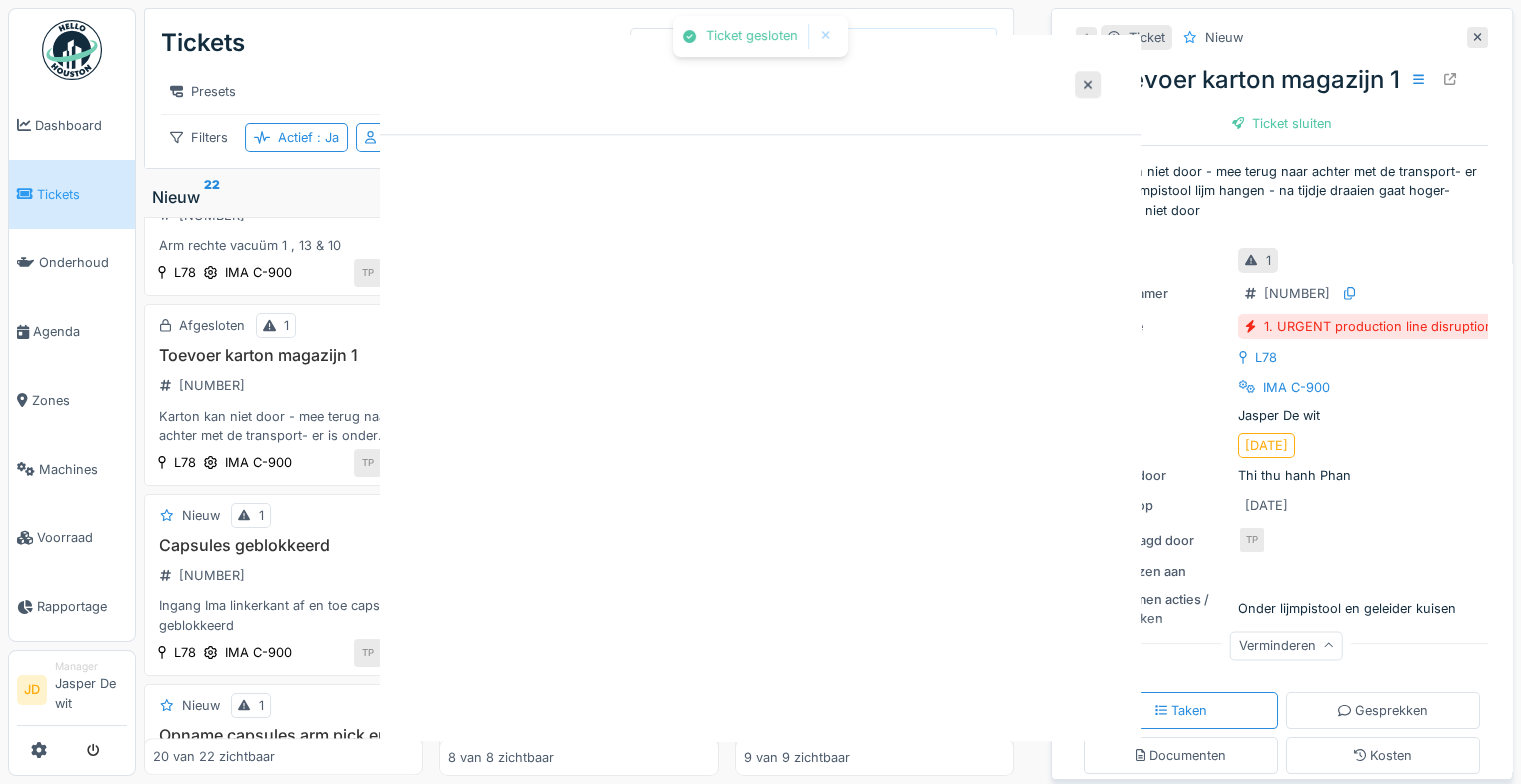 scroll, scrollTop: 0, scrollLeft: 0, axis: both 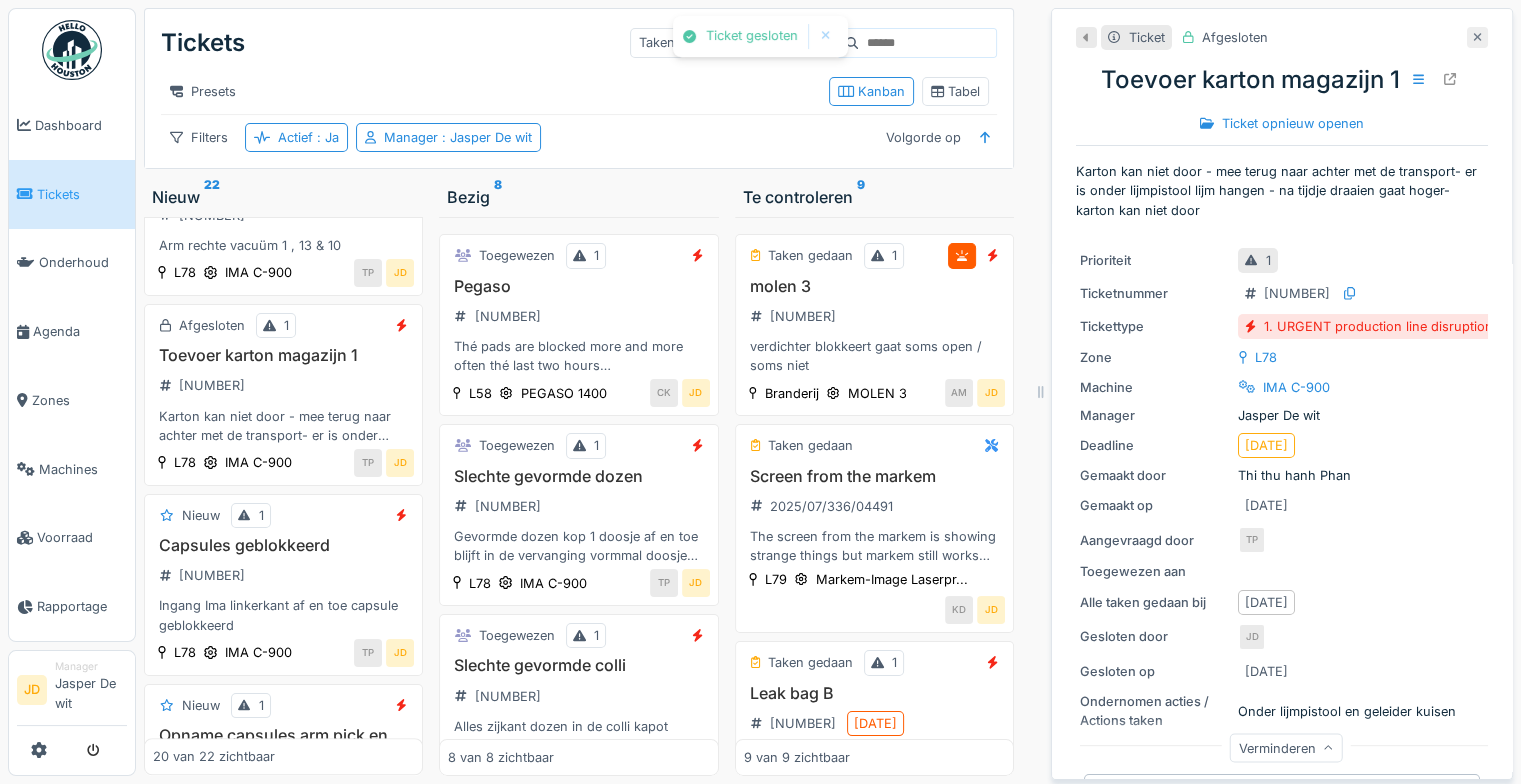 click 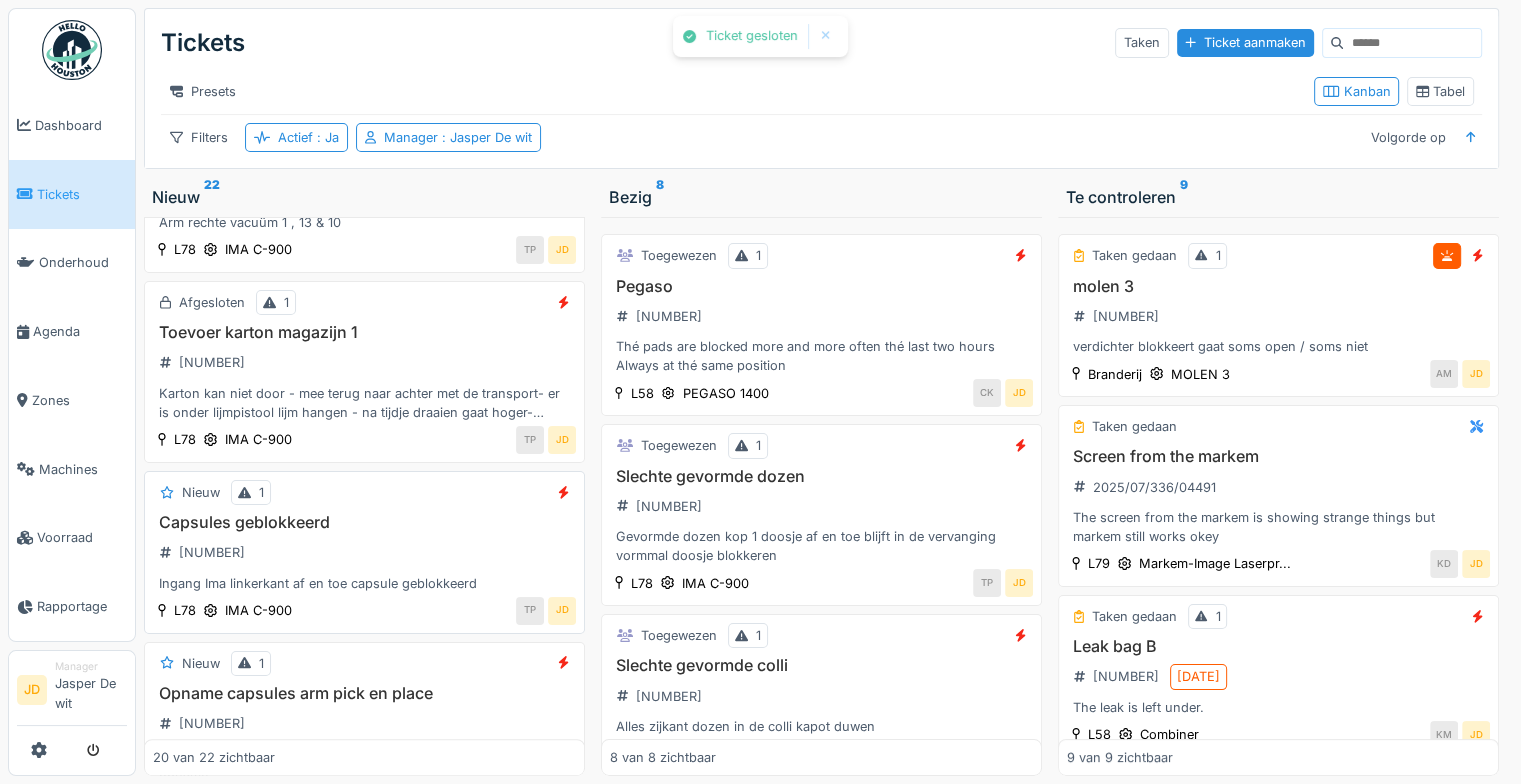 scroll, scrollTop: 1300, scrollLeft: 0, axis: vertical 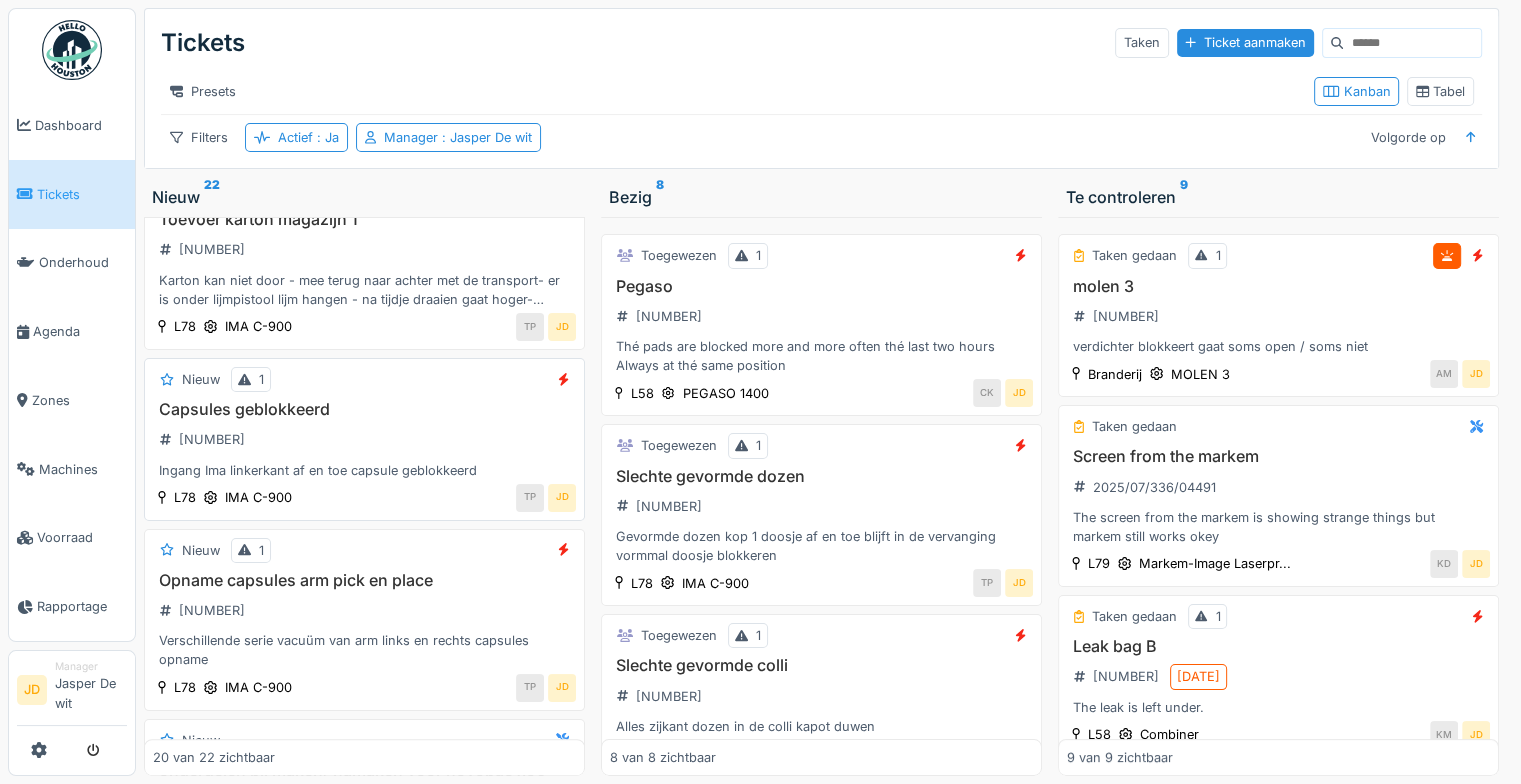 click on "Capsules geblokkeerd  2025/07/336/04642 Ingang Ima linkerkant af en toe capsule geblokkeerd" at bounding box center [364, 440] 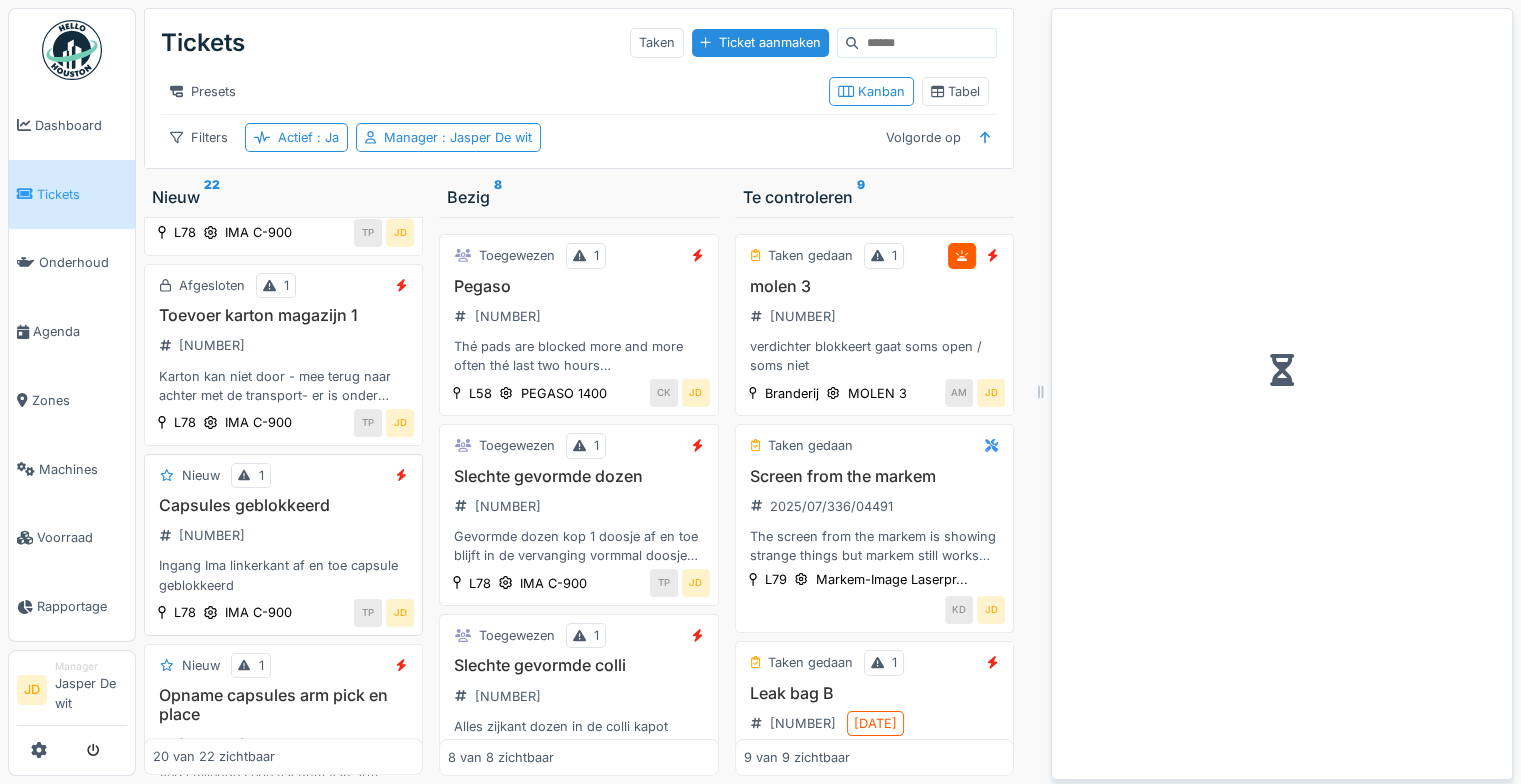 scroll, scrollTop: 1461, scrollLeft: 0, axis: vertical 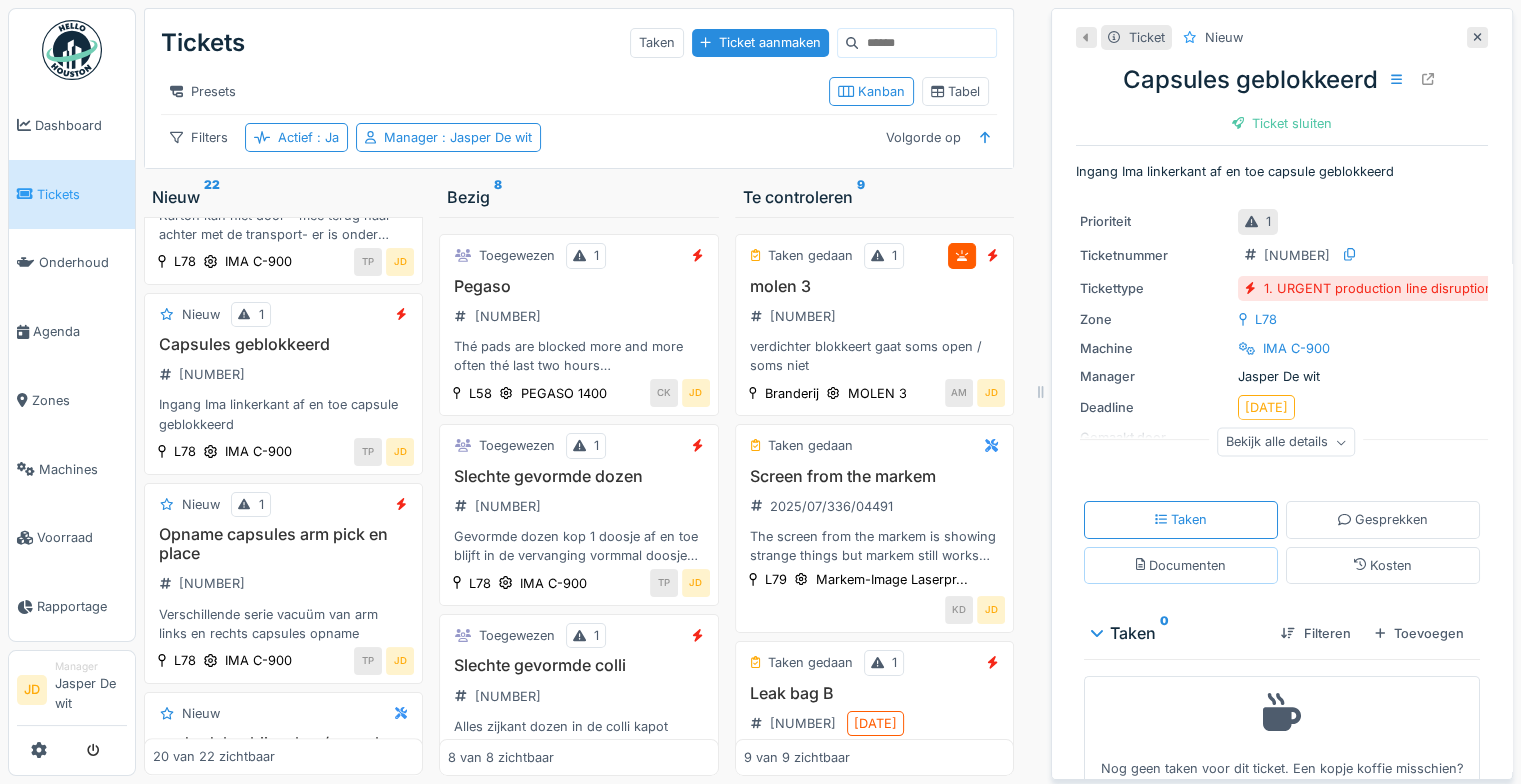 click on "Documenten" at bounding box center (1181, 565) 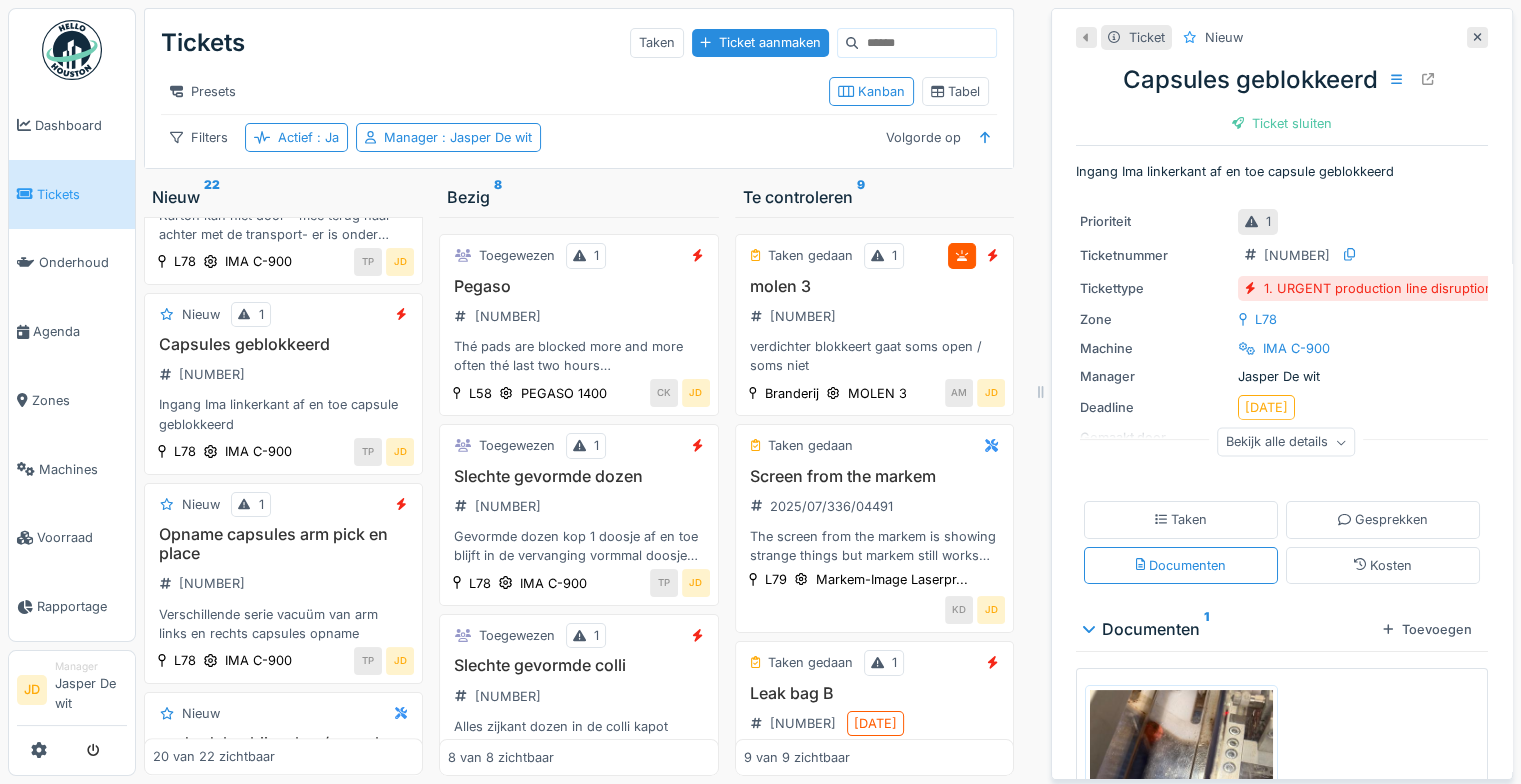 scroll, scrollTop: 15, scrollLeft: 0, axis: vertical 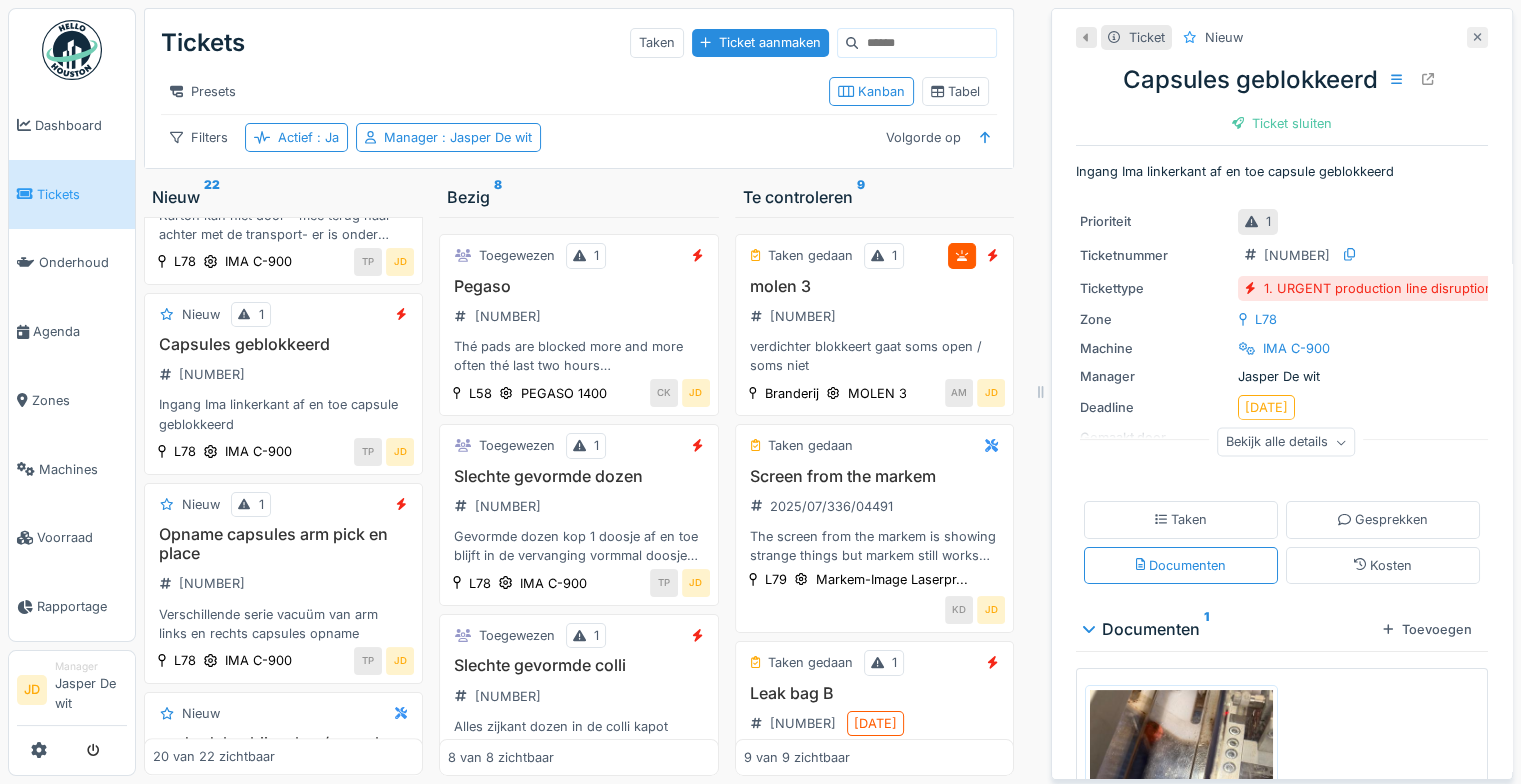 click at bounding box center [1477, 37] 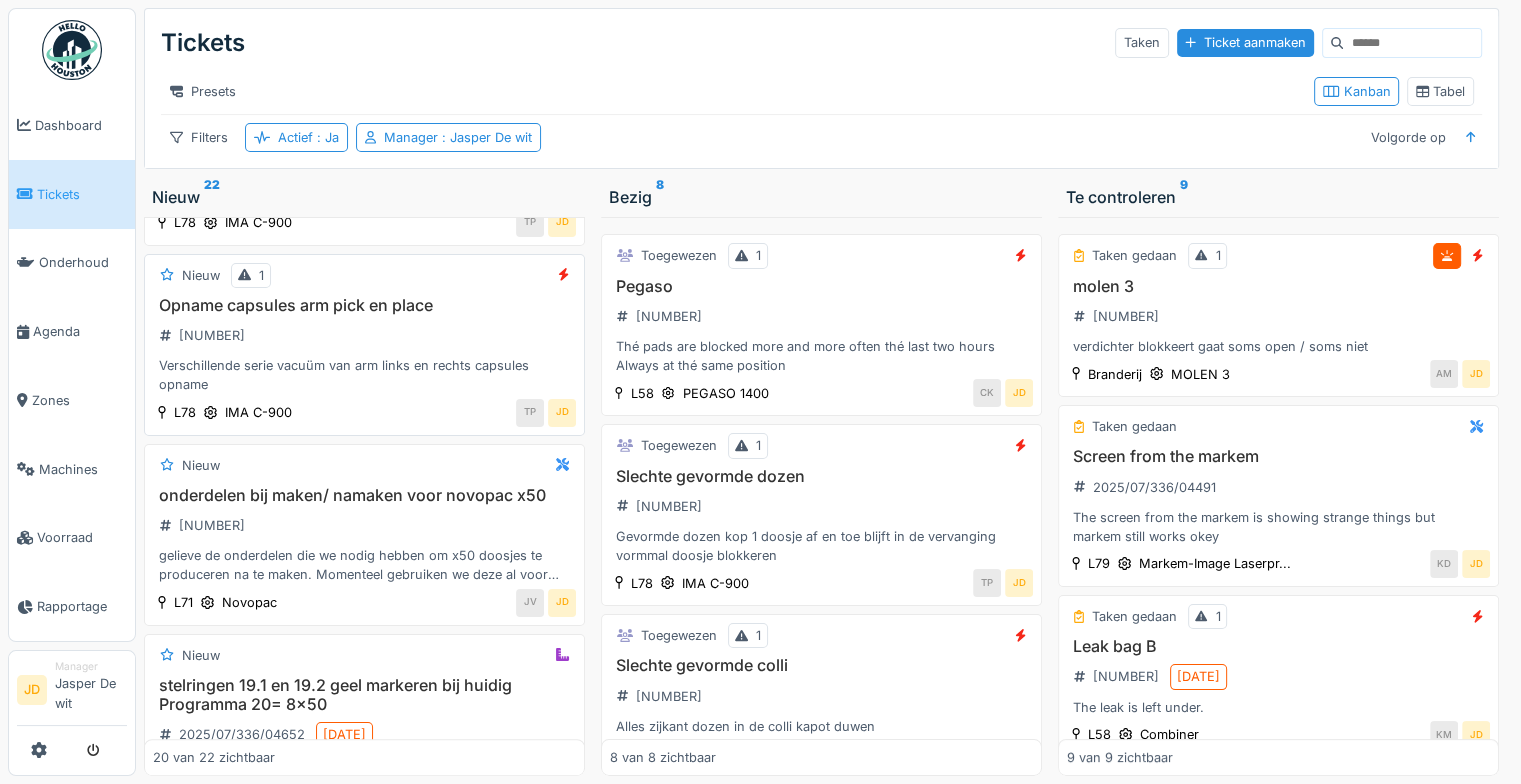 scroll, scrollTop: 1600, scrollLeft: 0, axis: vertical 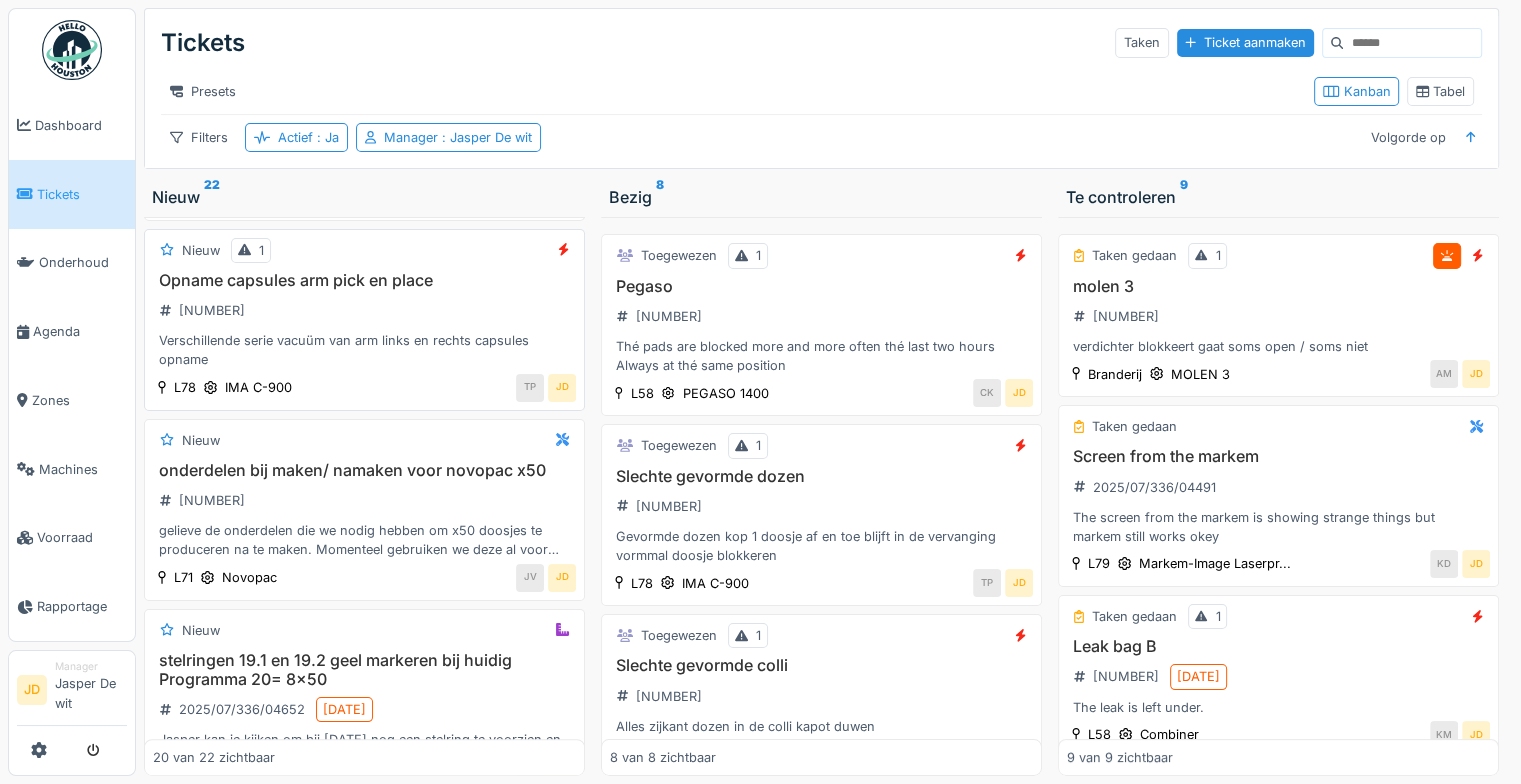 click on "Opname capsules arm pick en place  2025/07/336/04648 Verschillende serie vacuüm van arm links en rechts capsules opname" at bounding box center [364, 320] 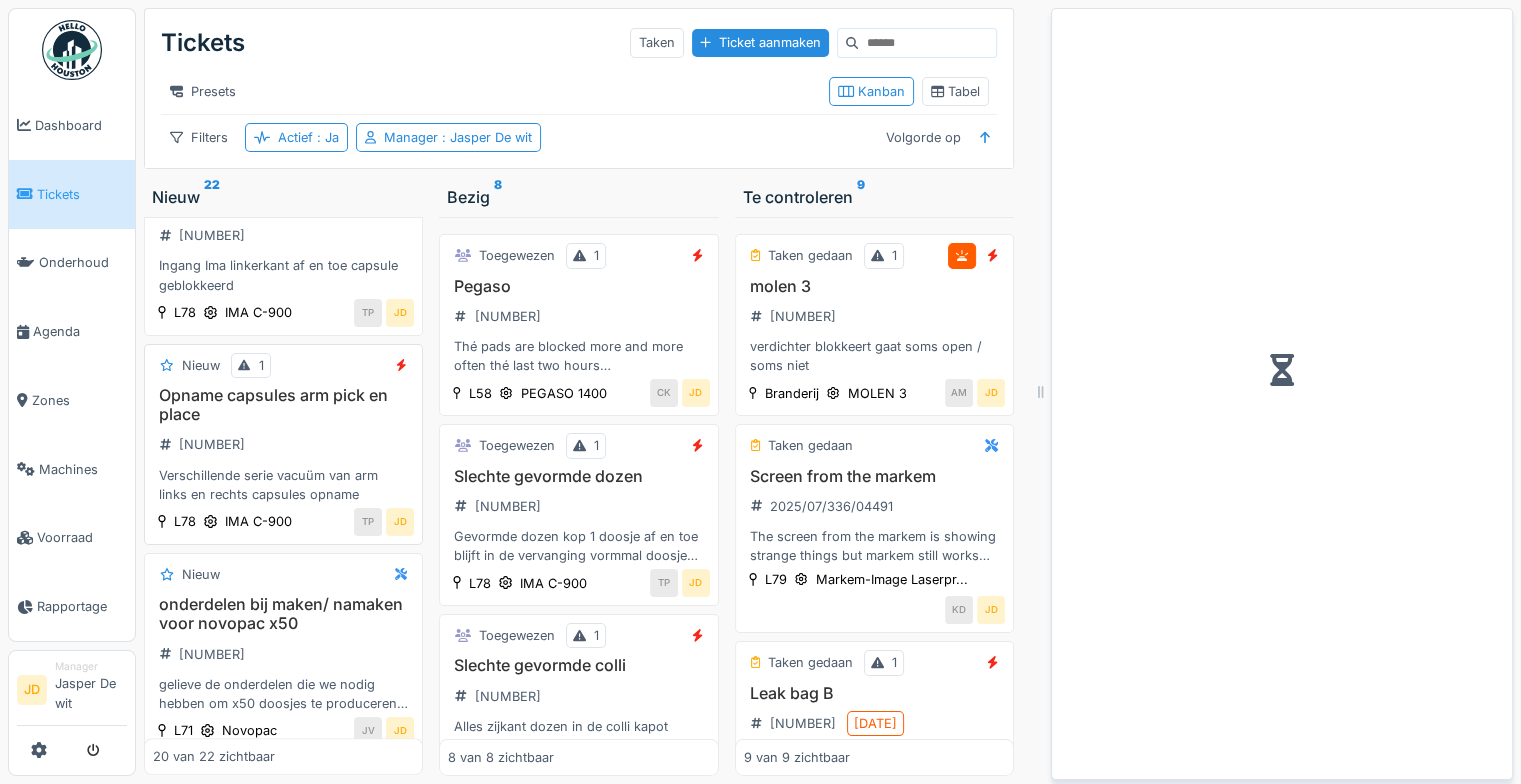scroll, scrollTop: 1780, scrollLeft: 0, axis: vertical 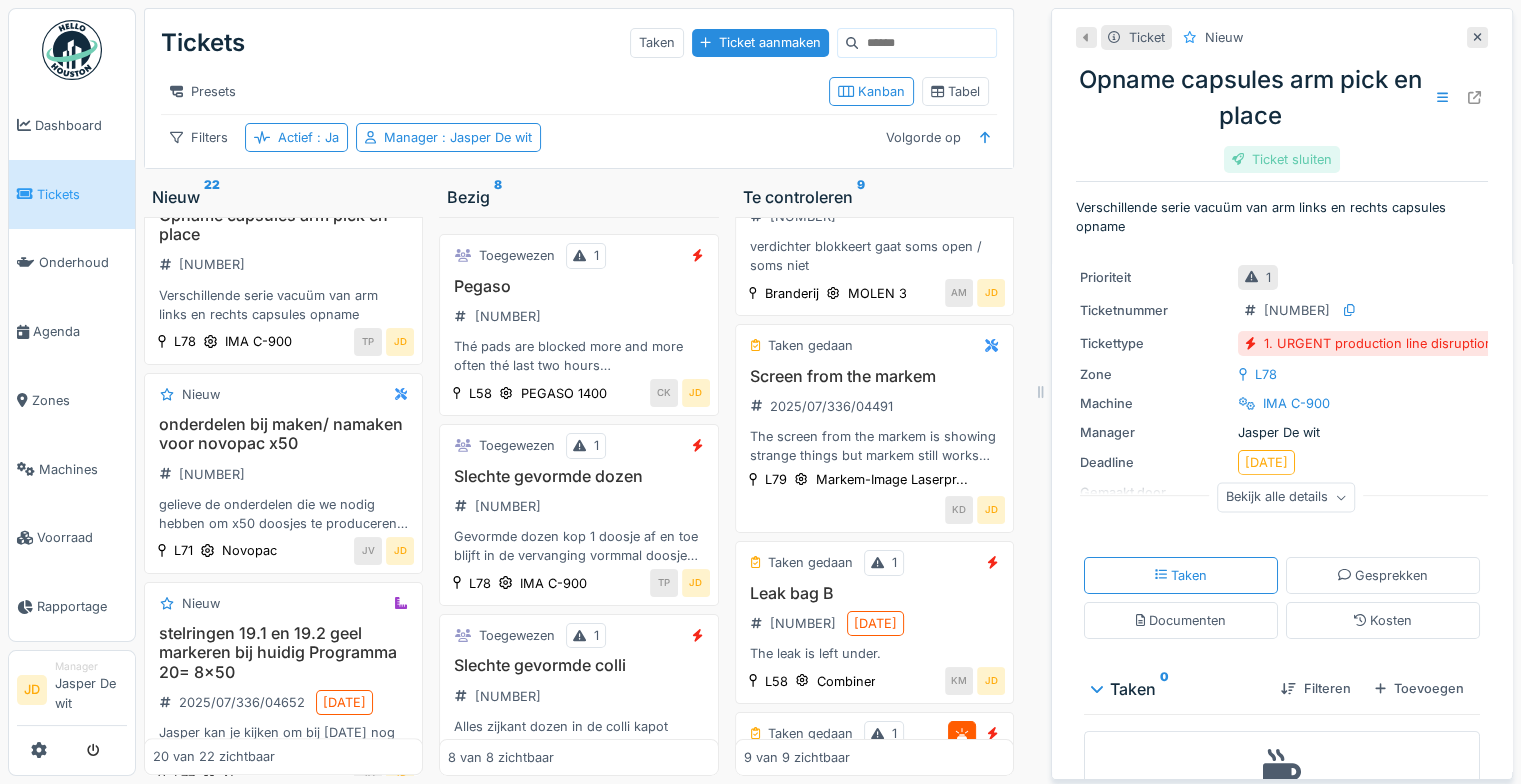 click on "Ticket sluiten" at bounding box center (1282, 159) 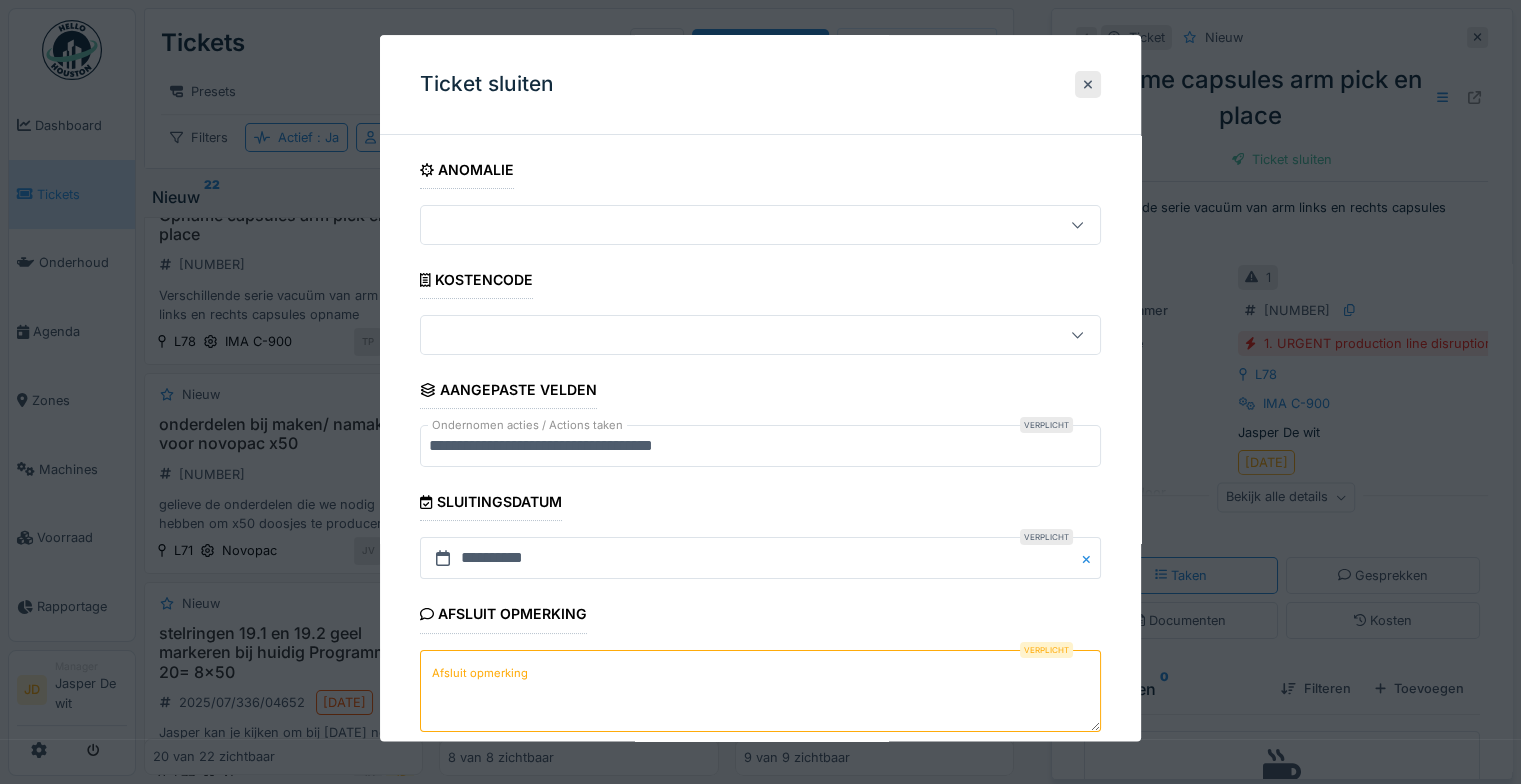 click on "Afsluit opmerking" at bounding box center [760, 691] 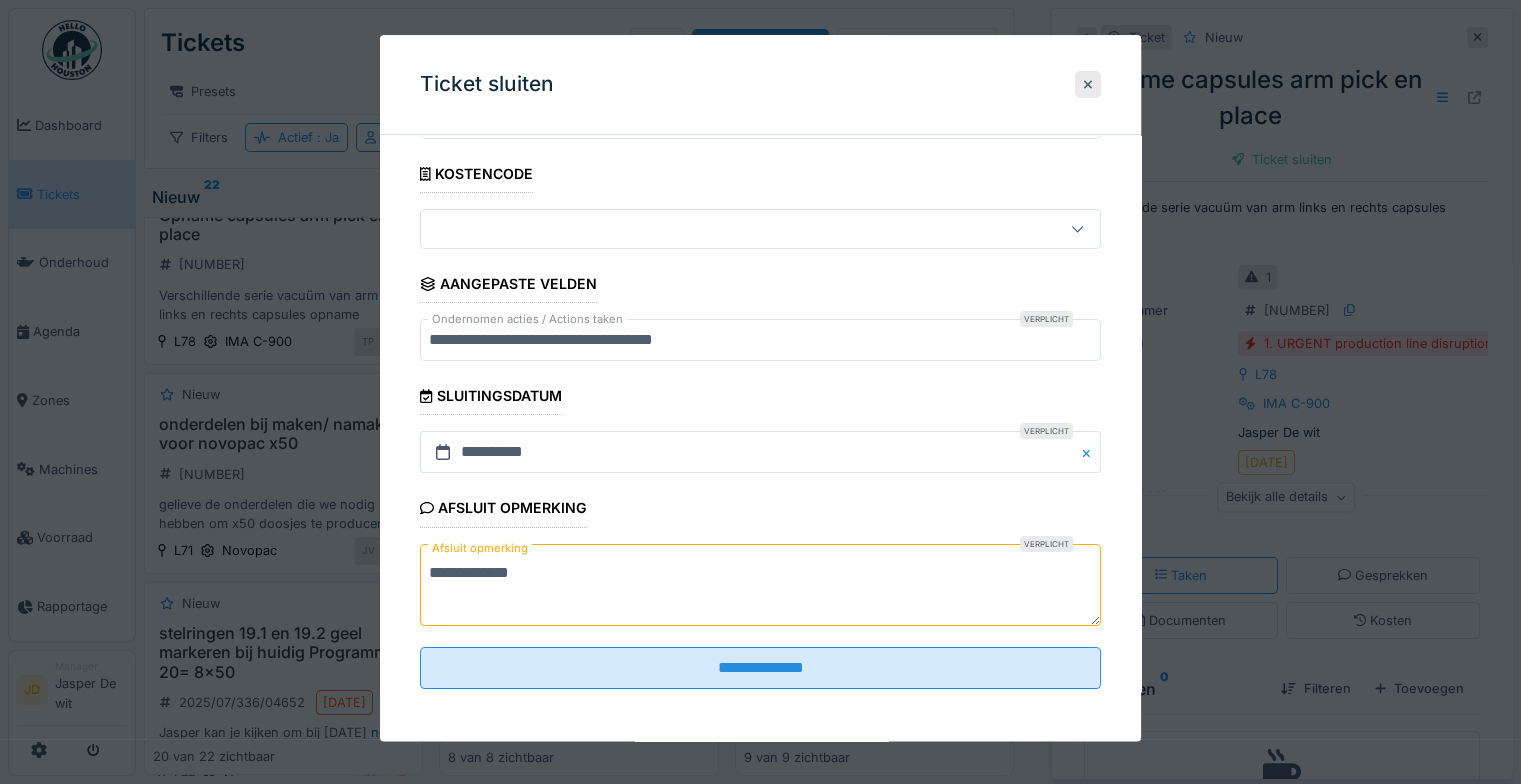 scroll, scrollTop: 107, scrollLeft: 0, axis: vertical 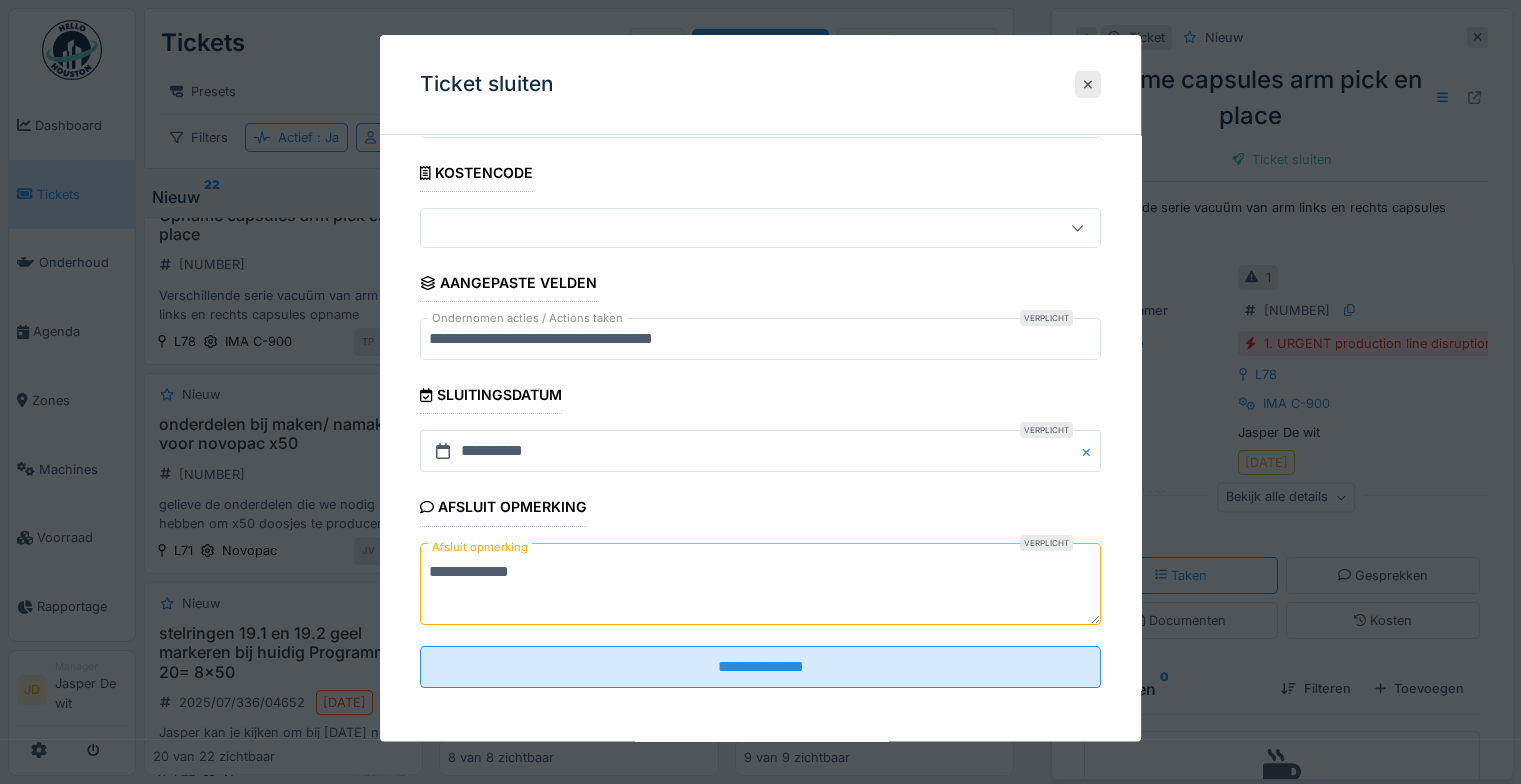 type on "**********" 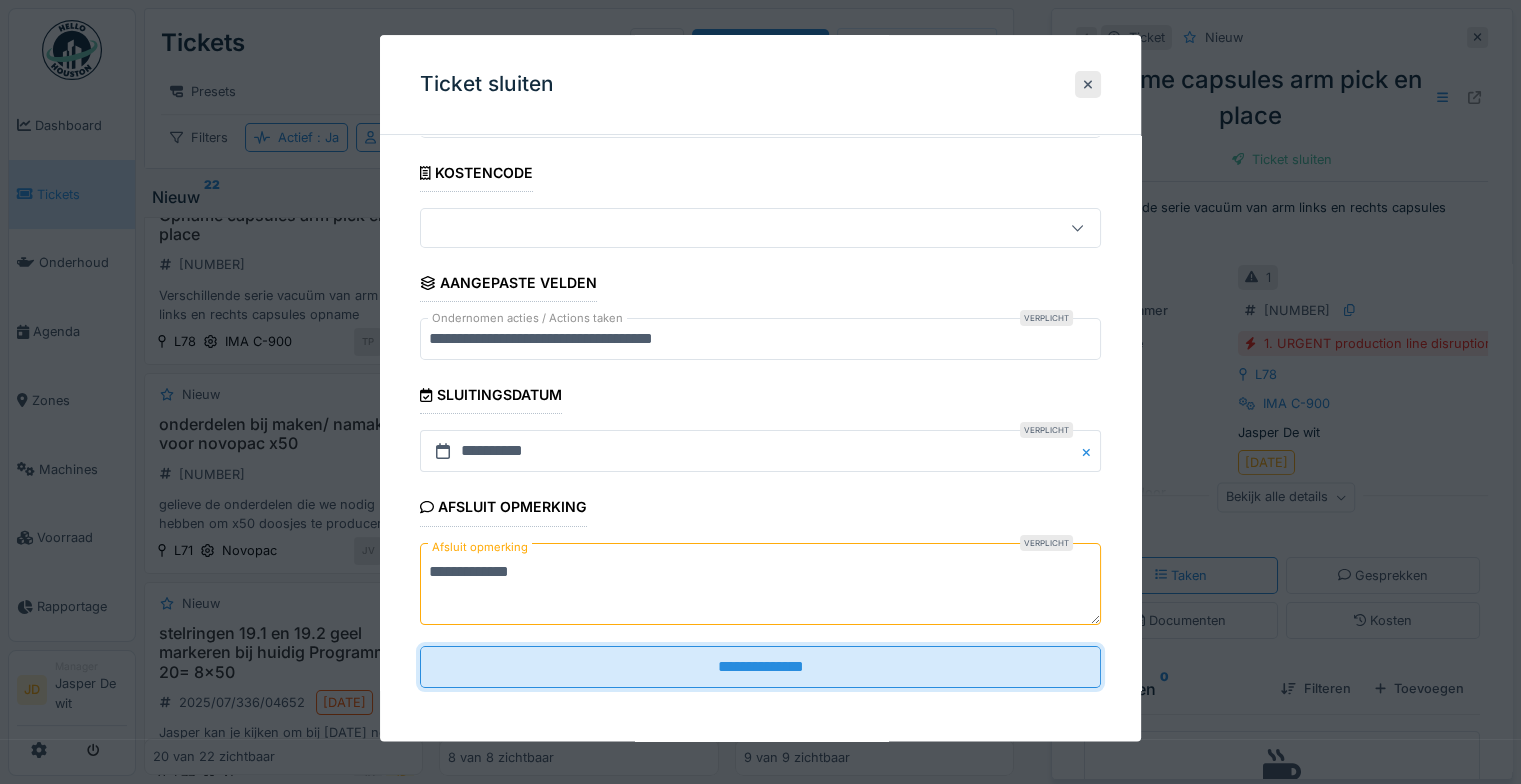 click on "**********" at bounding box center (760, 667) 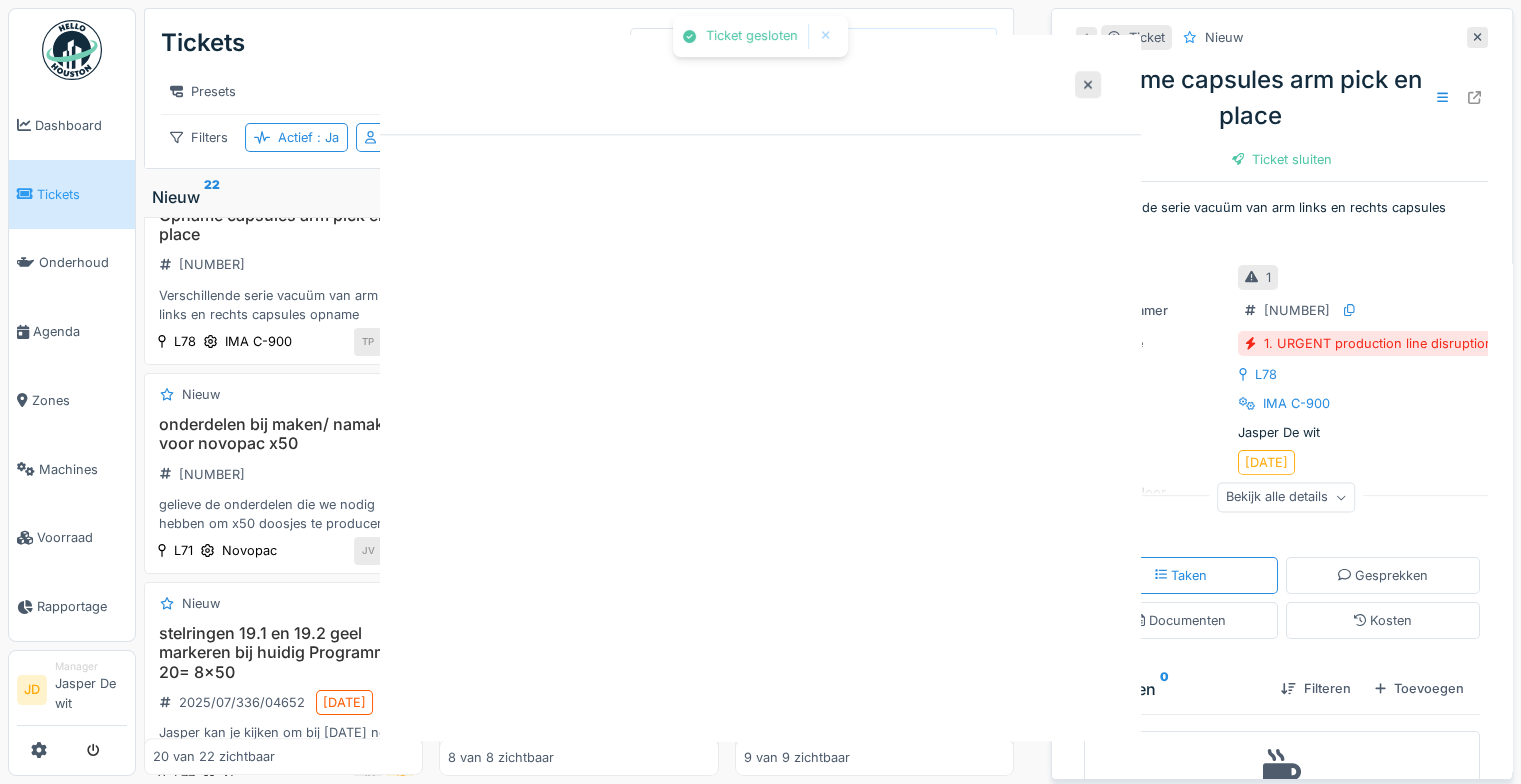 scroll, scrollTop: 0, scrollLeft: 0, axis: both 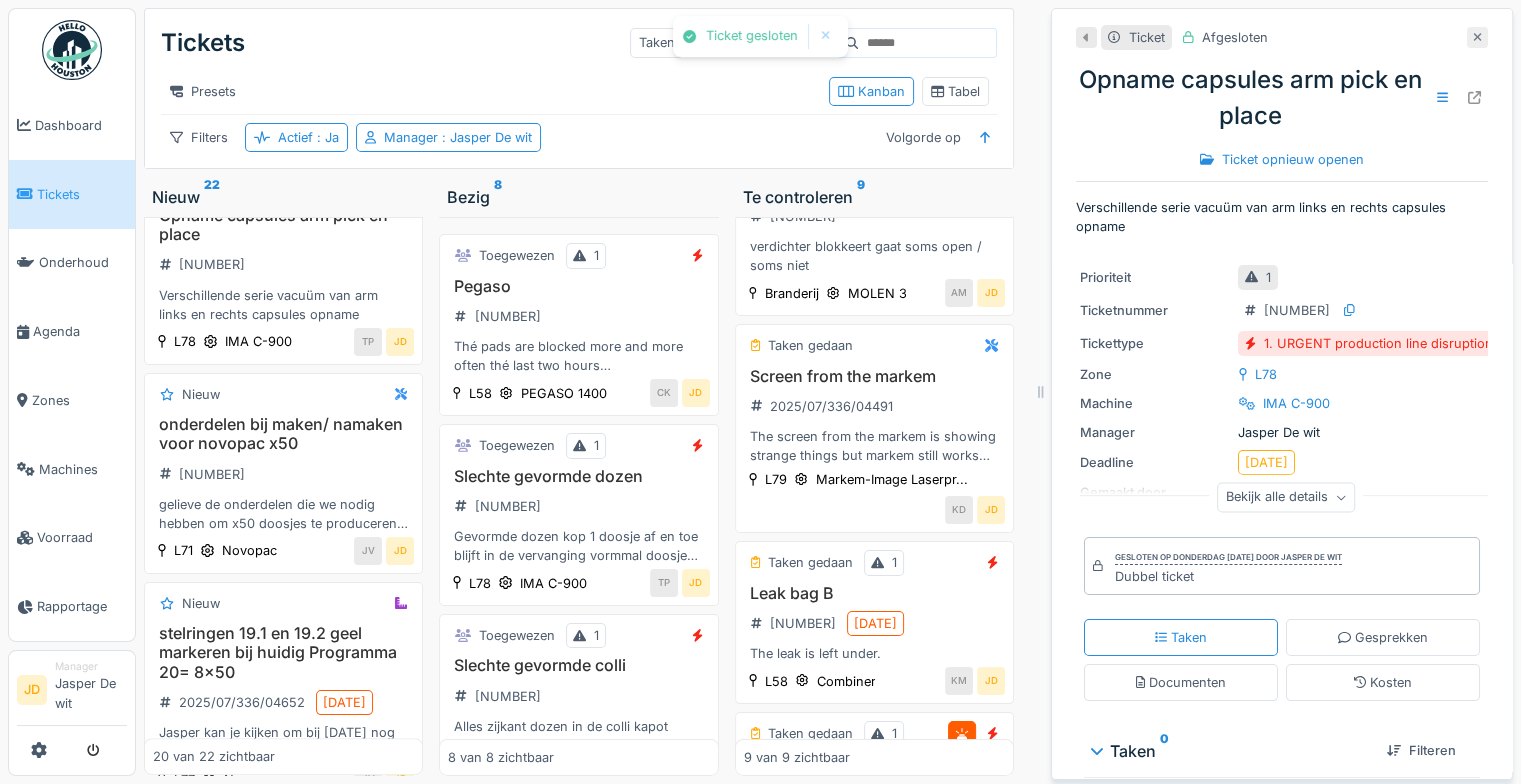 click 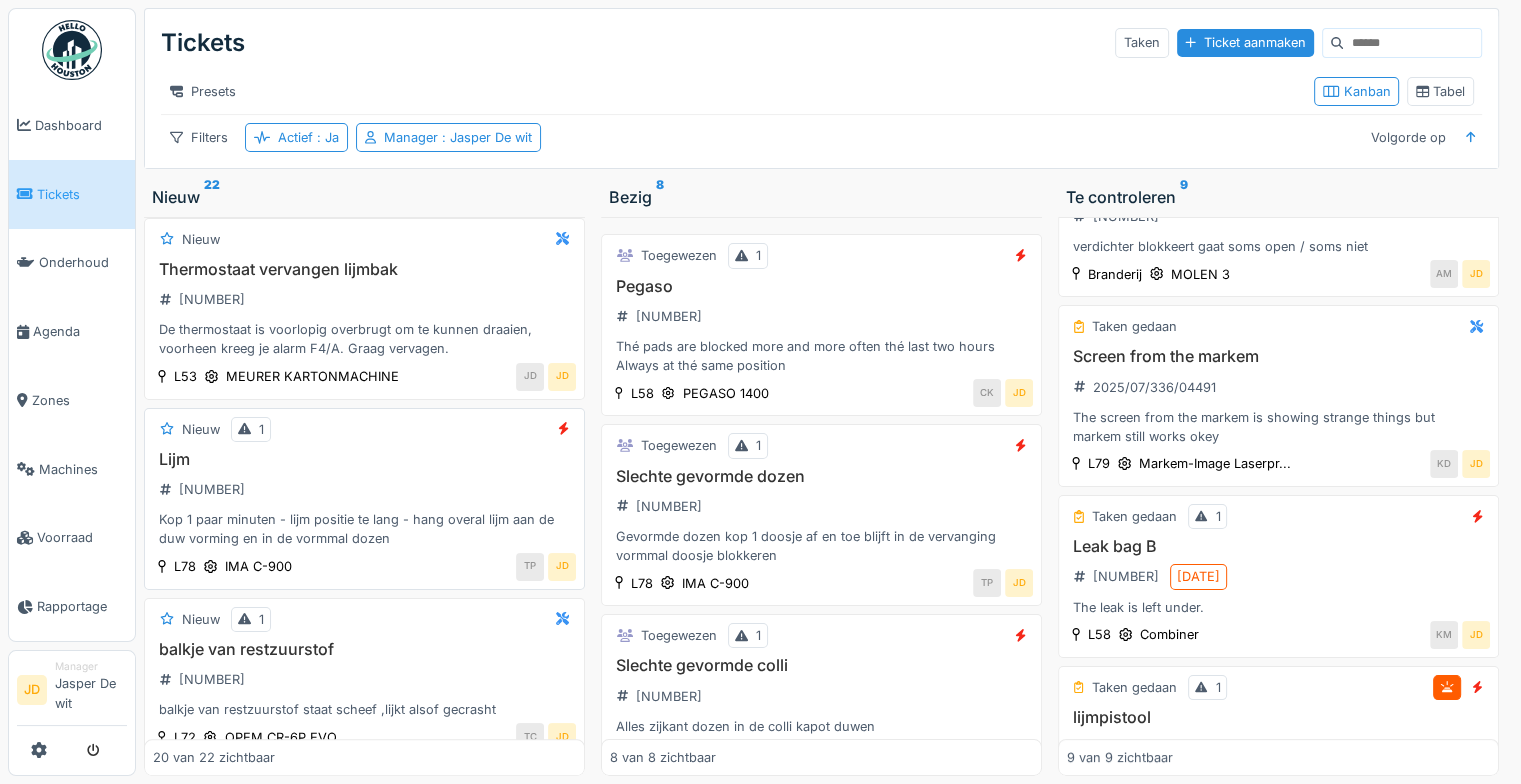 scroll, scrollTop: 2400, scrollLeft: 0, axis: vertical 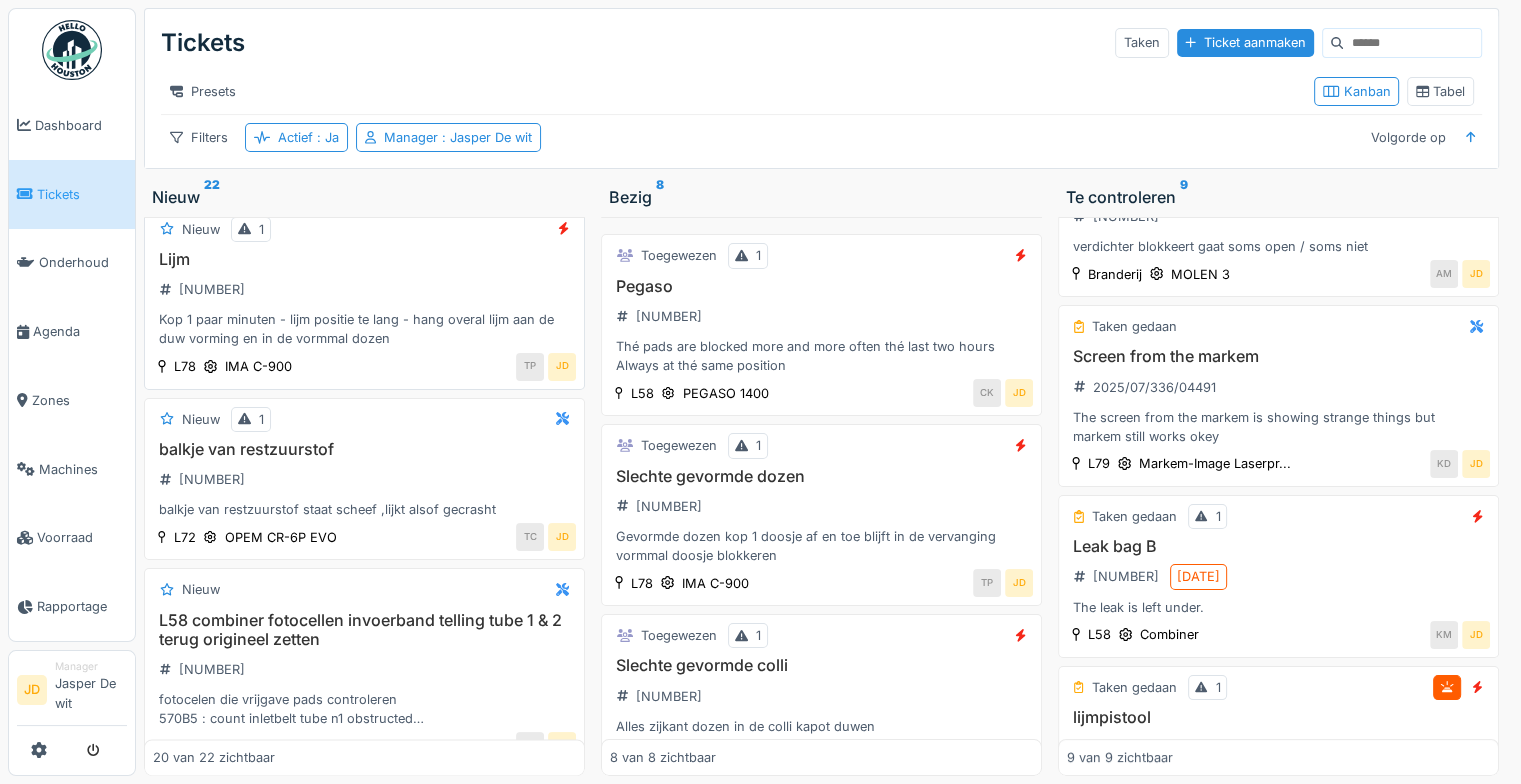 click on "Kop 1 paar minuten - lijm positie te lang - hang overal lijm aan de duw vorming en in de vormmal dozen" at bounding box center [364, 329] 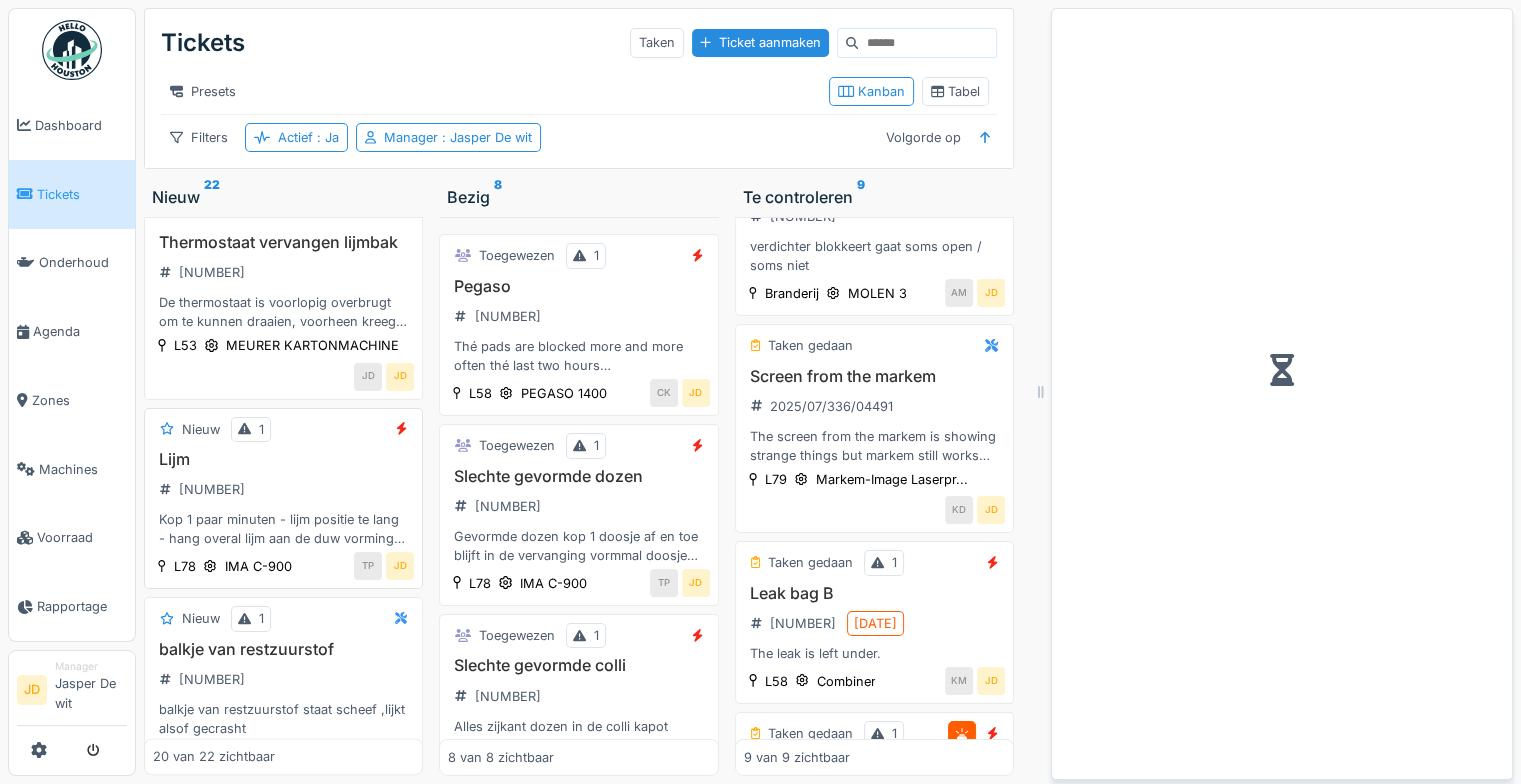 scroll, scrollTop: 2710, scrollLeft: 0, axis: vertical 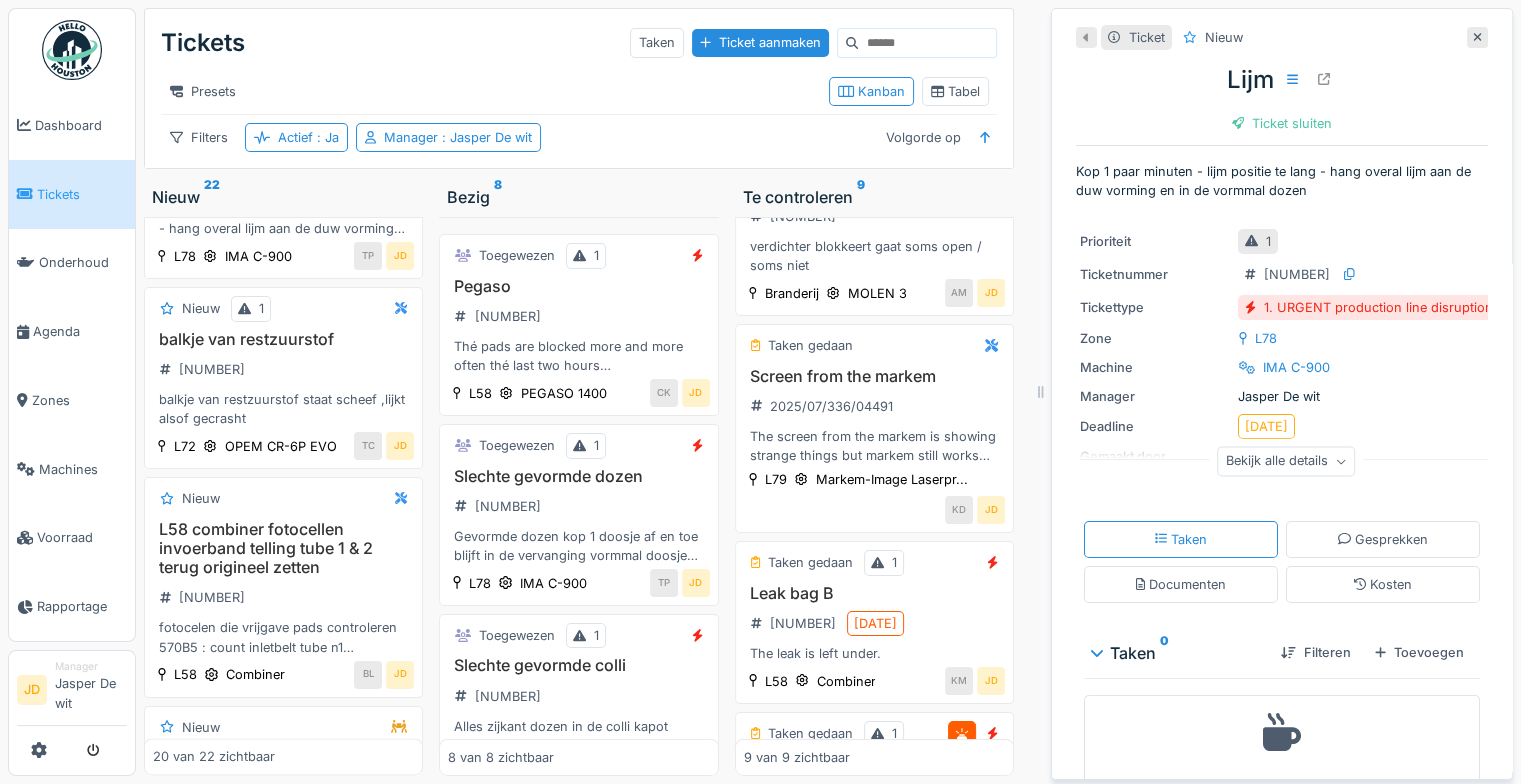 click on "Ticket sluiten" at bounding box center (1282, 123) 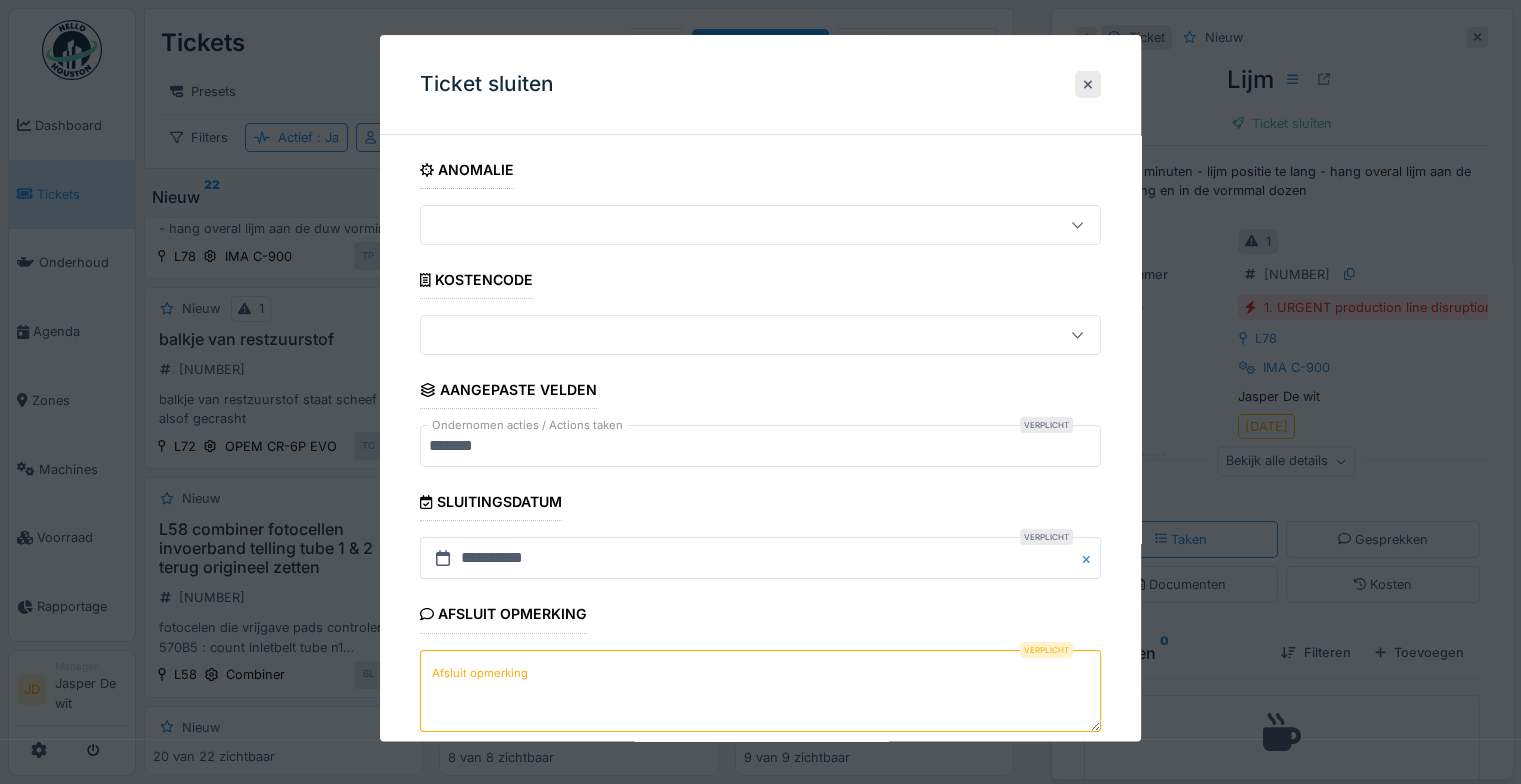 click on "Afsluit opmerking" at bounding box center (480, 673) 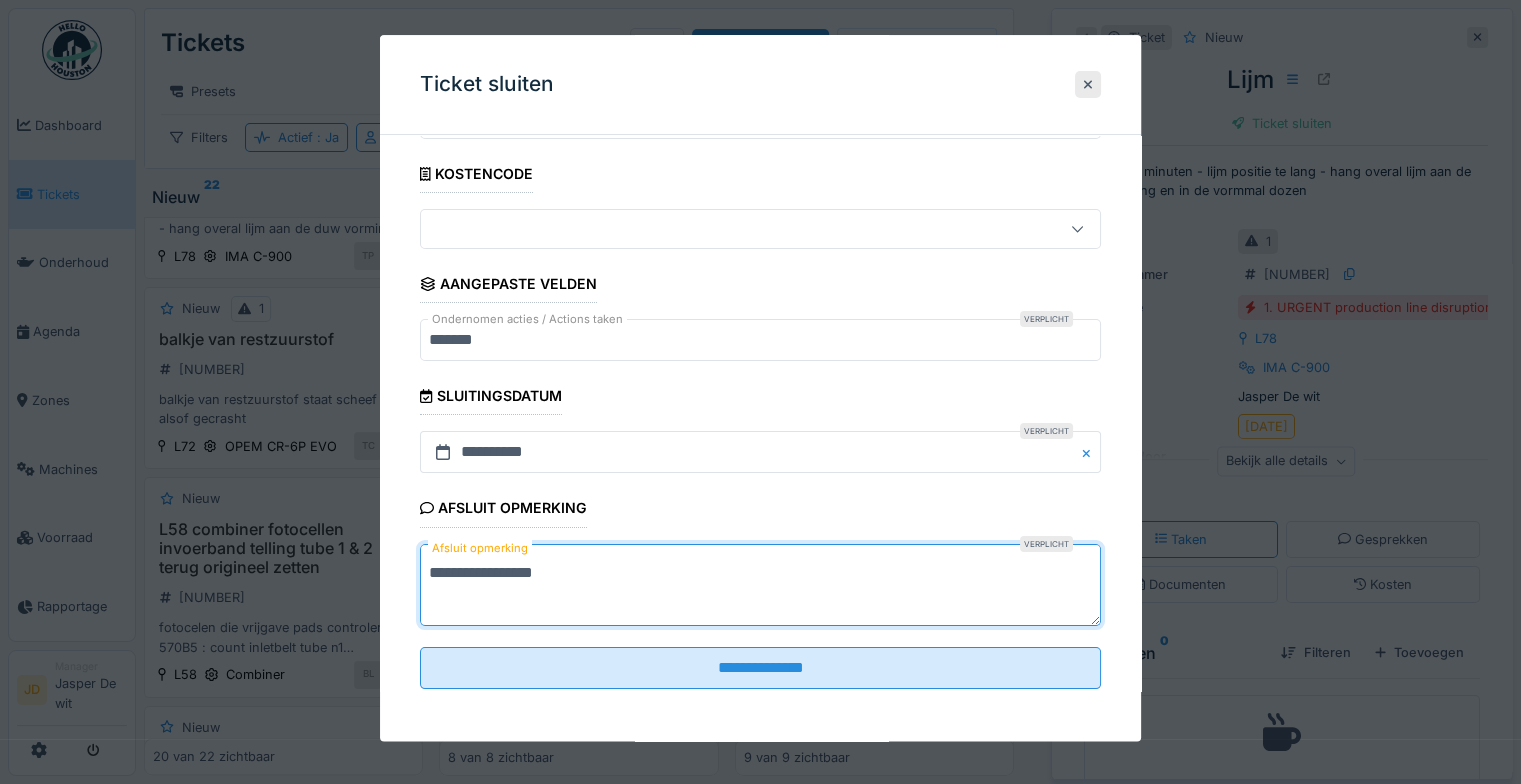 scroll, scrollTop: 107, scrollLeft: 0, axis: vertical 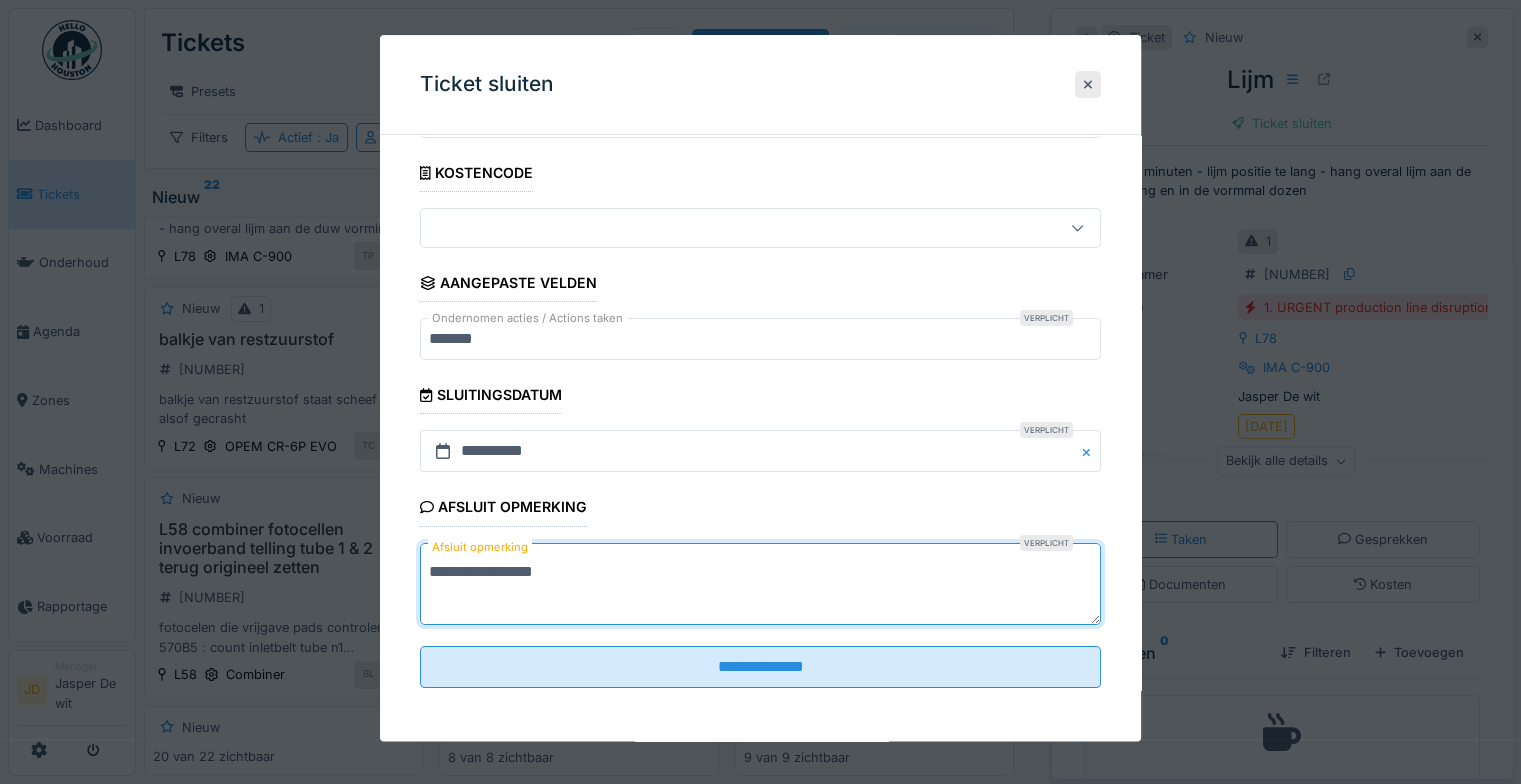 click on "**********" at bounding box center [760, 584] 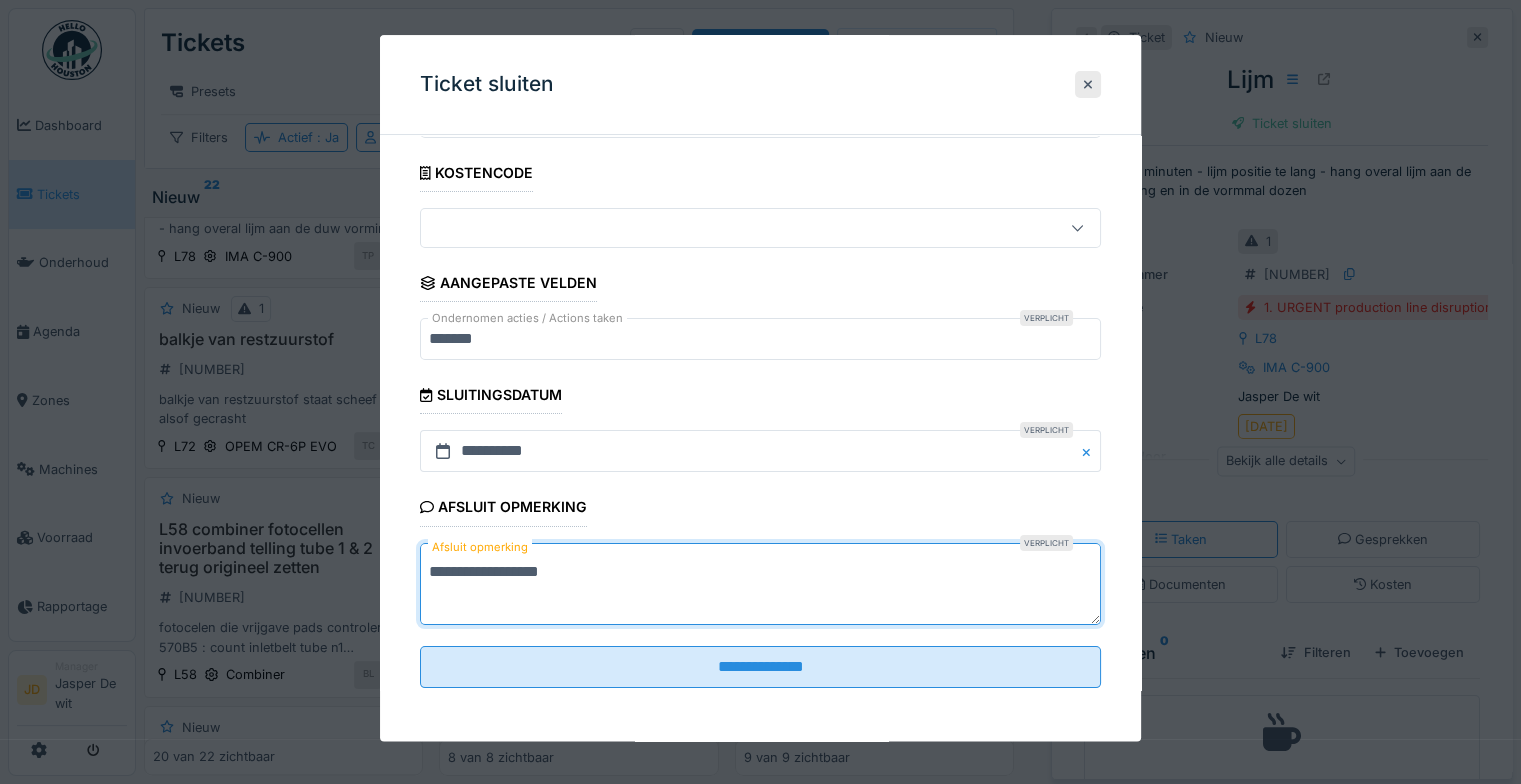 type on "**********" 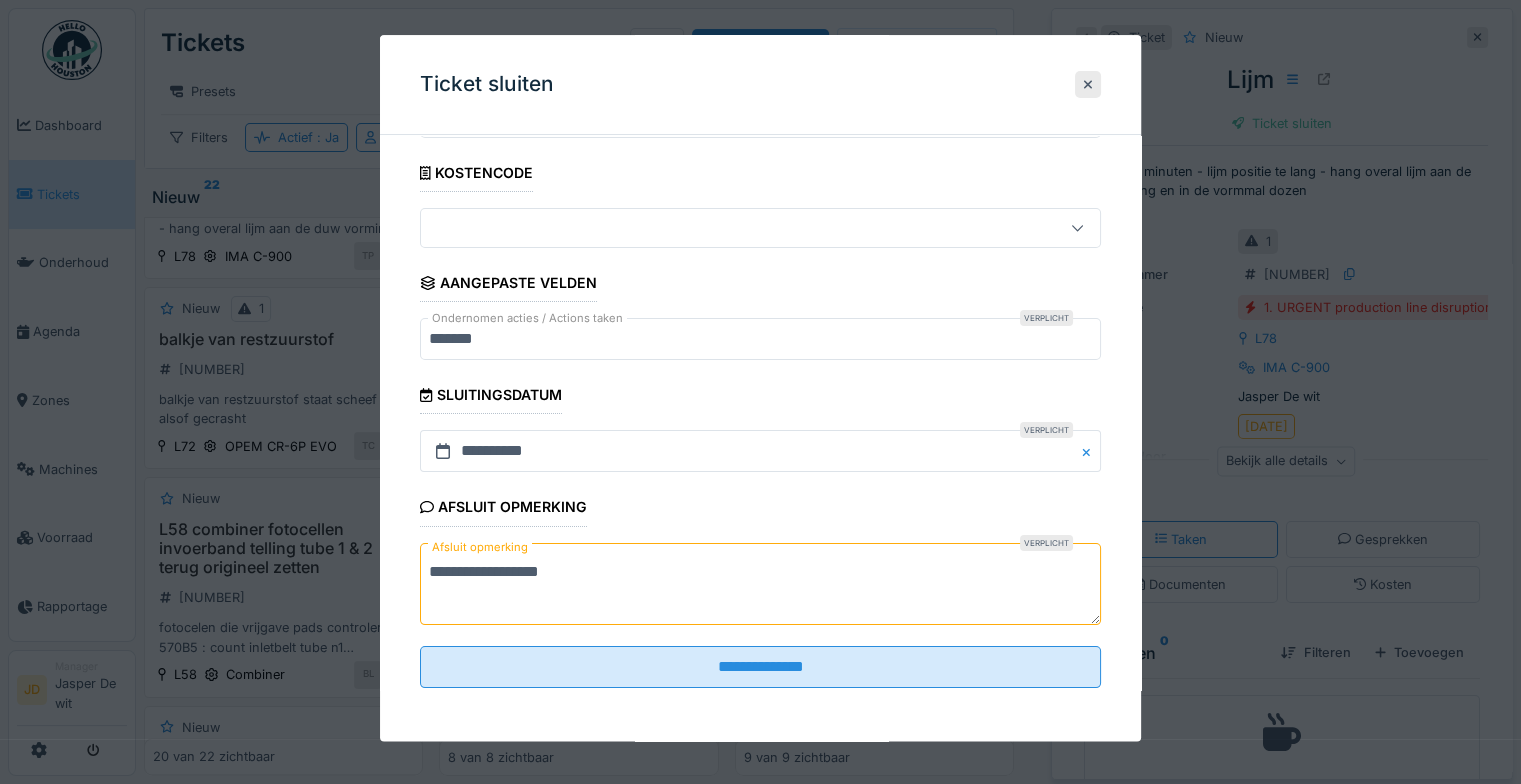 click on "**********" at bounding box center (760, 374) 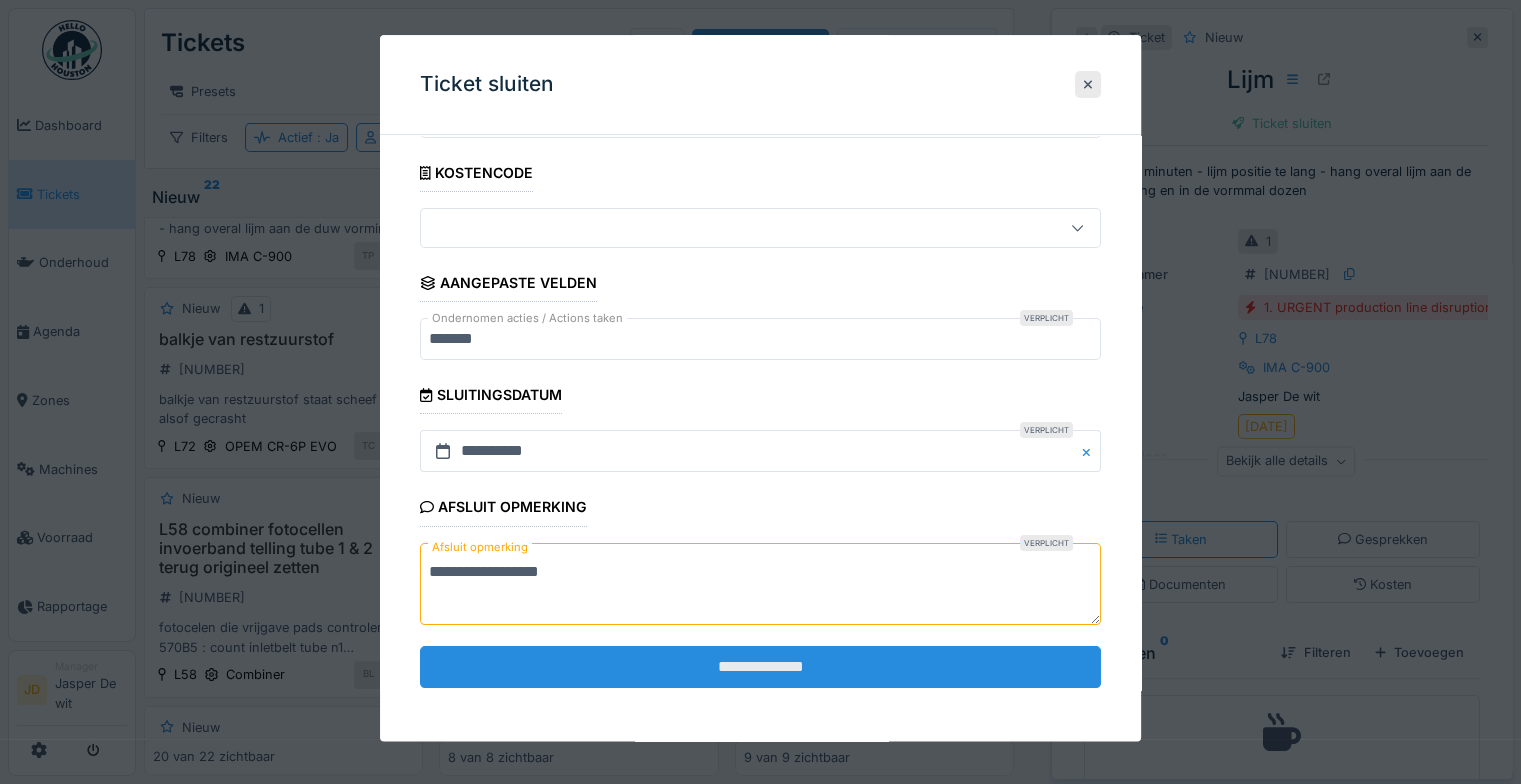 click on "**********" at bounding box center (760, 667) 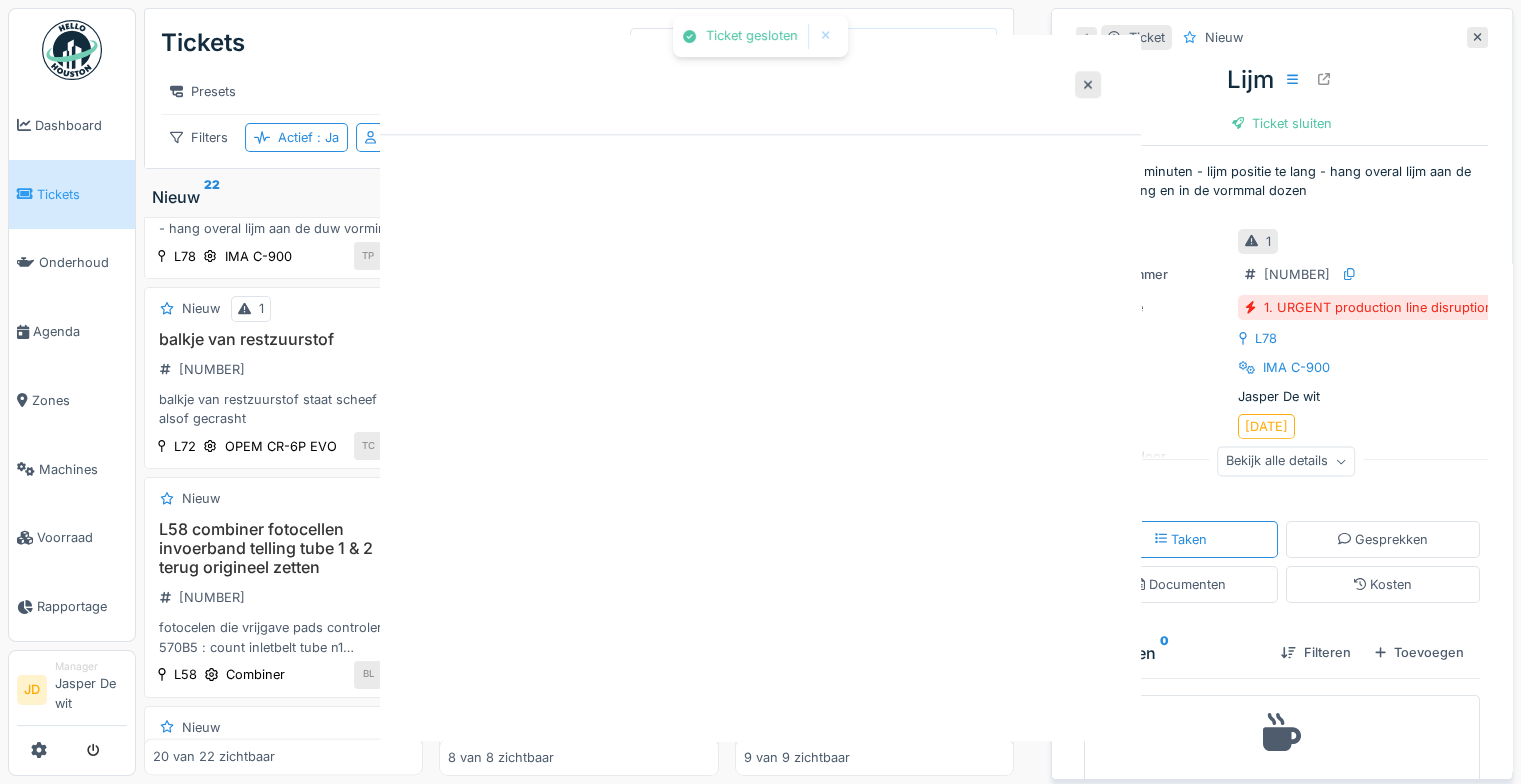 scroll, scrollTop: 0, scrollLeft: 0, axis: both 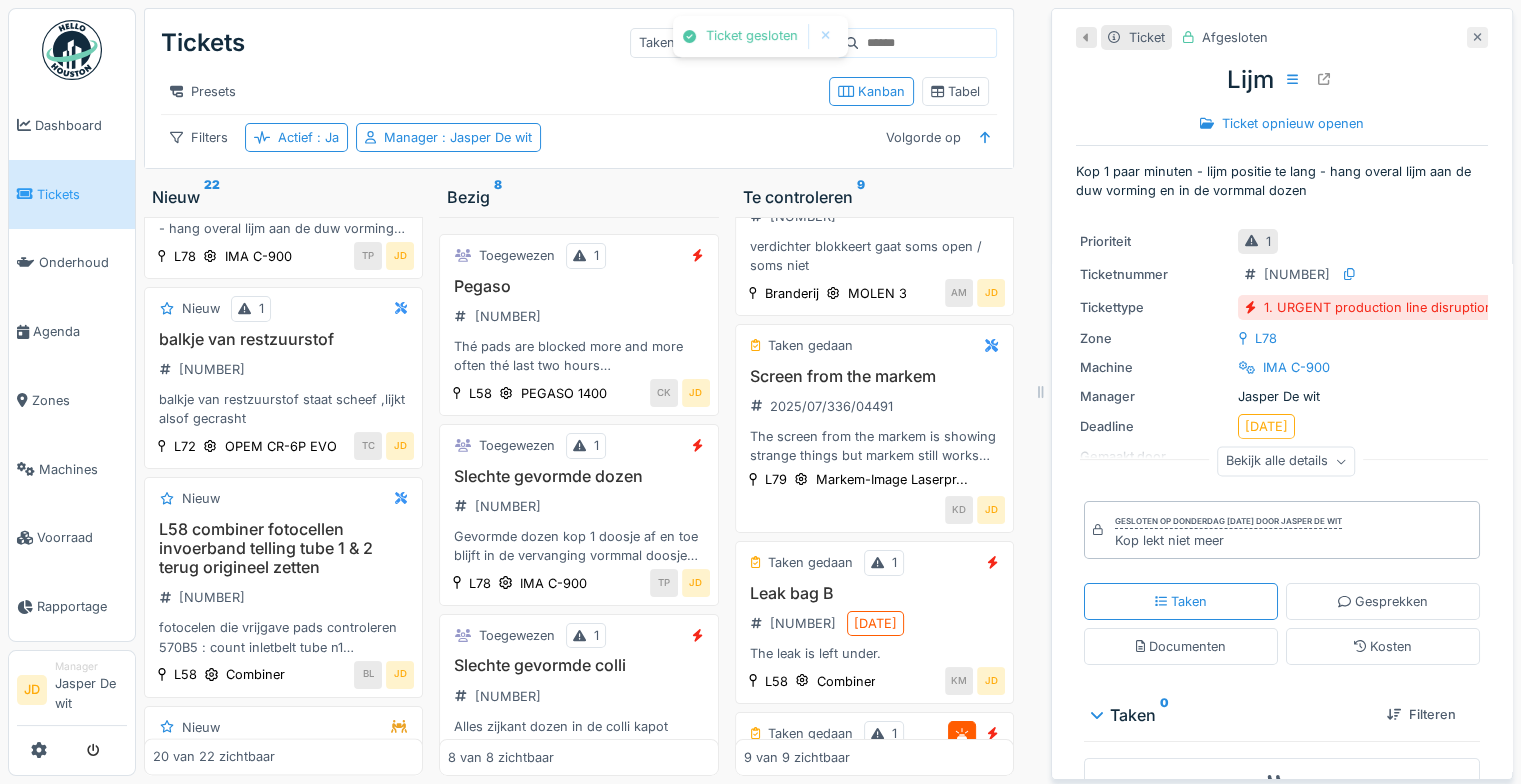 click at bounding box center (1477, 37) 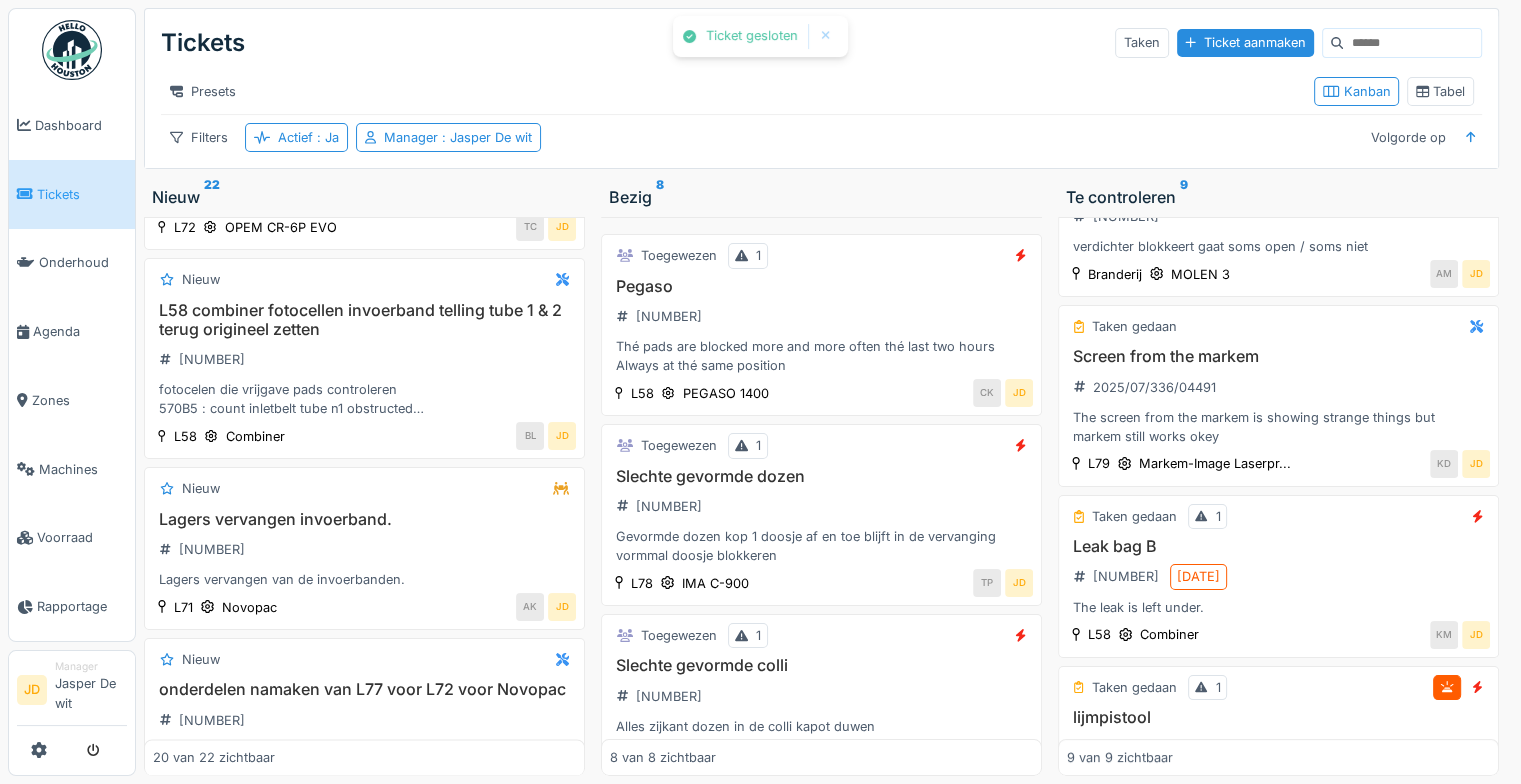 scroll, scrollTop: 2400, scrollLeft: 0, axis: vertical 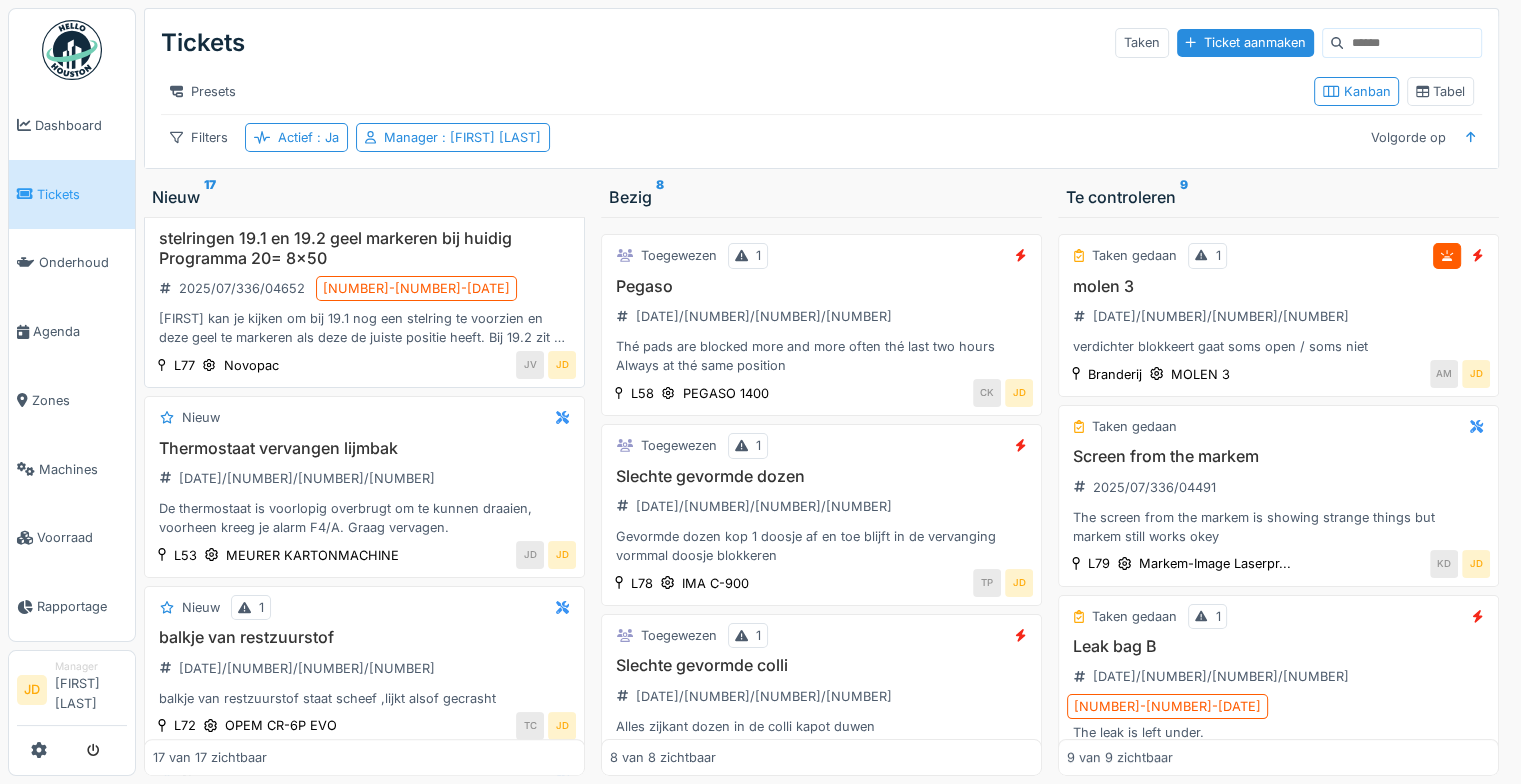 click on "Jasper kan je kijken om bij 19.1 nog een stelring te voorzien en deze geel te markeren als deze de juiste positie heeft. Bij 19.2 zit er al een stelring en deze wou ik markeren met gele zegelverf maar kreeg deze niet meteen los. kan je ook deze even juist zetten en geel markeren aub?" at bounding box center [364, 328] 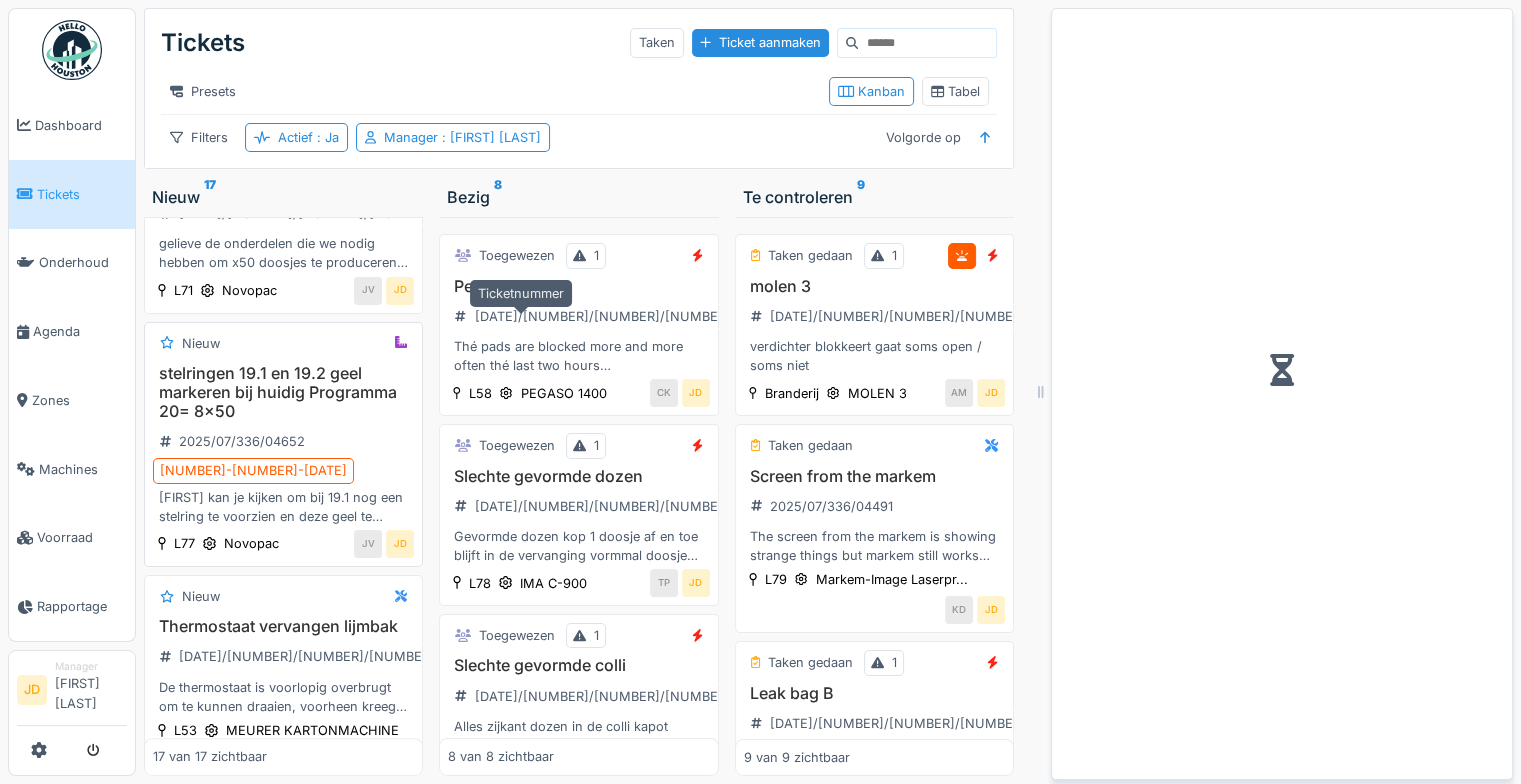 scroll, scrollTop: 1480, scrollLeft: 0, axis: vertical 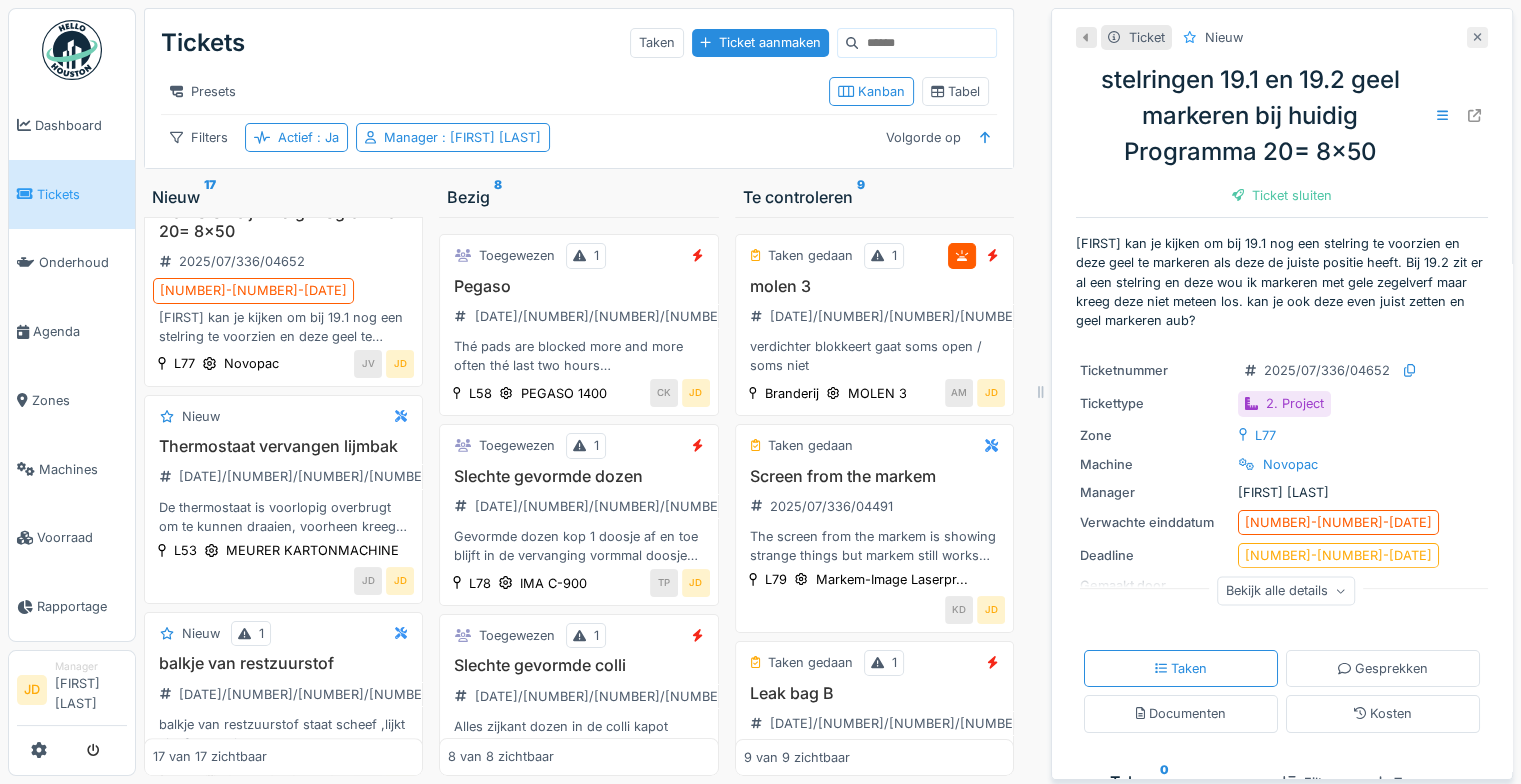 click at bounding box center [1477, 37] 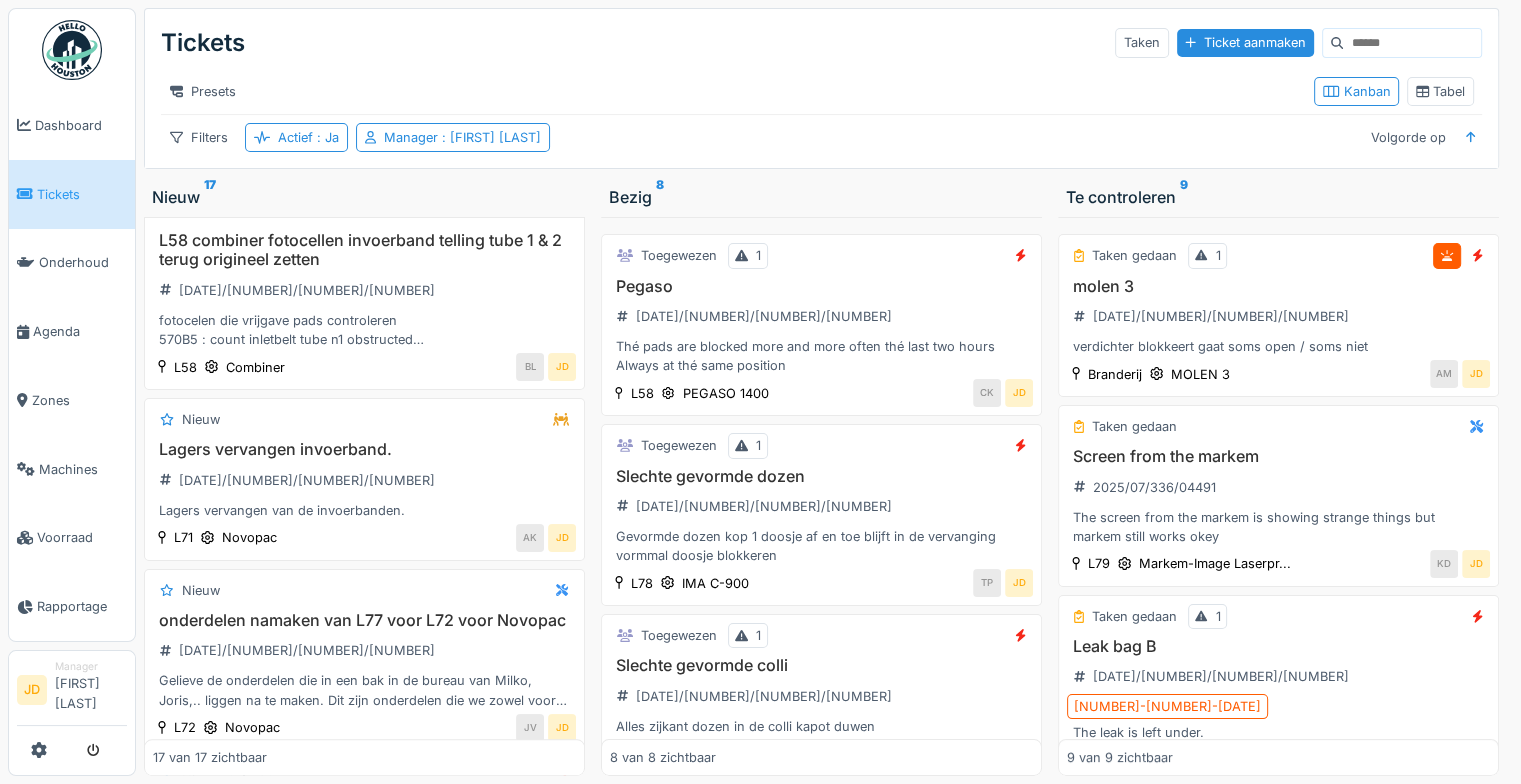 scroll, scrollTop: 1900, scrollLeft: 0, axis: vertical 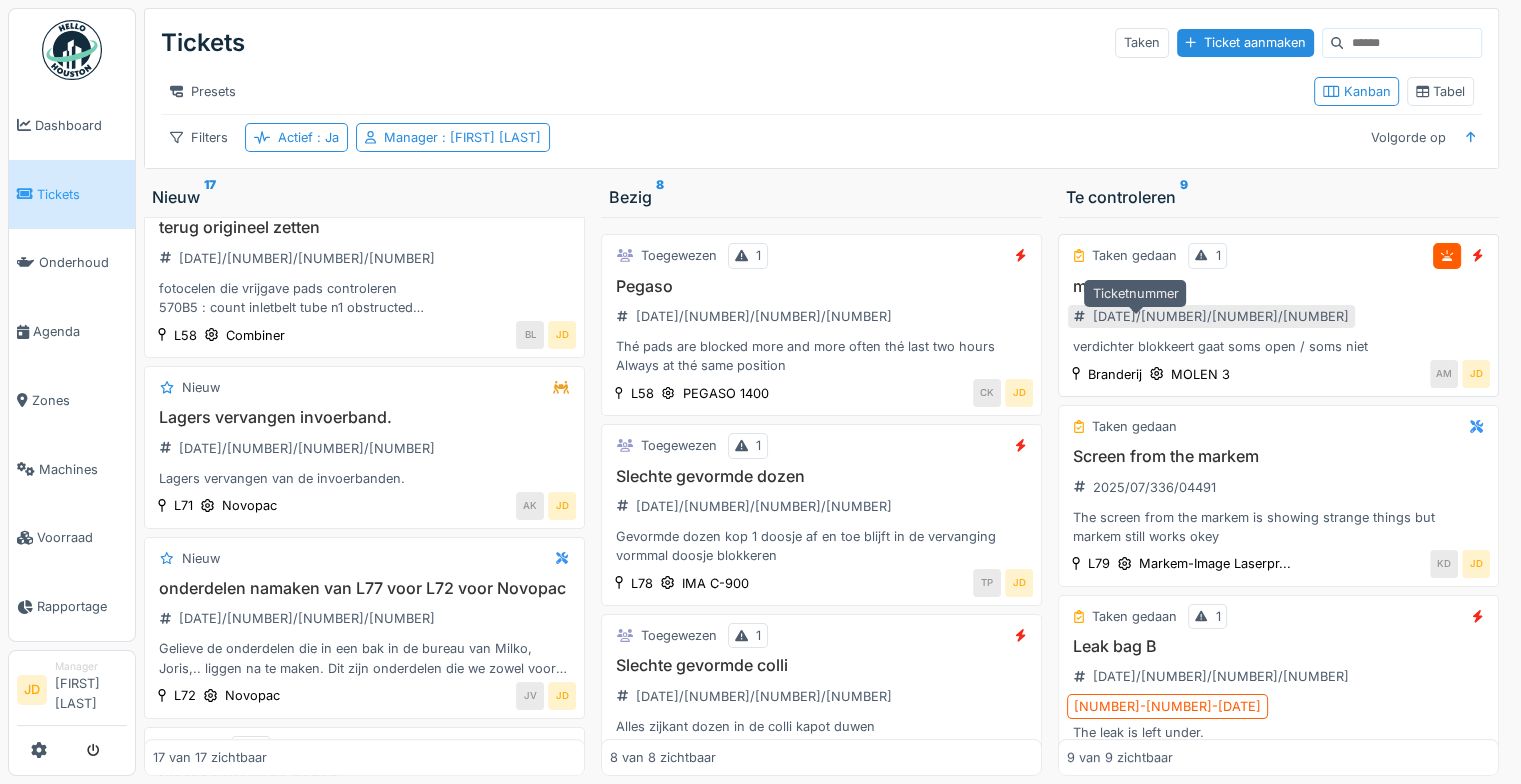 click on "[NUMBER]" at bounding box center (1211, 316) 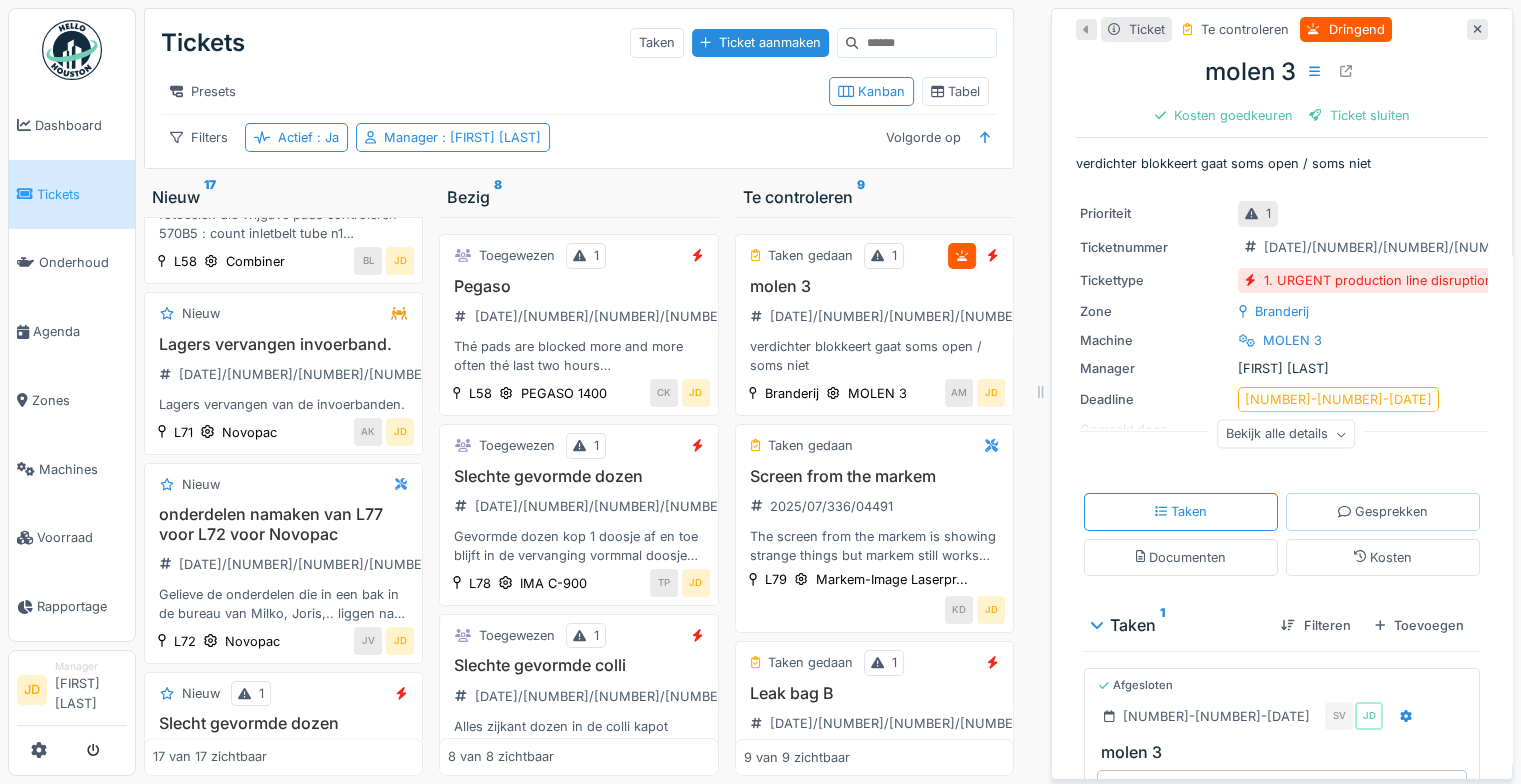 scroll, scrollTop: 0, scrollLeft: 0, axis: both 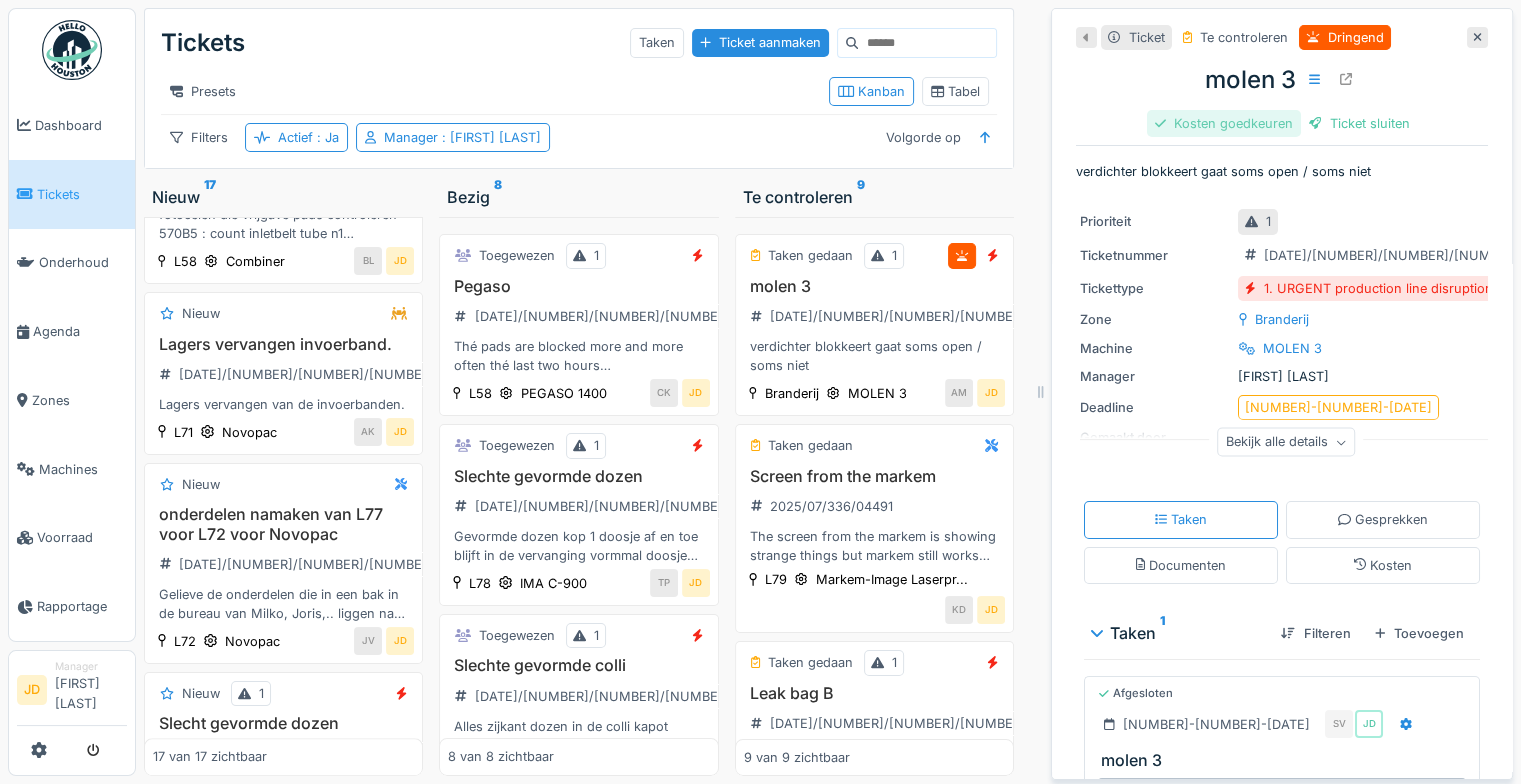 click on "Kosten goedkeuren" at bounding box center [1224, 123] 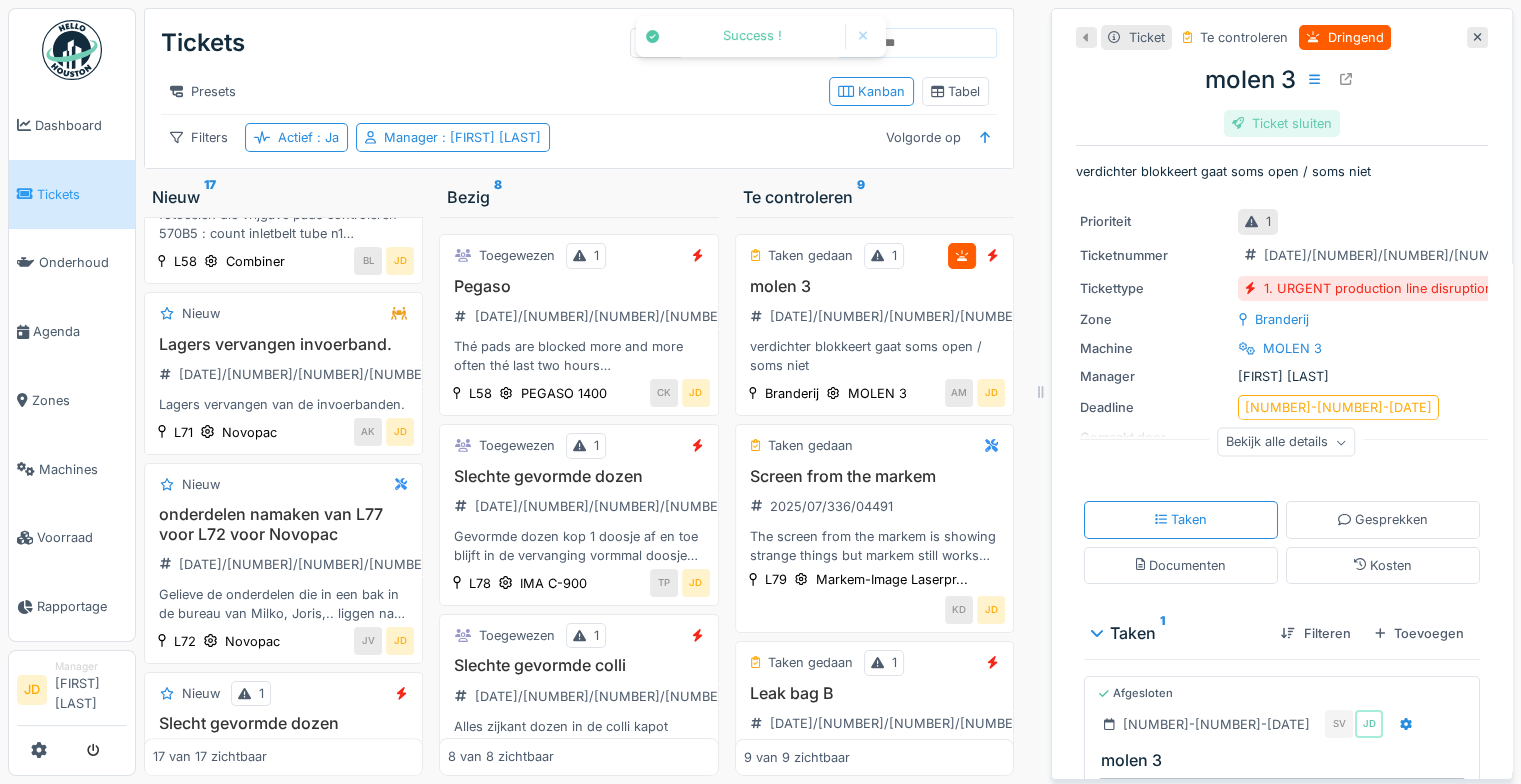 click on "Ticket sluiten" at bounding box center [1282, 123] 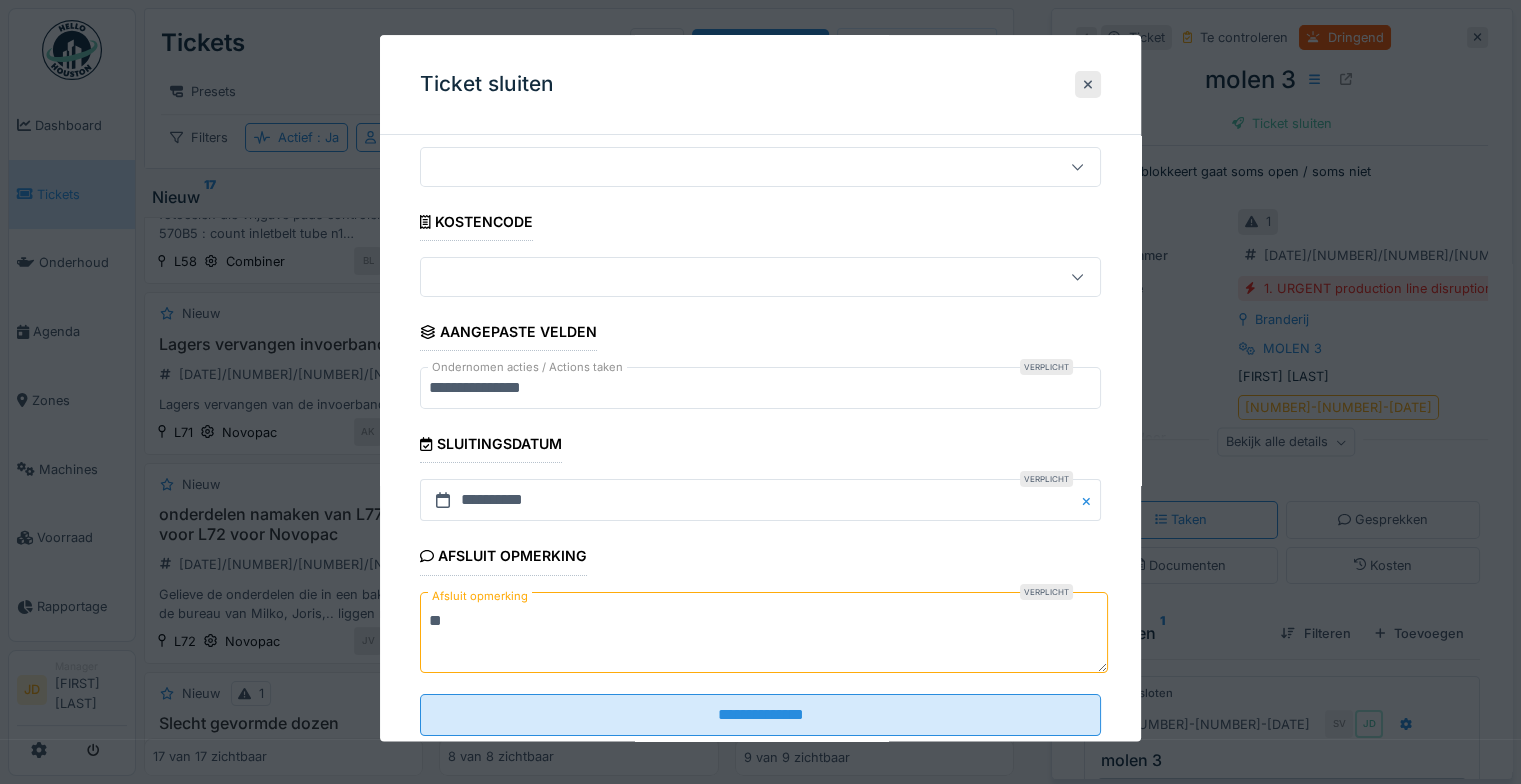 scroll, scrollTop: 107, scrollLeft: 0, axis: vertical 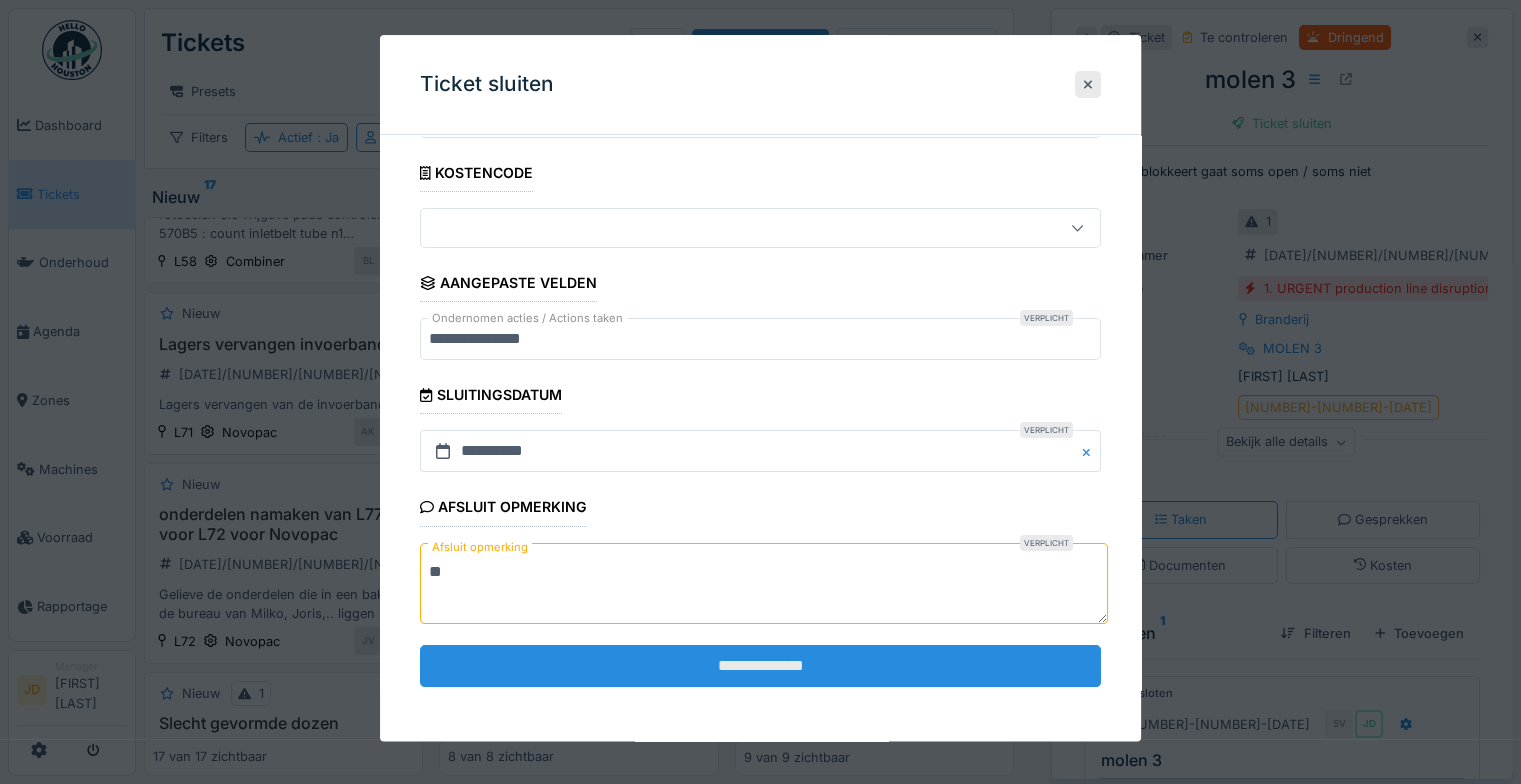 click on "**********" at bounding box center [760, 667] 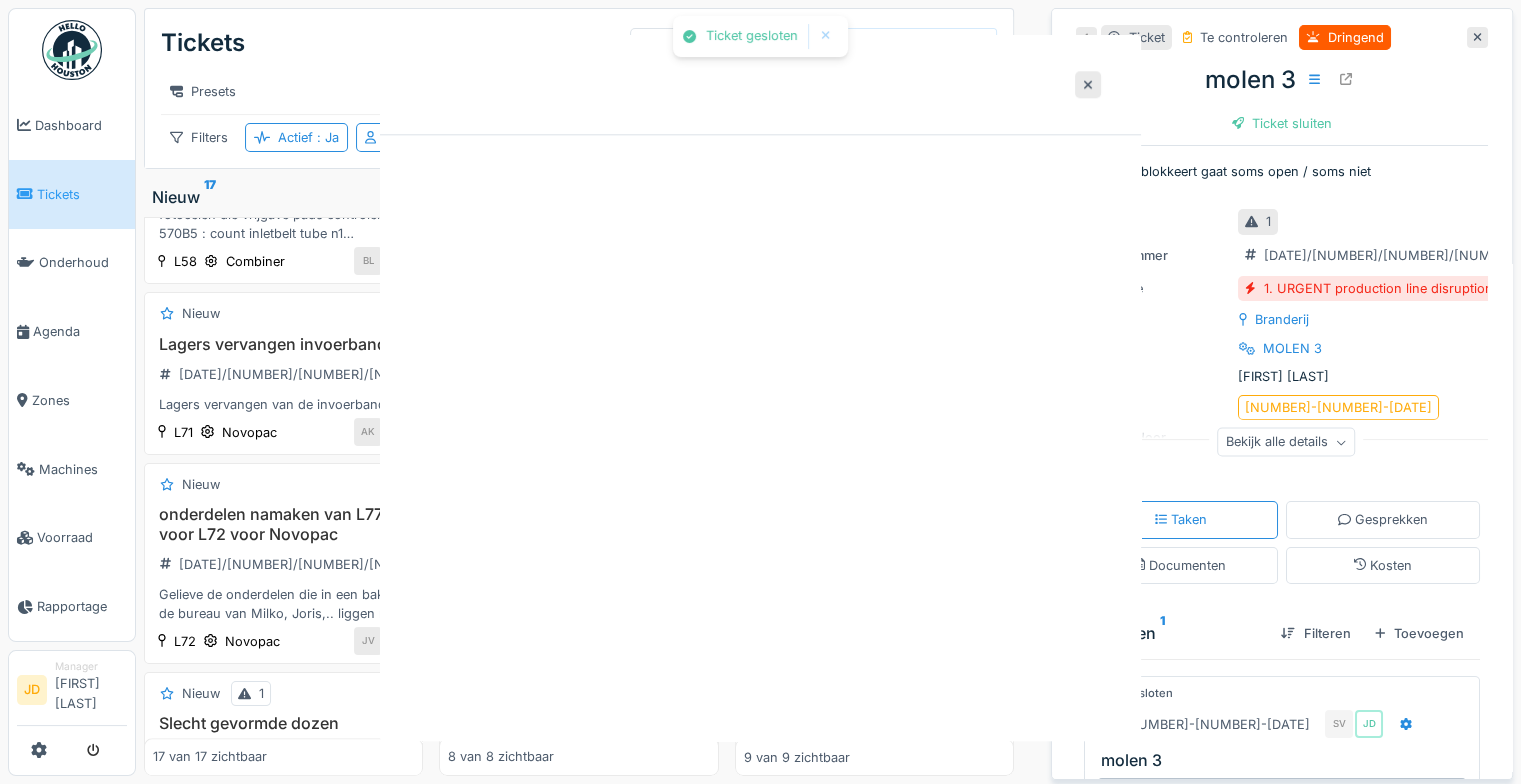 scroll, scrollTop: 0, scrollLeft: 0, axis: both 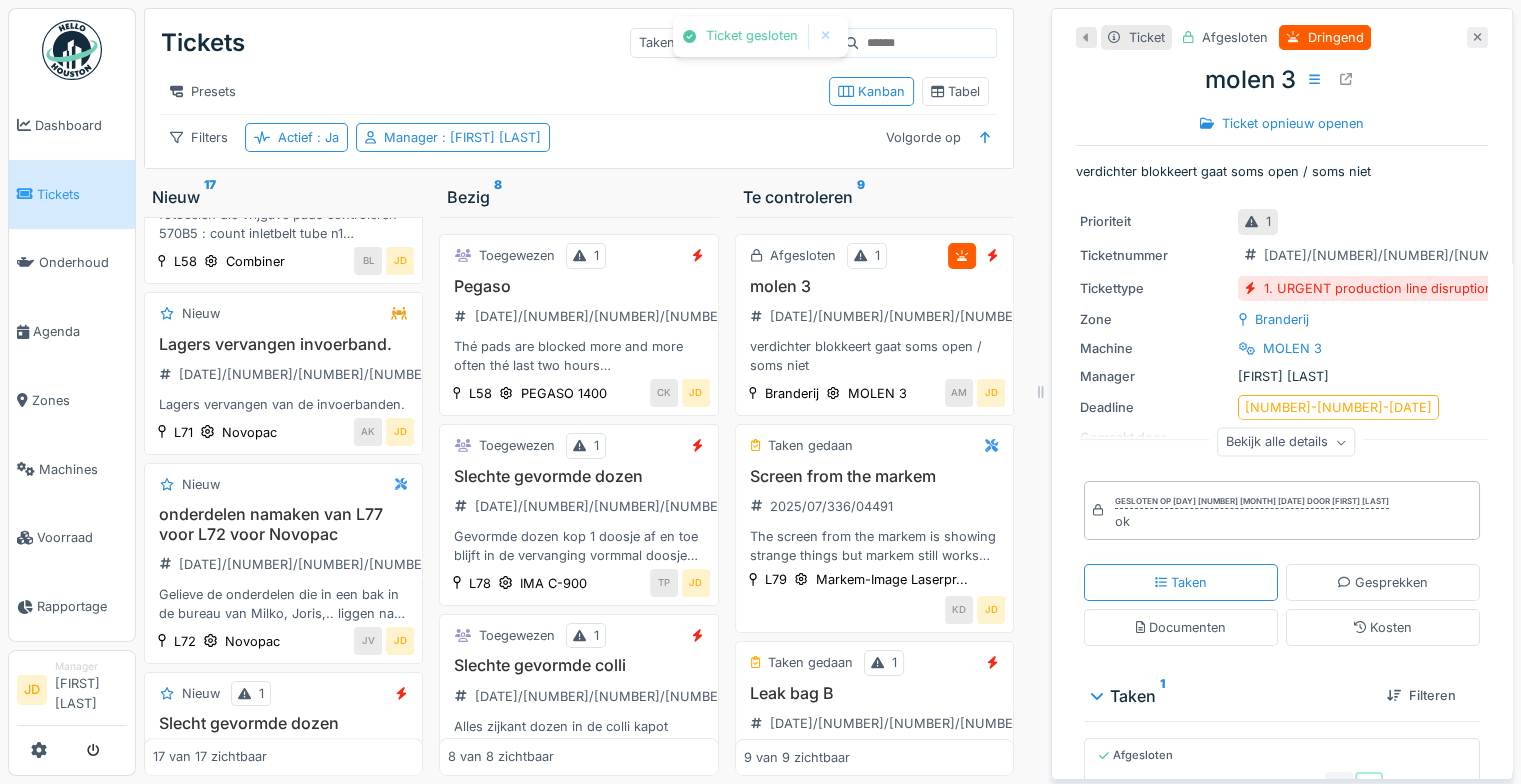 click 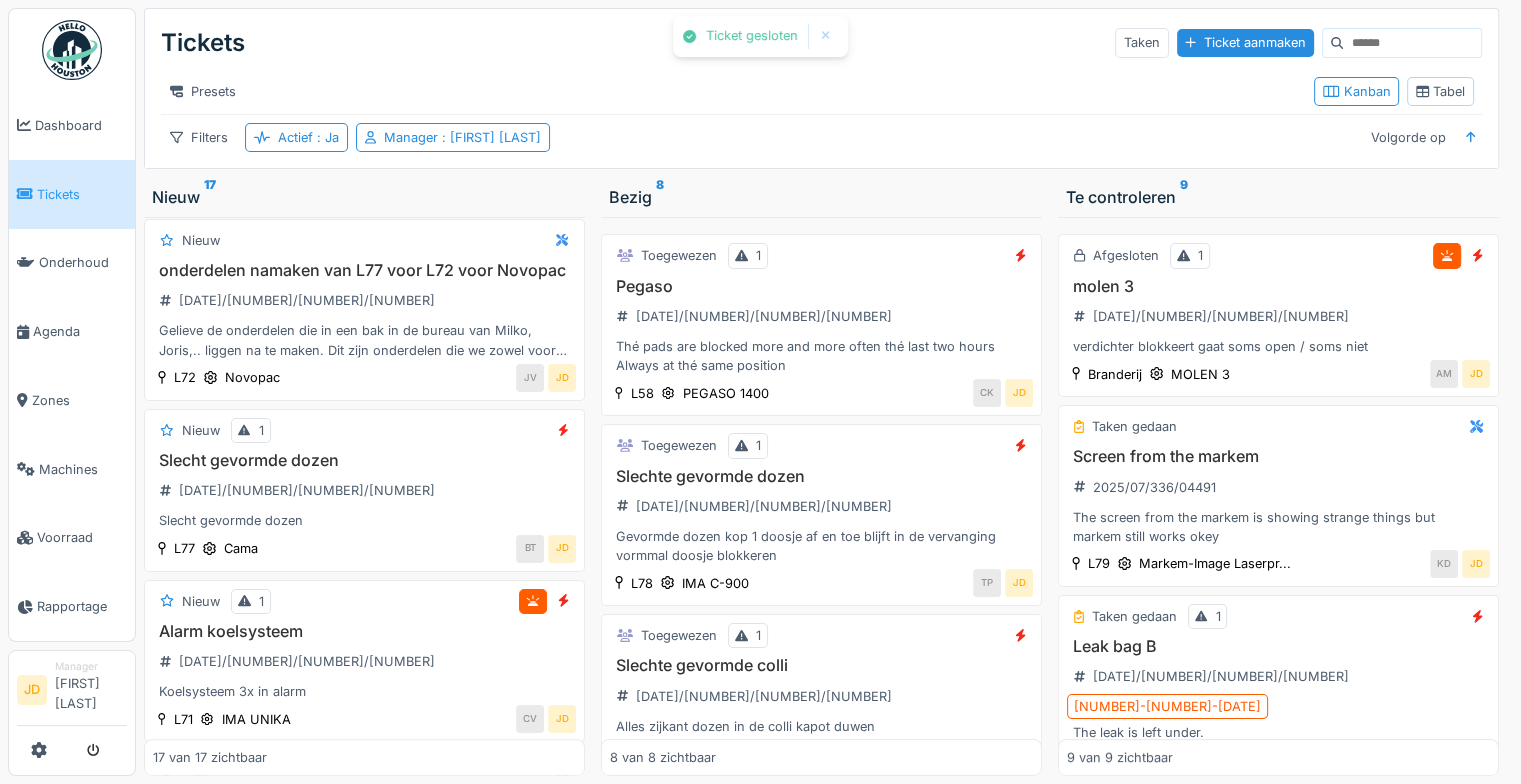 scroll, scrollTop: 1900, scrollLeft: 0, axis: vertical 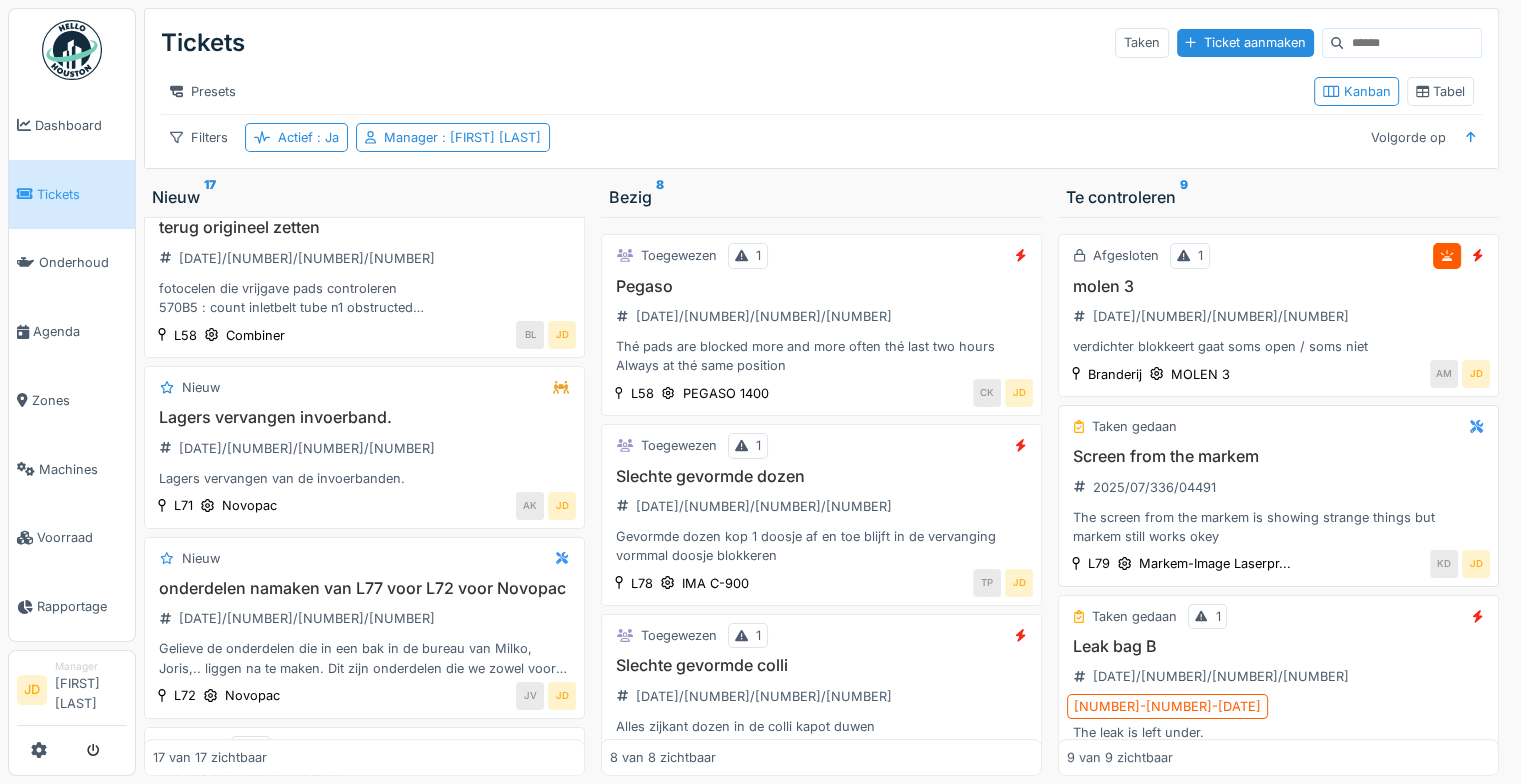 click on "Screen from the markem" at bounding box center (1278, 456) 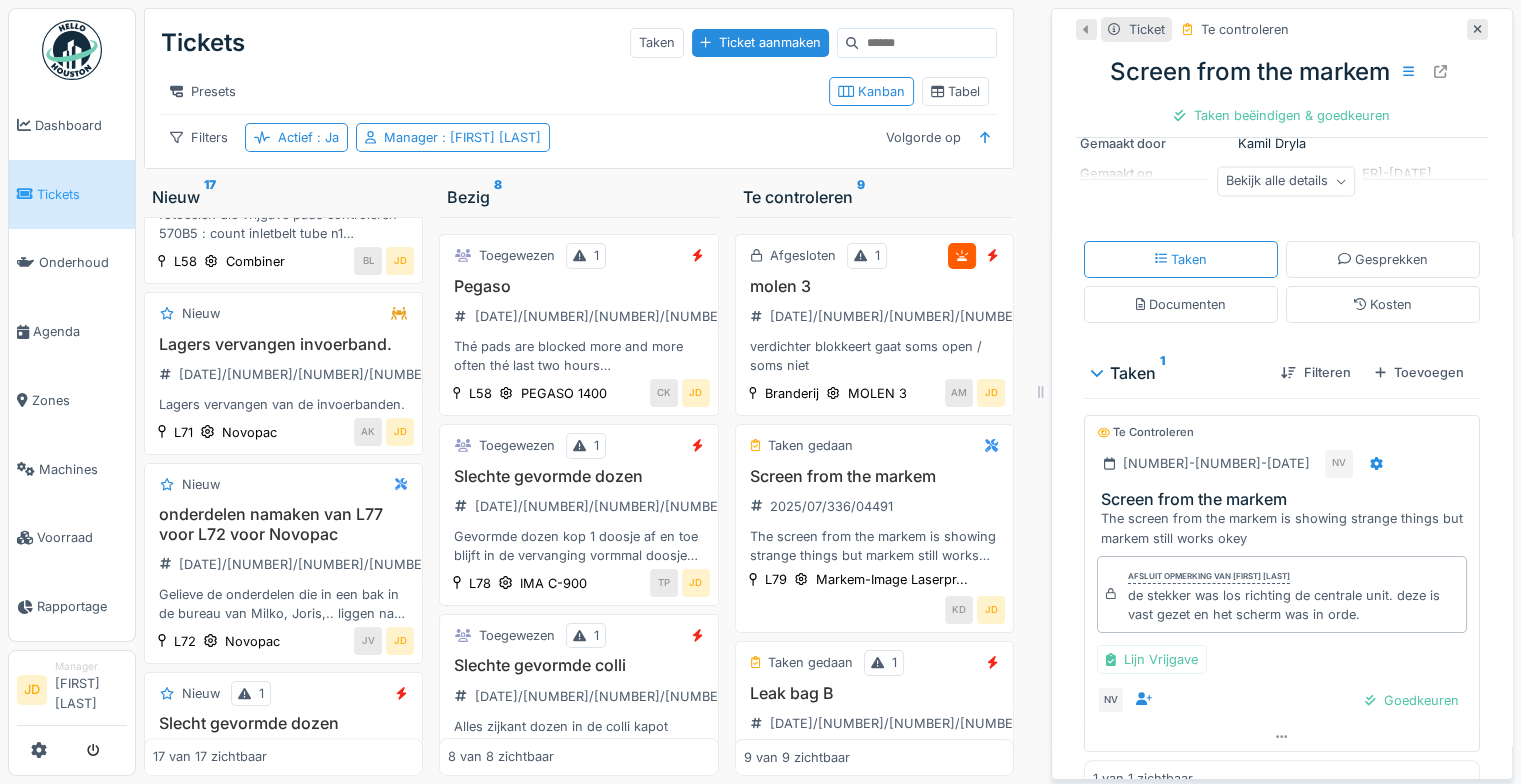 scroll, scrollTop: 288, scrollLeft: 0, axis: vertical 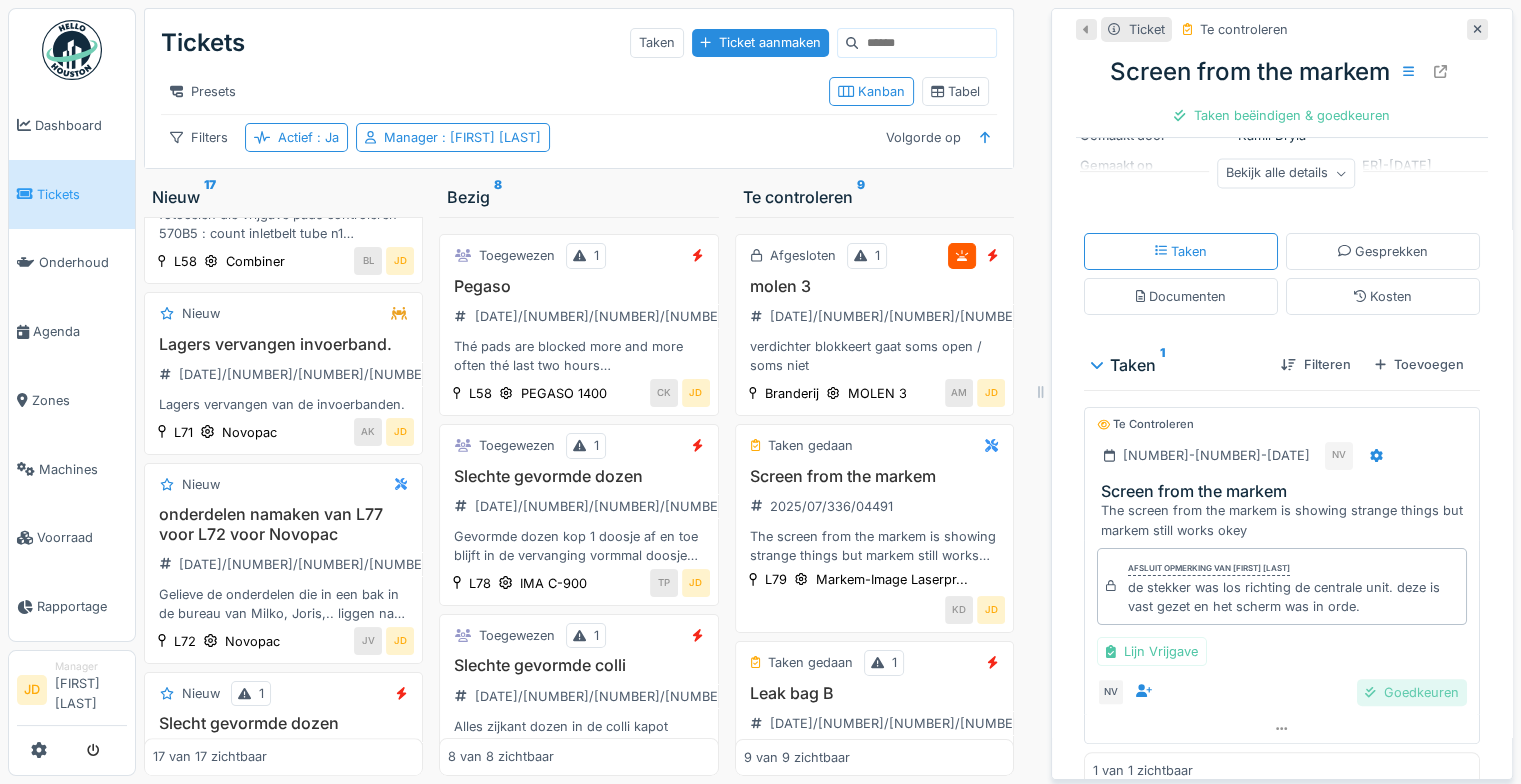 click on "Goedkeuren" at bounding box center [1412, 692] 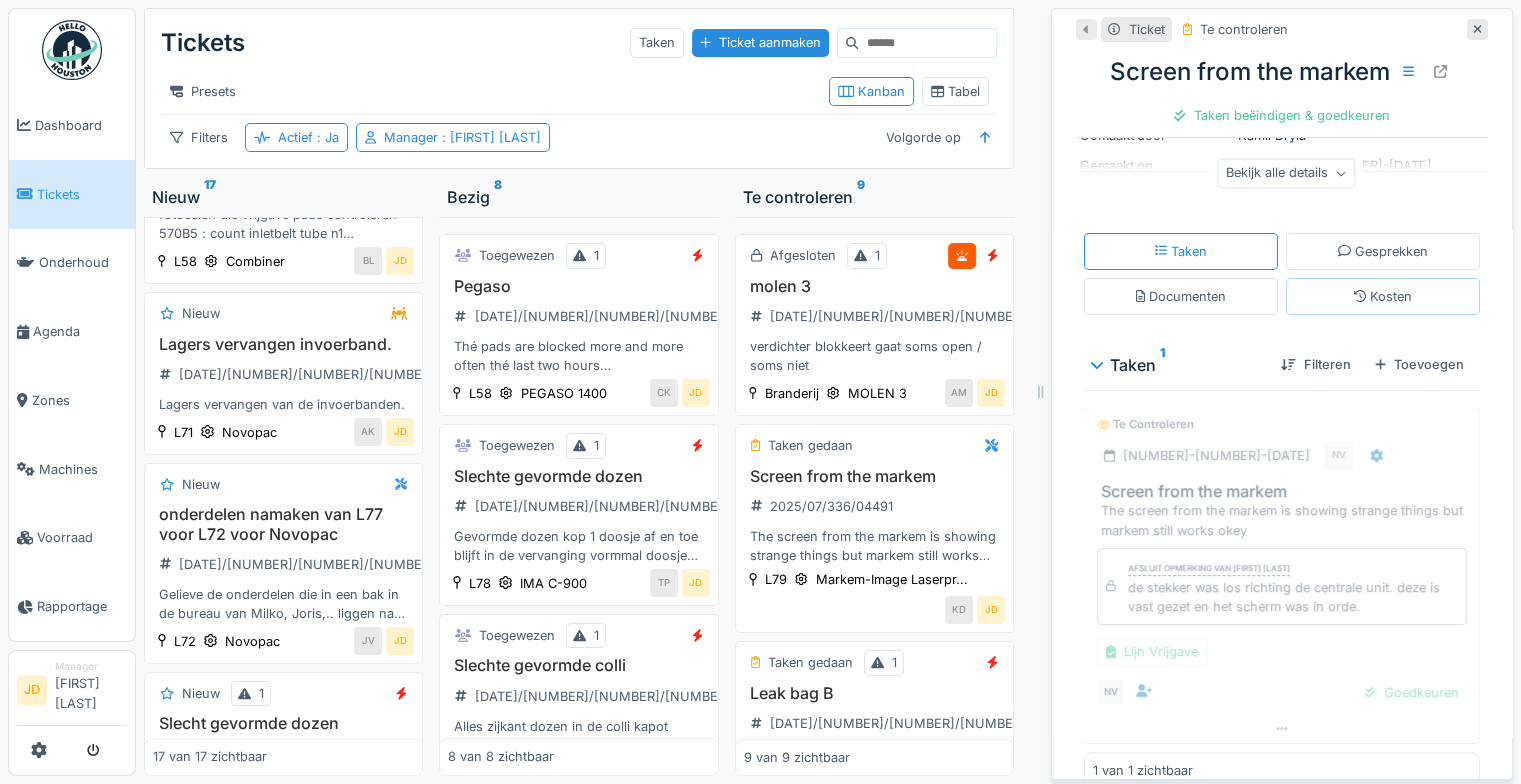 scroll, scrollTop: 173, scrollLeft: 0, axis: vertical 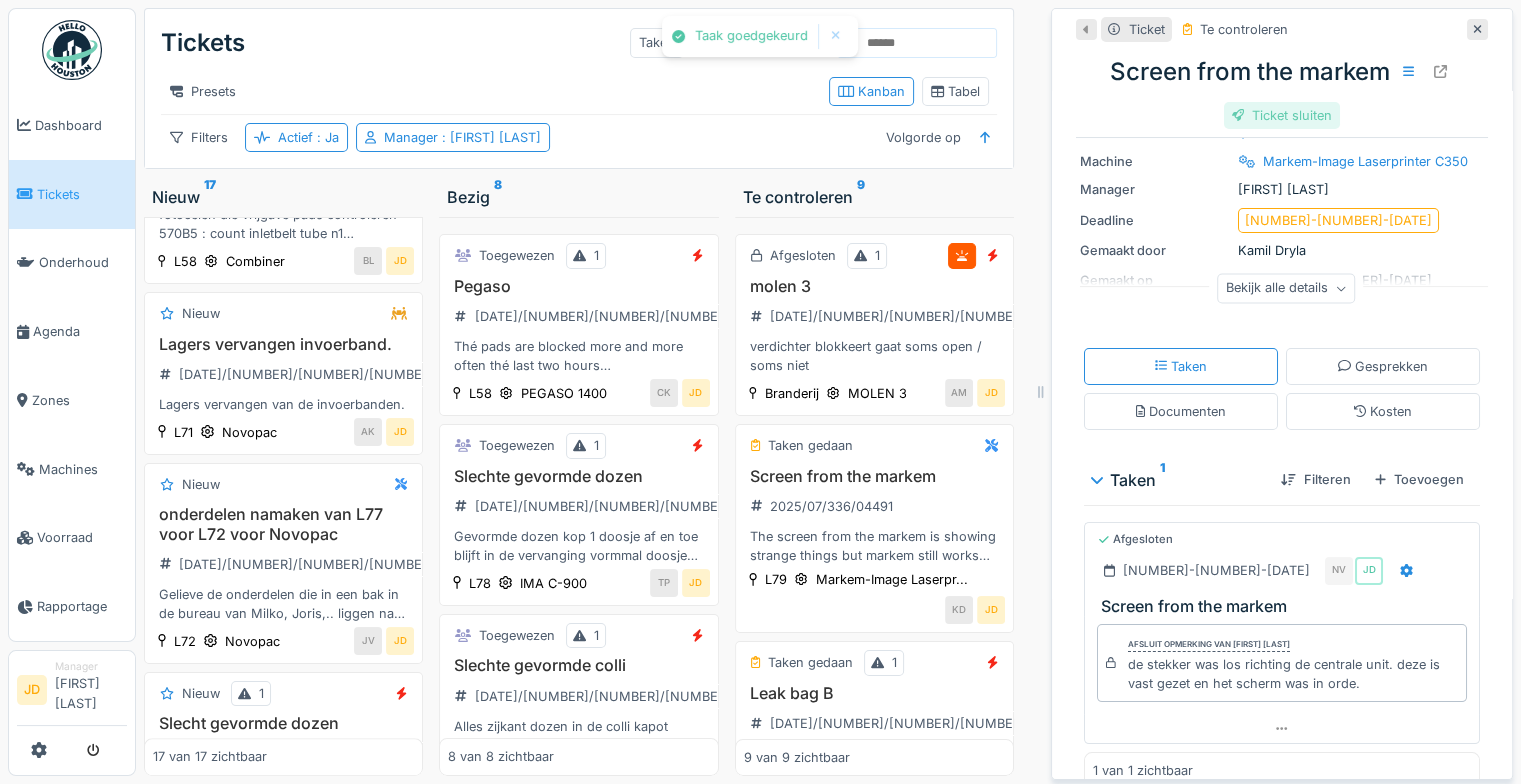 click on "Ticket sluiten" at bounding box center (1282, 115) 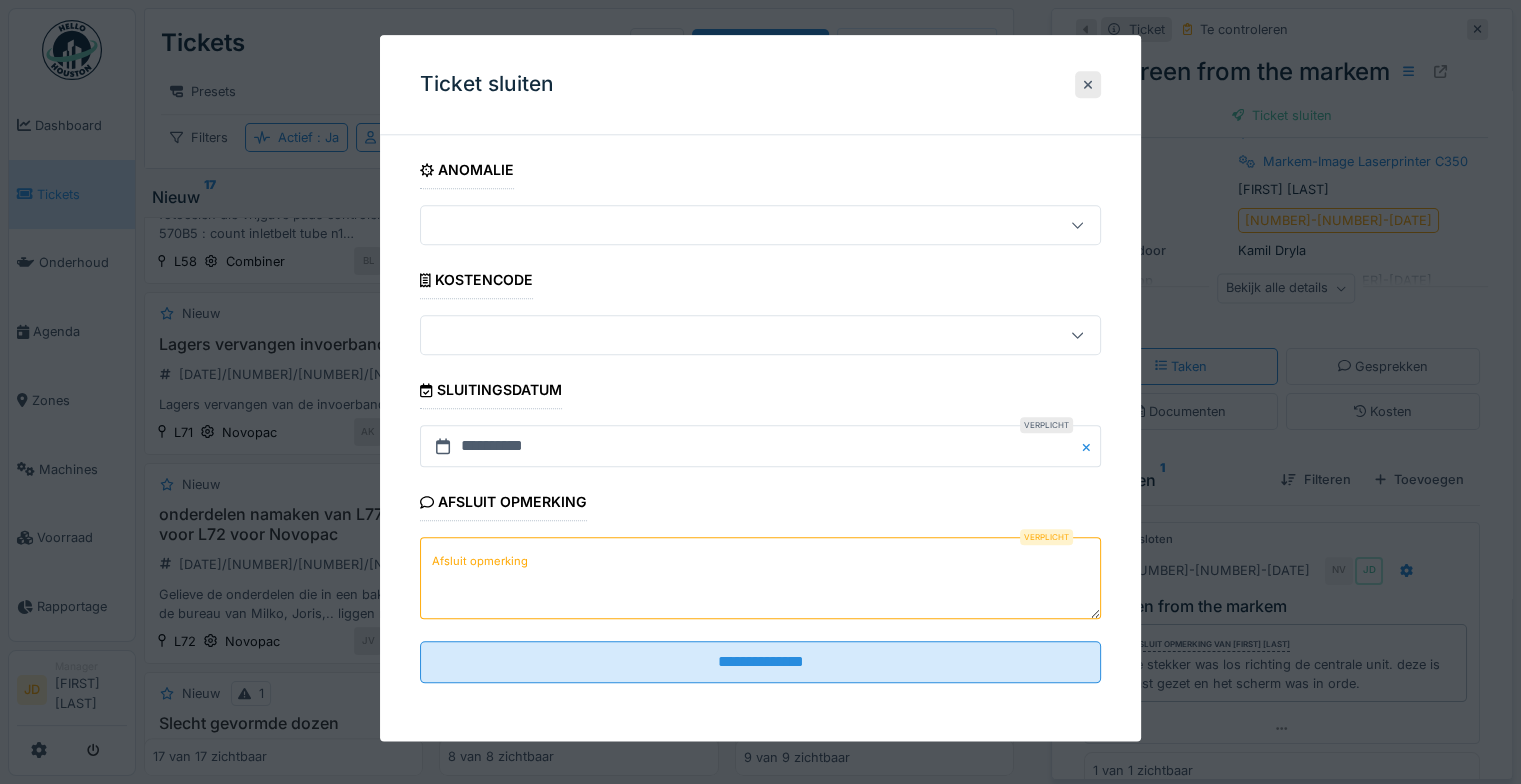 click on "Afsluit opmerking" at bounding box center (760, 579) 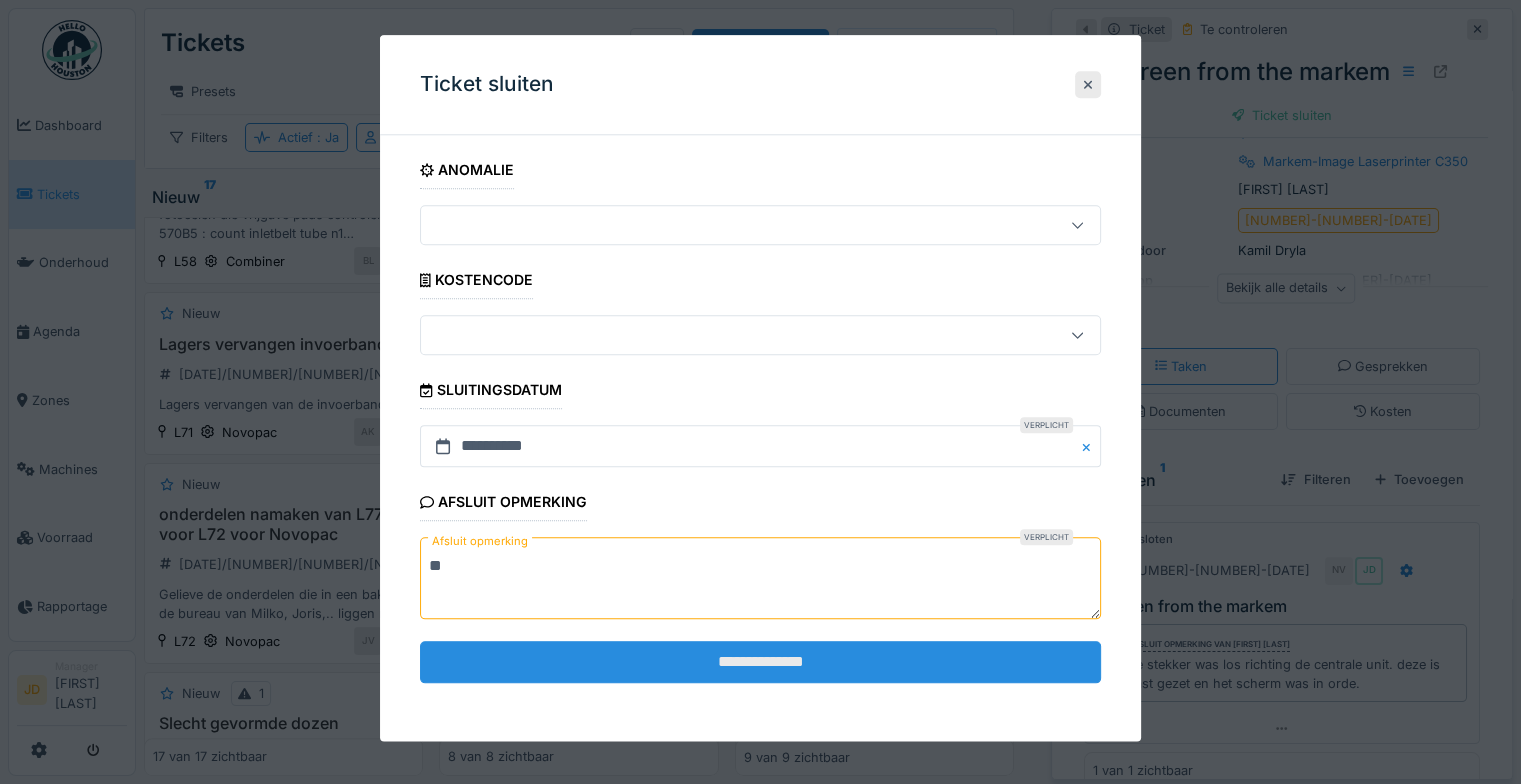 type on "**" 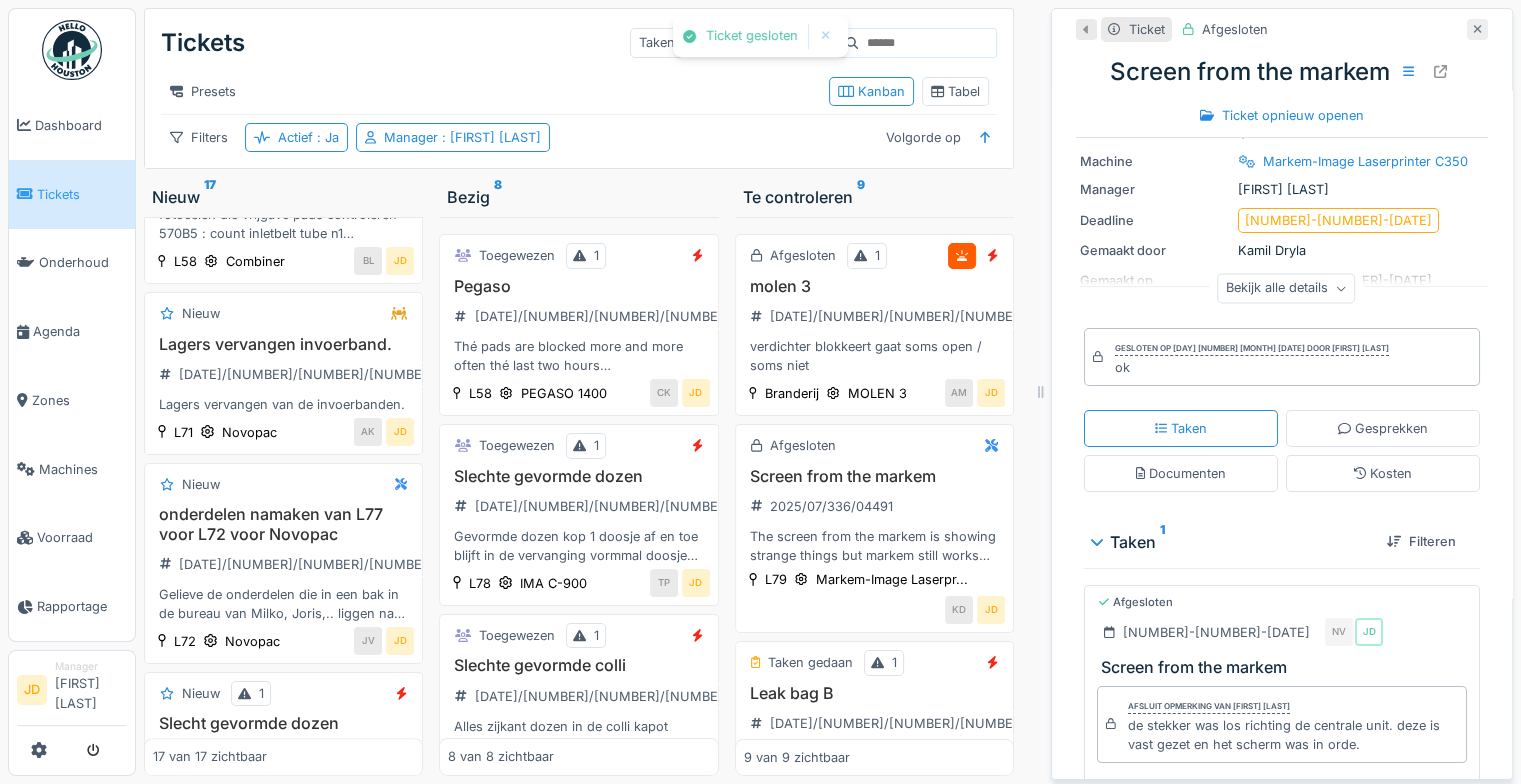 click 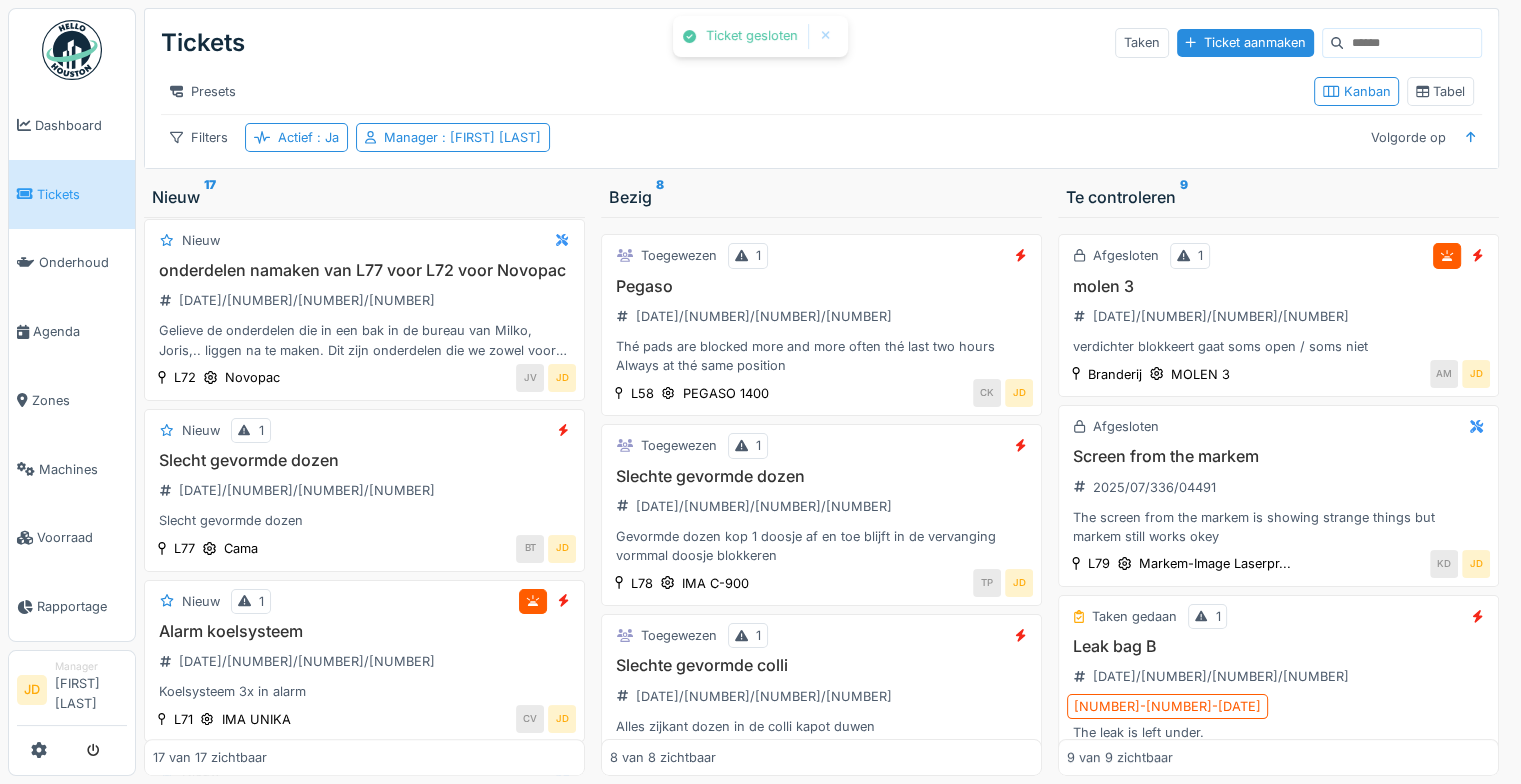scroll, scrollTop: 1900, scrollLeft: 0, axis: vertical 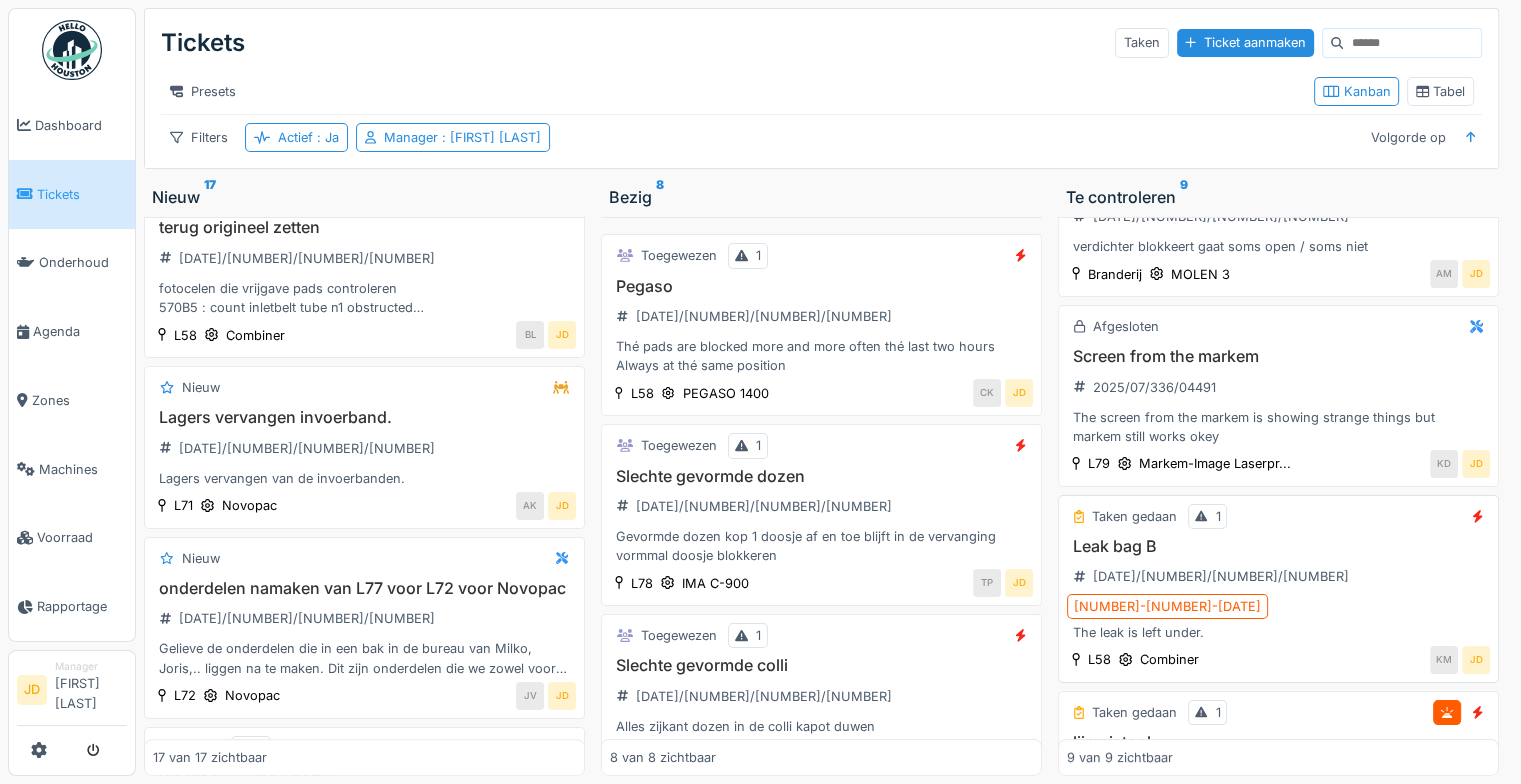 click on "Leak bag B" at bounding box center [1278, 546] 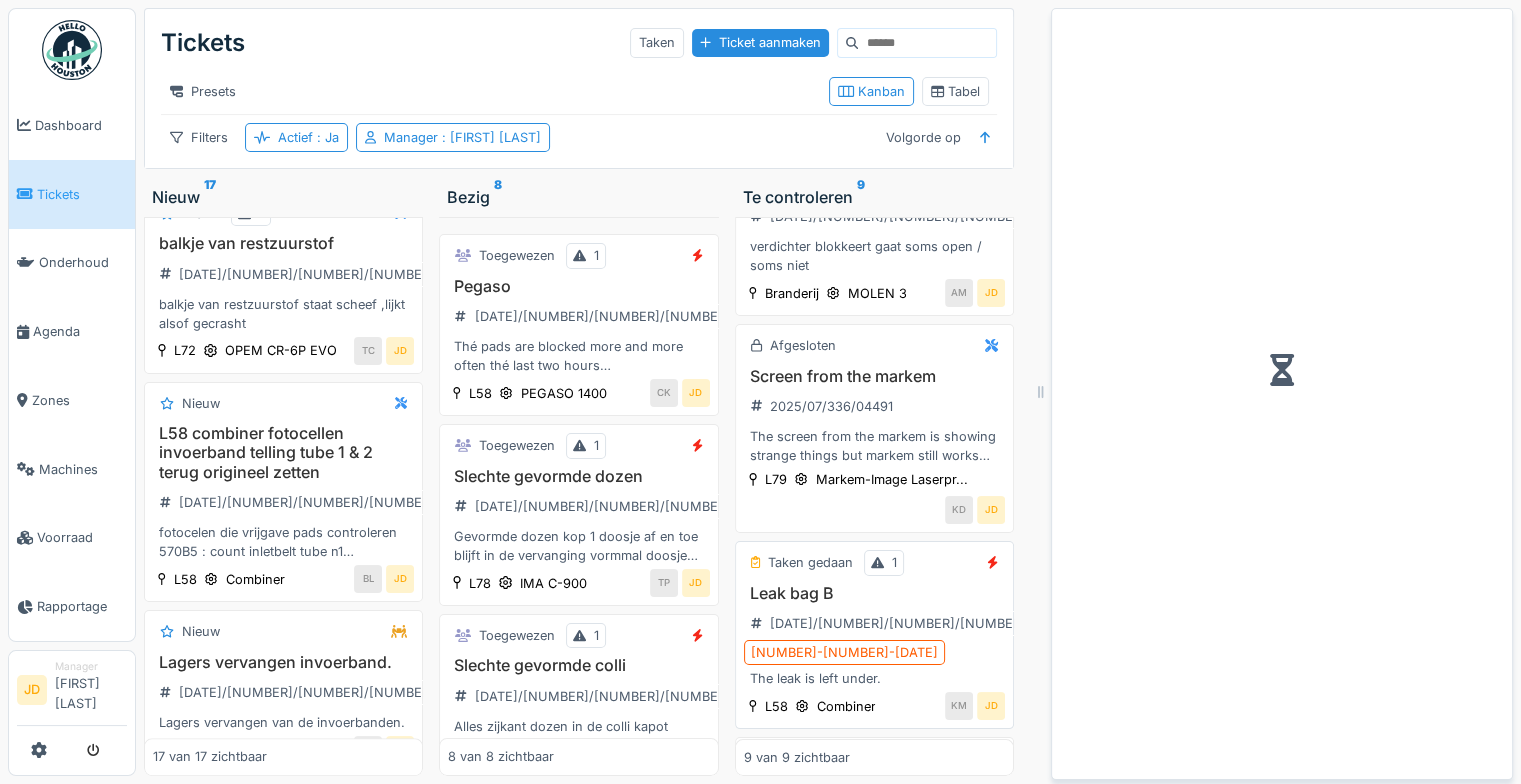 scroll, scrollTop: 2218, scrollLeft: 0, axis: vertical 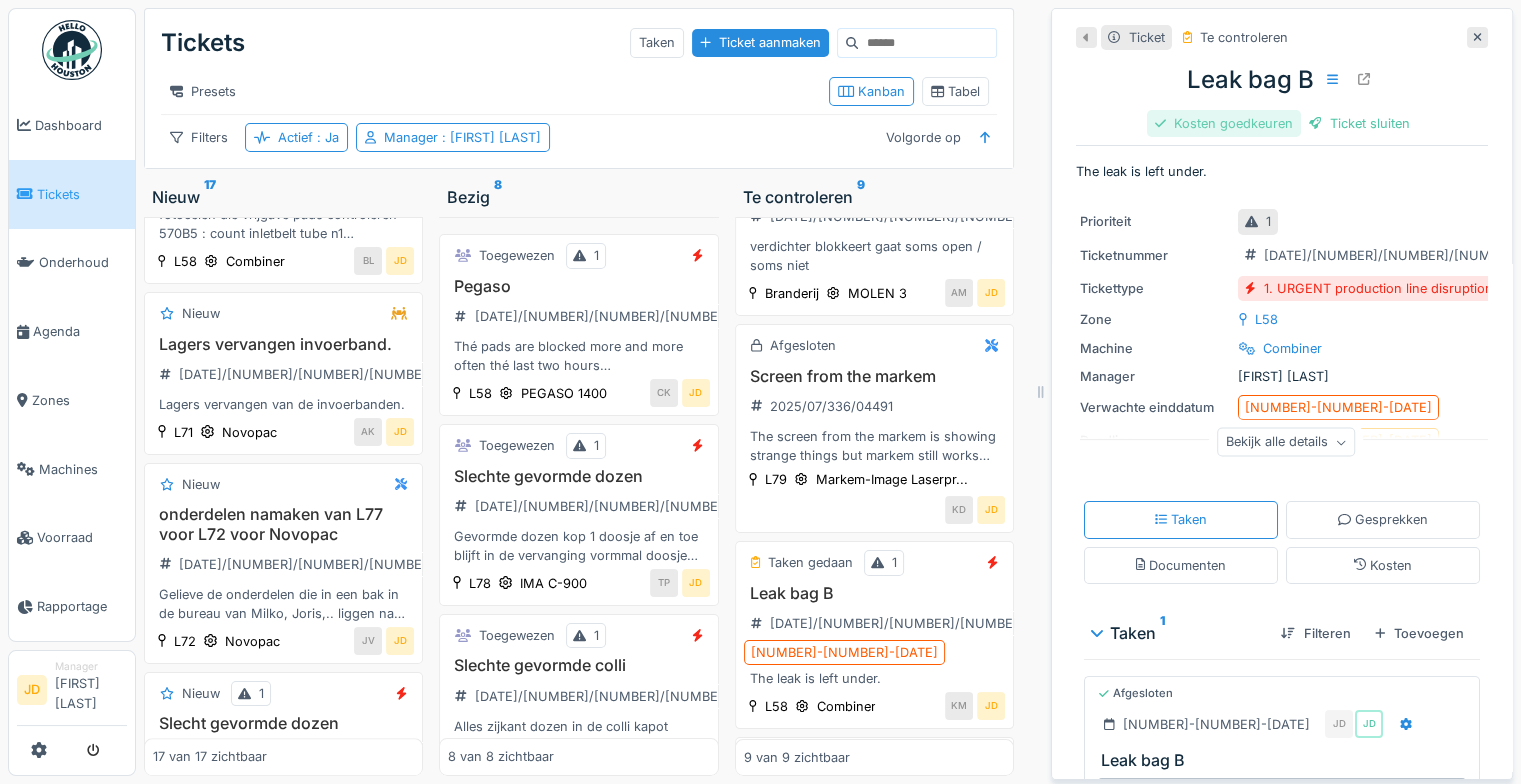 click on "Kosten goedkeuren" at bounding box center (1224, 123) 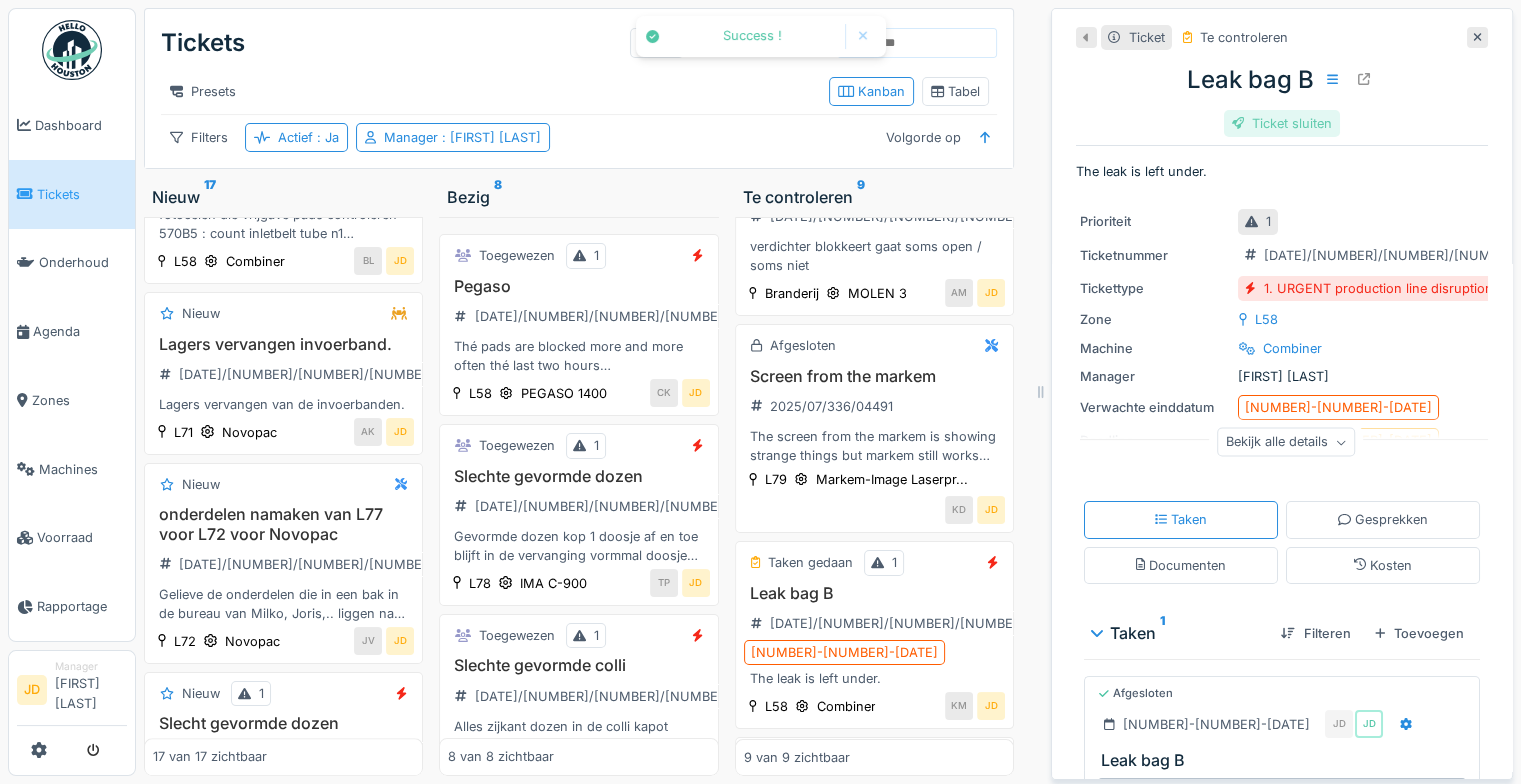 click on "Ticket sluiten" at bounding box center [1282, 123] 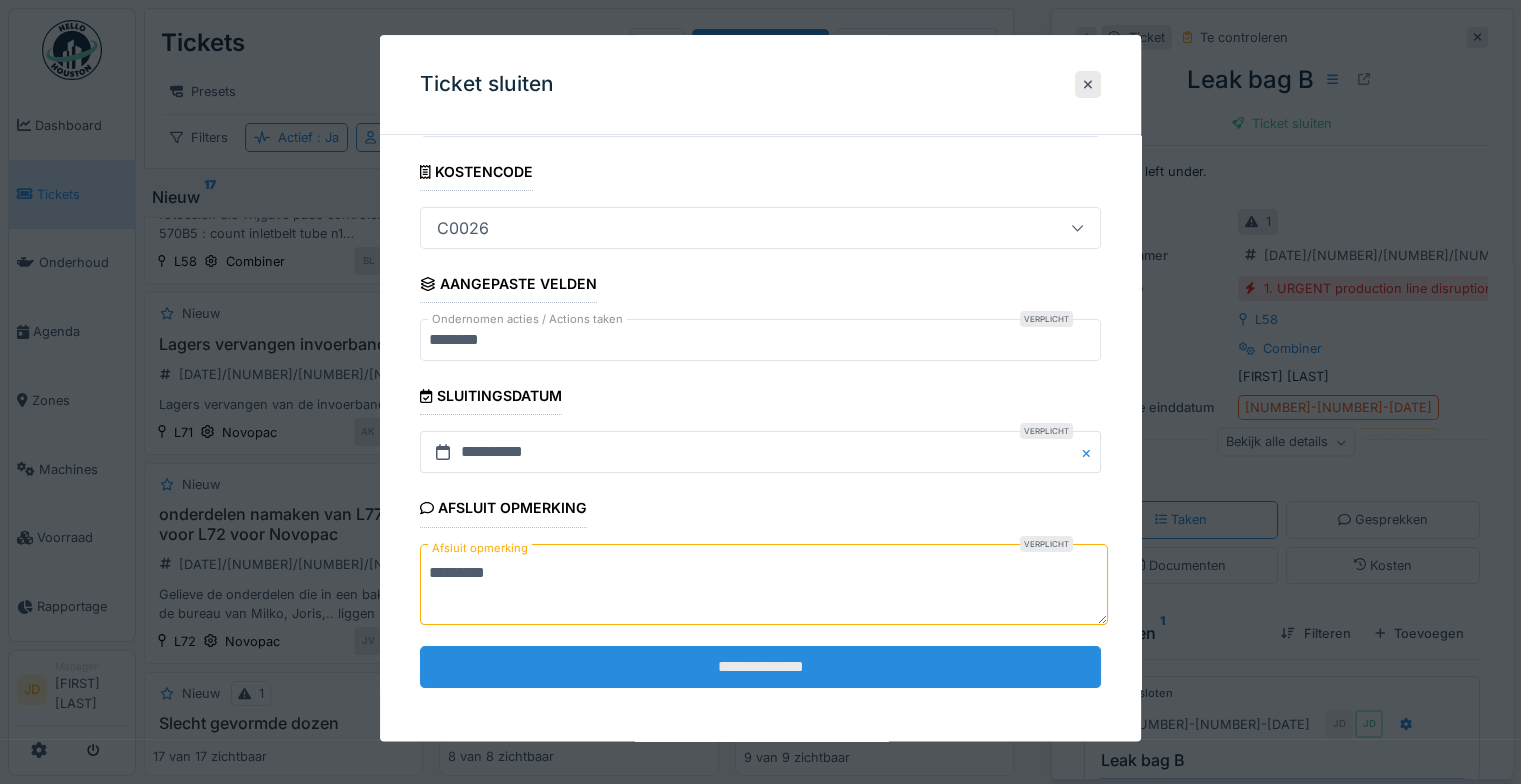 scroll, scrollTop: 108, scrollLeft: 0, axis: vertical 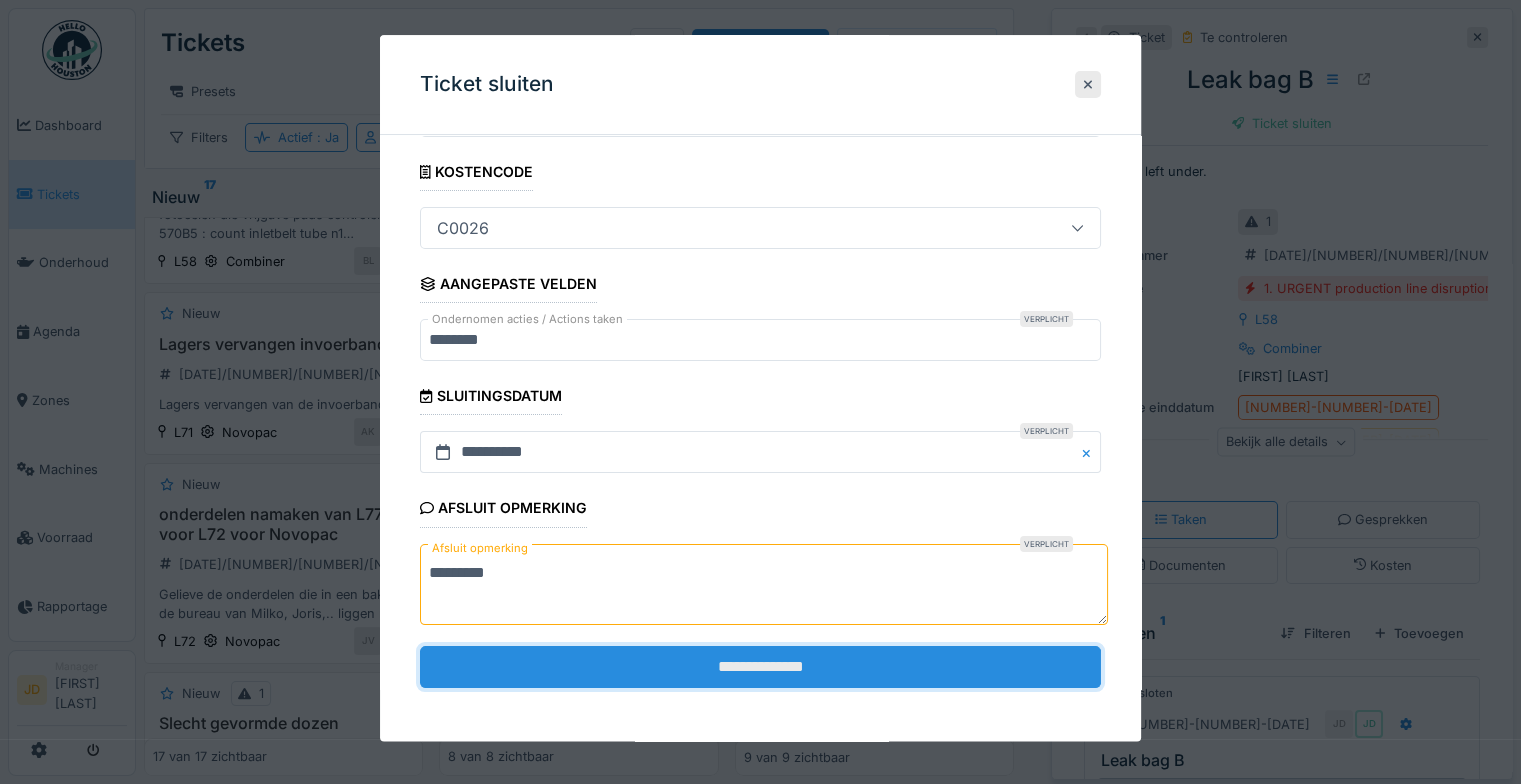 click on "**********" at bounding box center [760, 668] 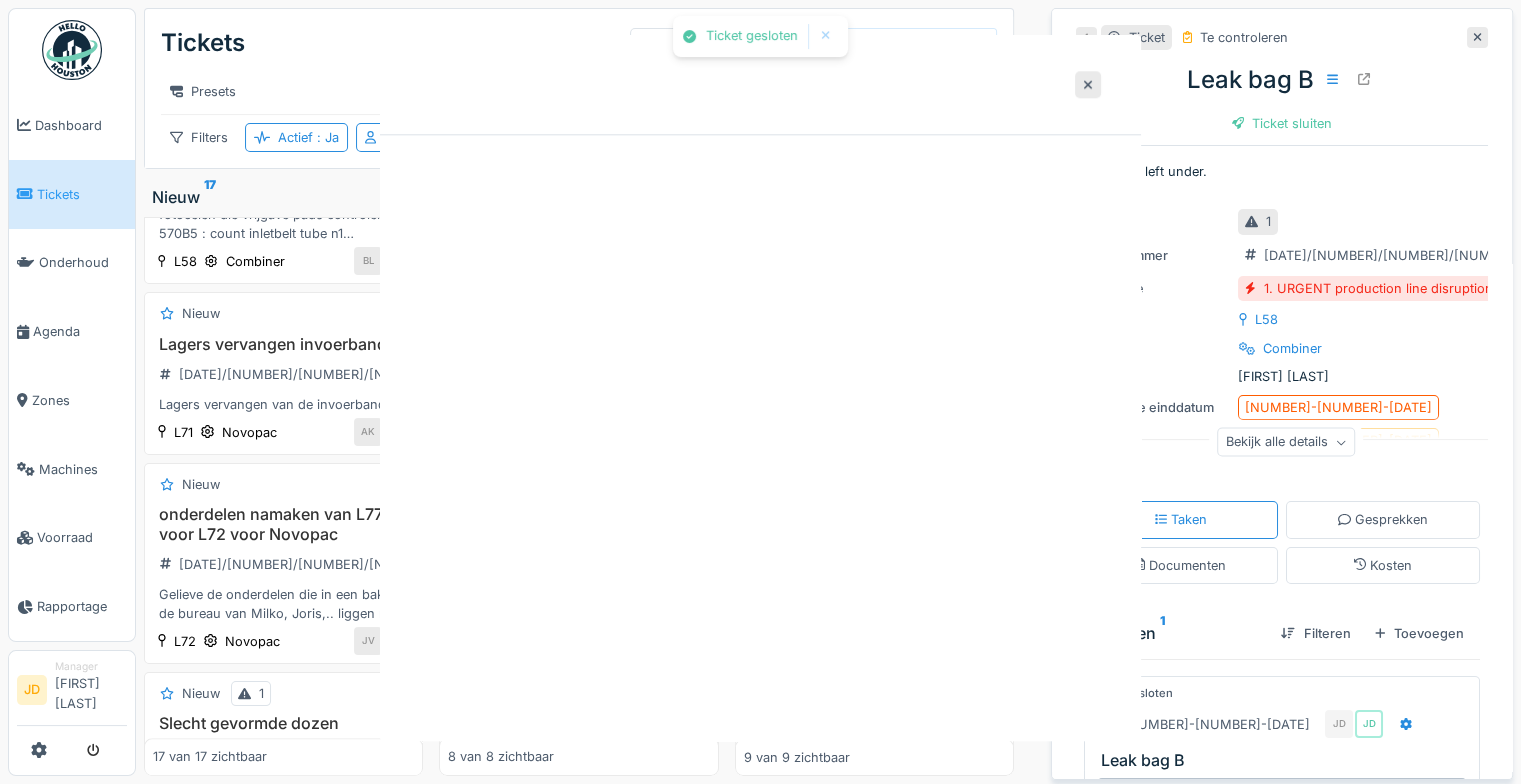 scroll, scrollTop: 0, scrollLeft: 0, axis: both 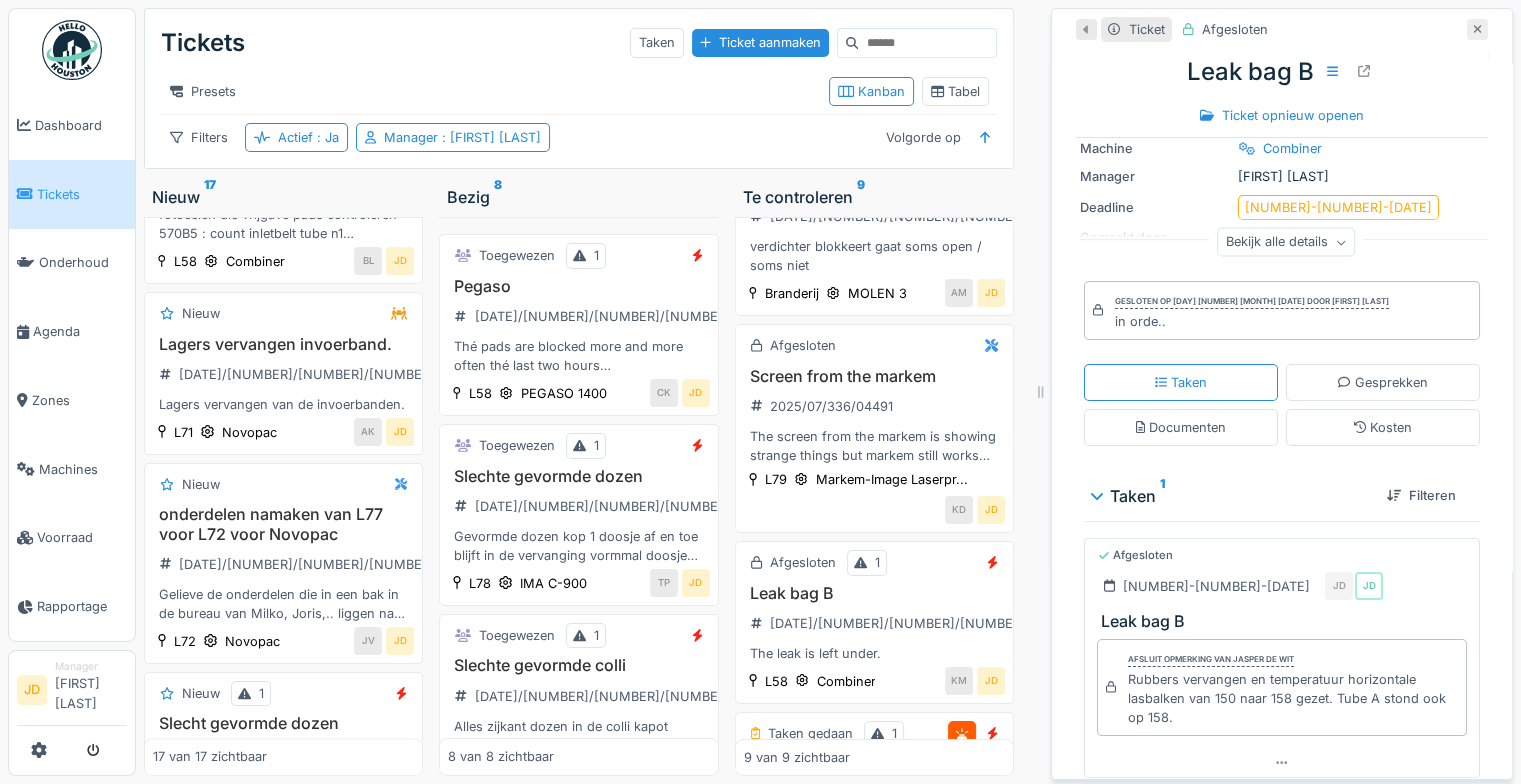 click at bounding box center (1477, 29) 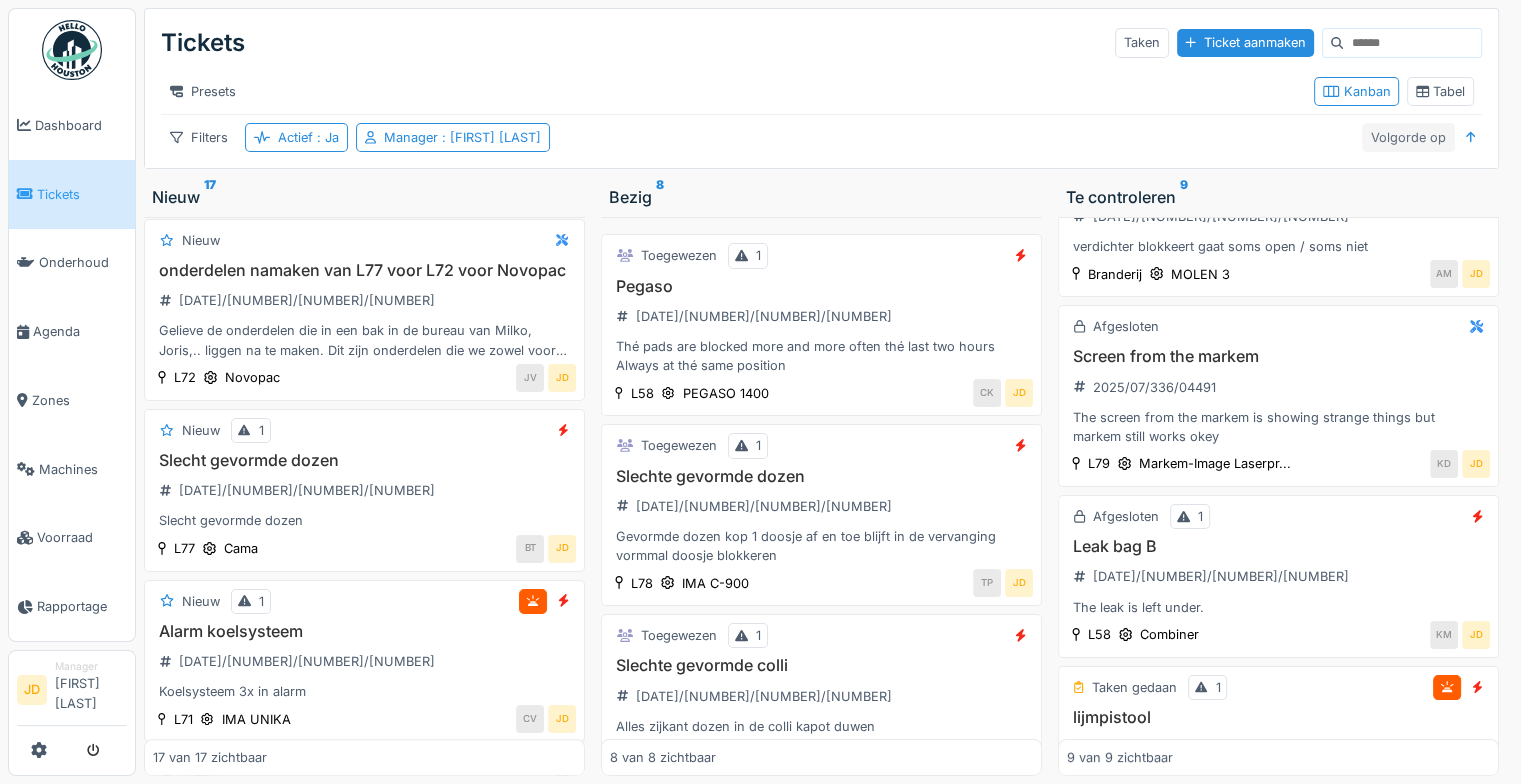 scroll, scrollTop: 1900, scrollLeft: 0, axis: vertical 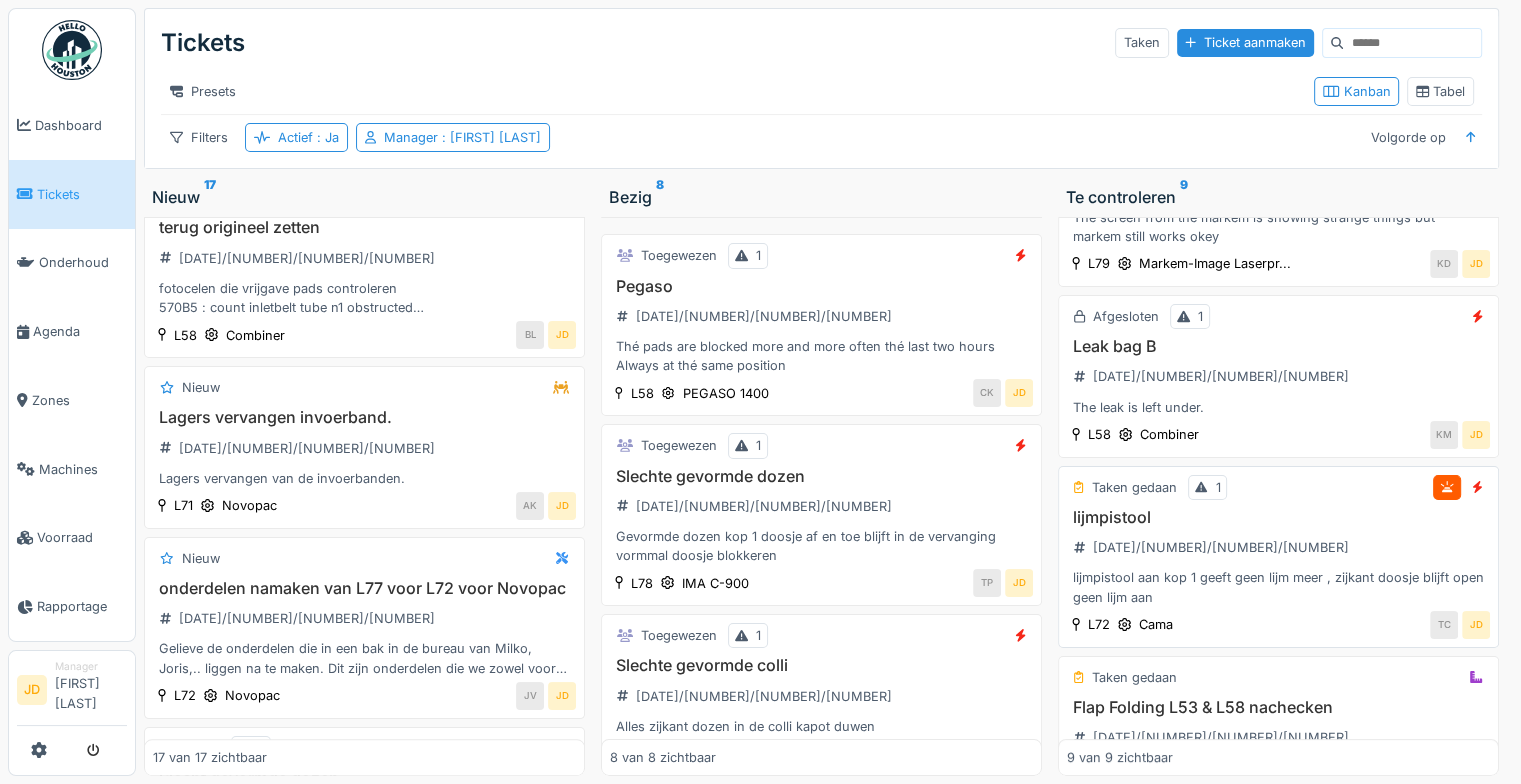 click on "lijmpistool 2025/06/336/03957 lijmpistool aan kop 1 geeft geen lijm meer , zijkant doosje blijft open geen lijm aan" at bounding box center [1278, 557] 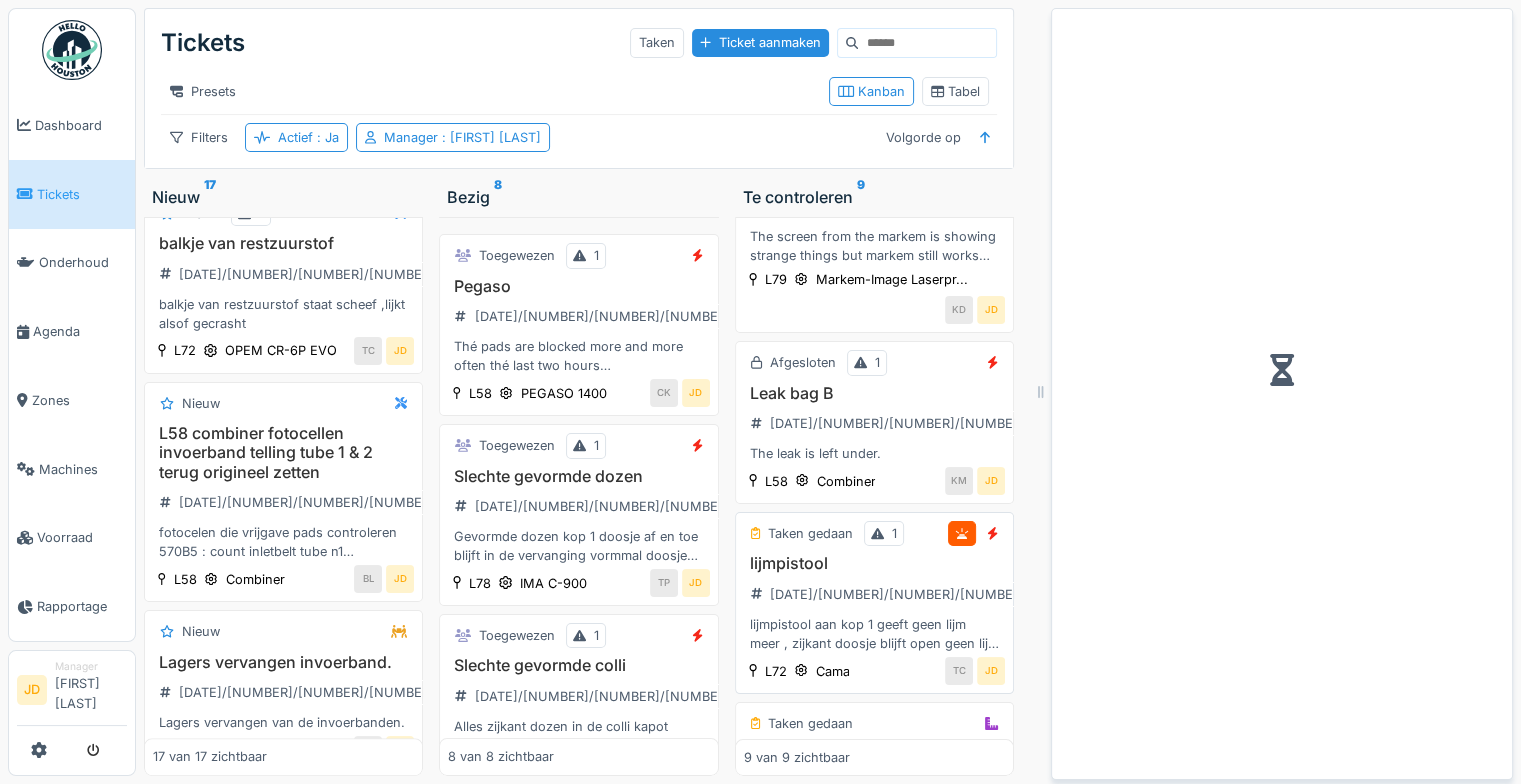 scroll, scrollTop: 2218, scrollLeft: 0, axis: vertical 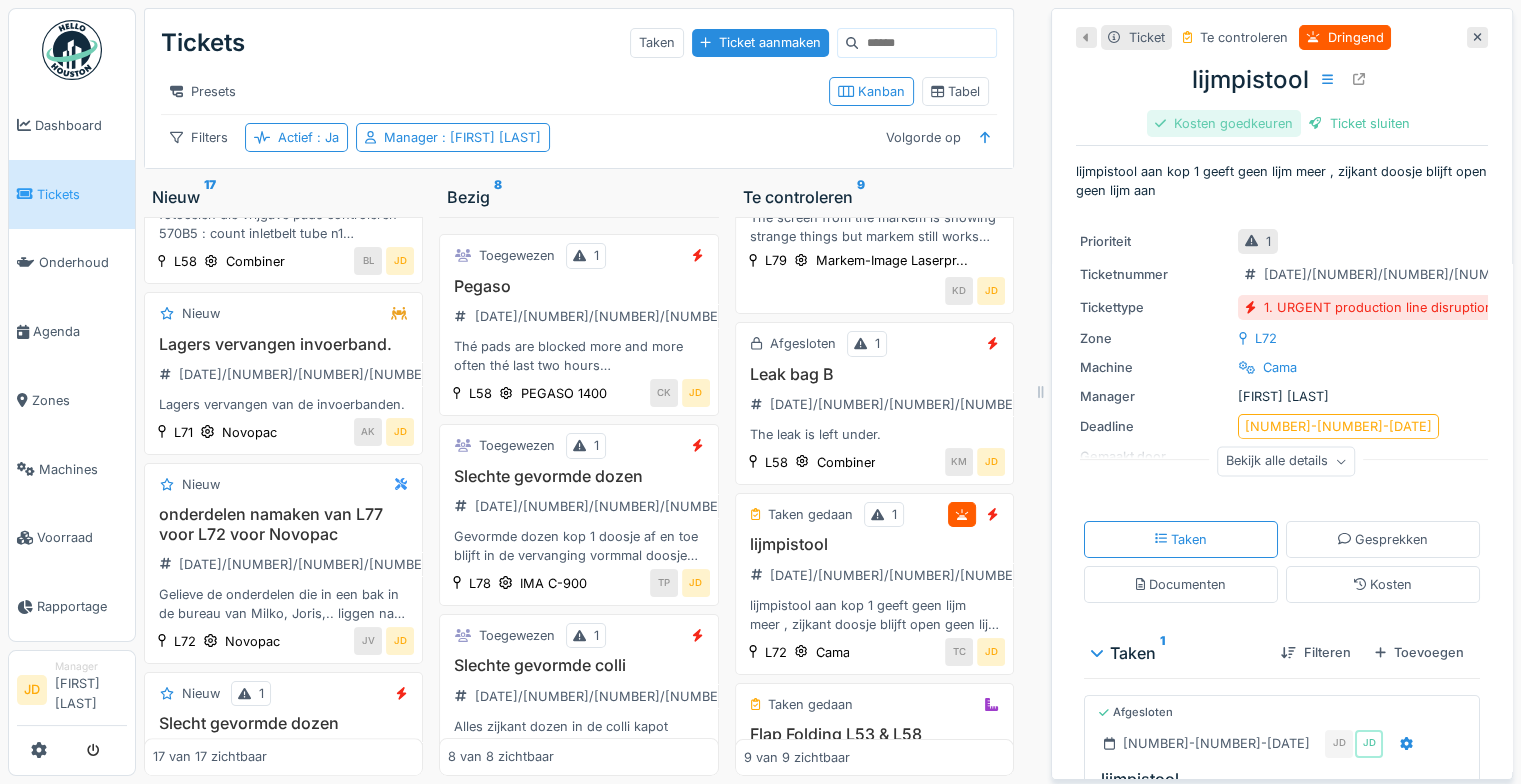 click on "Kosten goedkeuren" at bounding box center (1224, 123) 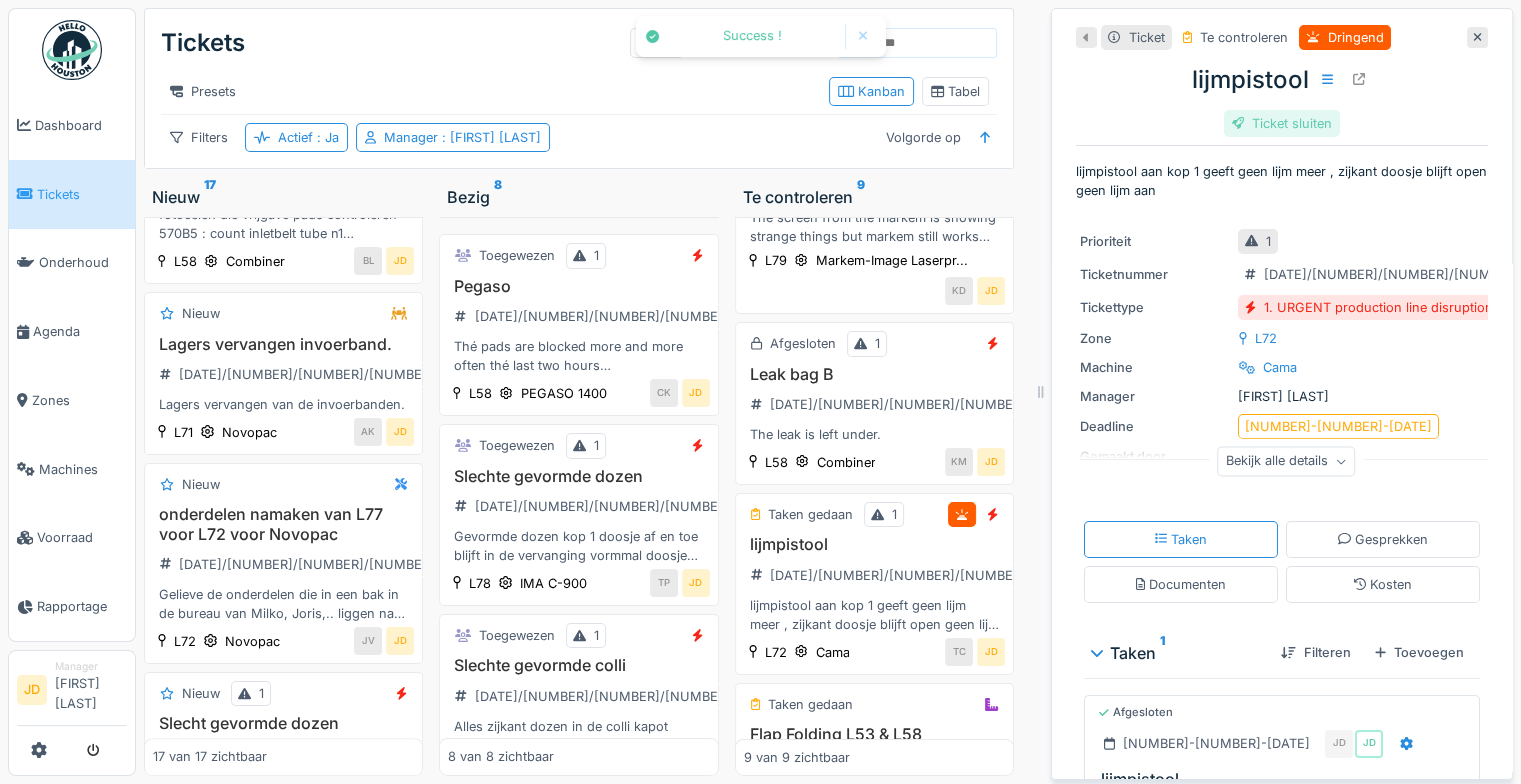 click on "Ticket sluiten" at bounding box center [1282, 123] 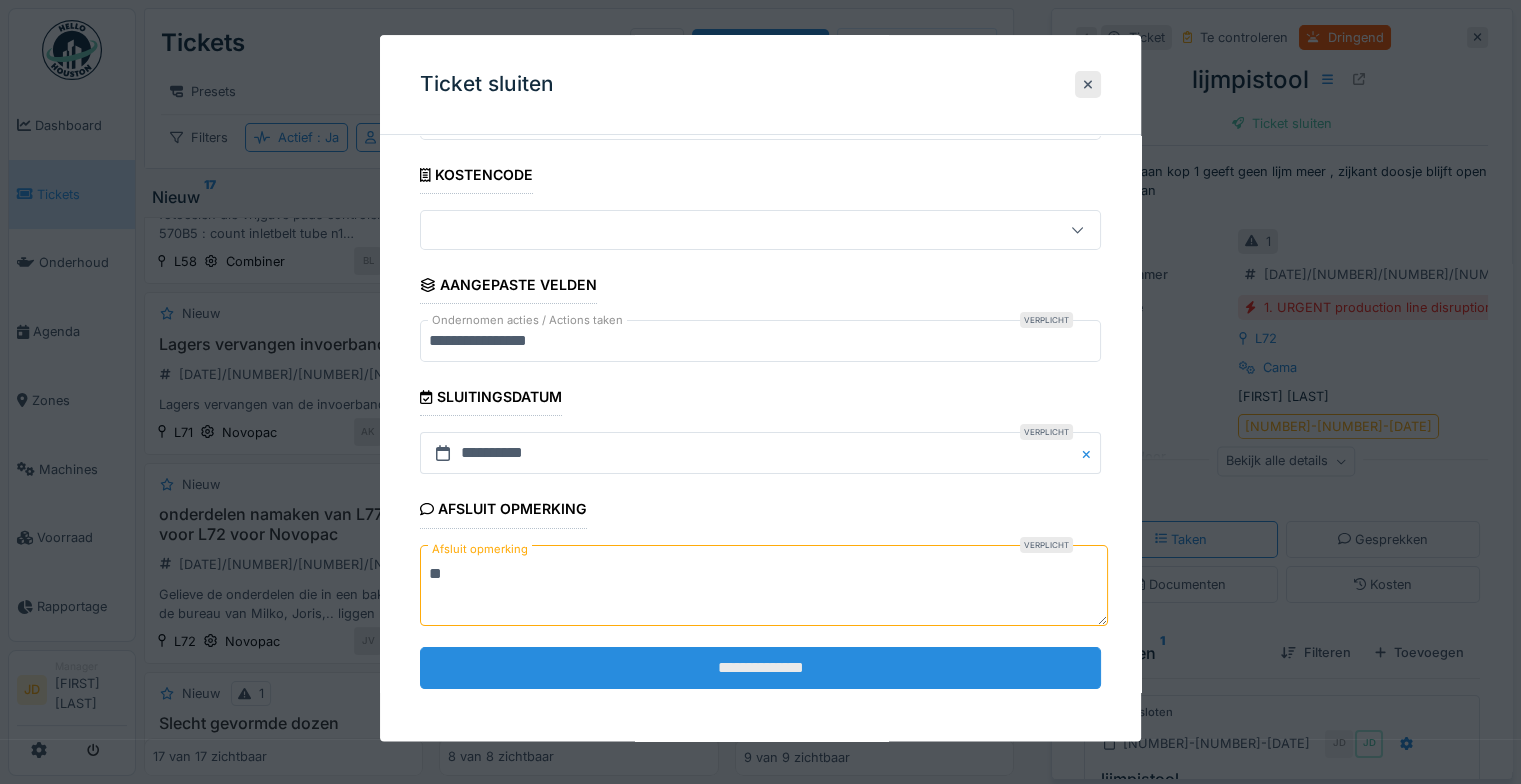 scroll, scrollTop: 107, scrollLeft: 0, axis: vertical 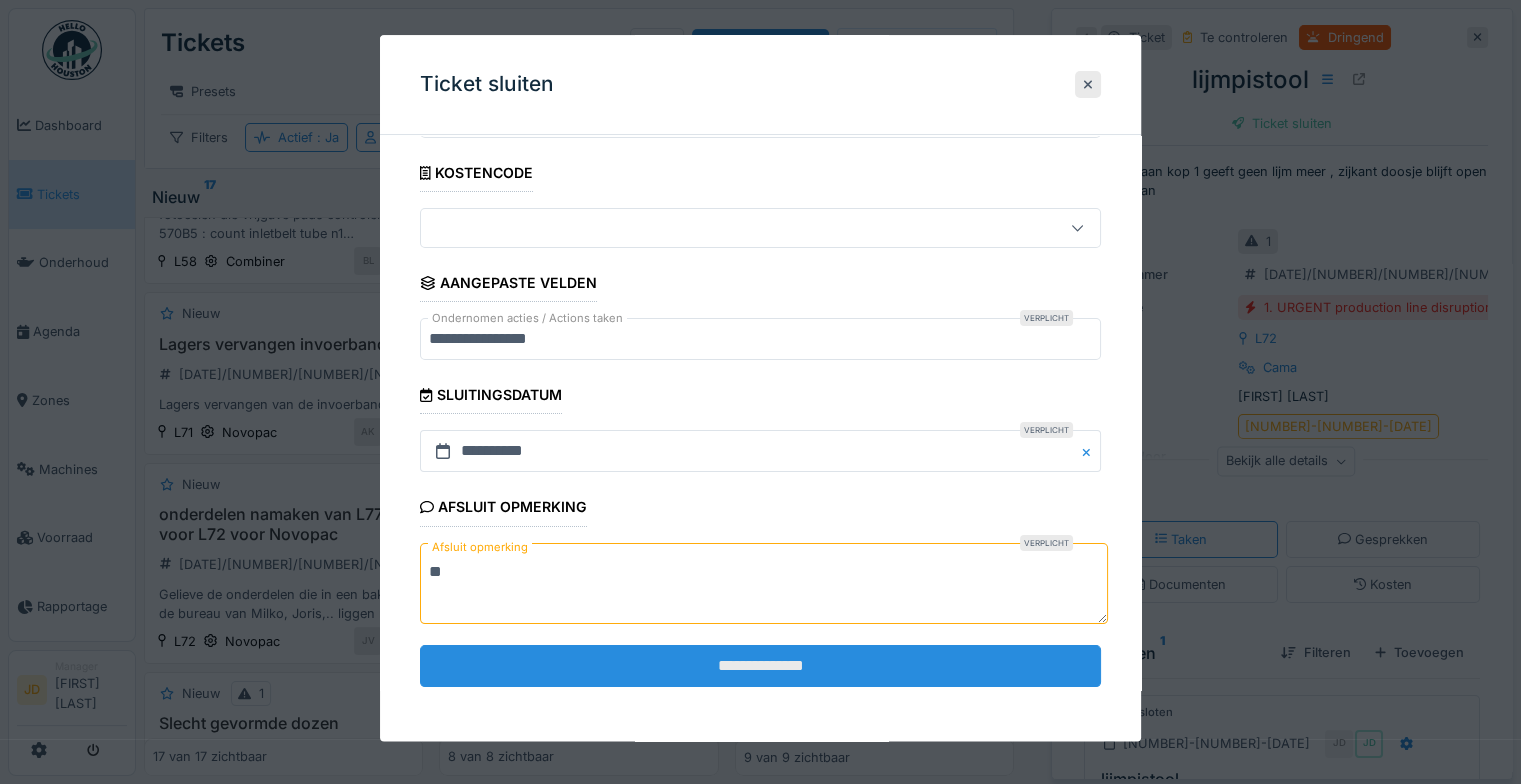click on "**********" at bounding box center [760, 667] 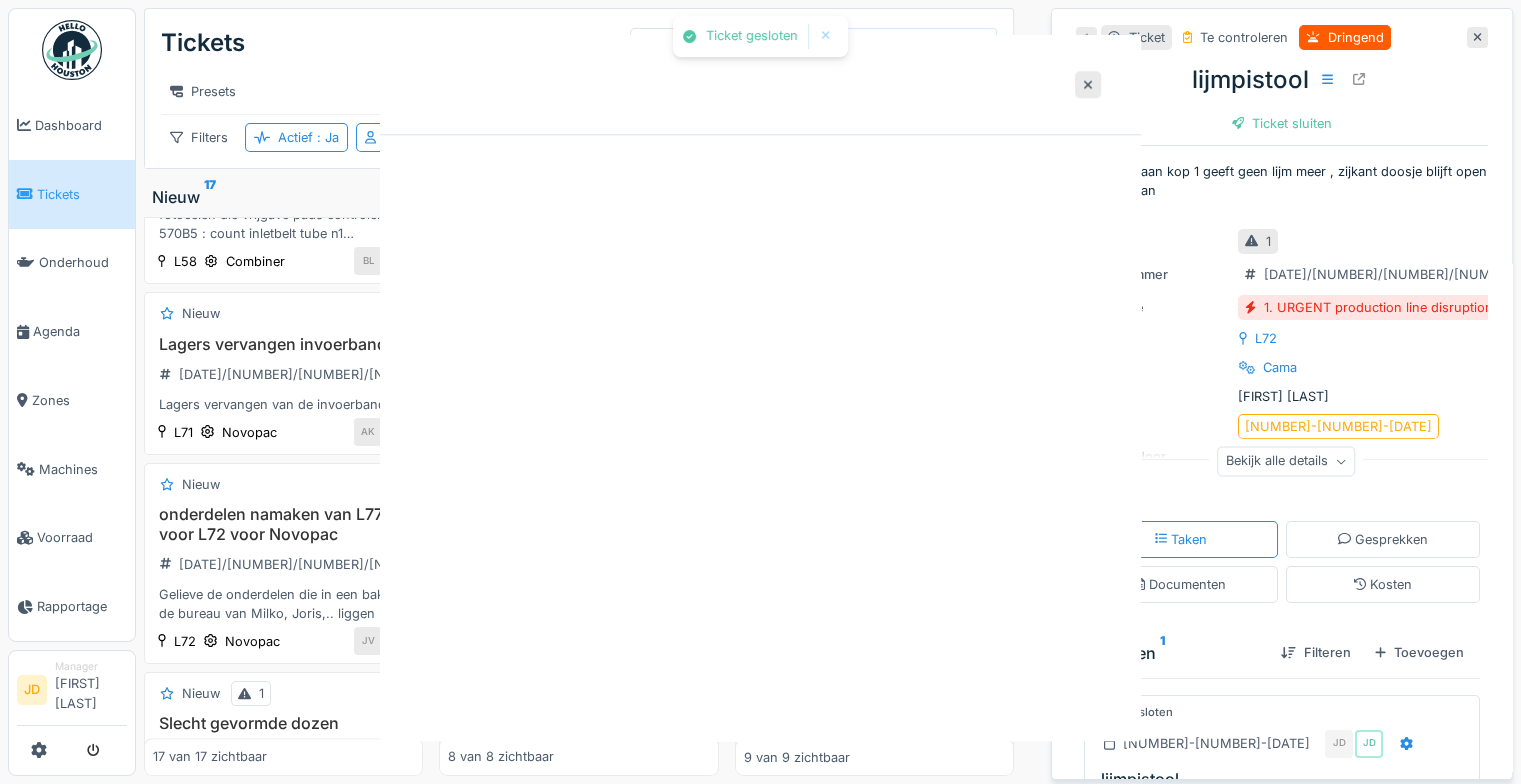 scroll, scrollTop: 0, scrollLeft: 0, axis: both 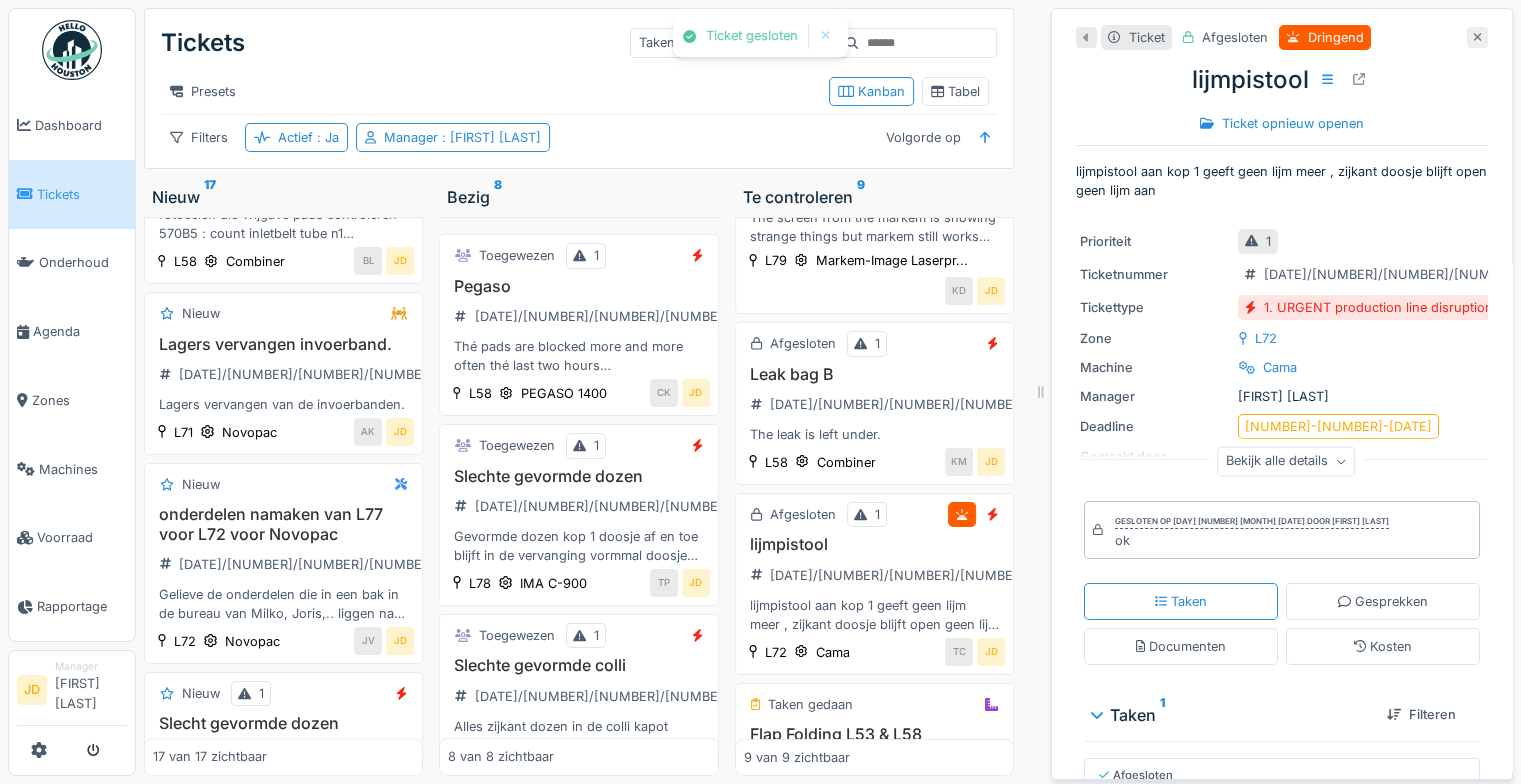click at bounding box center (1477, 37) 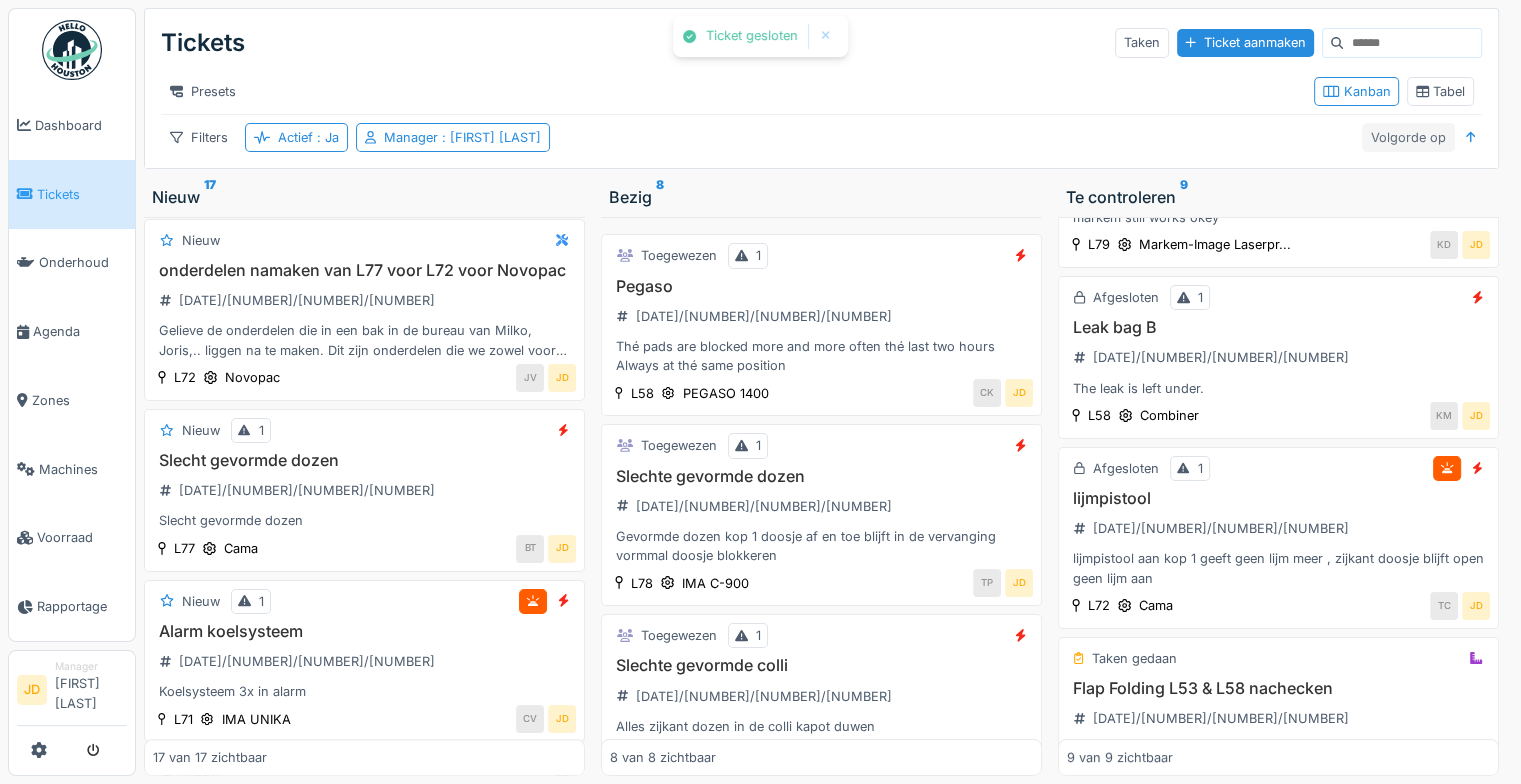 scroll, scrollTop: 1900, scrollLeft: 0, axis: vertical 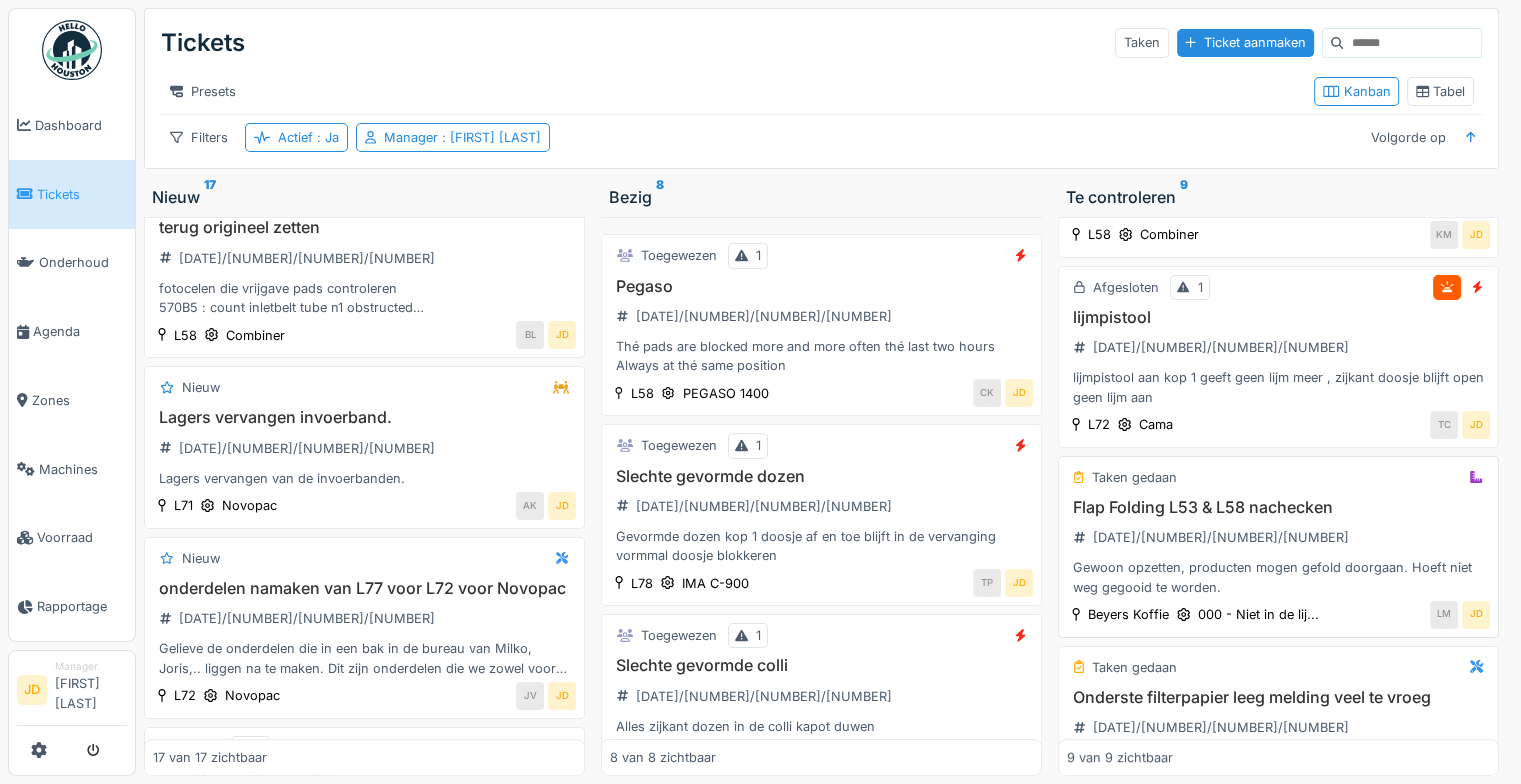 click on "Flap Folding L53 & L58 nachecken 2025/06/336/04262 Gewoon opzetten, producten mogen gefold doorgaan. Hoeft niet weg gegooid te worden." at bounding box center [1278, 547] 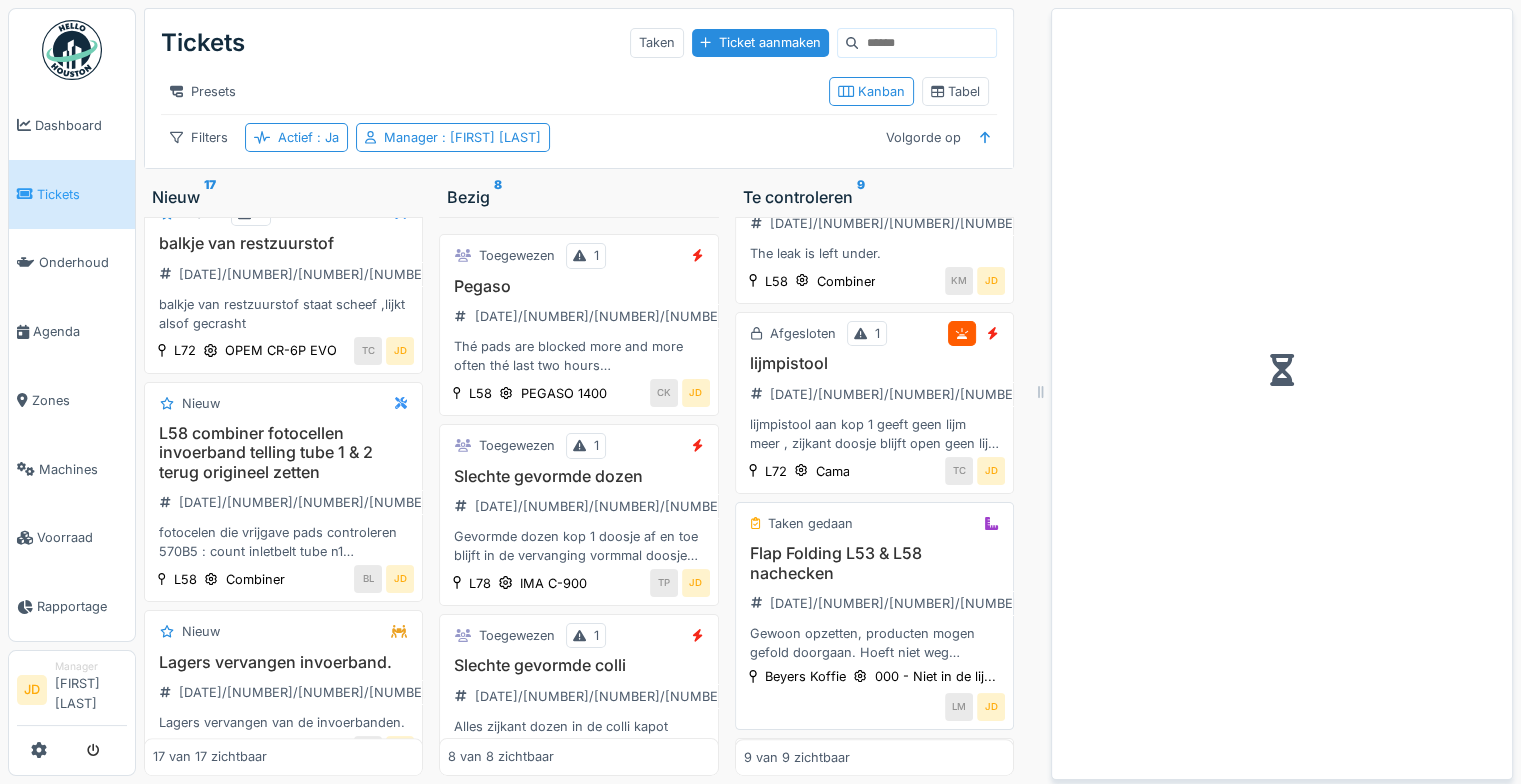 scroll, scrollTop: 2218, scrollLeft: 0, axis: vertical 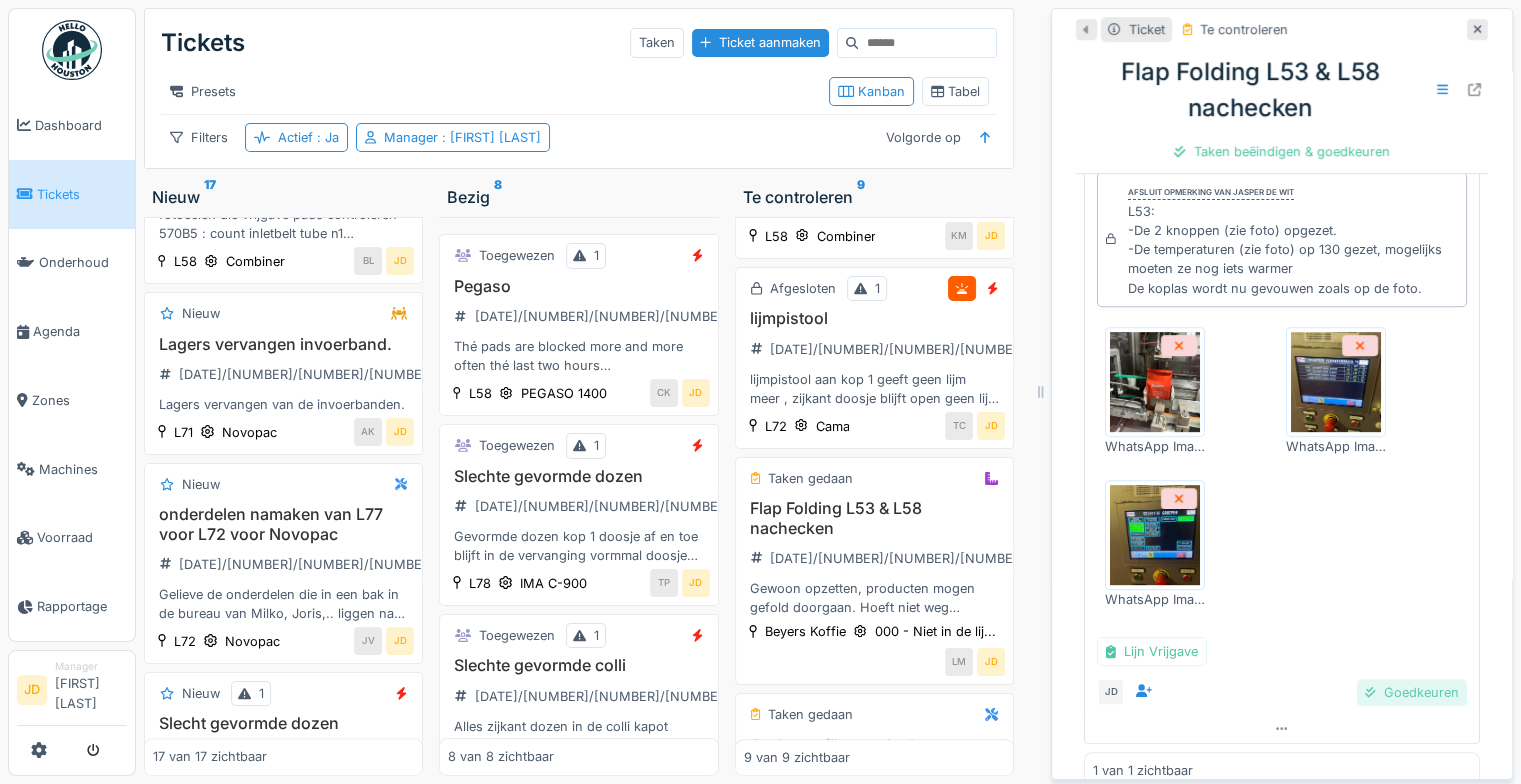 click on "Goedkeuren" at bounding box center [1412, 692] 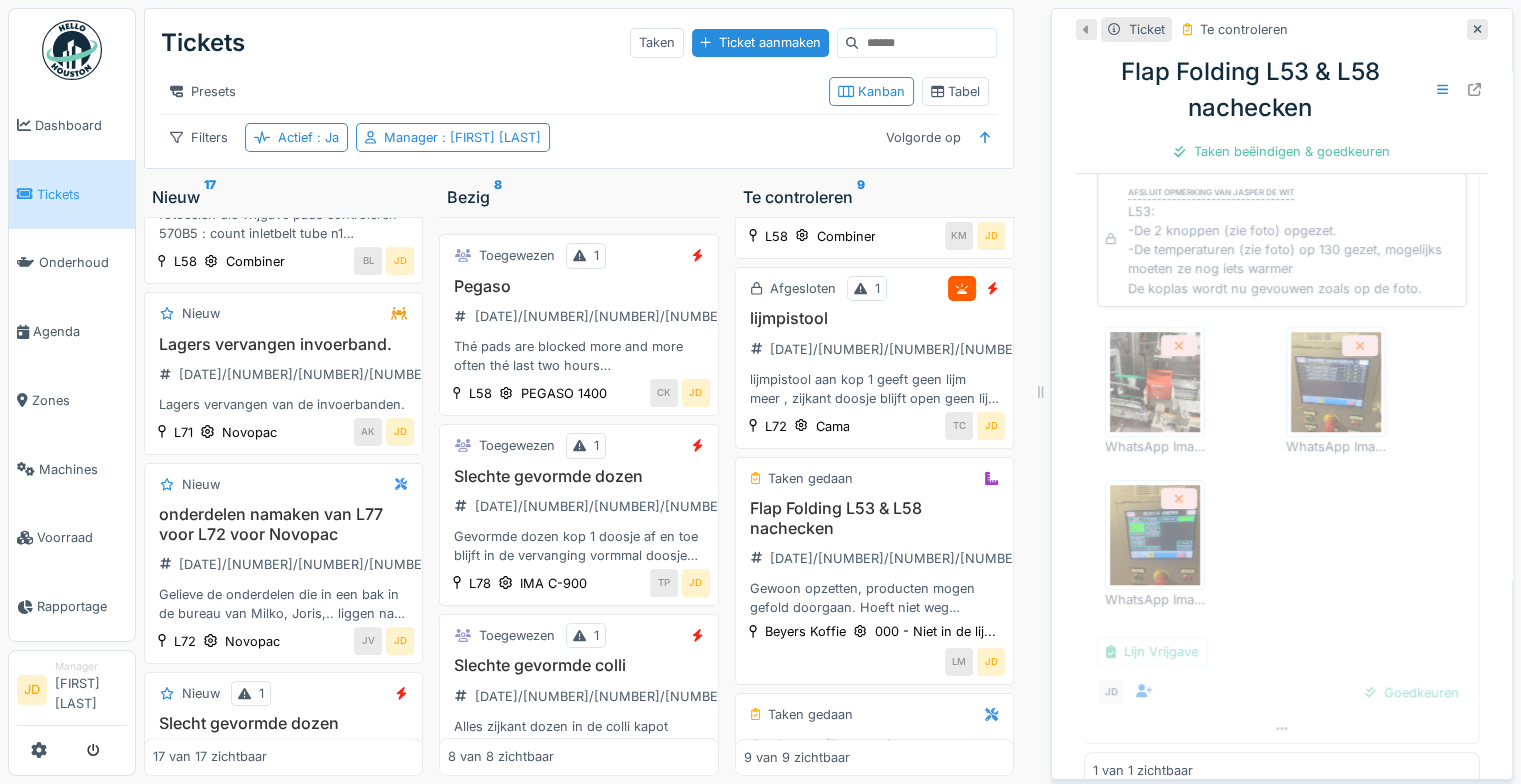 scroll 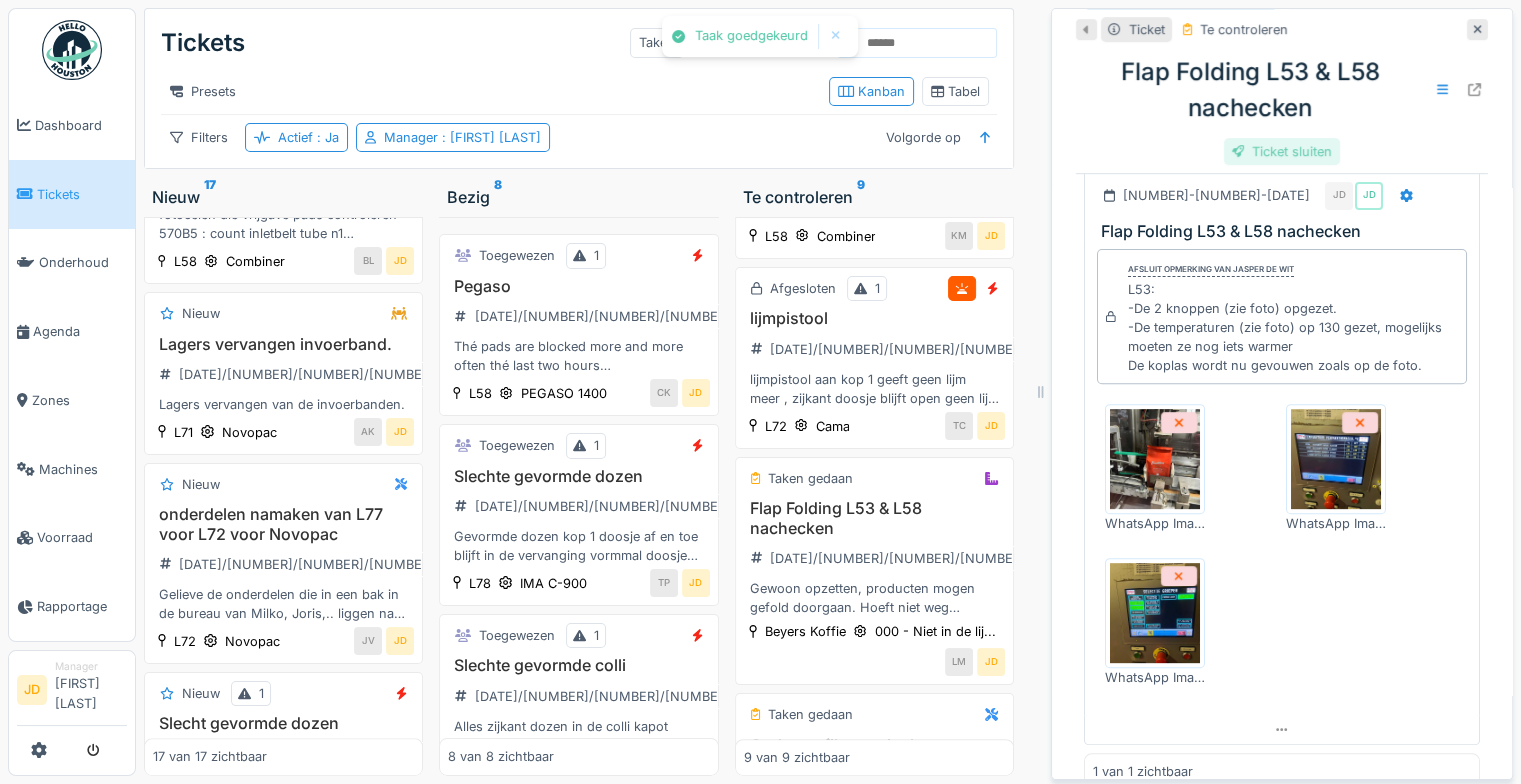 click on "Ticket sluiten" at bounding box center (1282, 151) 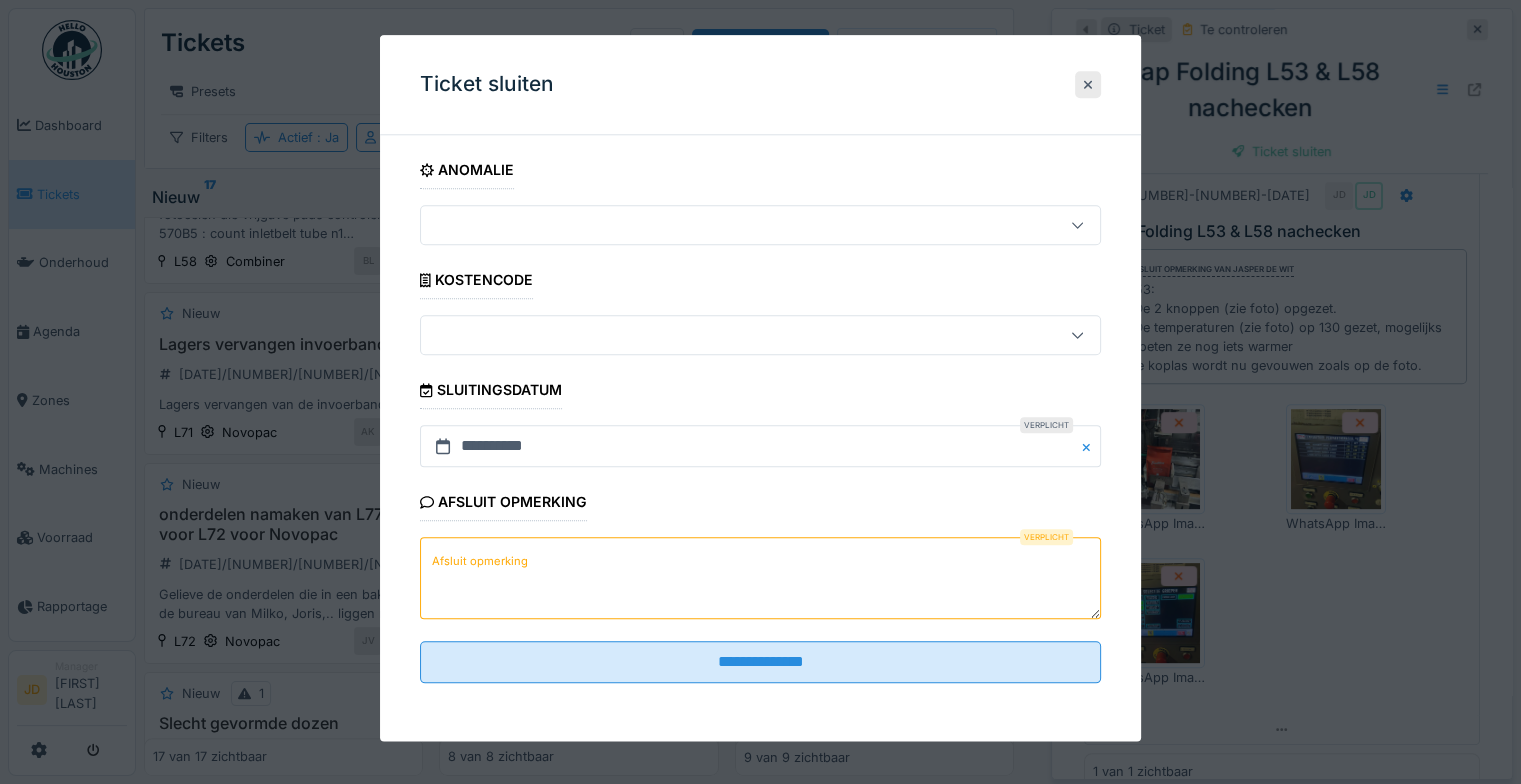click on "Ticket sluiten" at bounding box center (760, 85) 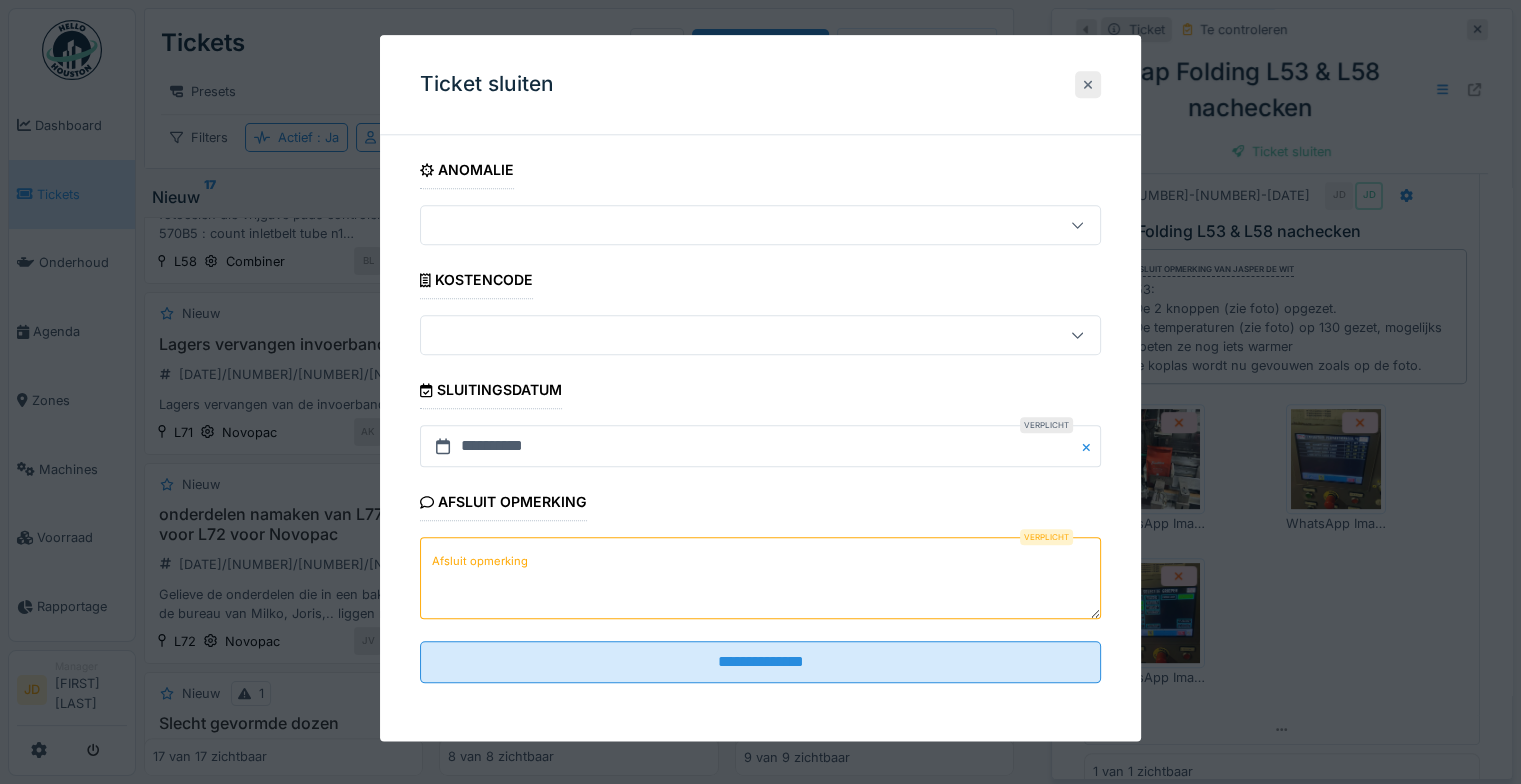 click at bounding box center (1088, 84) 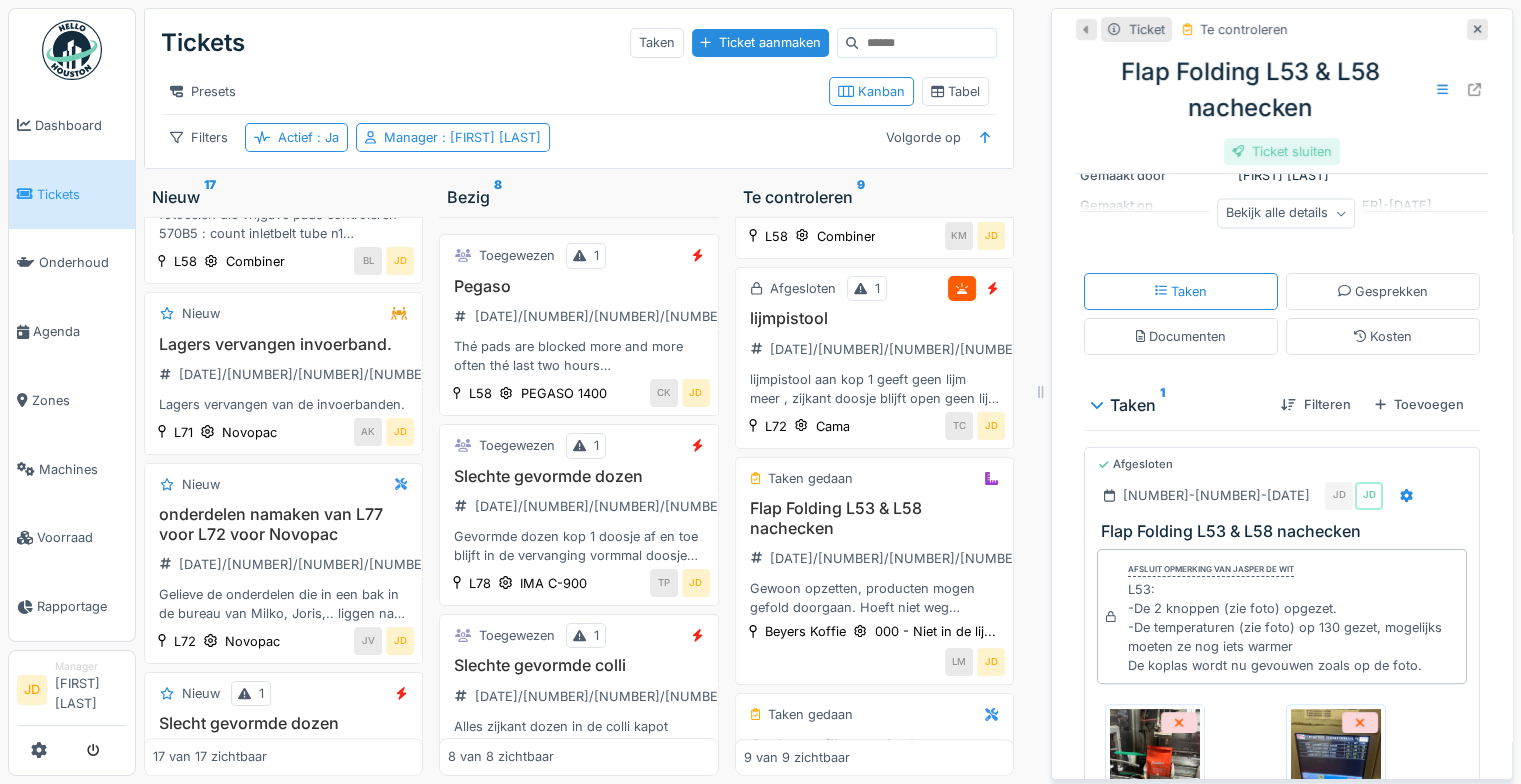 click on "Ticket sluiten" at bounding box center (1282, 151) 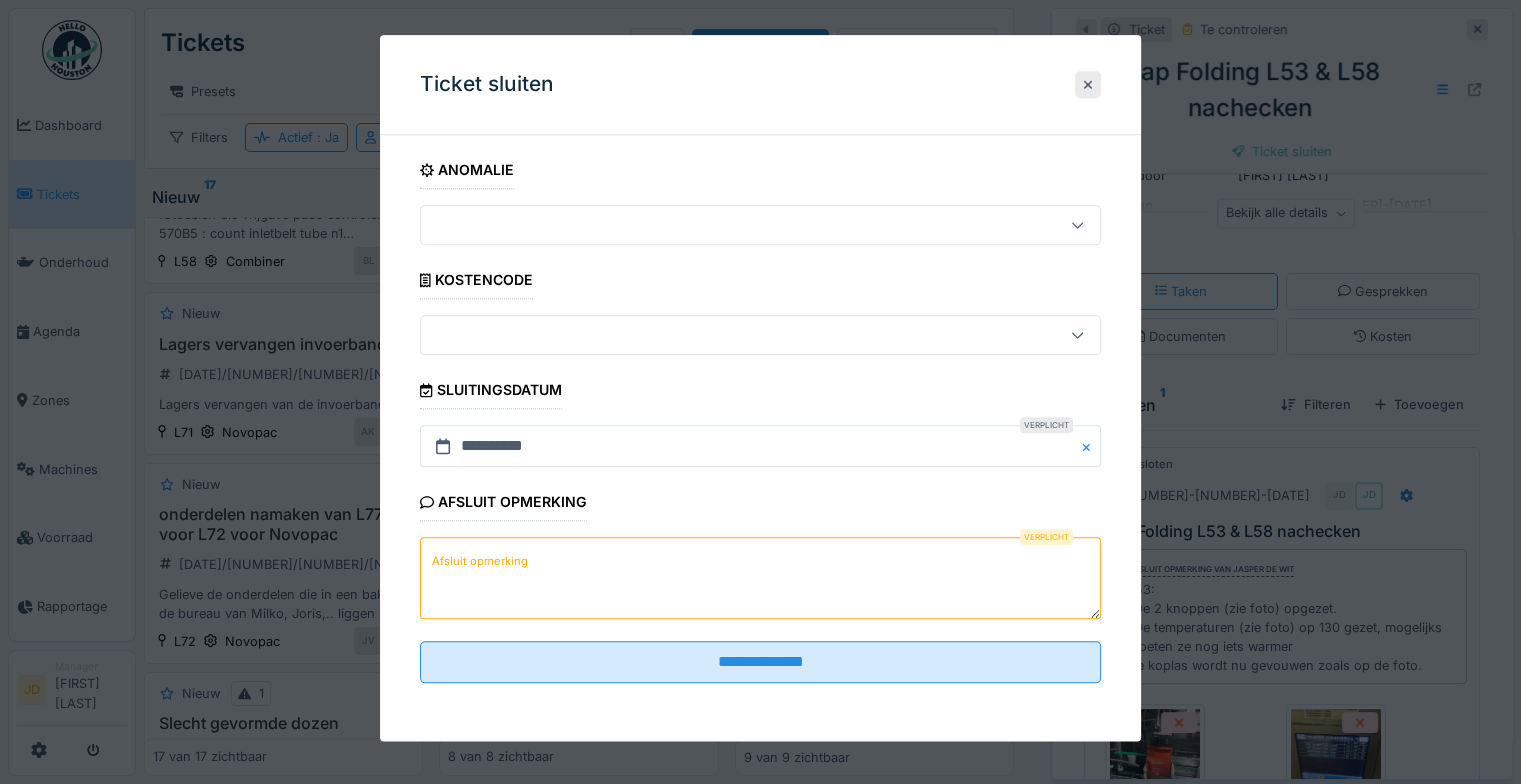 click on "Afsluit opmerking" at bounding box center (760, 579) 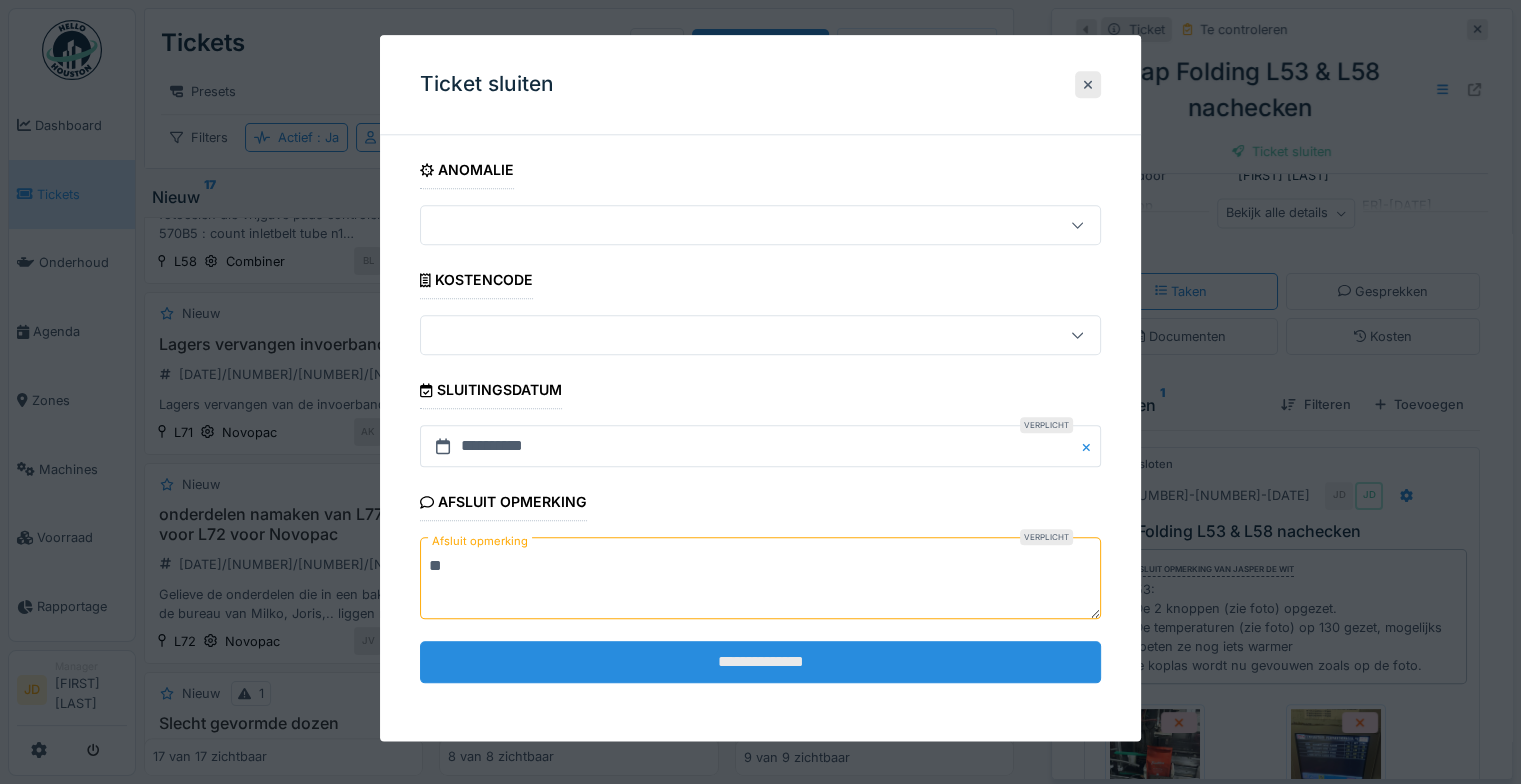 type on "**" 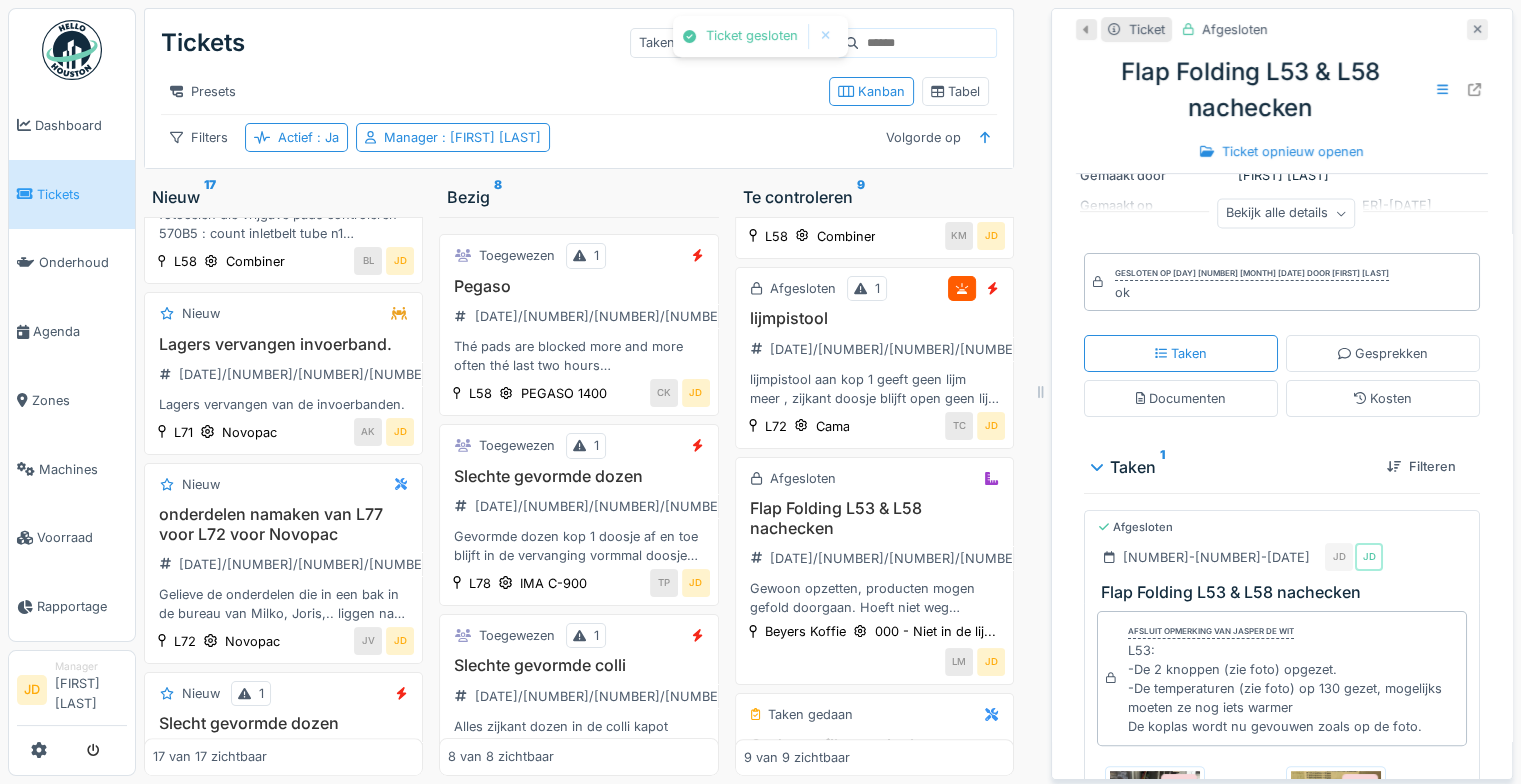 click at bounding box center [1477, 29] 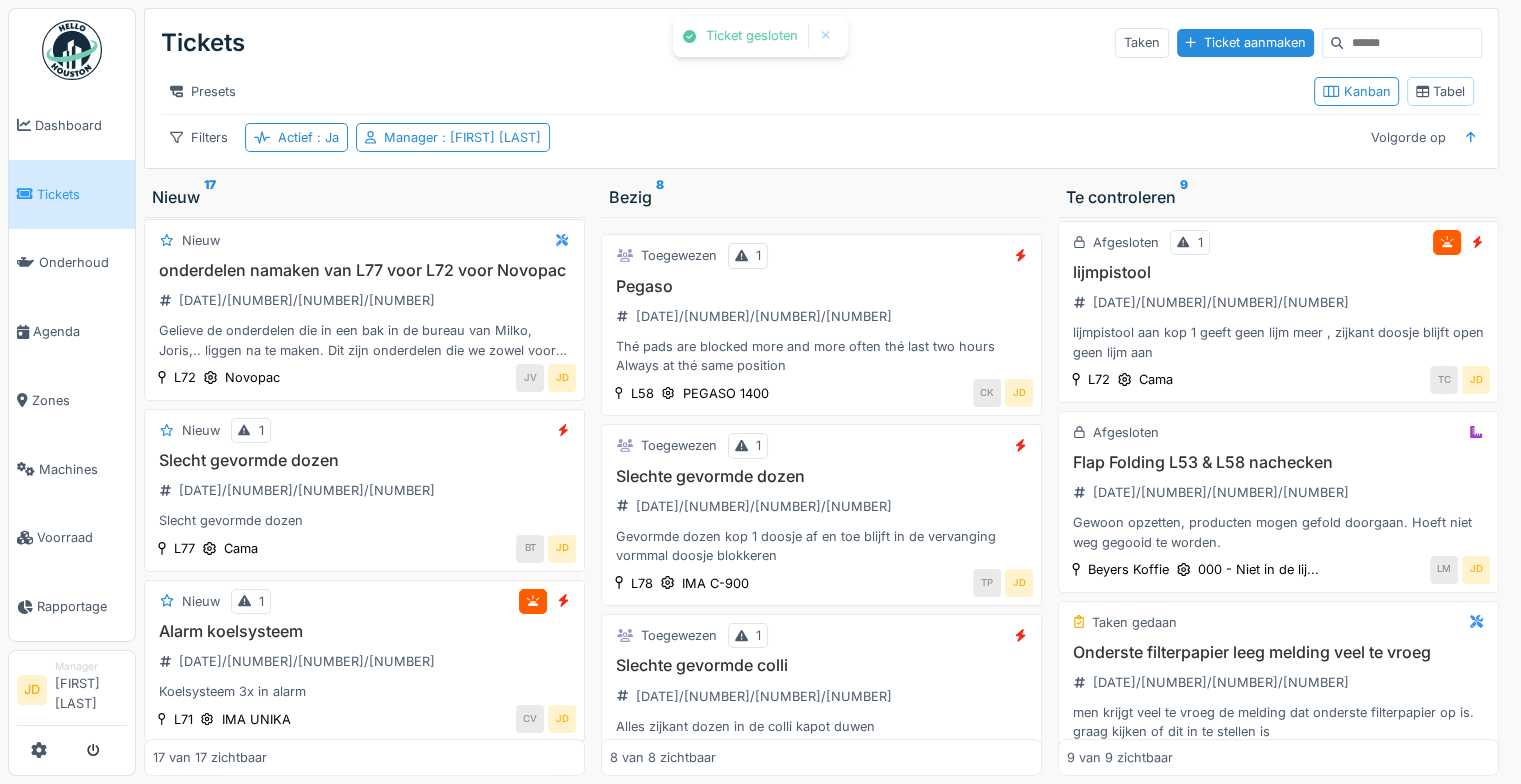 scroll, scrollTop: 1900, scrollLeft: 0, axis: vertical 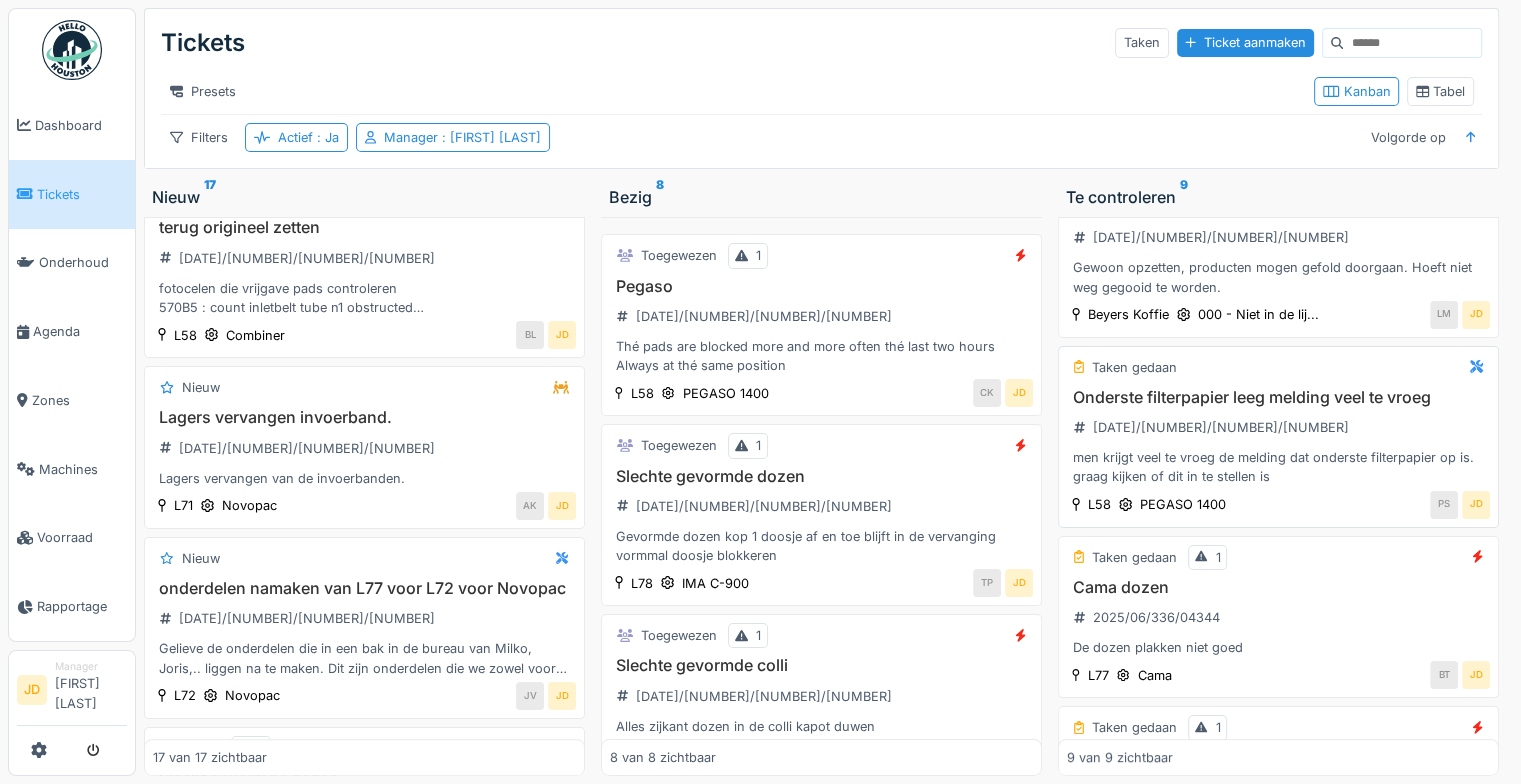 click on "men krijgt veel te vroeg de melding dat onderste filterpapier op is.
graag kijken of dit in te stellen is" at bounding box center [1278, 467] 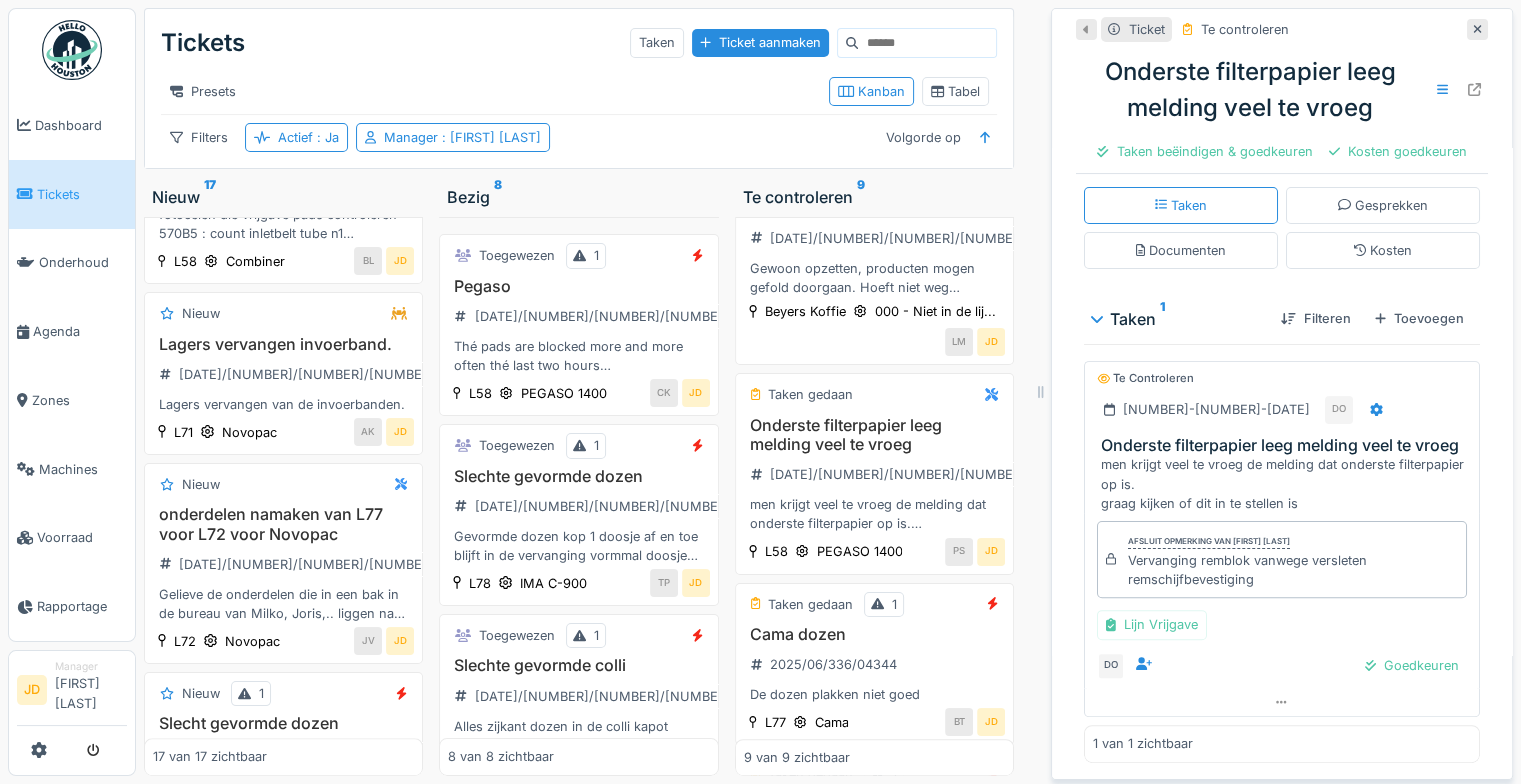 click 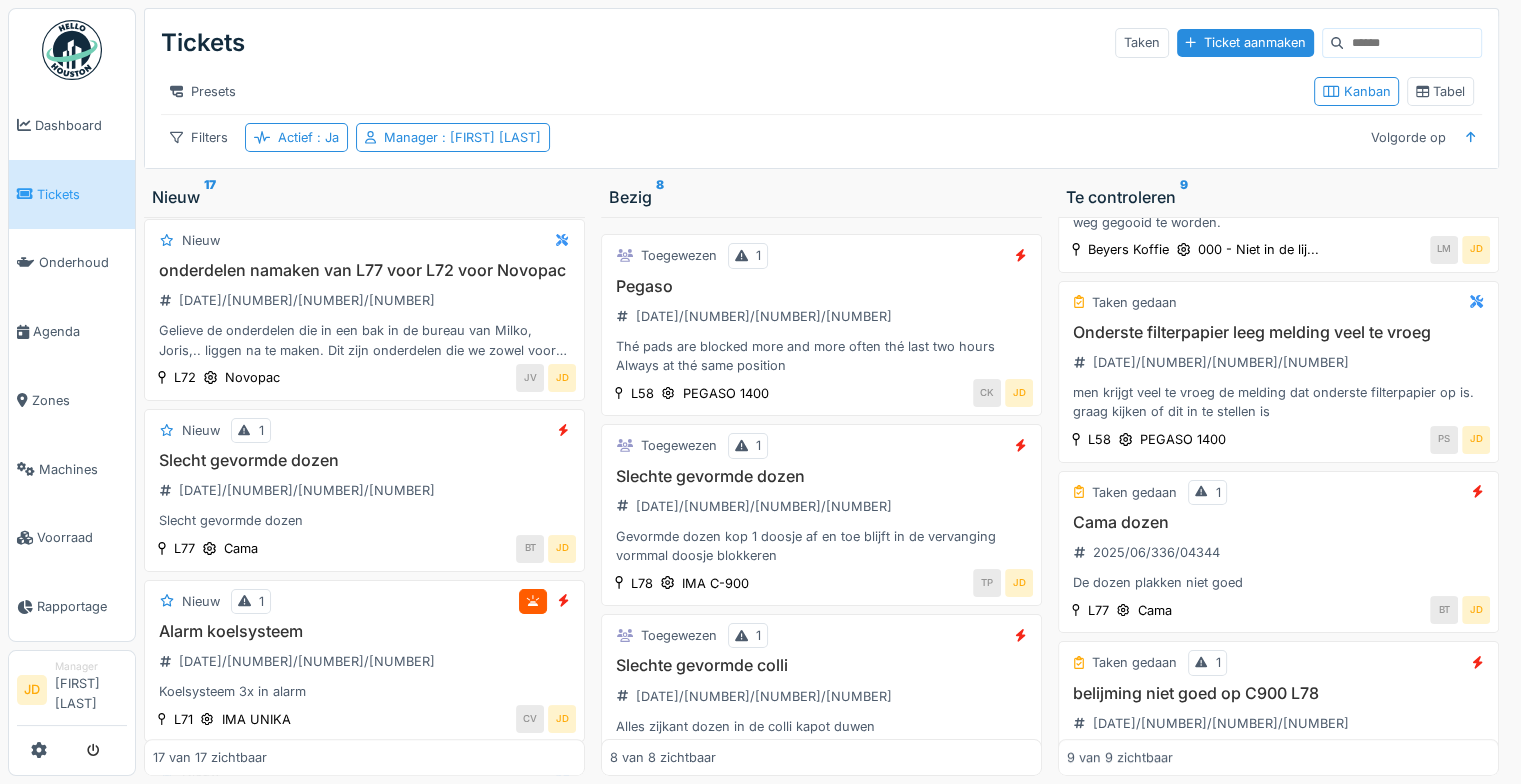 scroll, scrollTop: 1900, scrollLeft: 0, axis: vertical 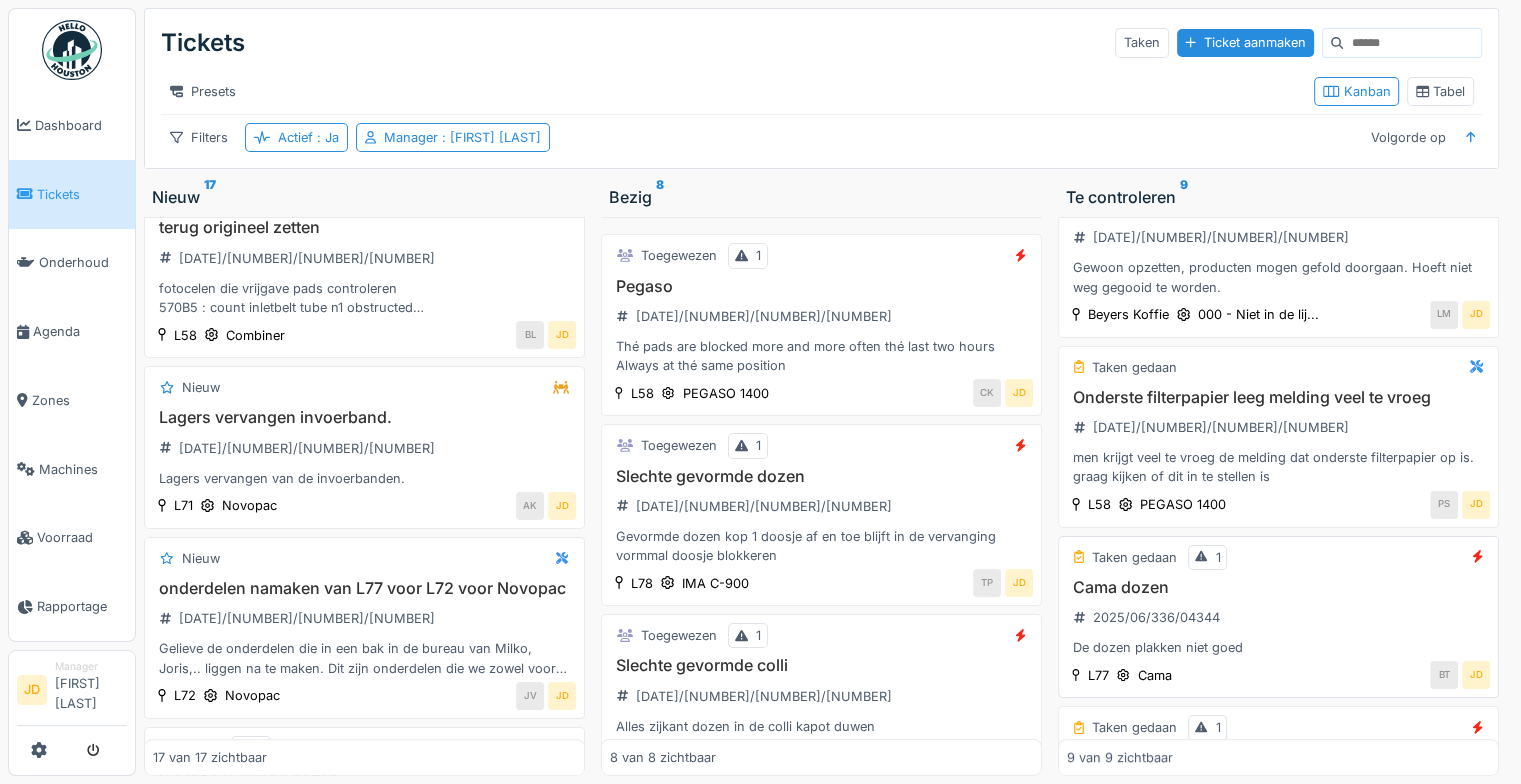 click on "Cama dozen" at bounding box center (1278, 587) 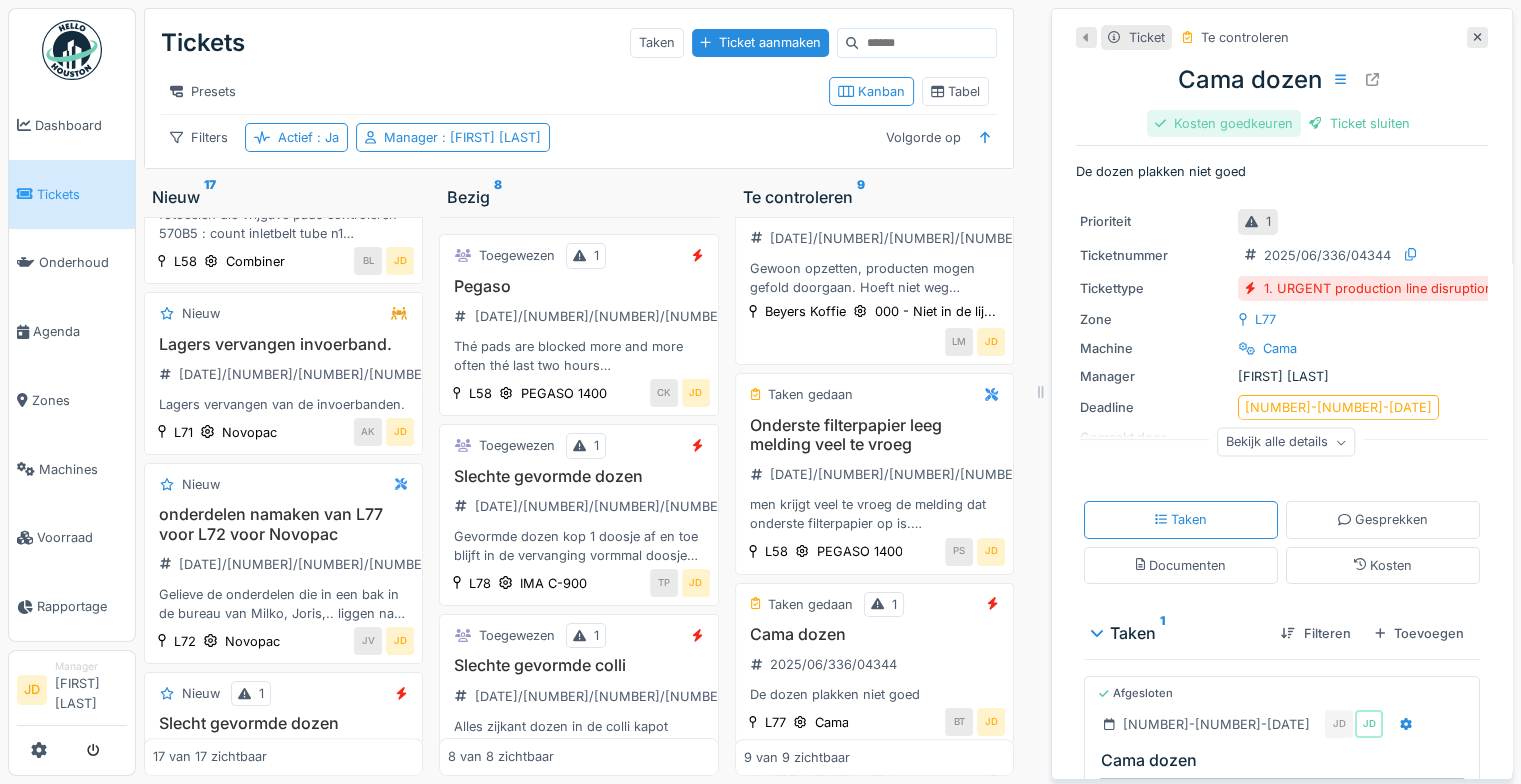 click on "Kosten goedkeuren" at bounding box center (1224, 123) 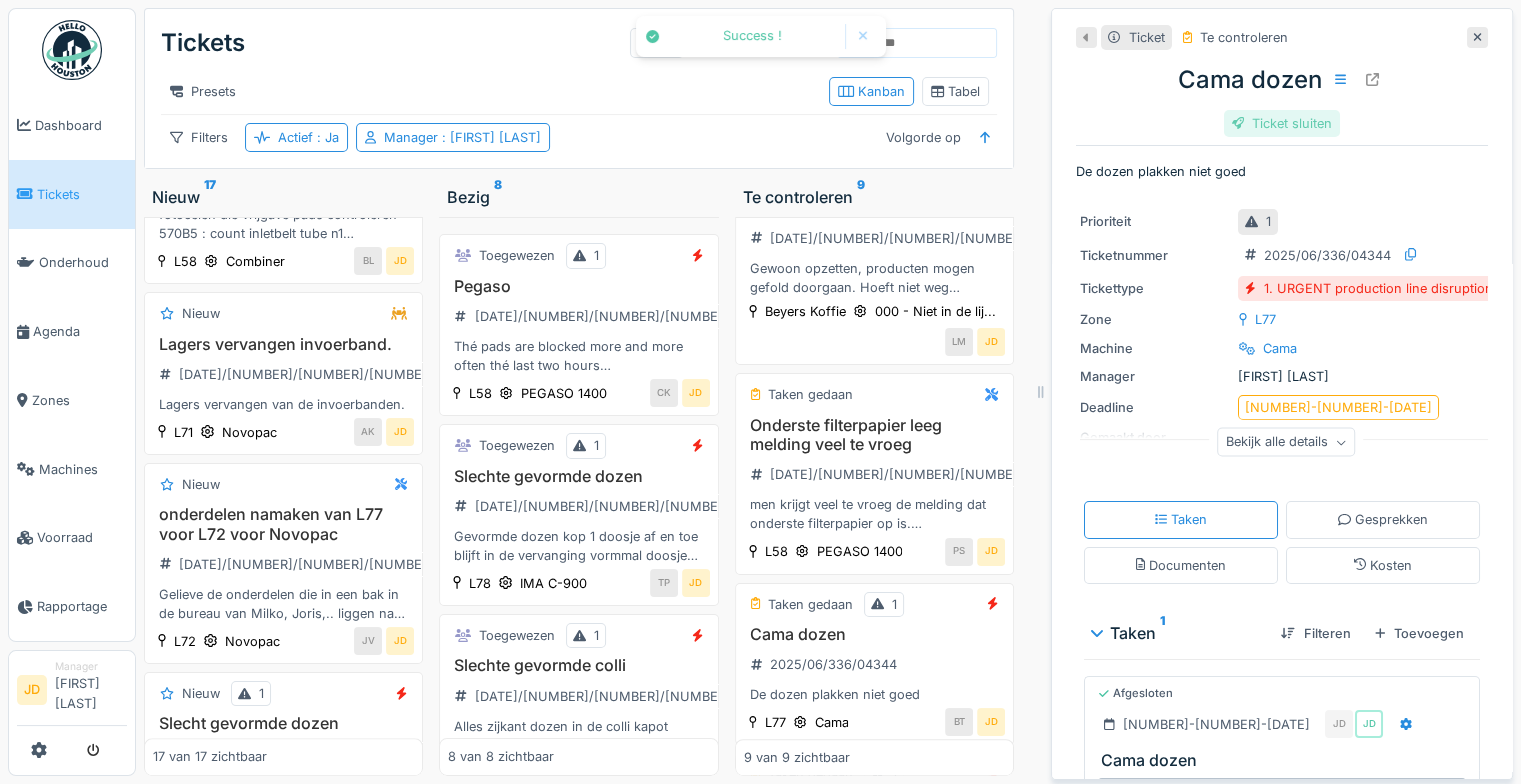 click on "Ticket sluiten" at bounding box center (1282, 123) 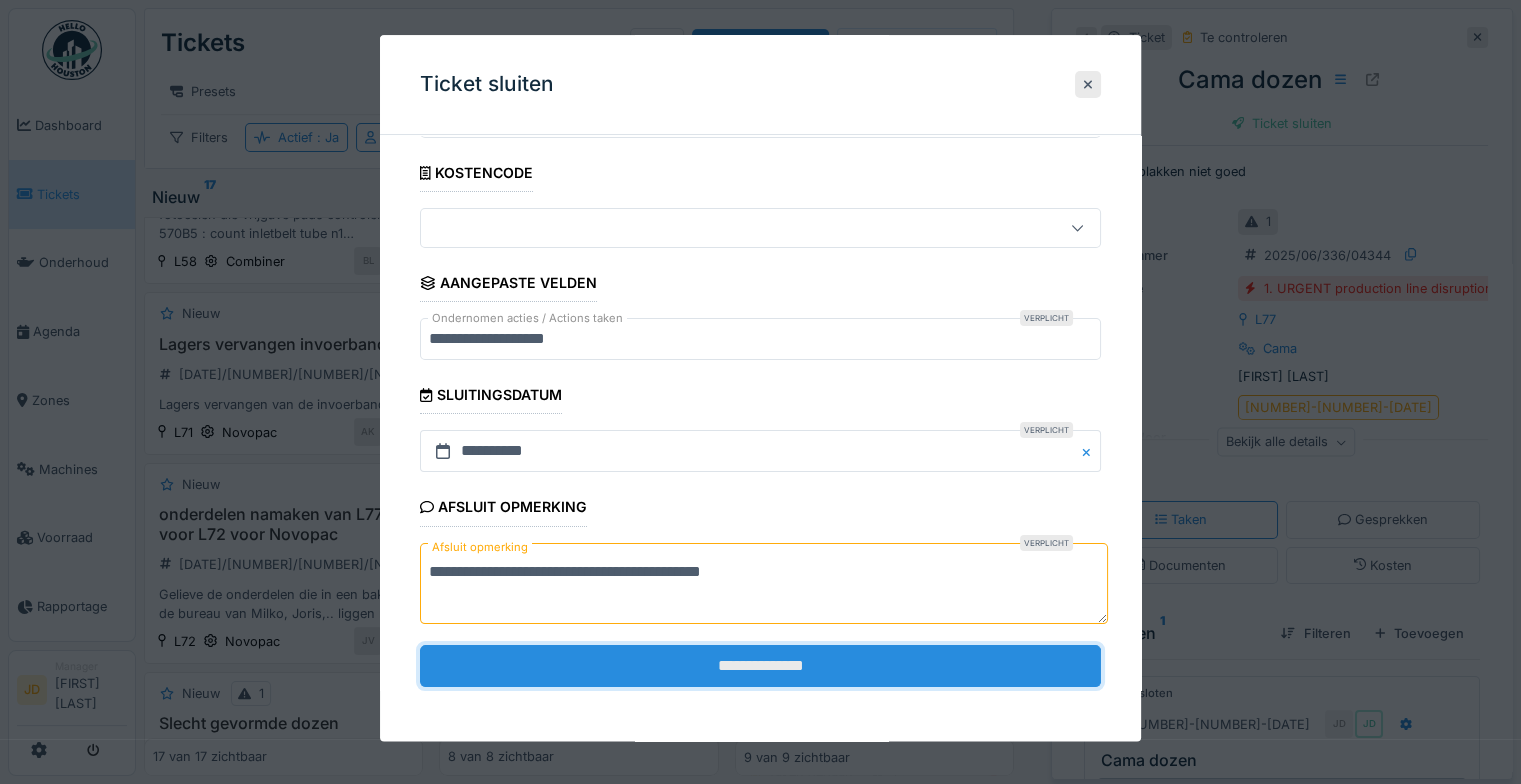 click on "**********" at bounding box center [760, 667] 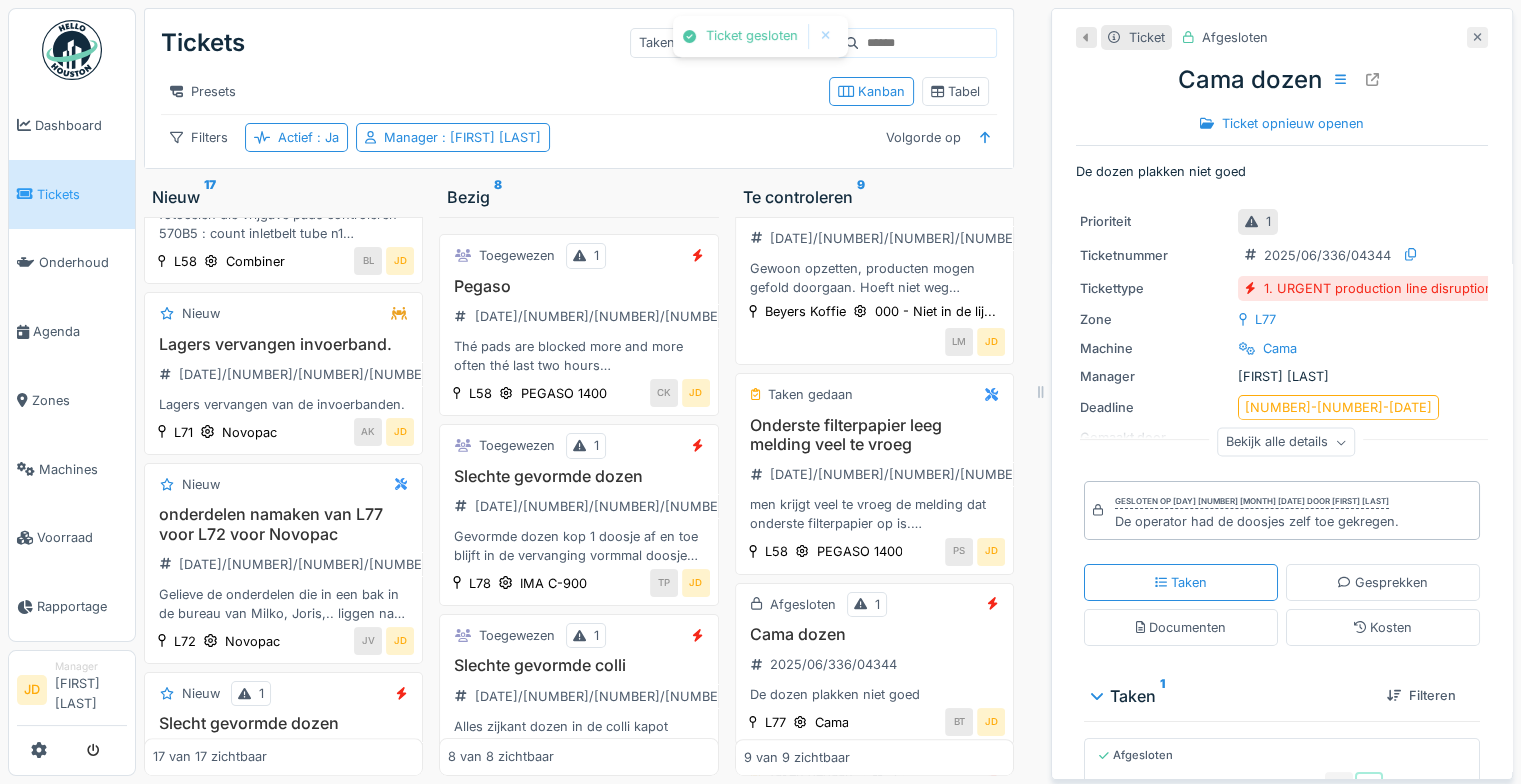 click at bounding box center [1477, 37] 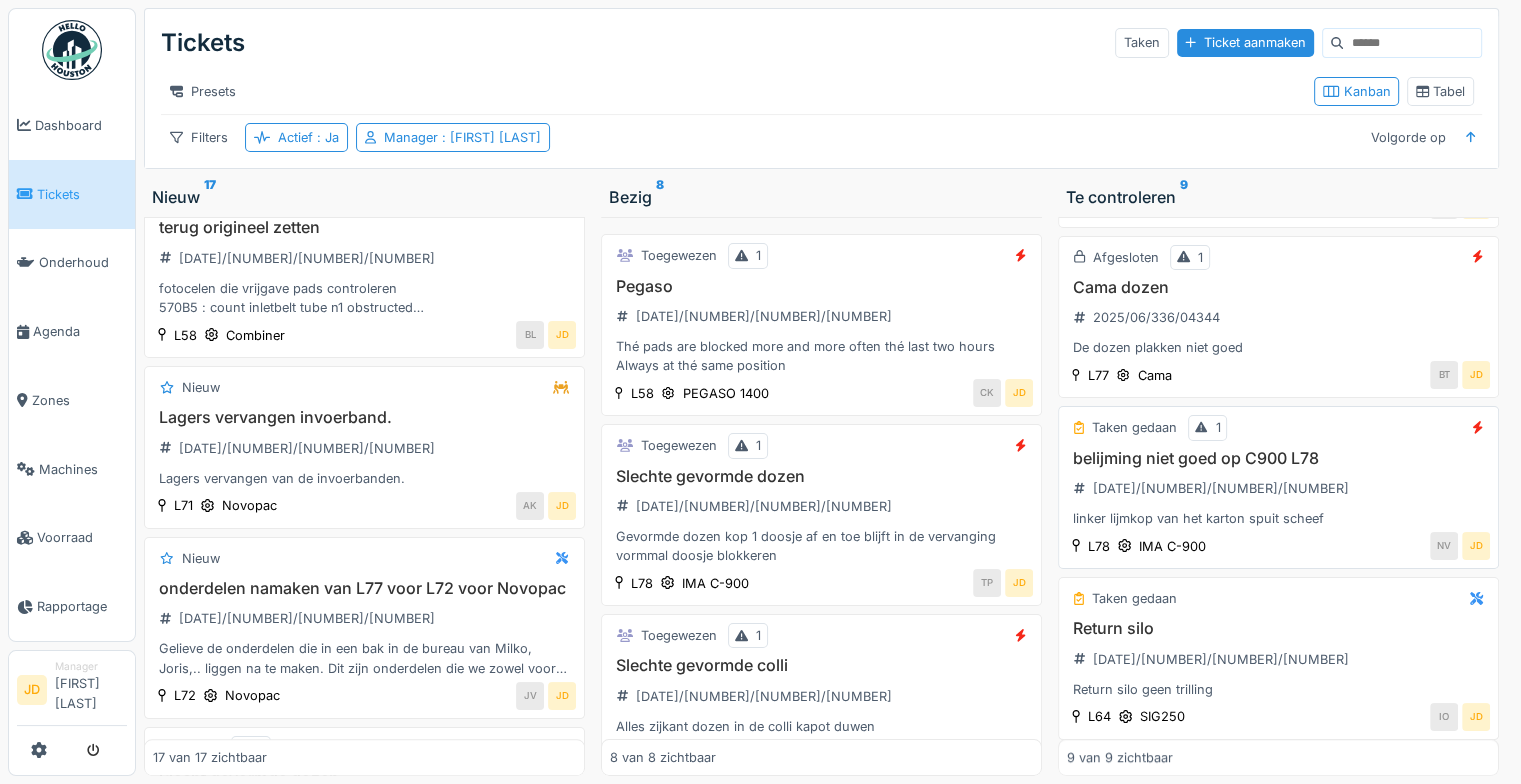 click on "belijming niet goed op C900 L78 2025/05/336/03611 linker lijmkop van het karton spuit scheef" at bounding box center [1278, 489] 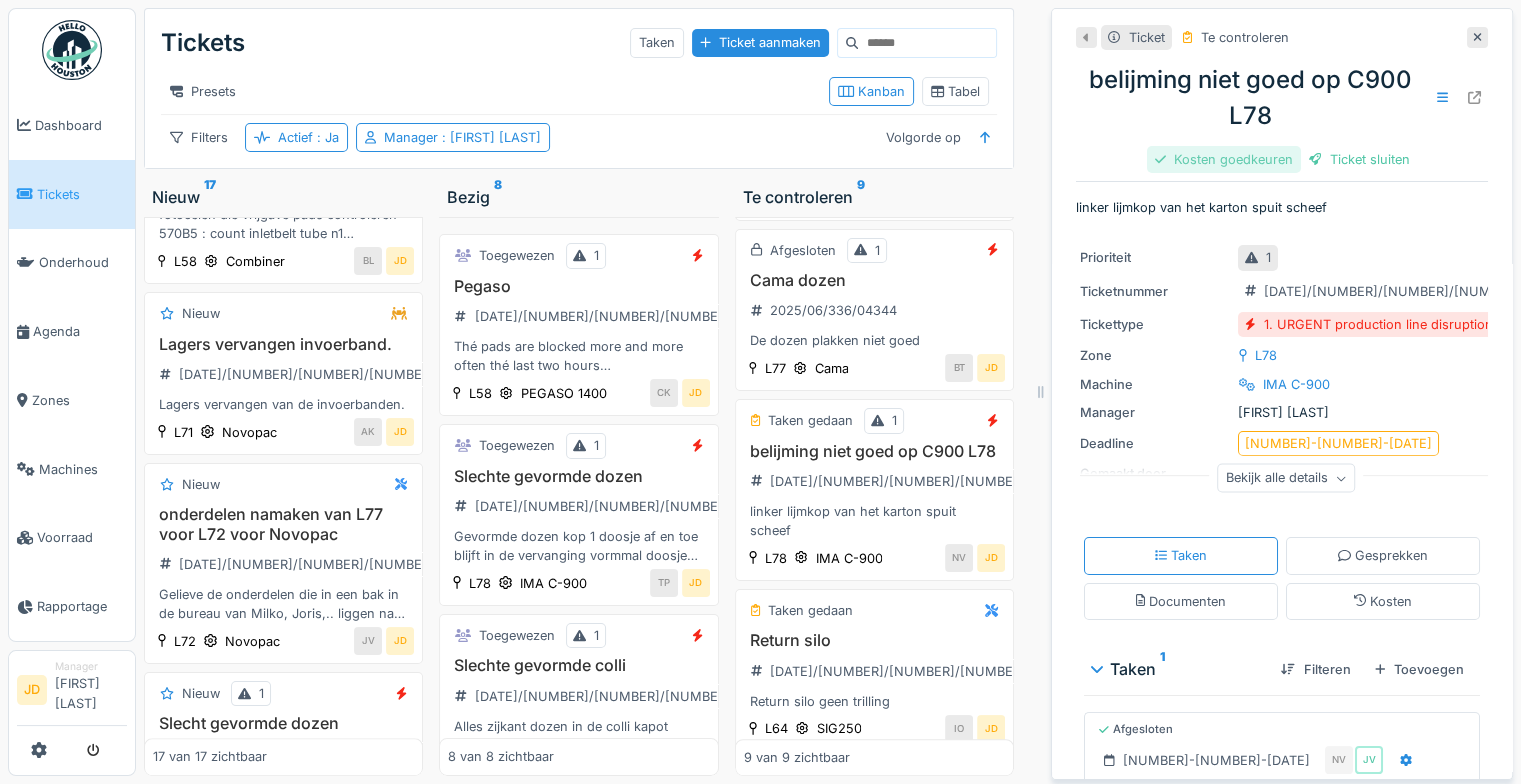 click on "Kosten goedkeuren" at bounding box center [1224, 159] 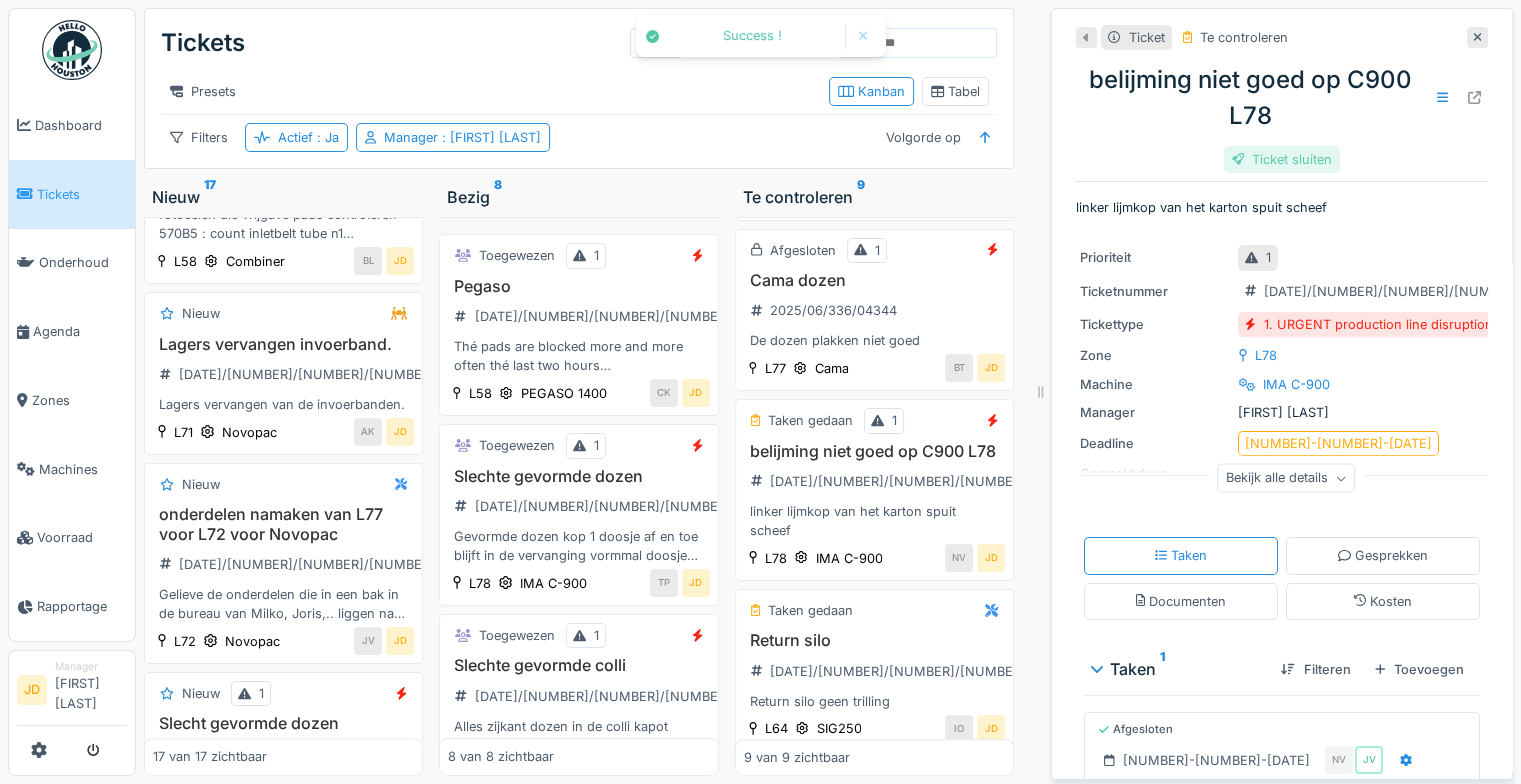click on "Ticket sluiten" at bounding box center [1282, 159] 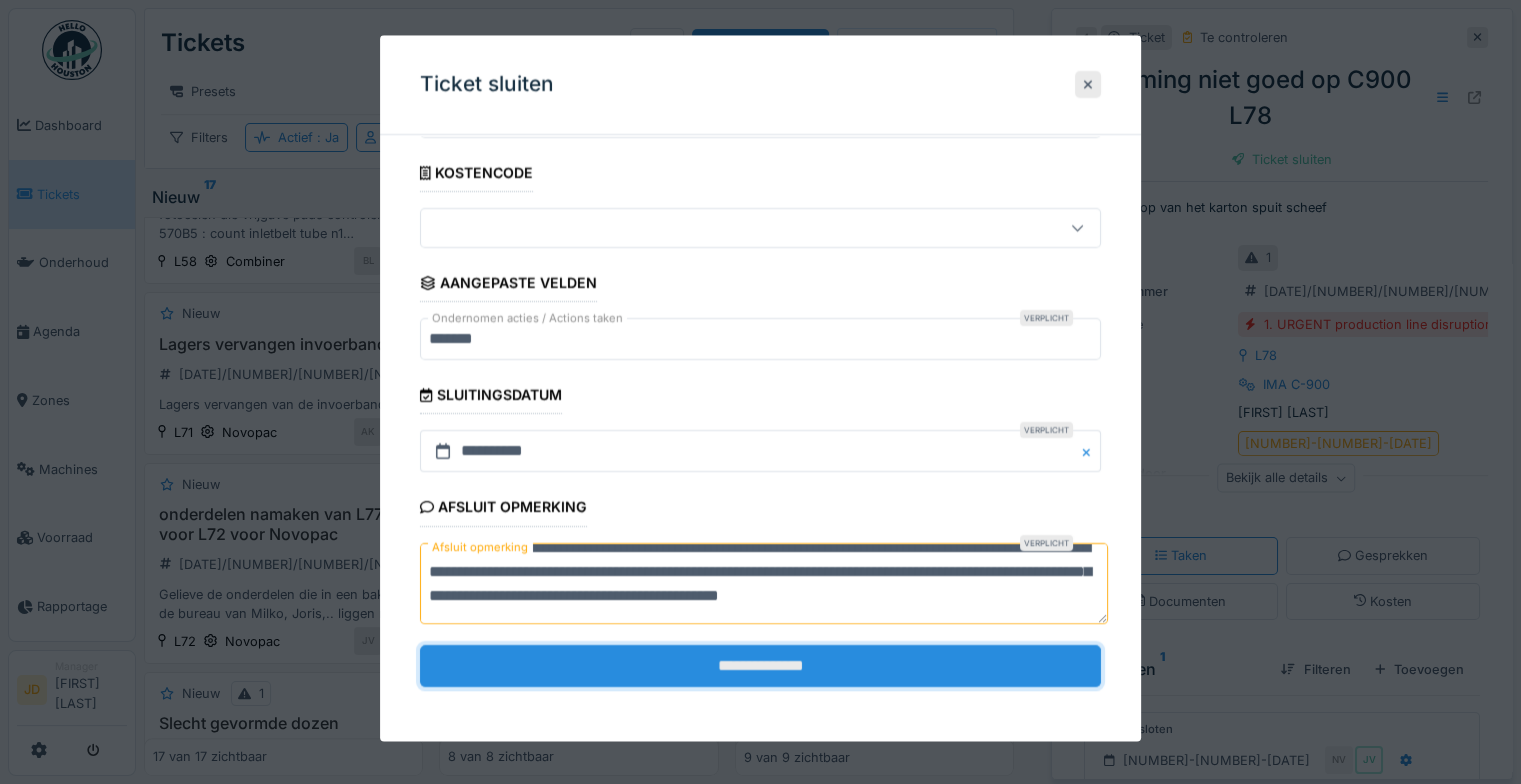 click on "**********" at bounding box center (760, 667) 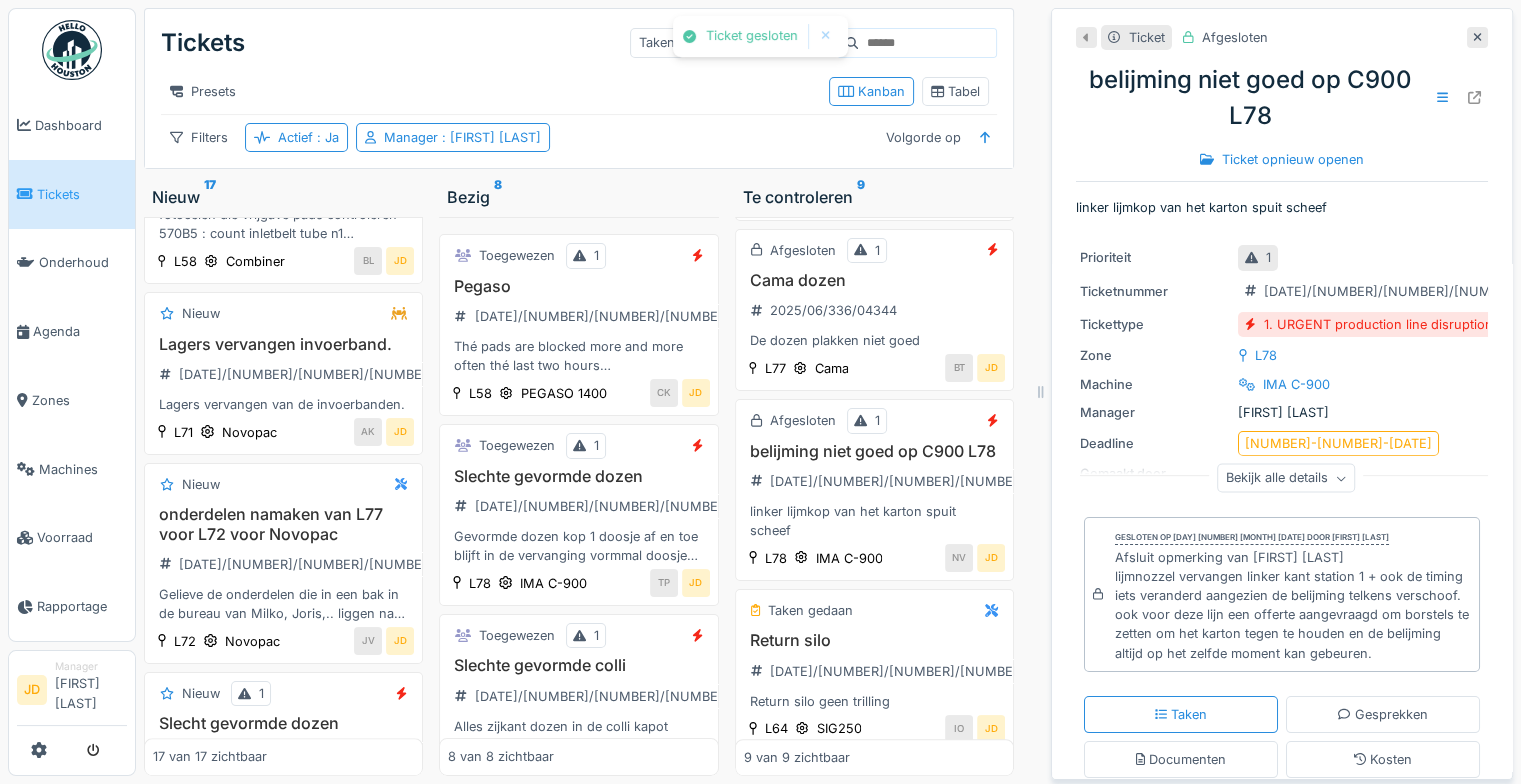 click 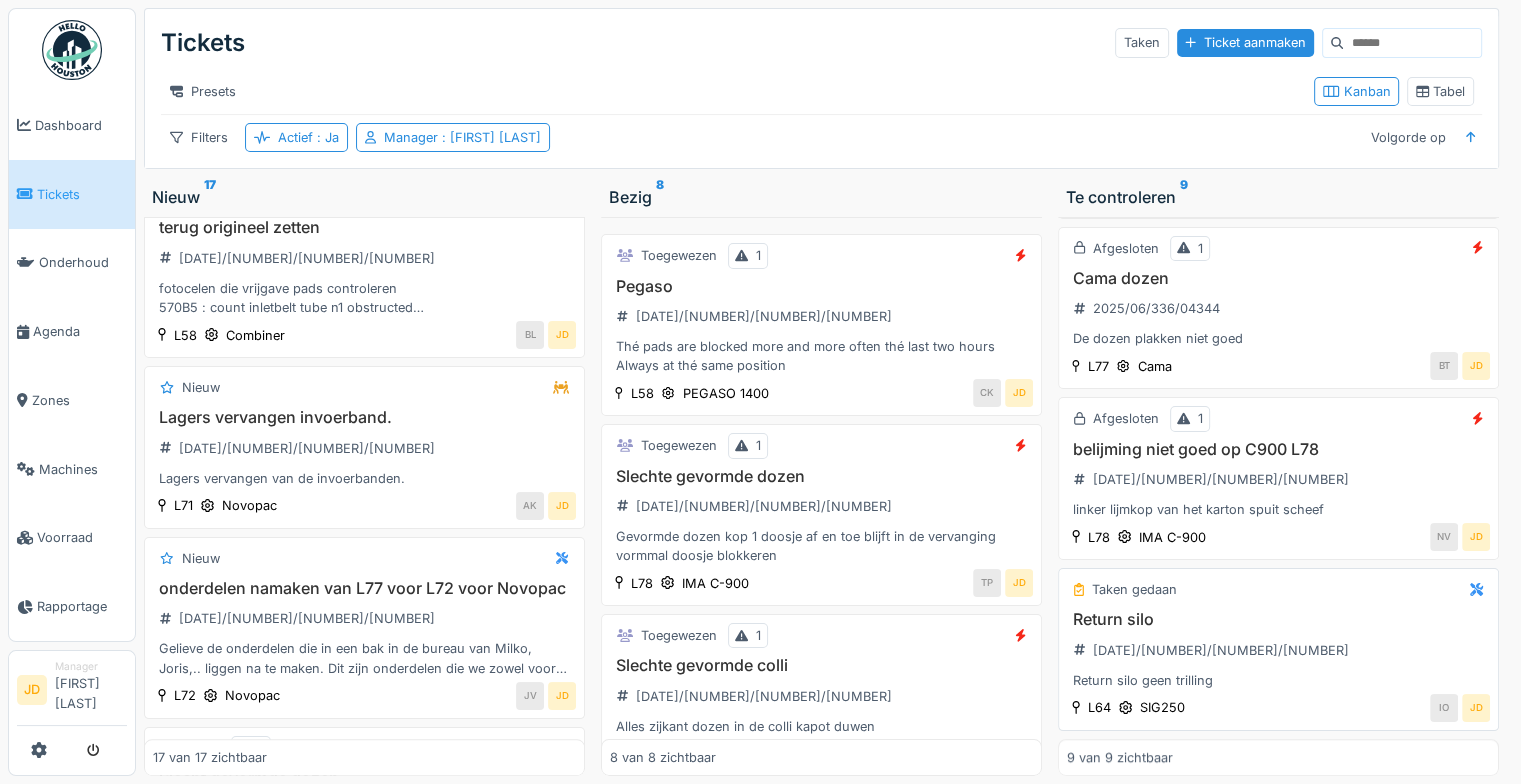 click on "Return silo" at bounding box center [1278, 619] 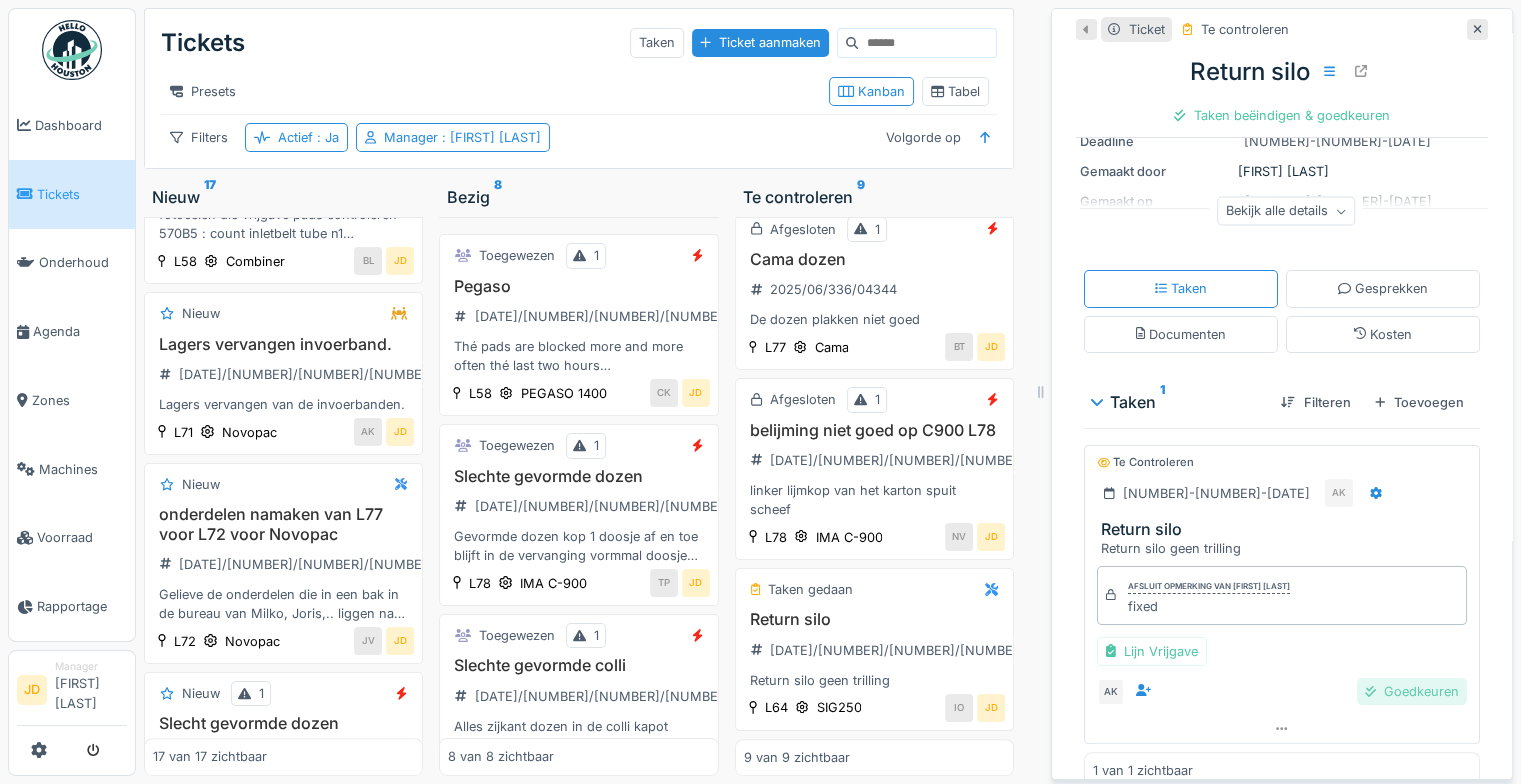 click on "Goedkeuren" at bounding box center [1412, 691] 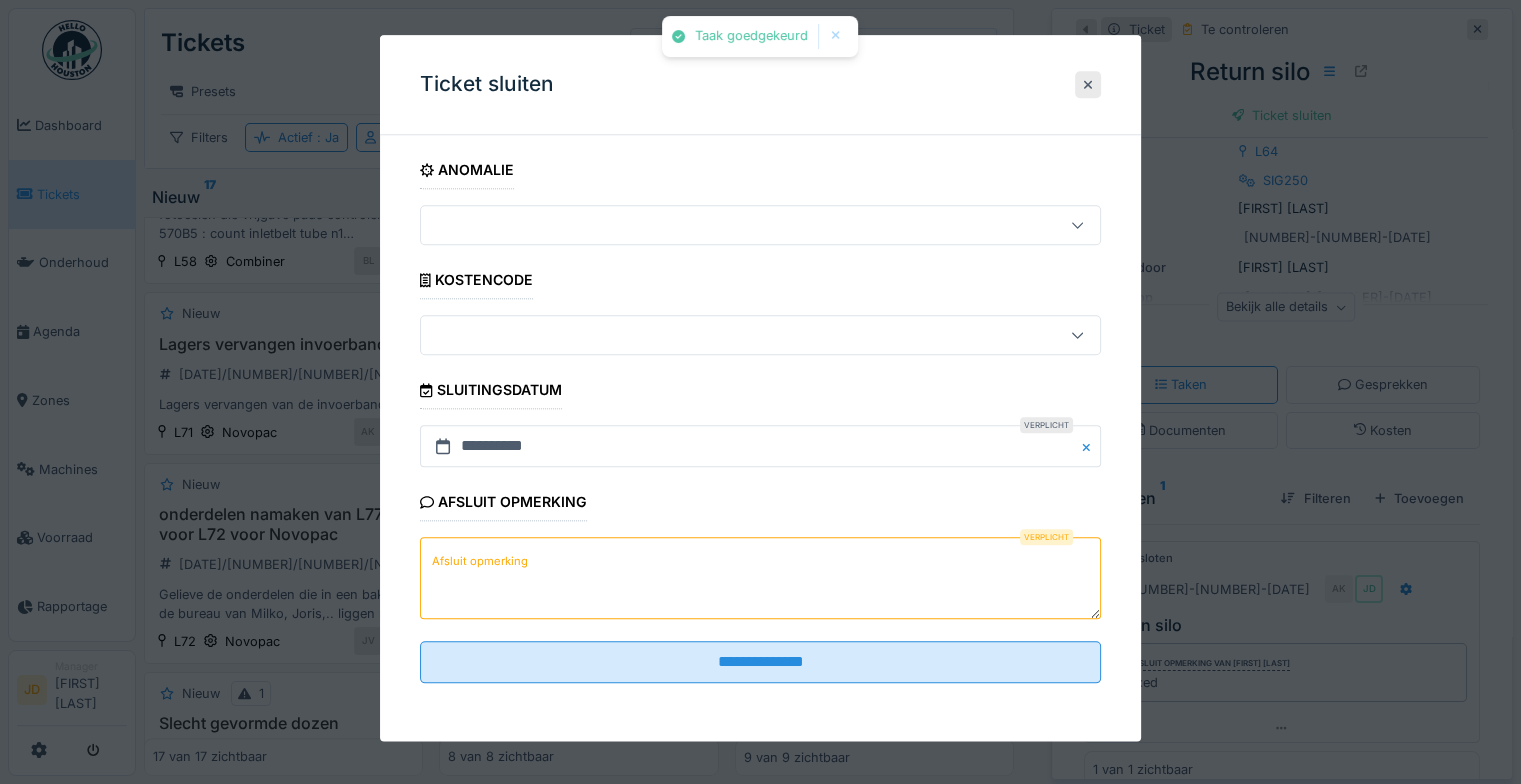 click on "Afsluit opmerking" at bounding box center [760, 579] 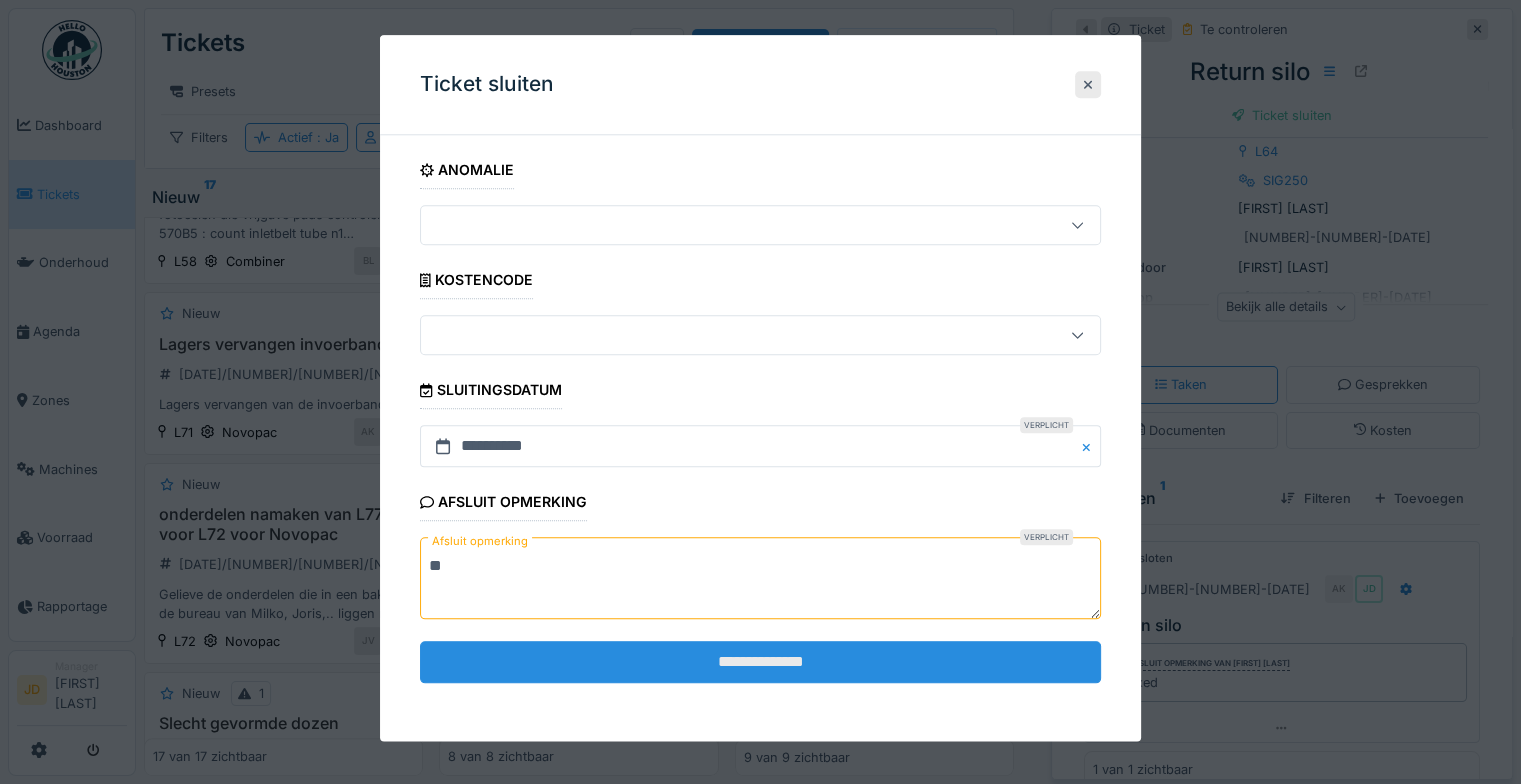 type on "**" 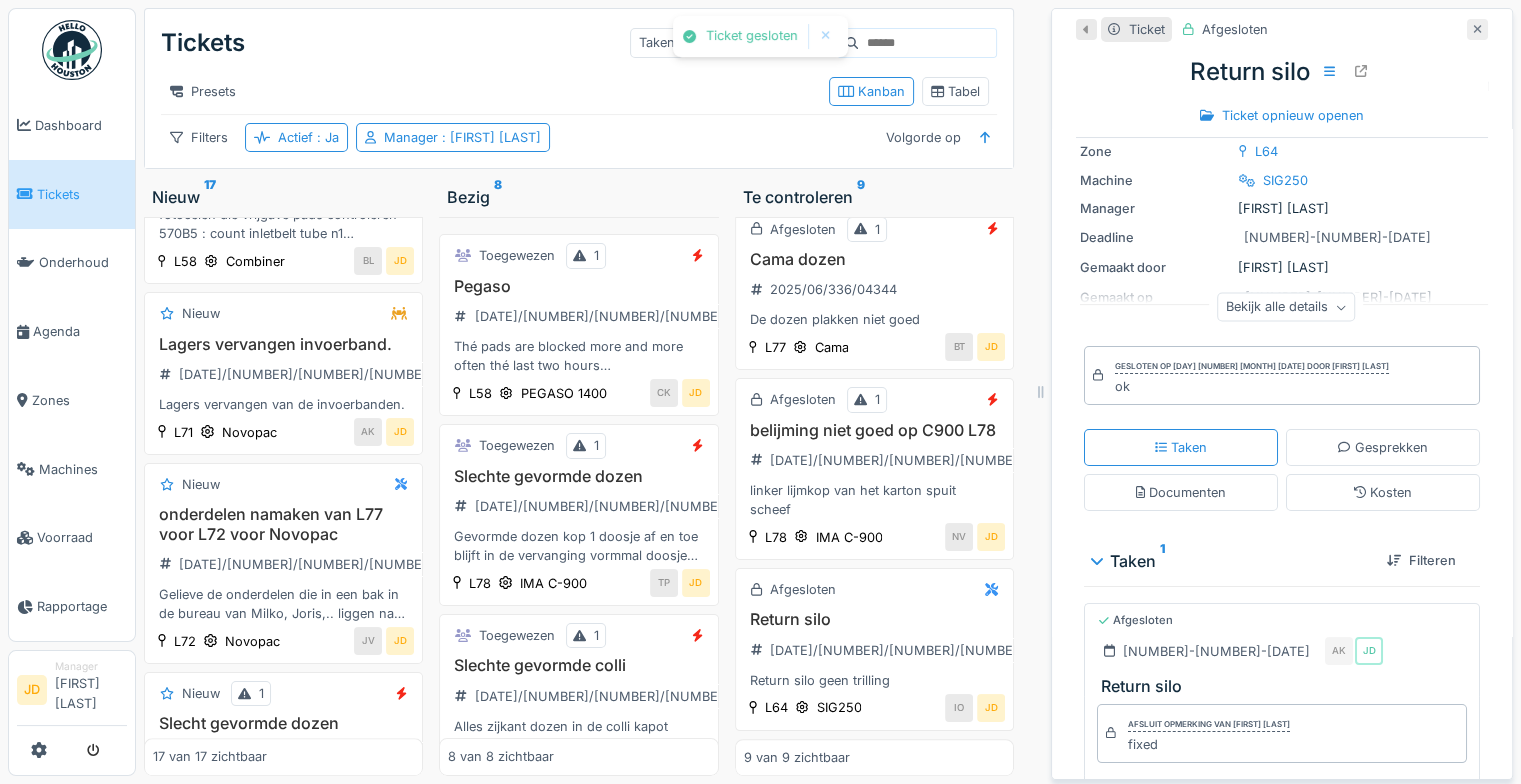 click at bounding box center (1477, 29) 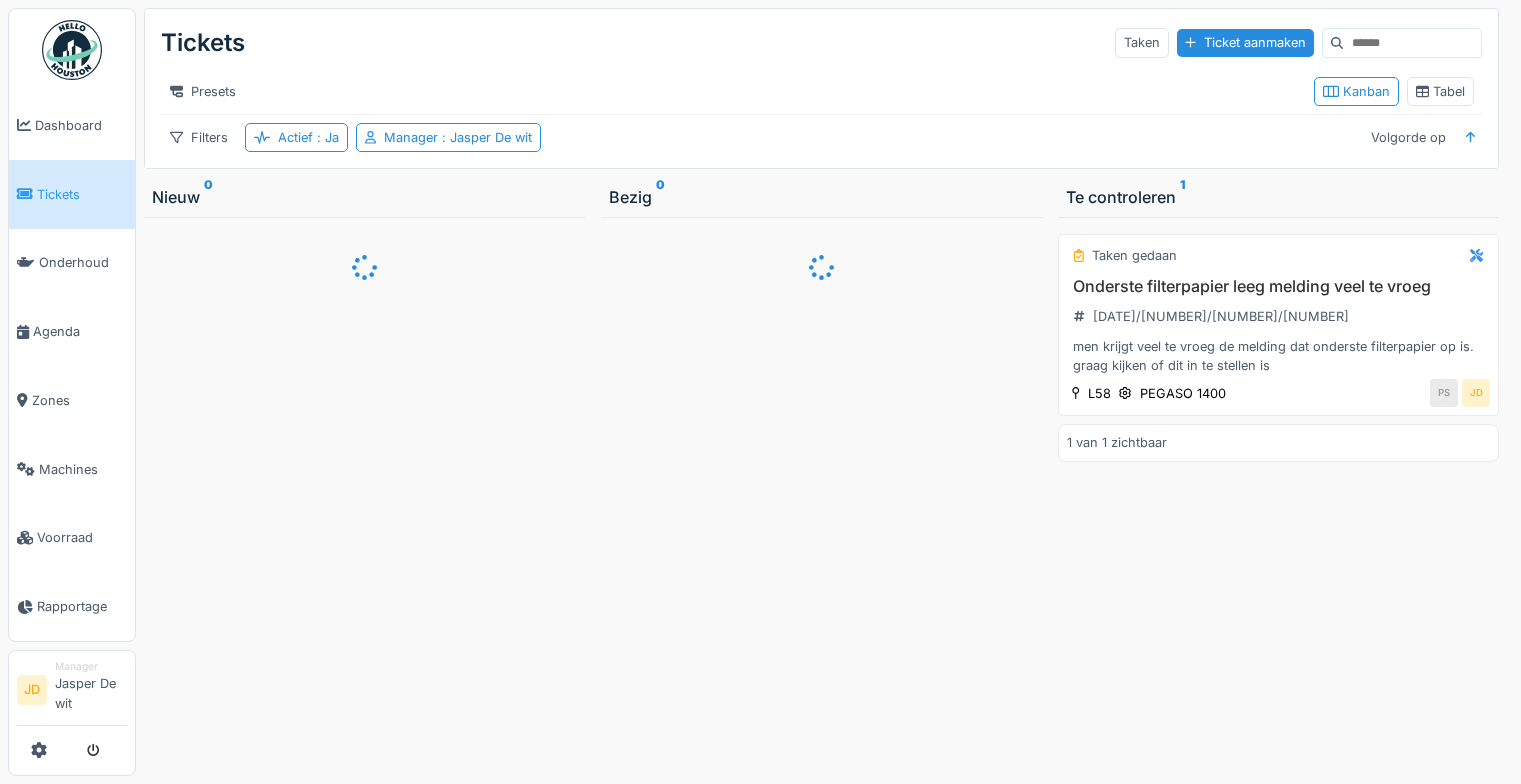 scroll, scrollTop: 15, scrollLeft: 0, axis: vertical 